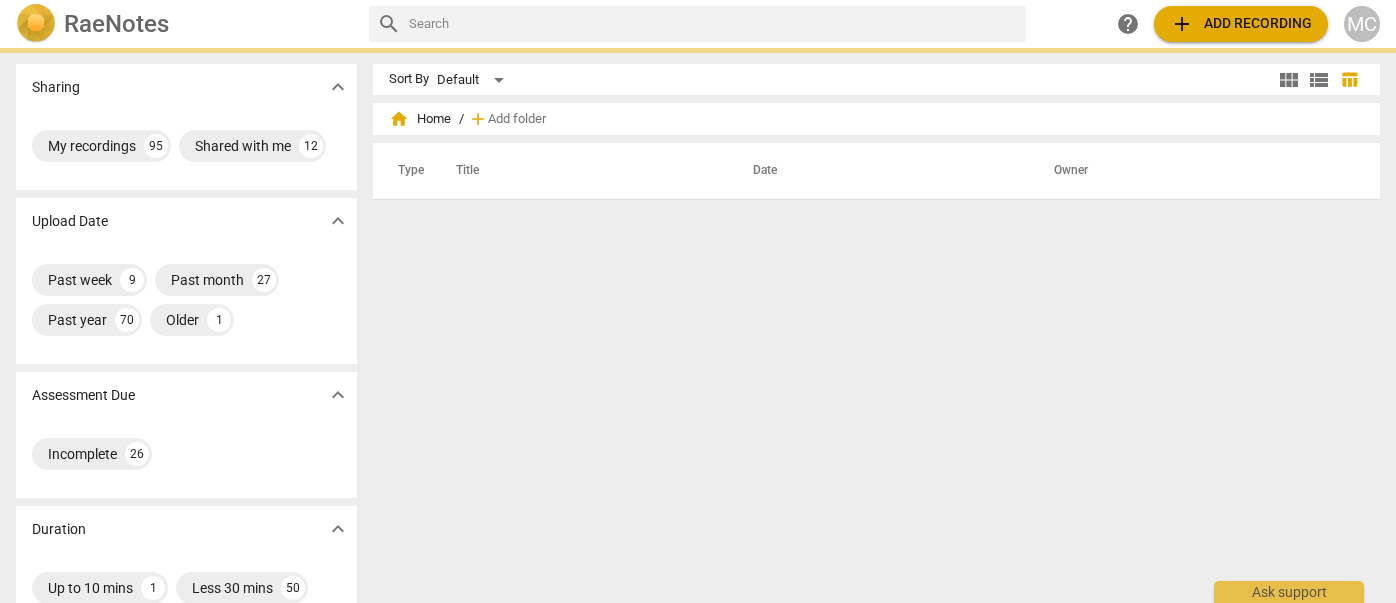scroll, scrollTop: 0, scrollLeft: 0, axis: both 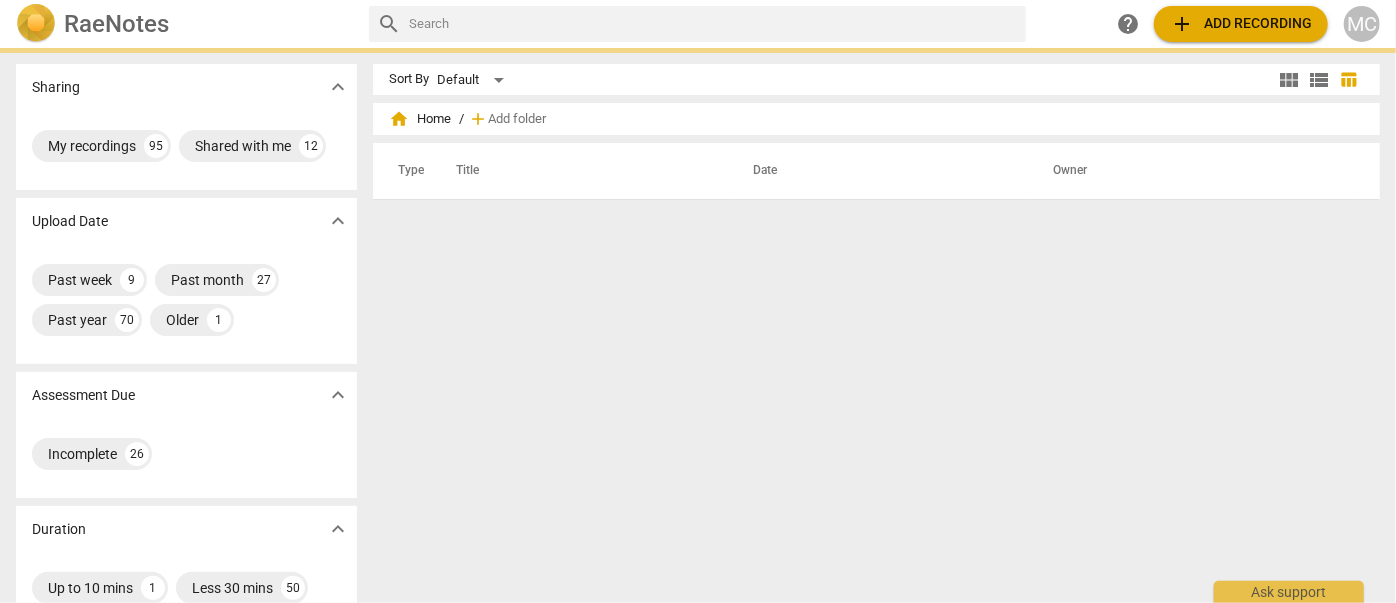 click at bounding box center [713, 24] 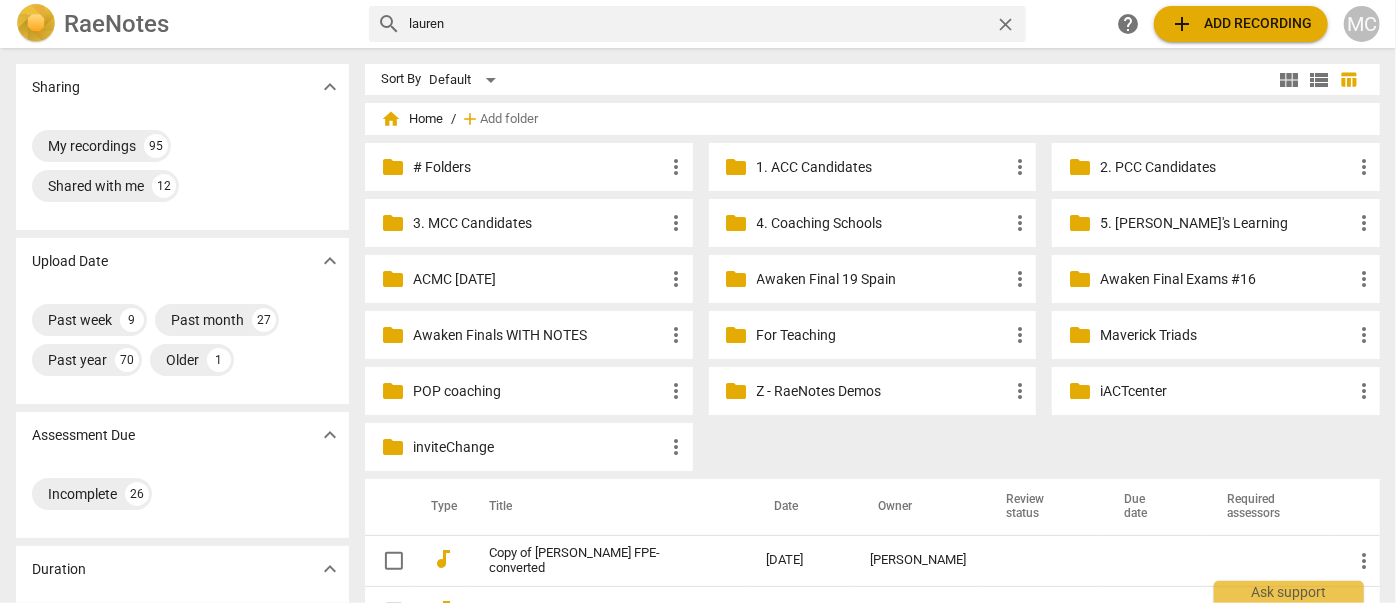 type on "lauren" 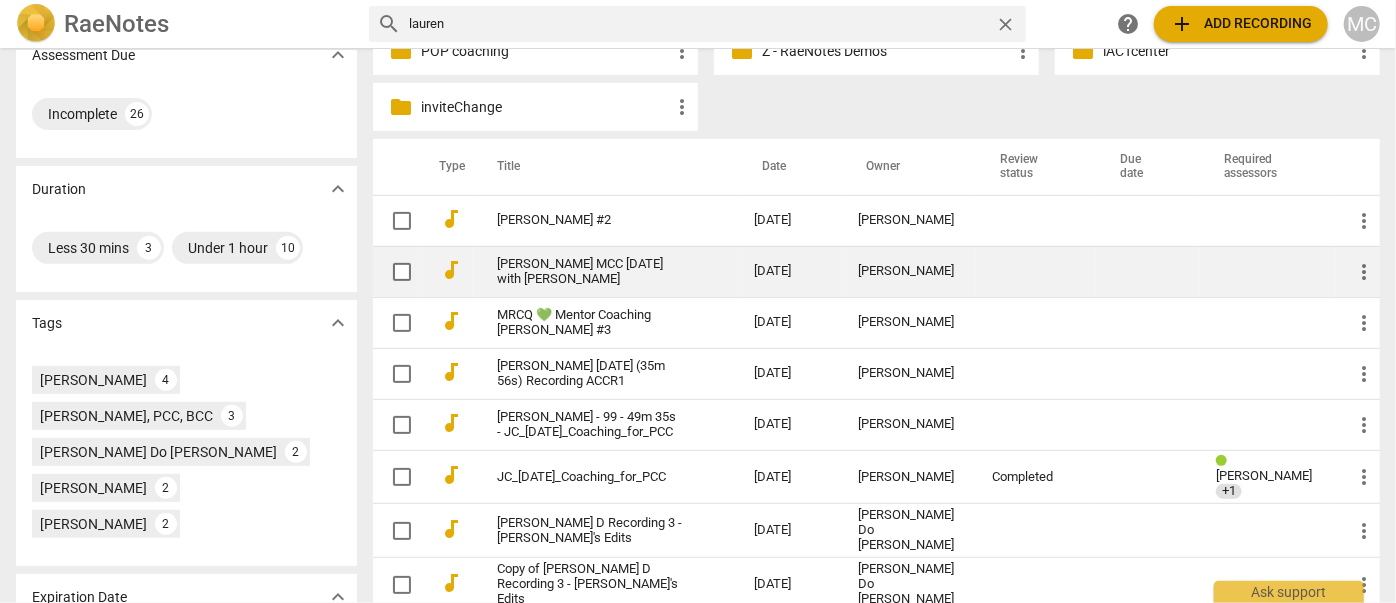 scroll, scrollTop: 363, scrollLeft: 0, axis: vertical 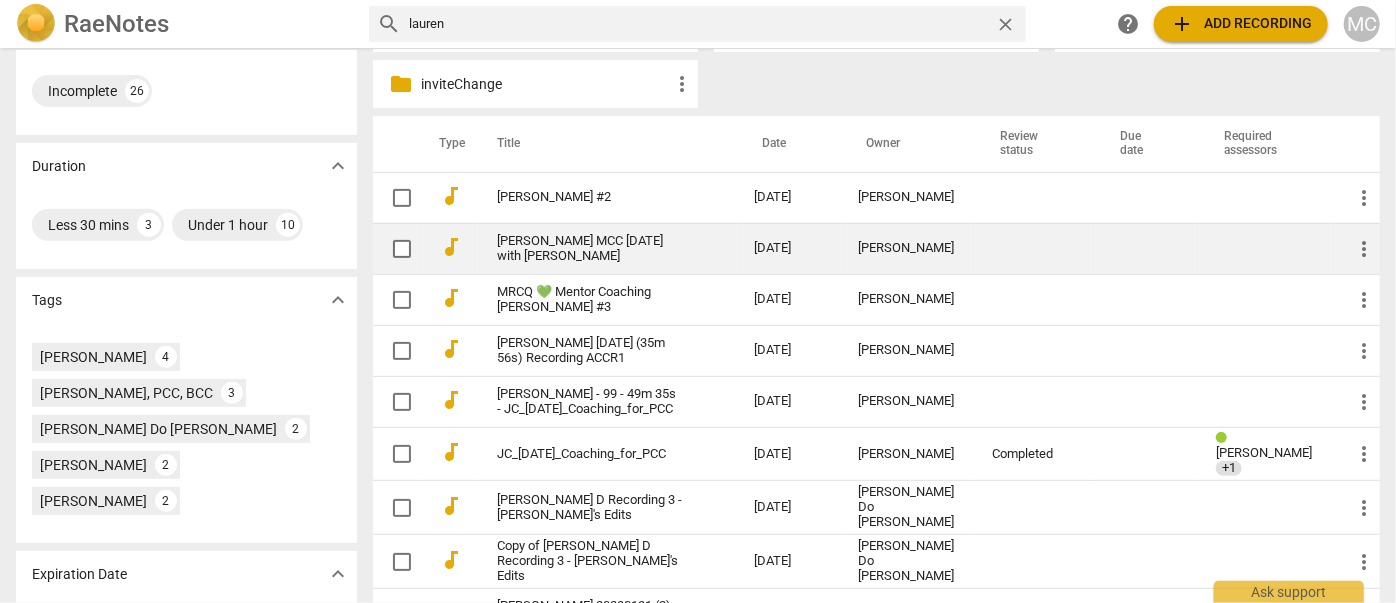 click on "[PERSON_NAME] MCC [DATE] with [PERSON_NAME]" at bounding box center (589, 249) 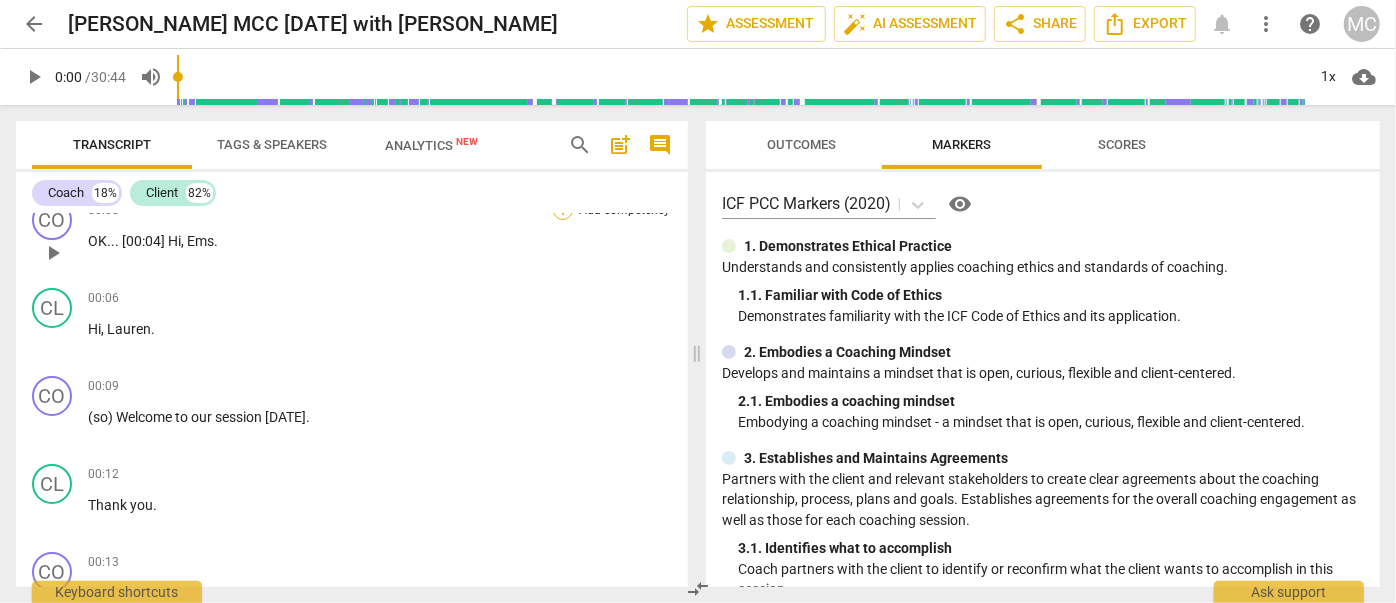 scroll, scrollTop: 0, scrollLeft: 0, axis: both 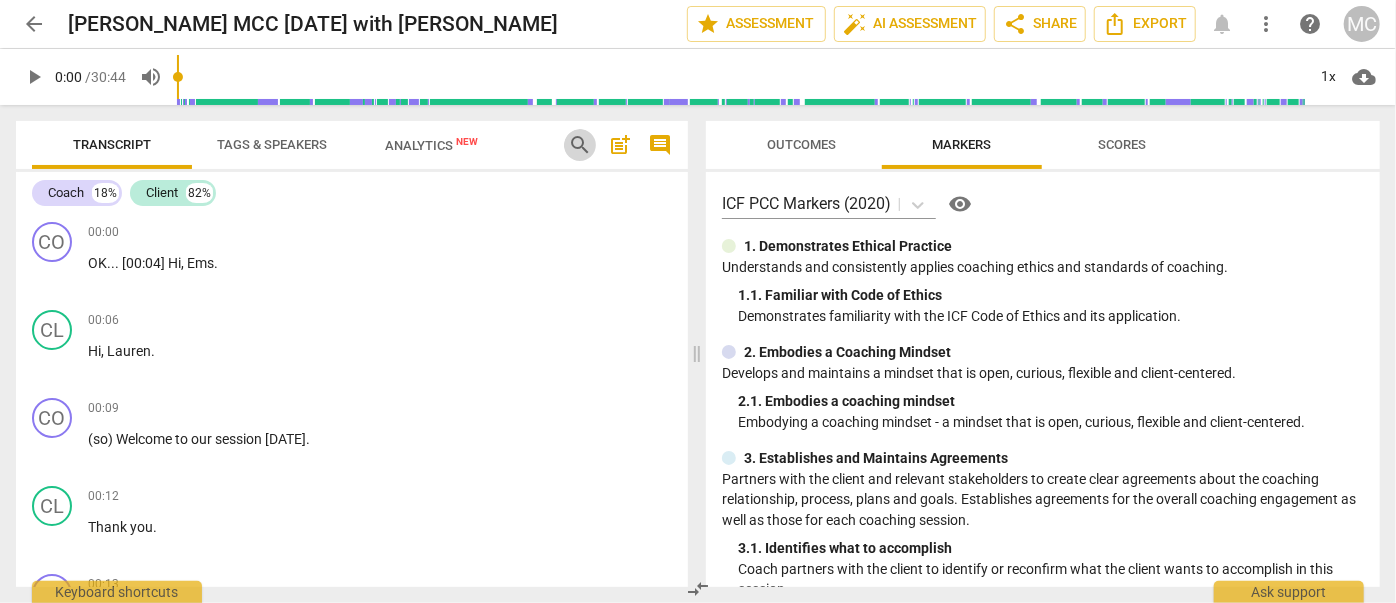 click on "search" at bounding box center [580, 145] 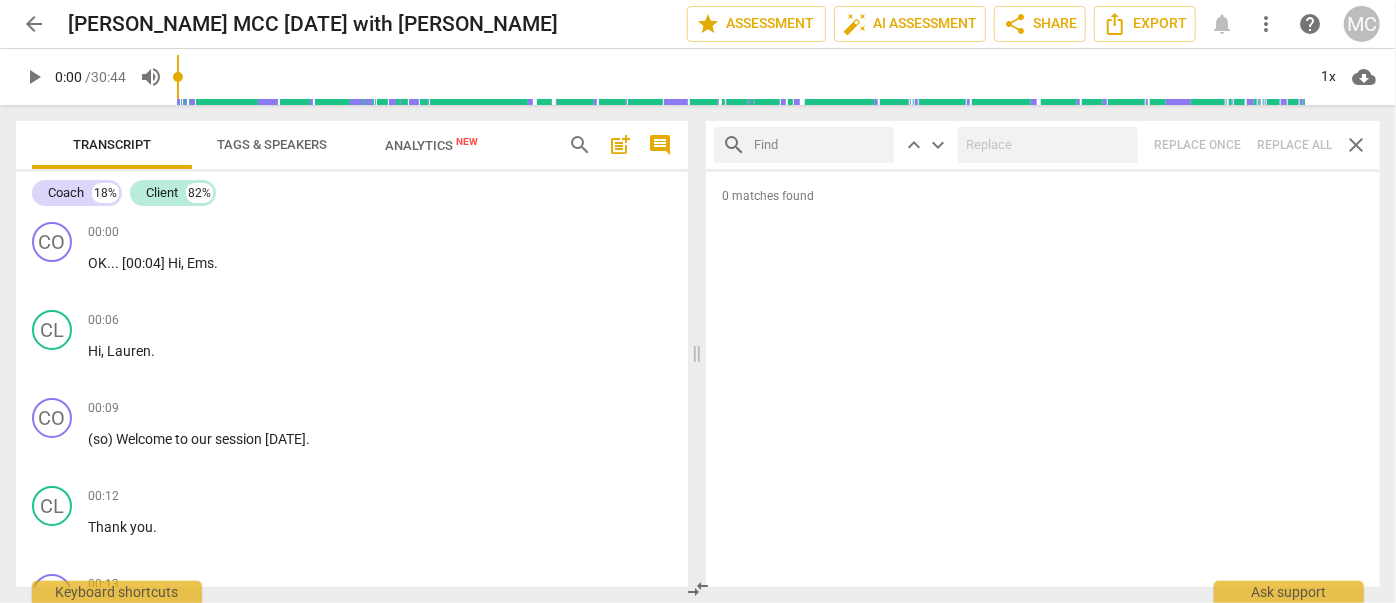 click at bounding box center (820, 145) 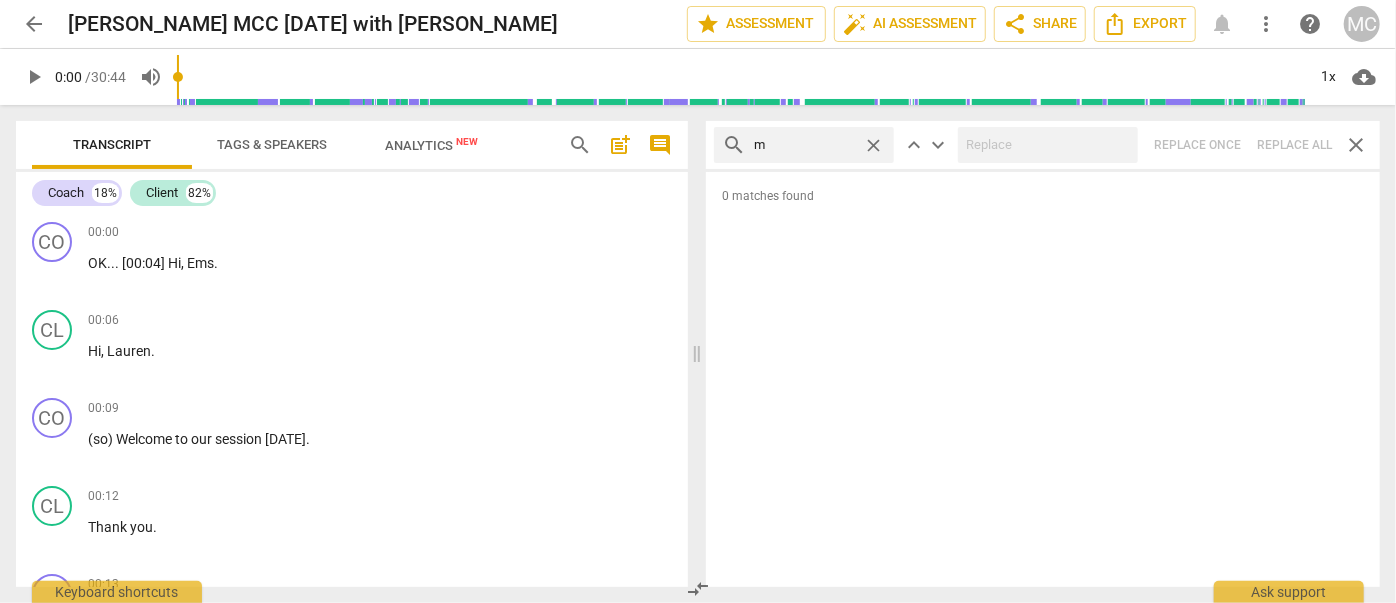 type on "m" 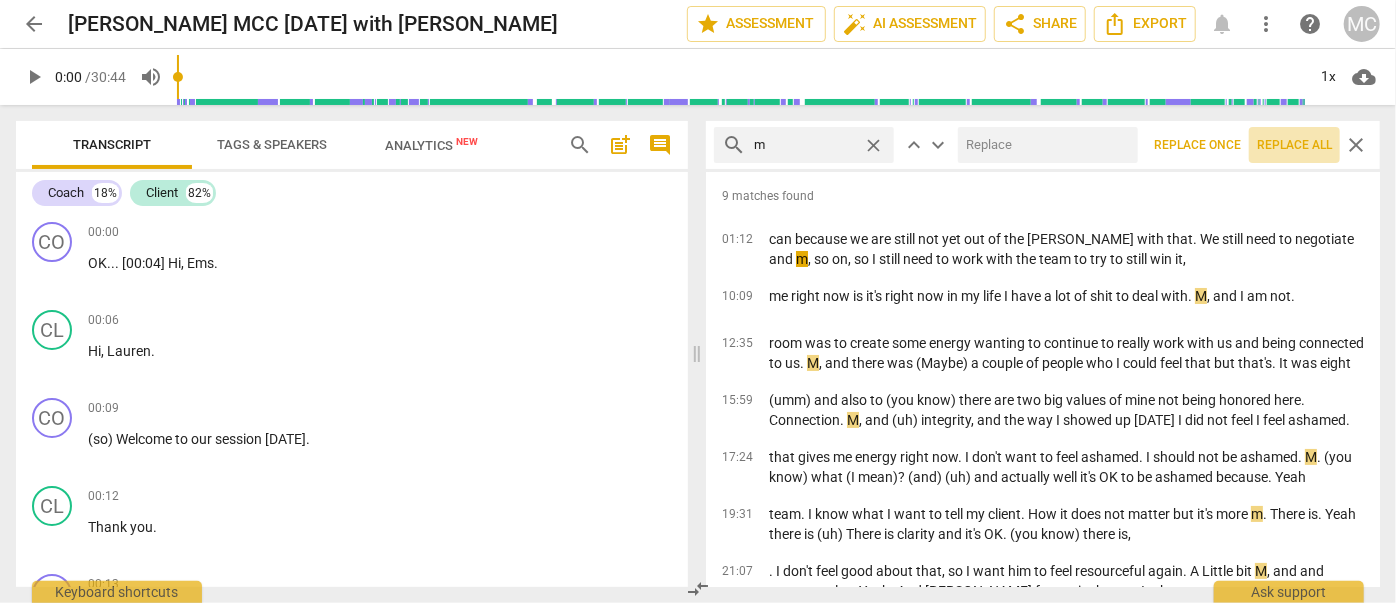 click on "Replace all" at bounding box center [1294, 145] 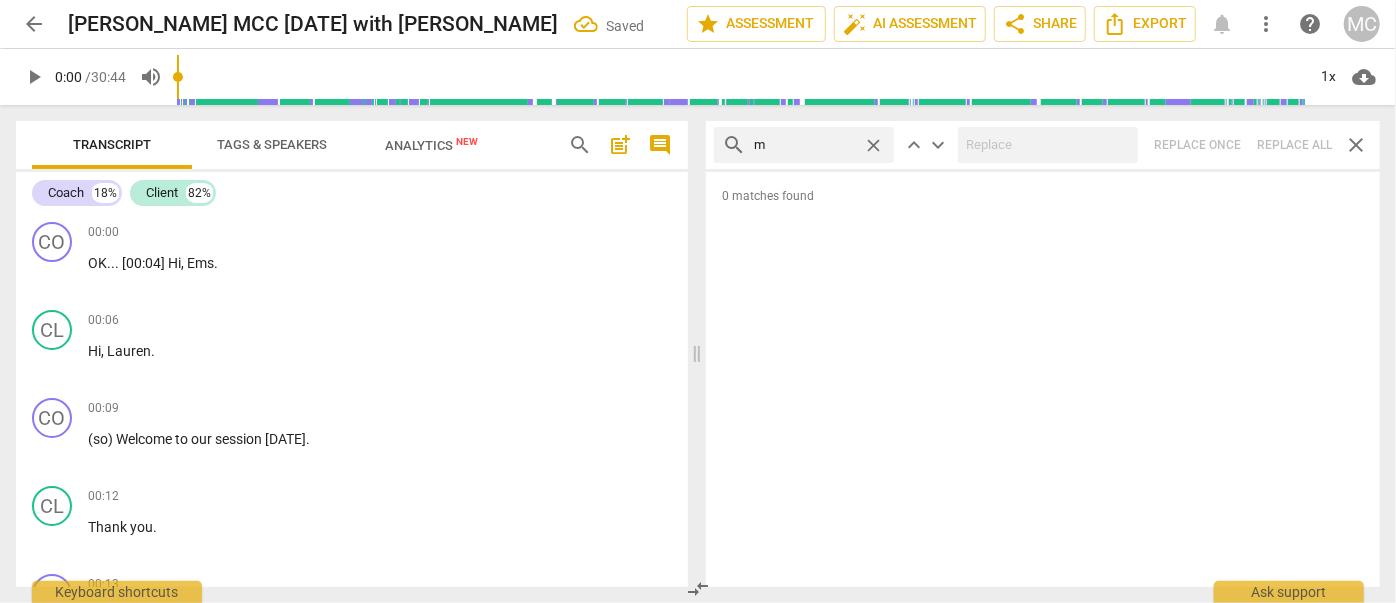 click on "close" at bounding box center (873, 145) 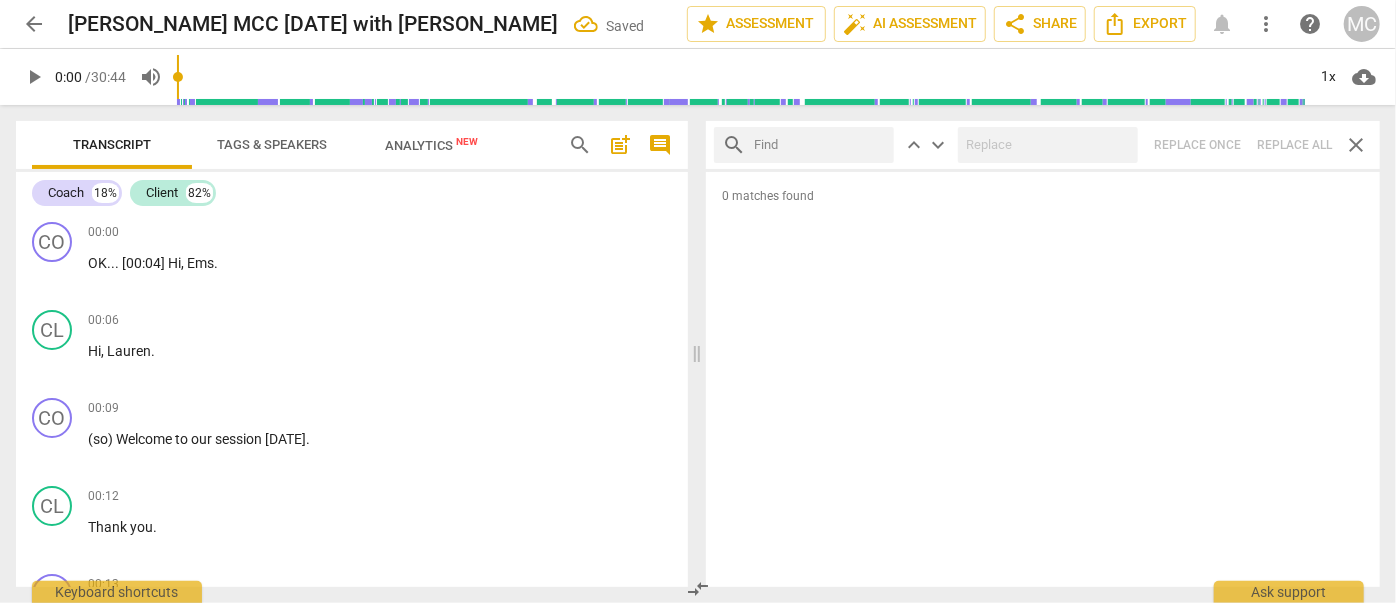 click at bounding box center [820, 145] 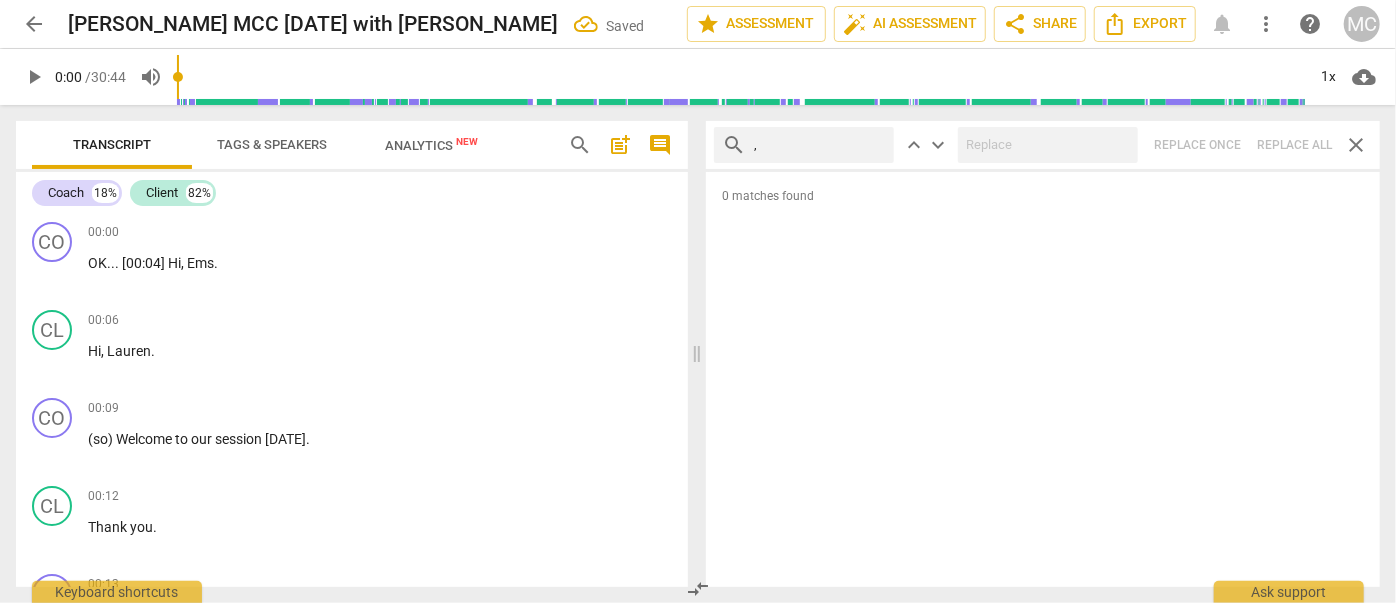 type on "," 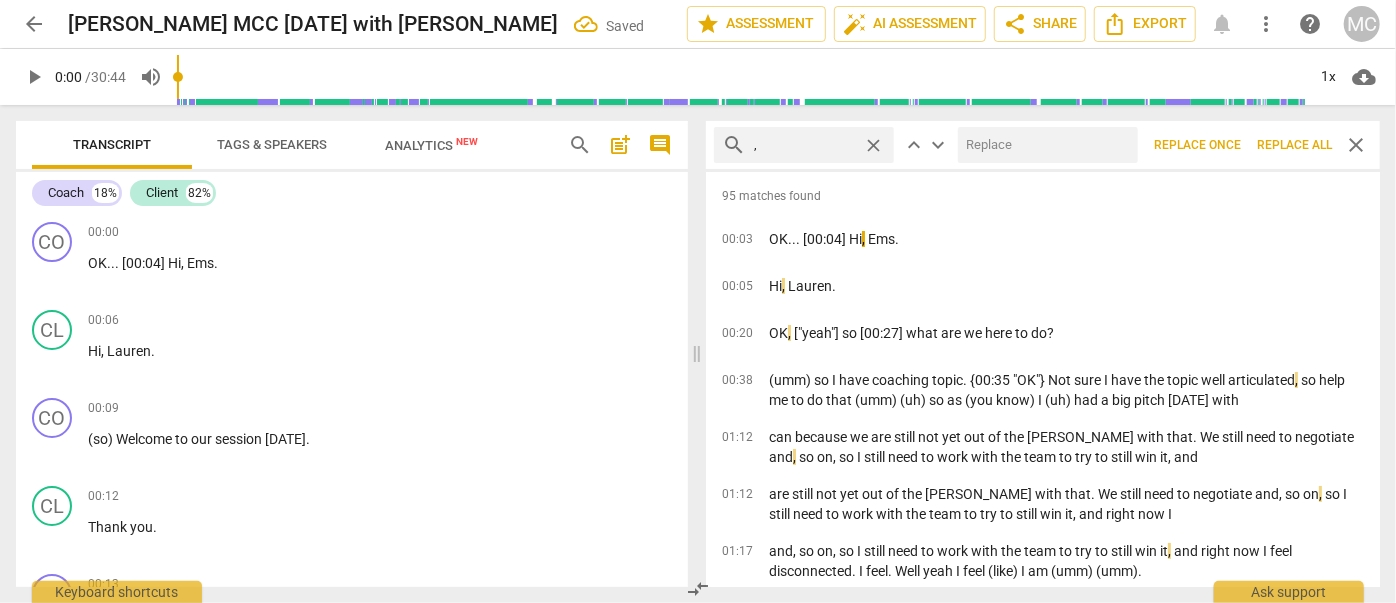 click on "Replace all" at bounding box center [1294, 145] 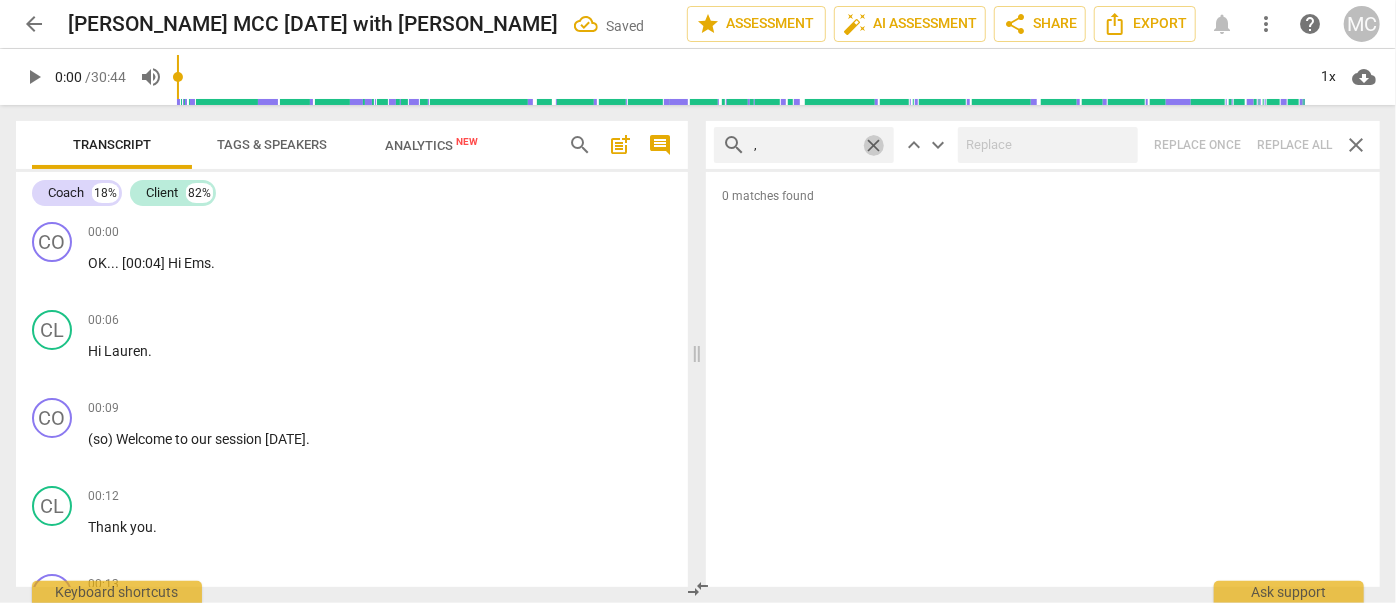drag, startPoint x: 874, startPoint y: 142, endPoint x: 864, endPoint y: 143, distance: 10.049875 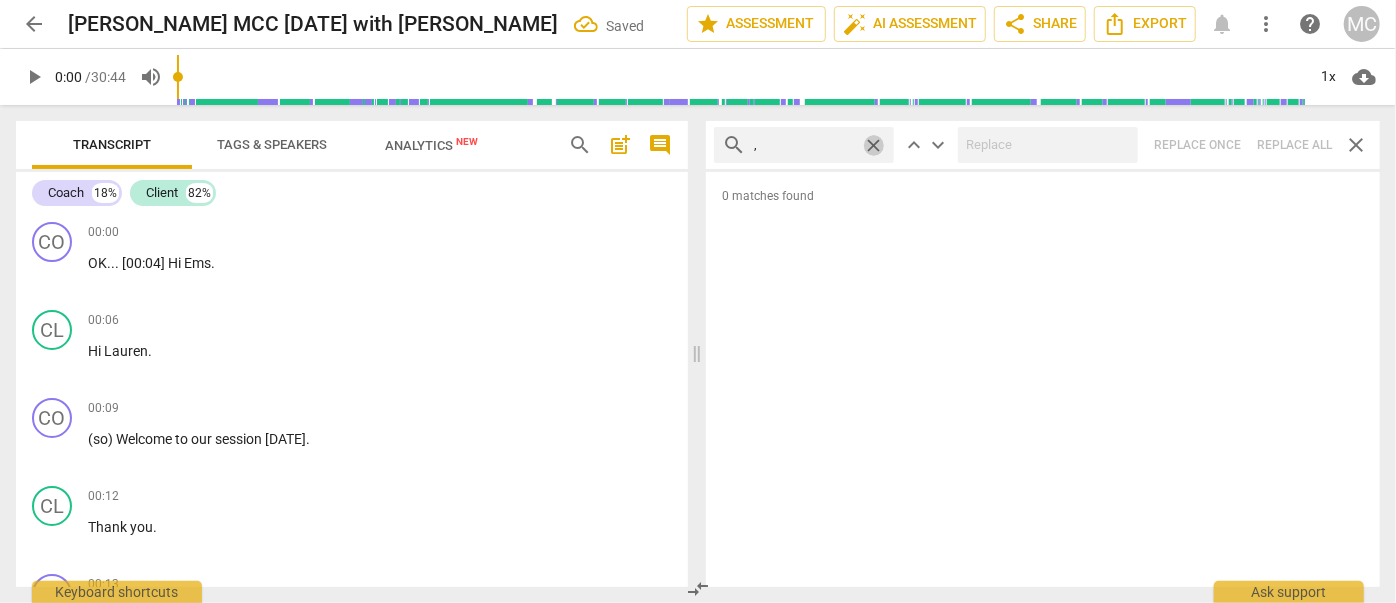click on "close" at bounding box center [873, 145] 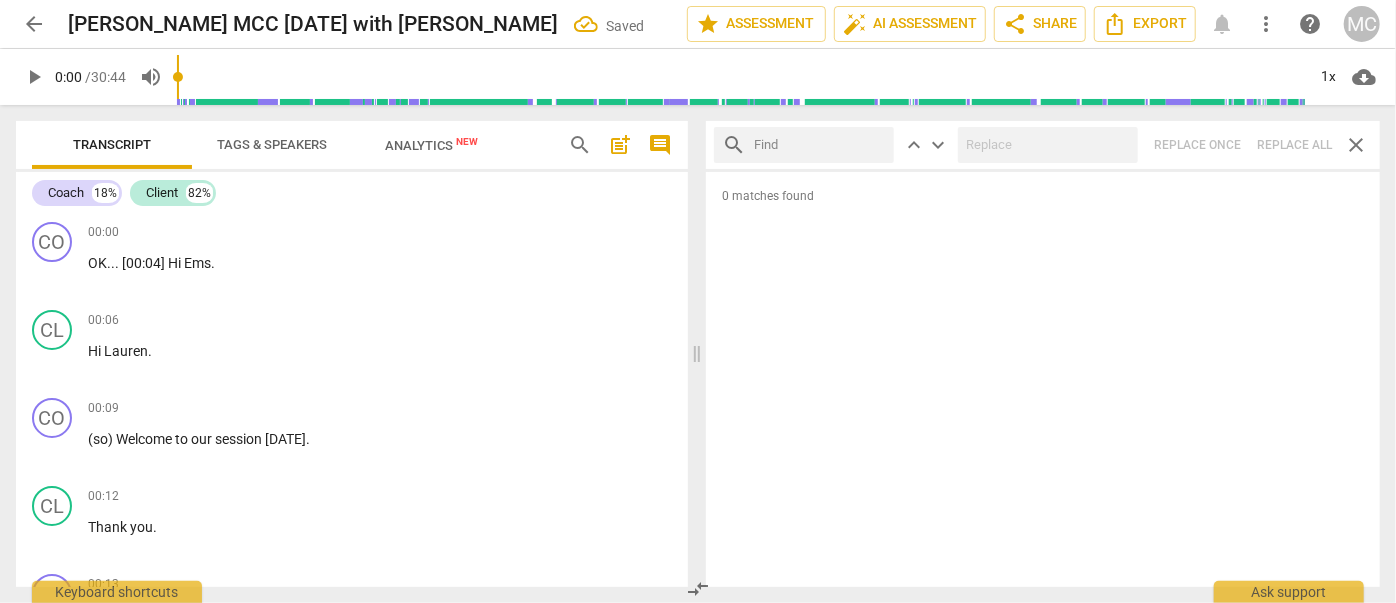 click at bounding box center (820, 145) 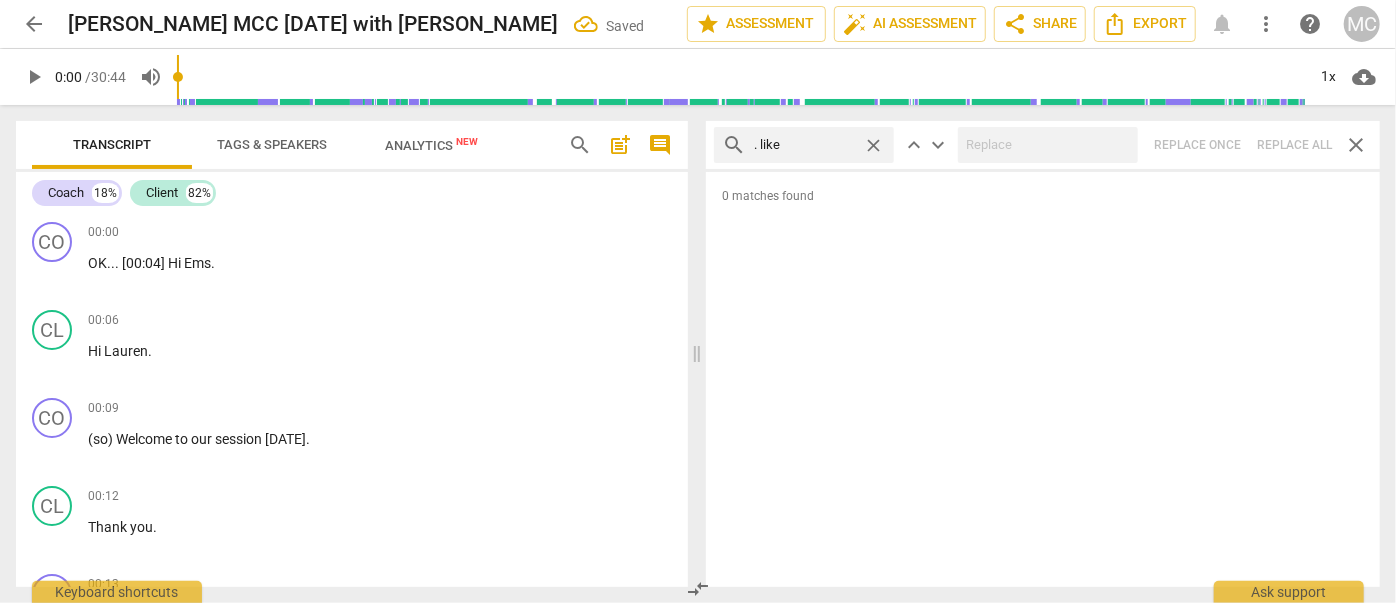 type on ". like" 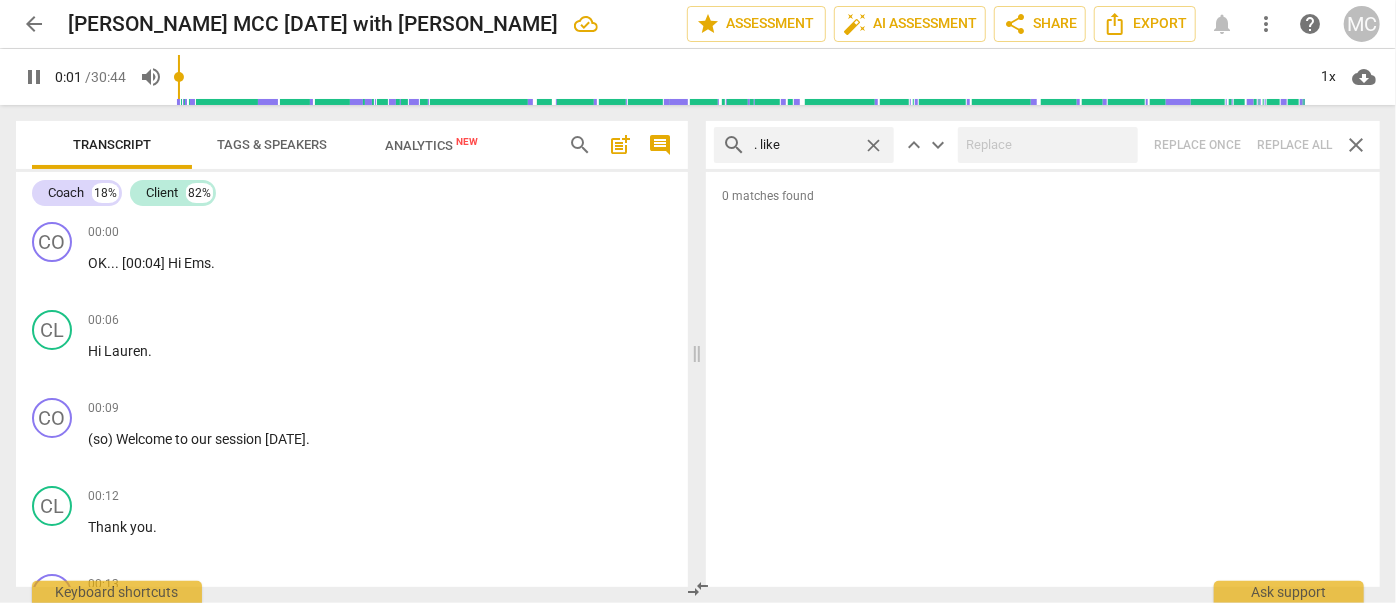 click on "search . like close keyboard_arrow_up keyboard_arrow_down Replace once Replace all close" at bounding box center (1043, 145) 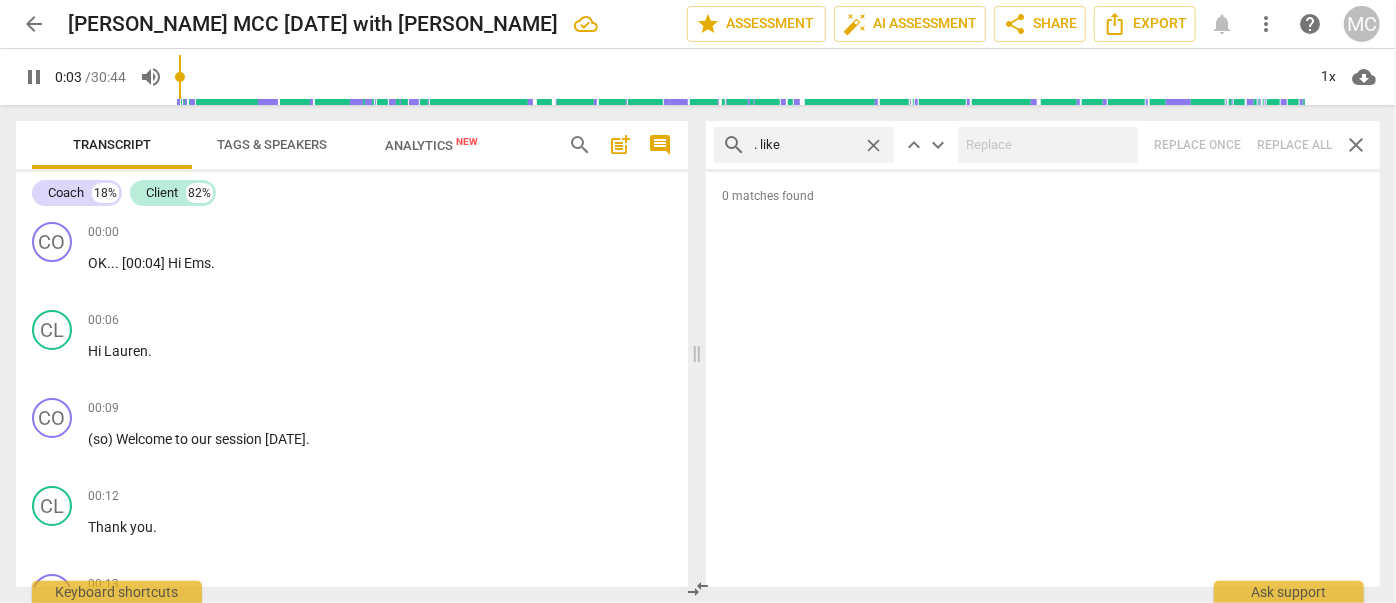 type on "4" 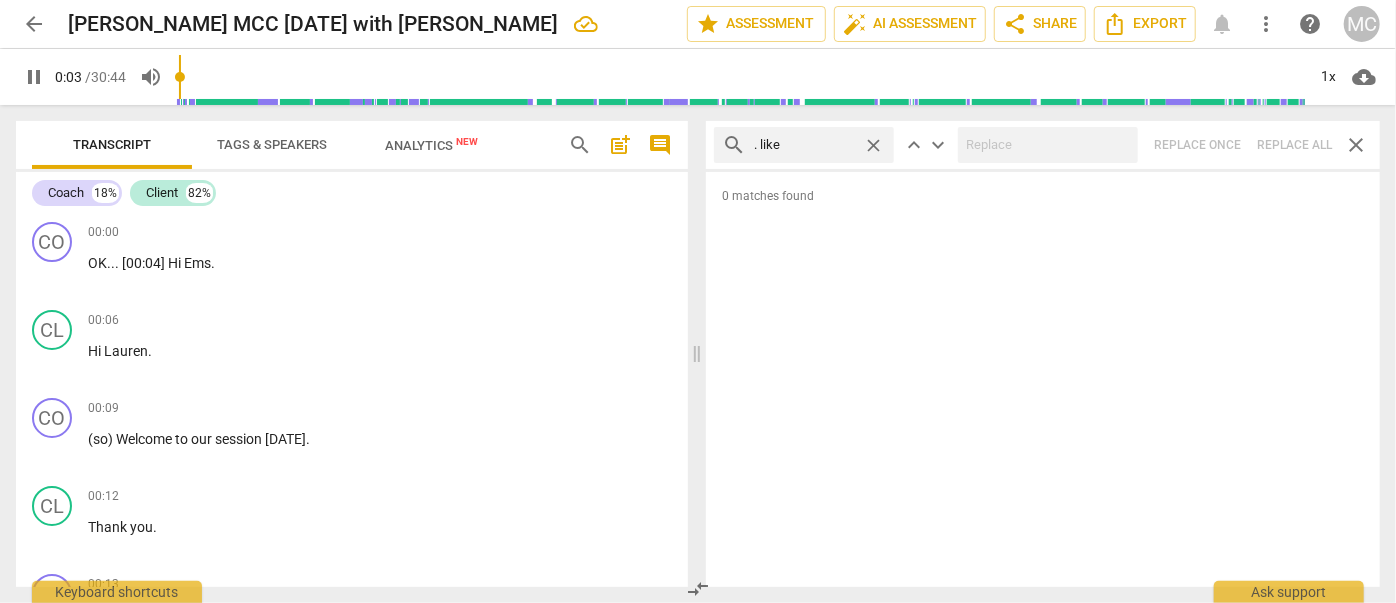 click on "close" at bounding box center (873, 145) 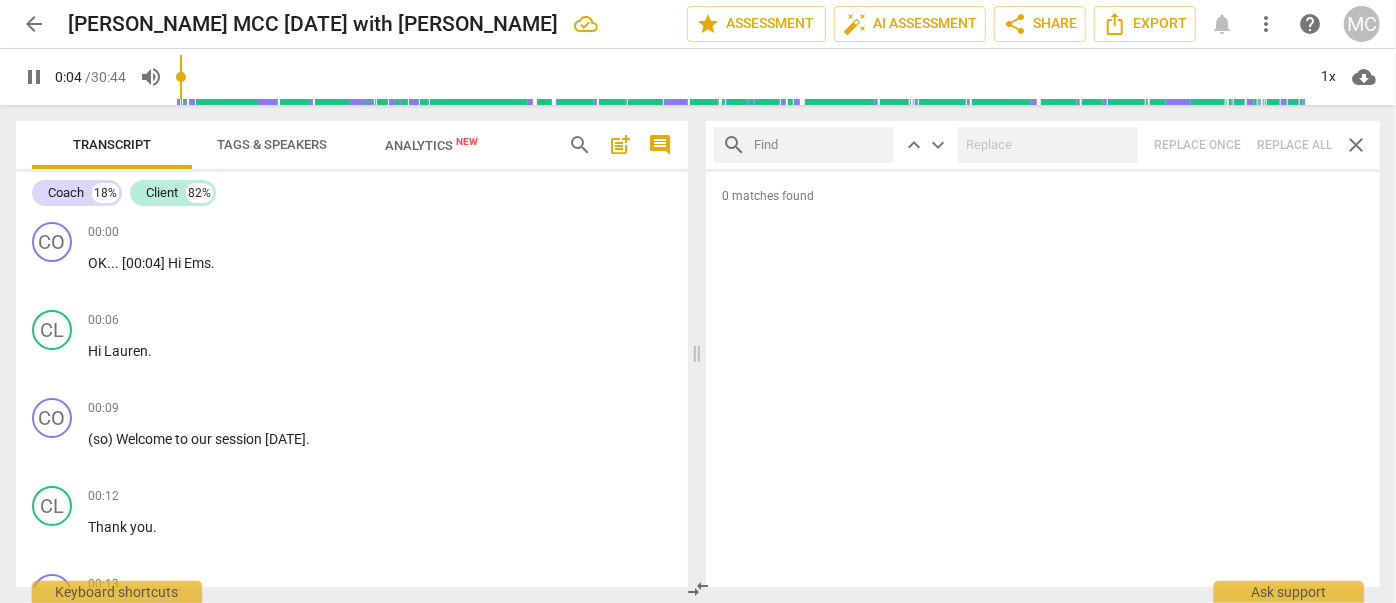 click at bounding box center [820, 145] 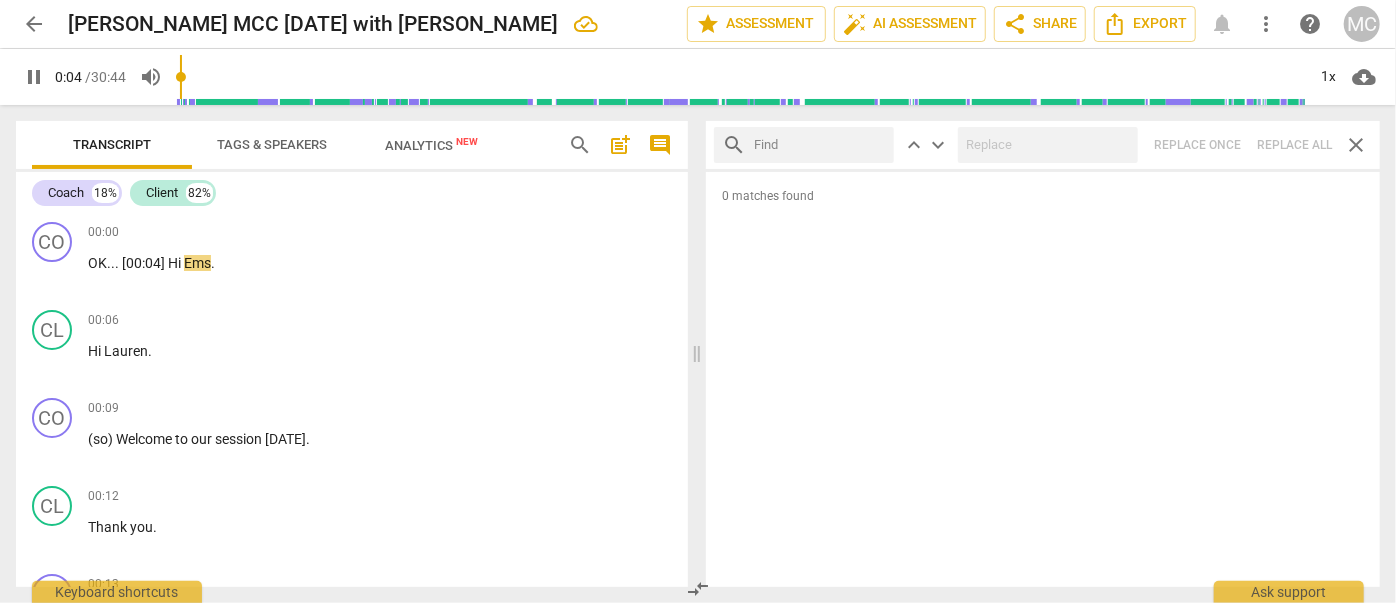 type on "5" 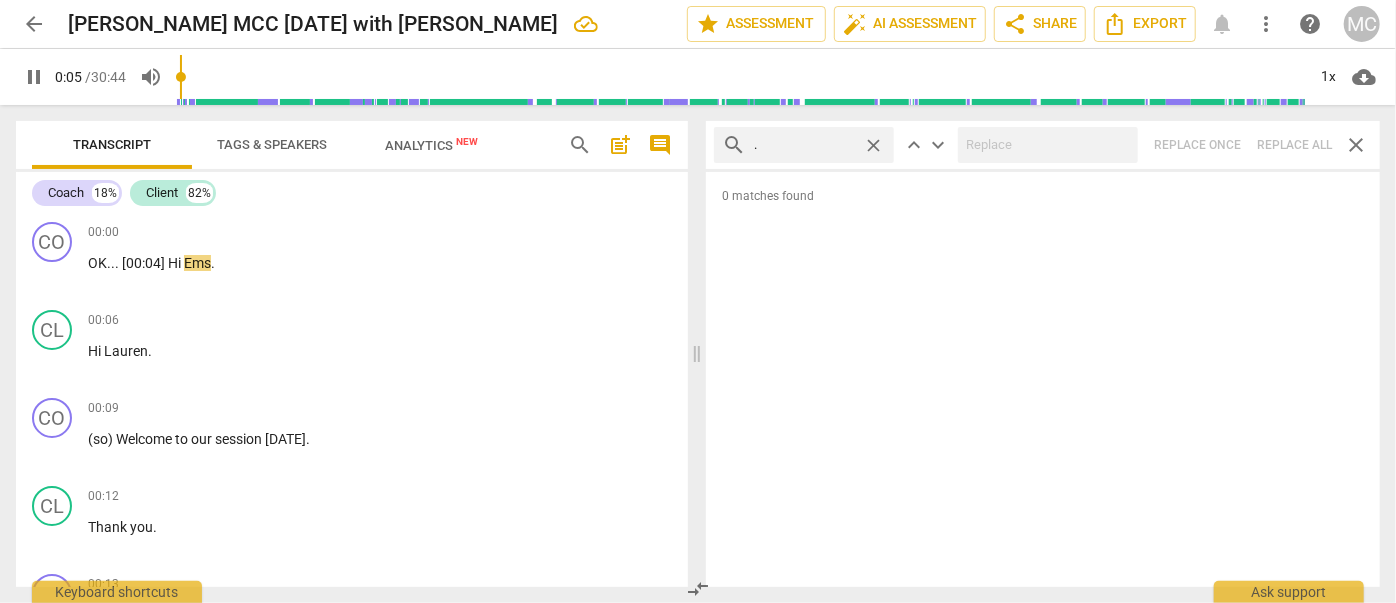 type on ". u" 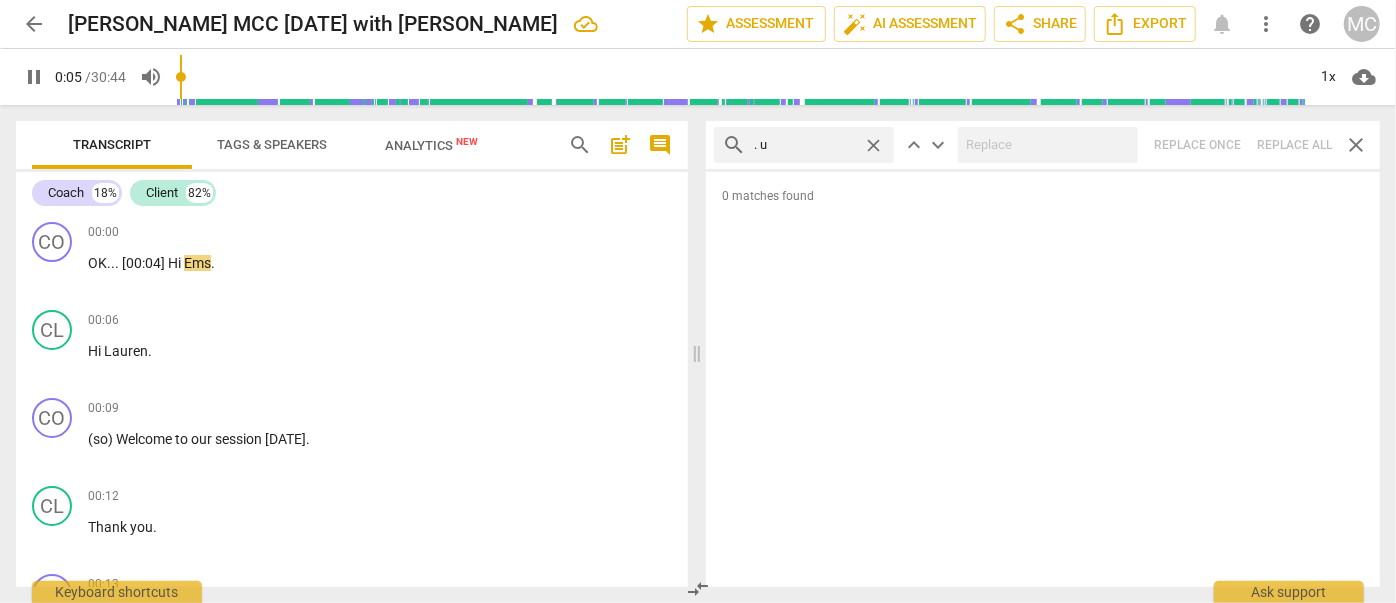 type on "6" 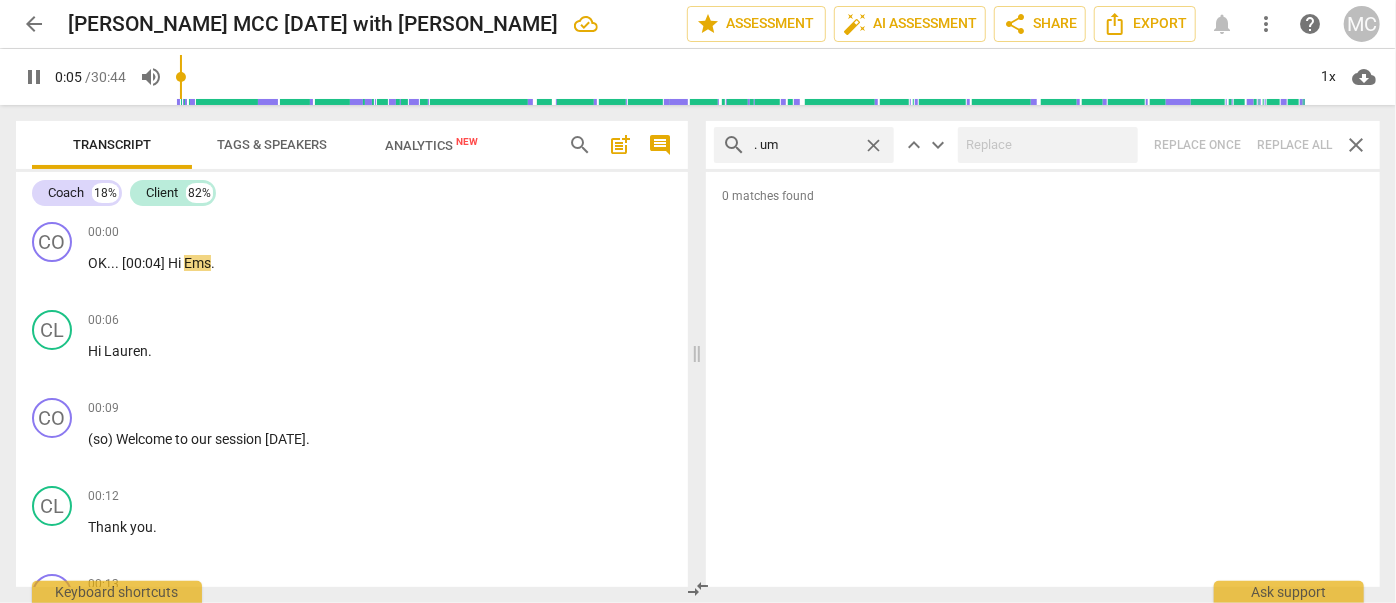 type on ". um" 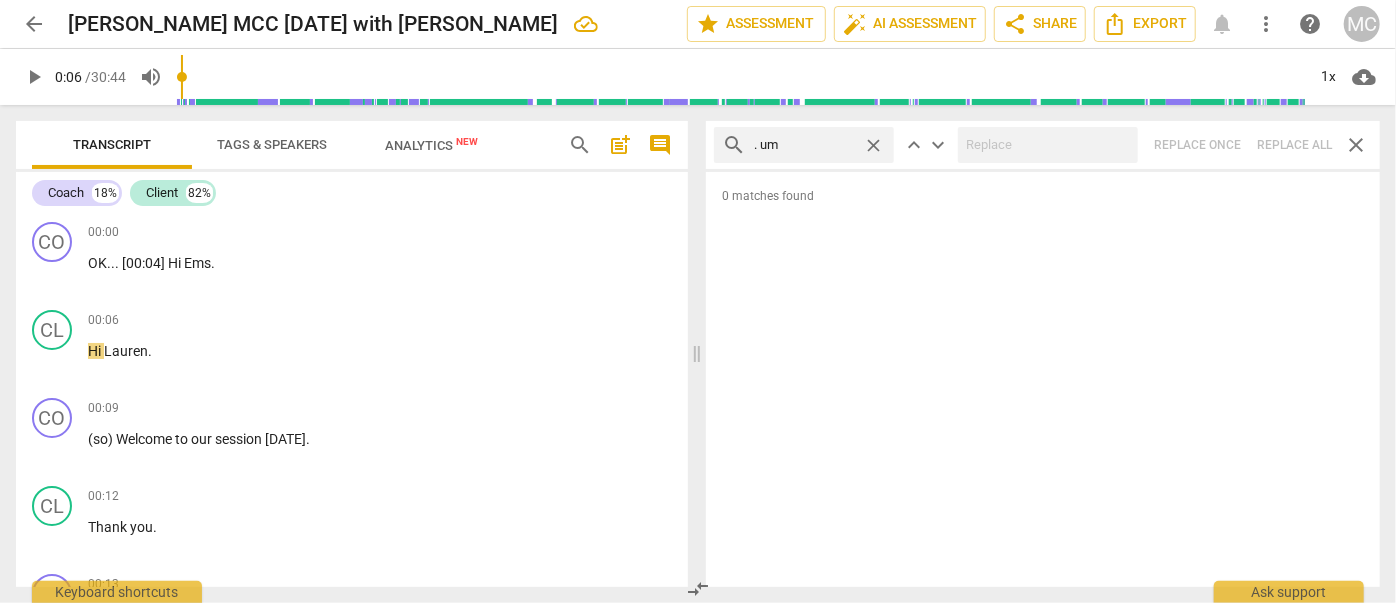 type on "7" 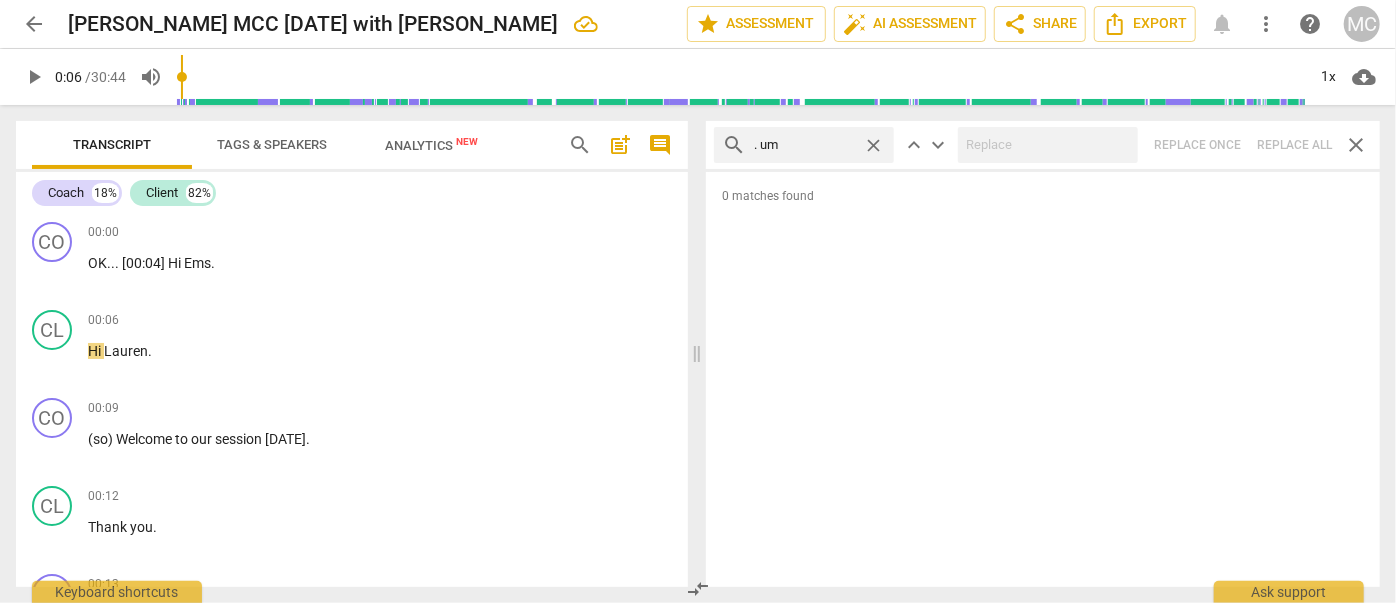 click on "search . um close keyboard_arrow_up keyboard_arrow_down Replace once Replace all close" at bounding box center (1043, 145) 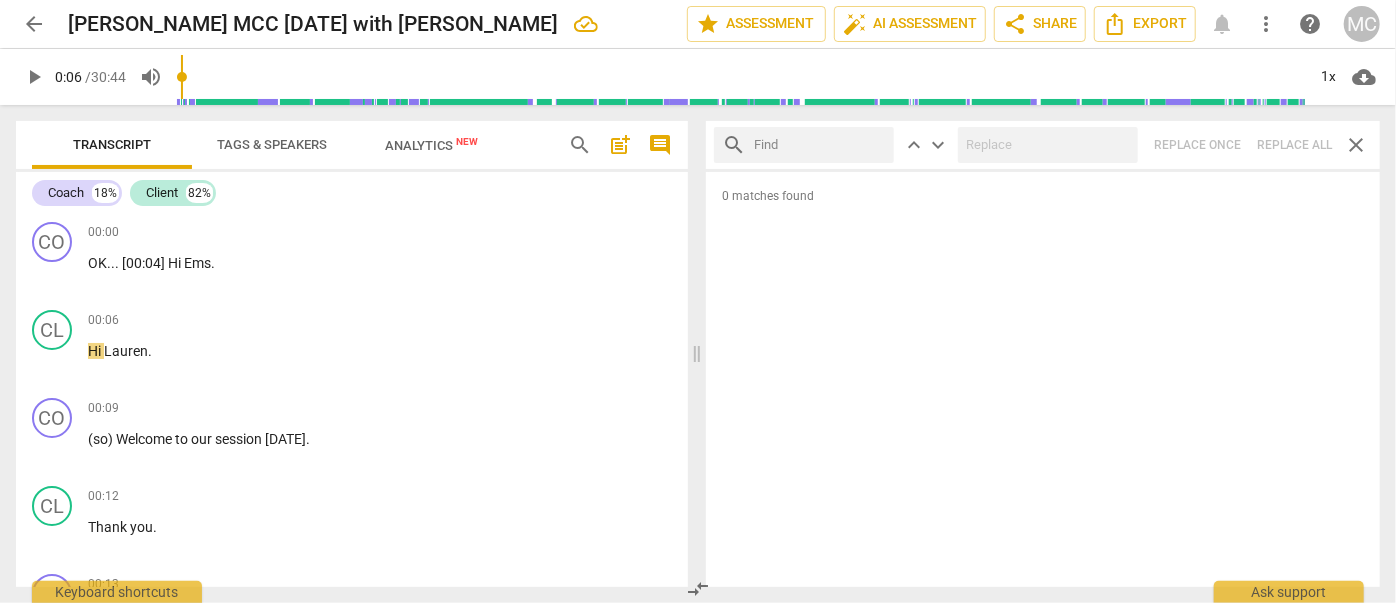 click at bounding box center (820, 145) 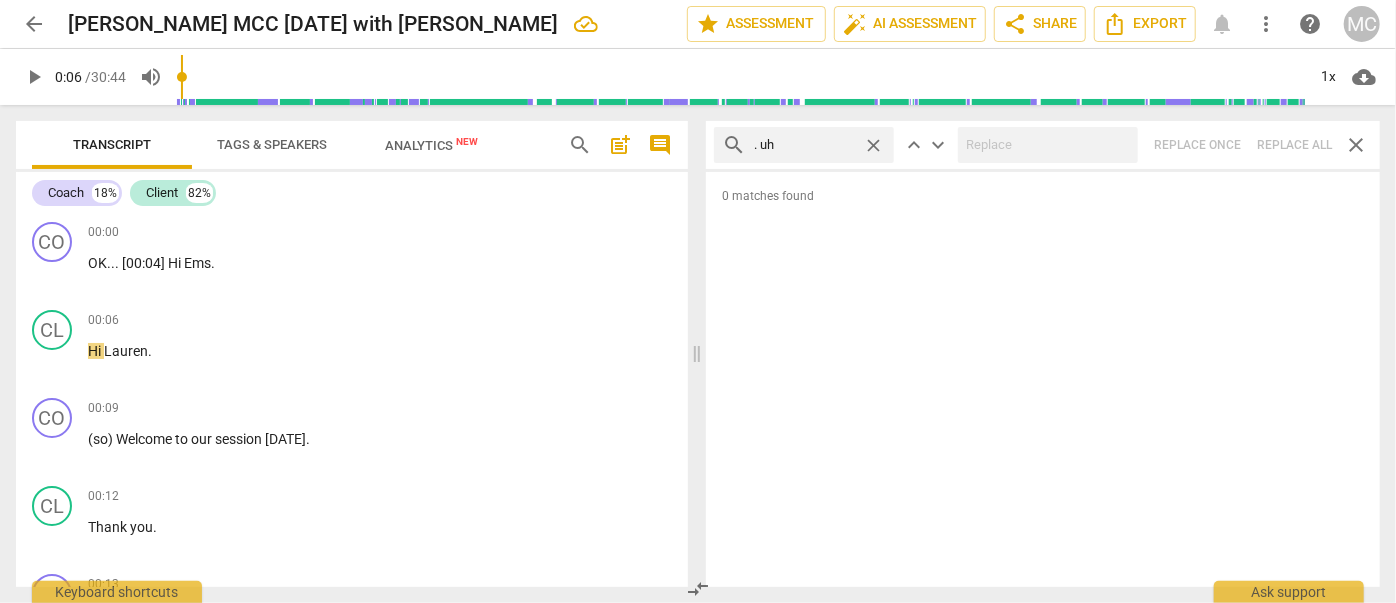 type on ". uh" 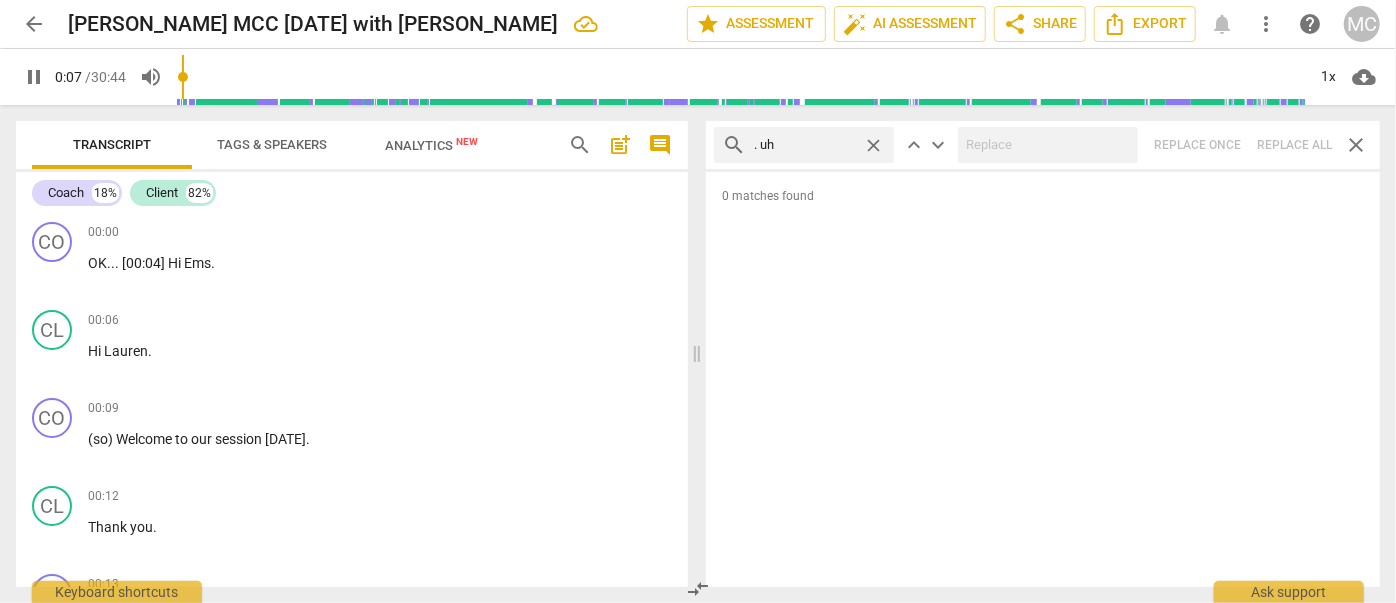 click on "search . uh close keyboard_arrow_up keyboard_arrow_down Replace once Replace all close" at bounding box center (1043, 145) 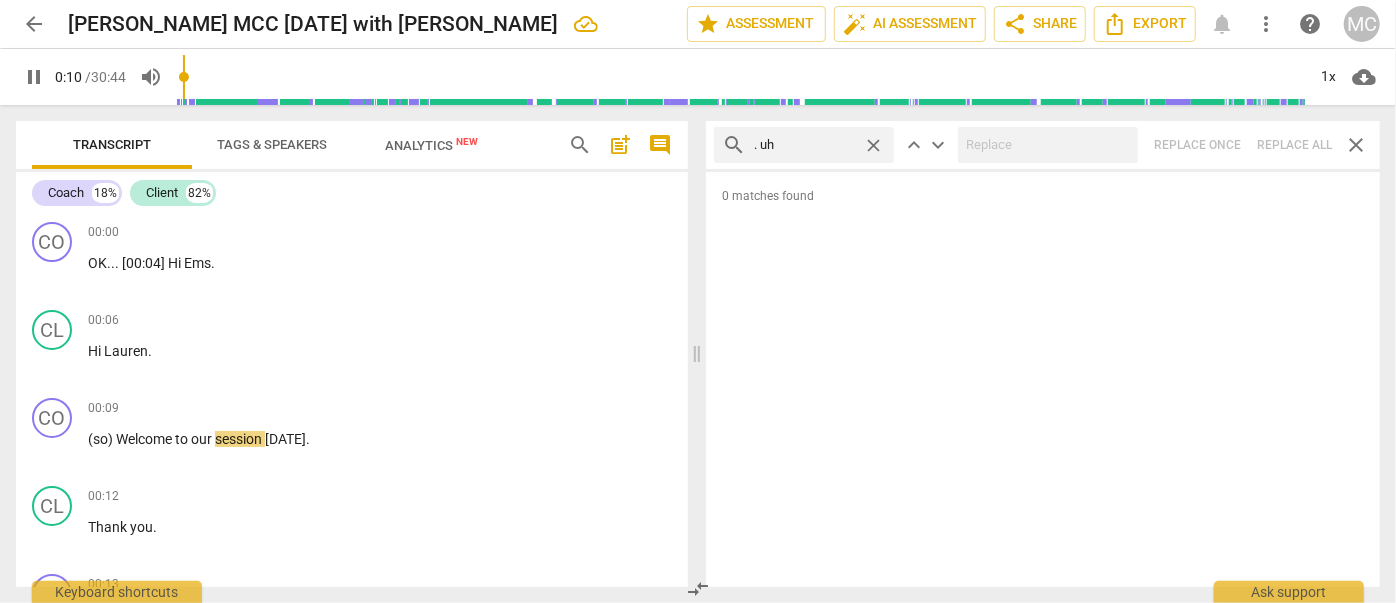 type on "11" 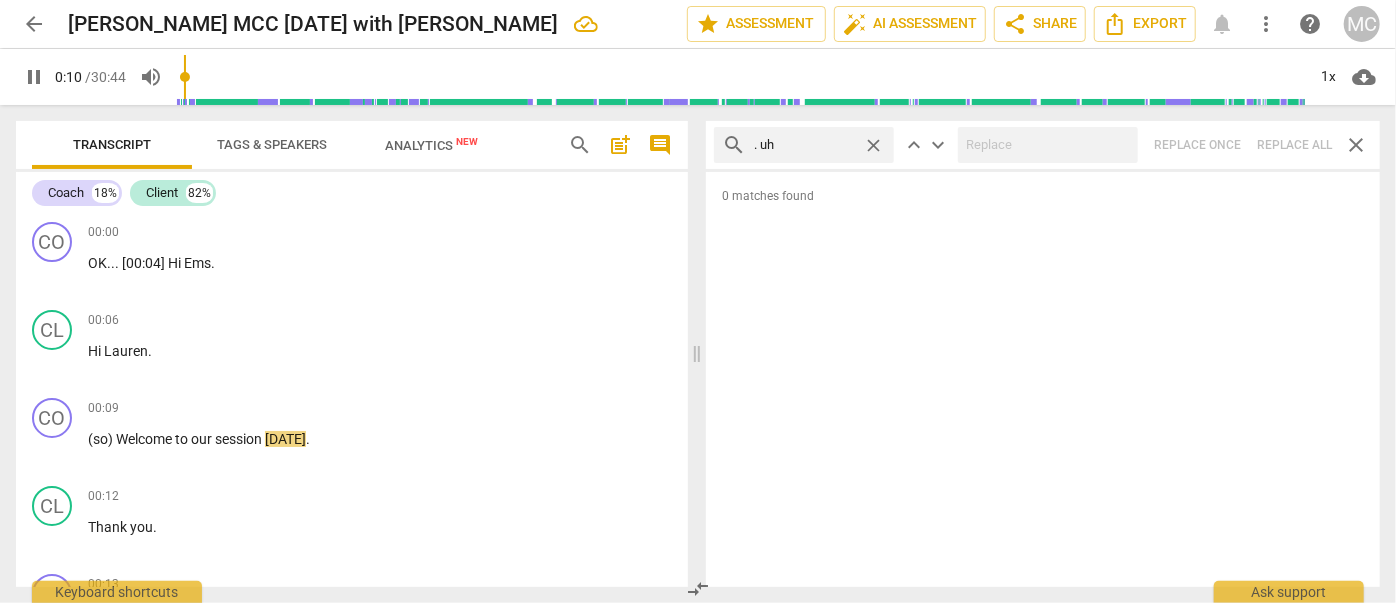 click on "close" at bounding box center (873, 145) 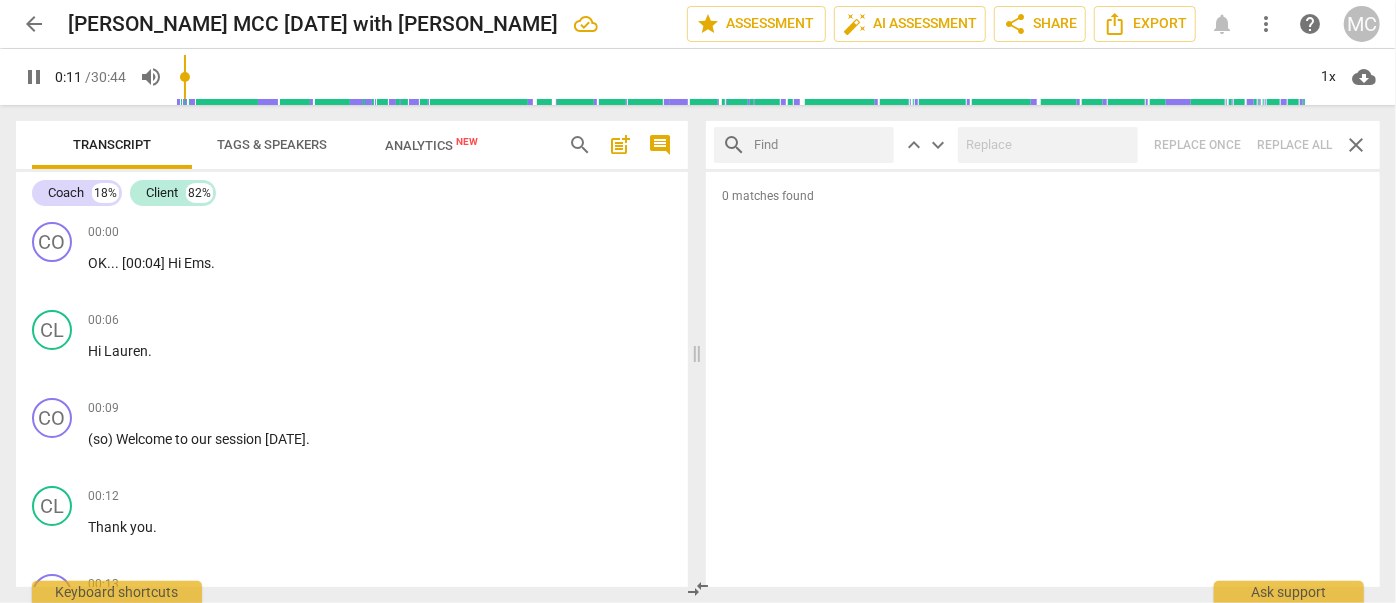 click at bounding box center (820, 145) 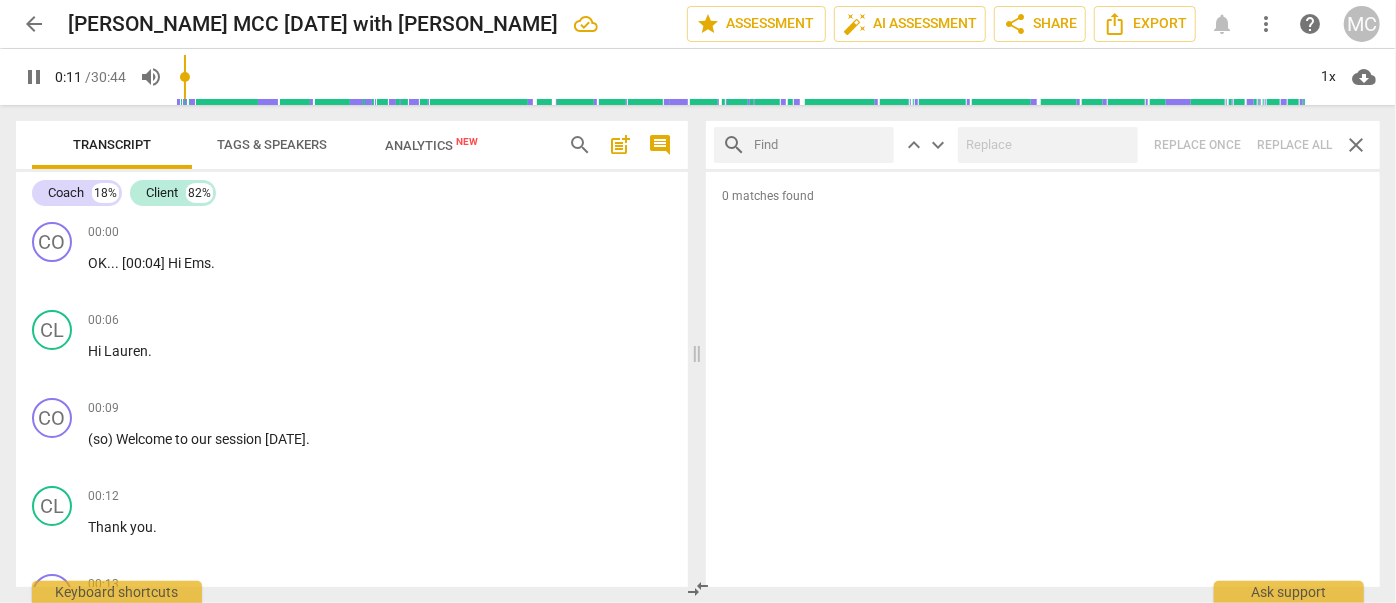 type on "12" 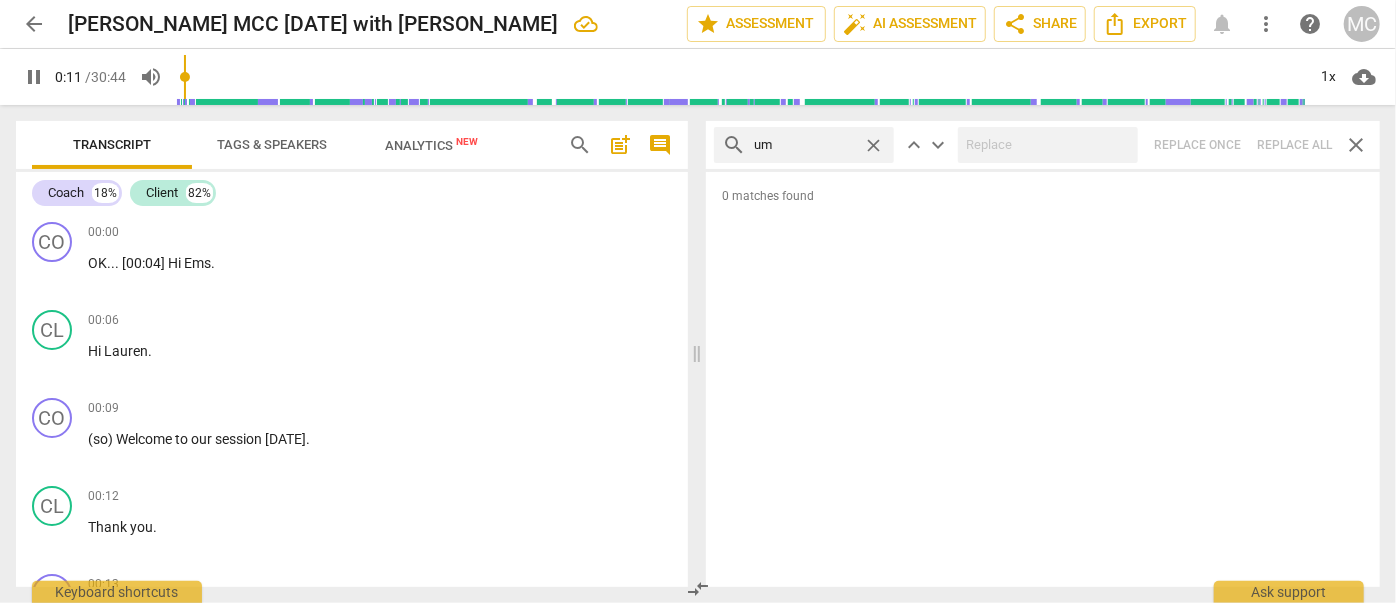 type on "um" 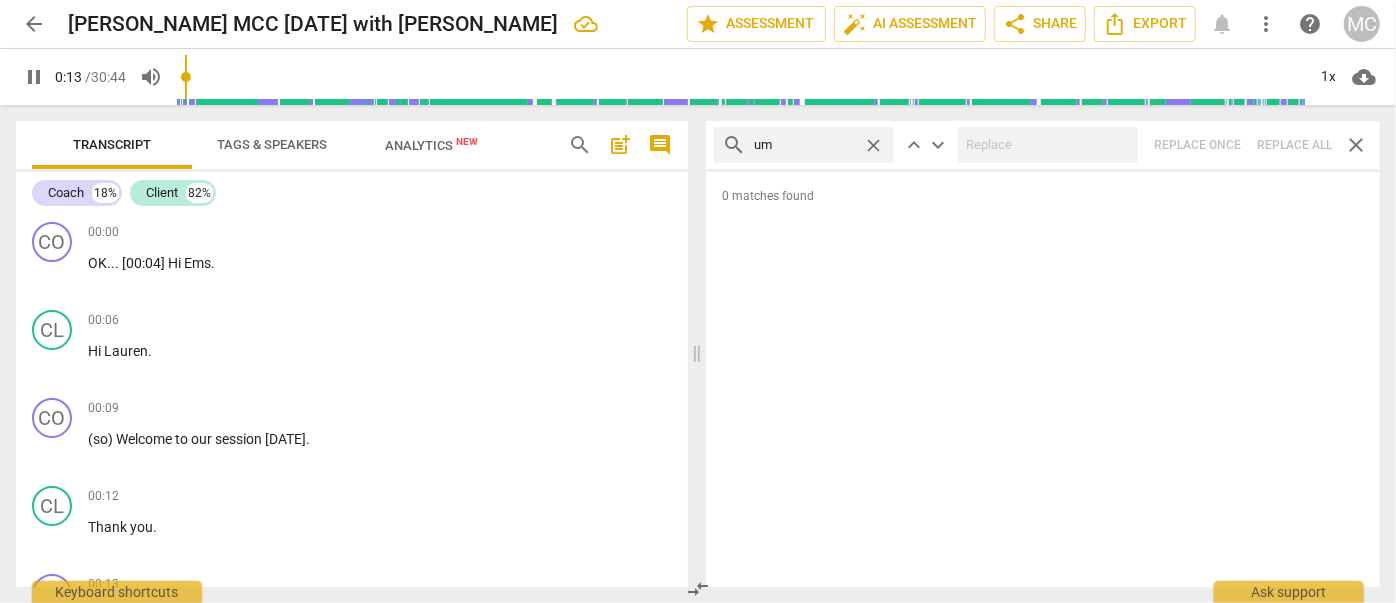 scroll, scrollTop: 388, scrollLeft: 0, axis: vertical 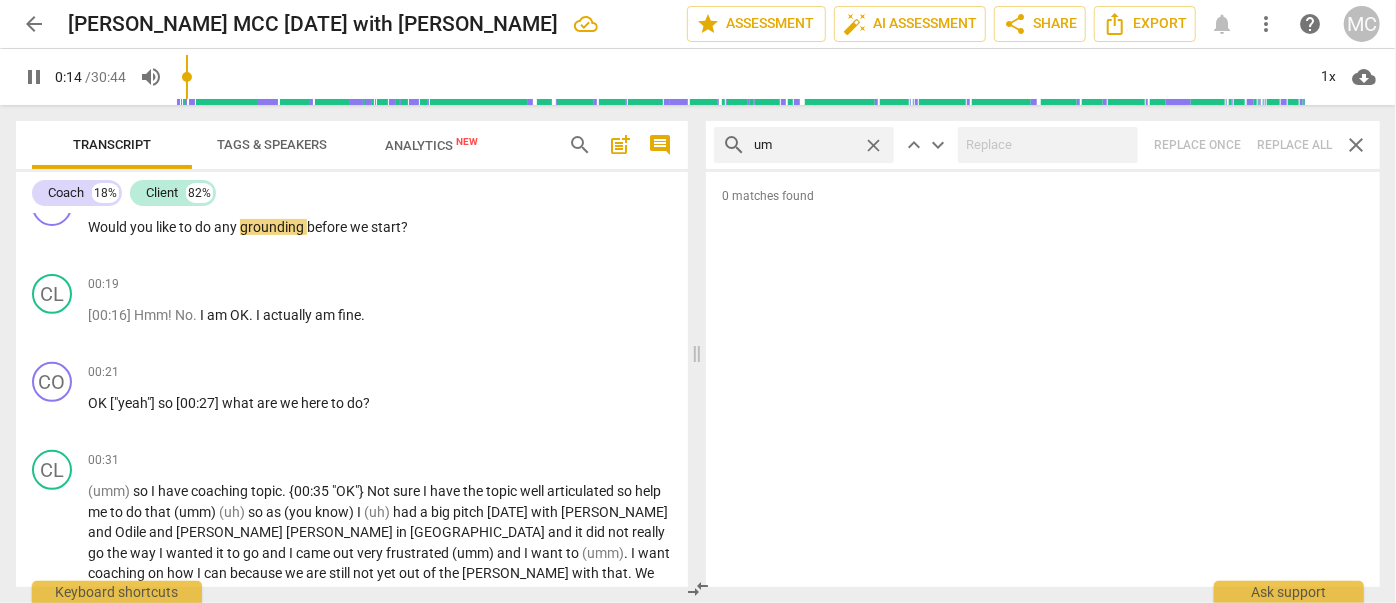 click on "search um close keyboard_arrow_up keyboard_arrow_down Replace once Replace all close" at bounding box center [1043, 145] 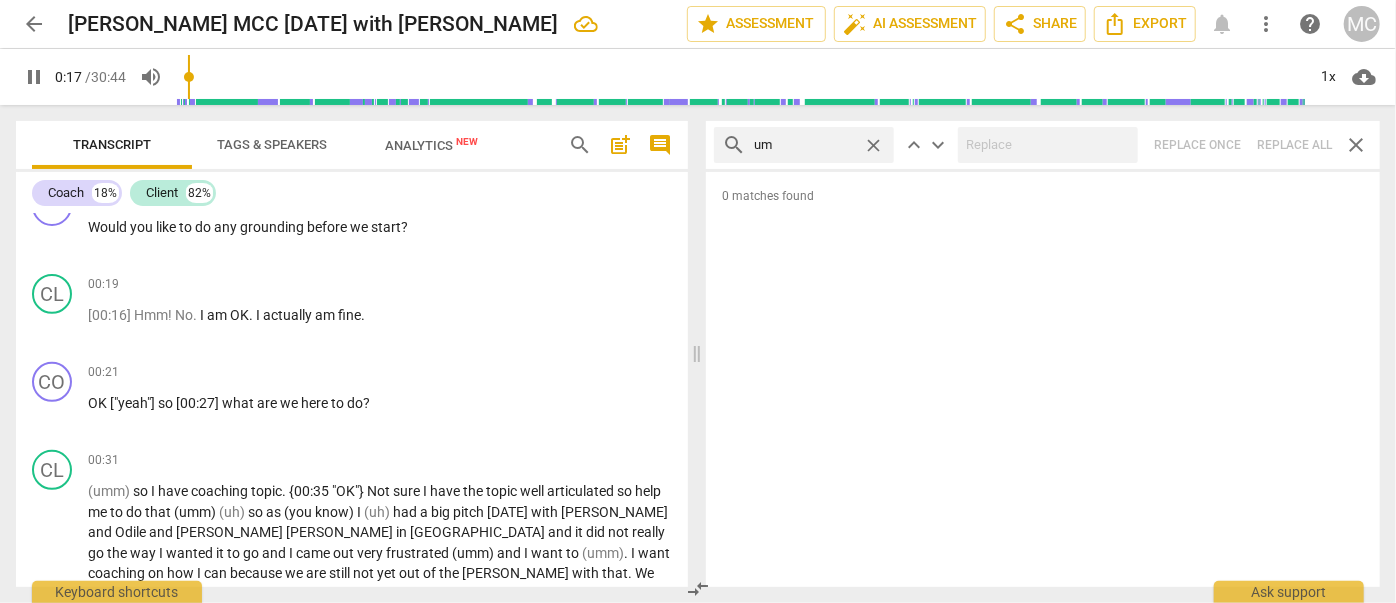 type on "18" 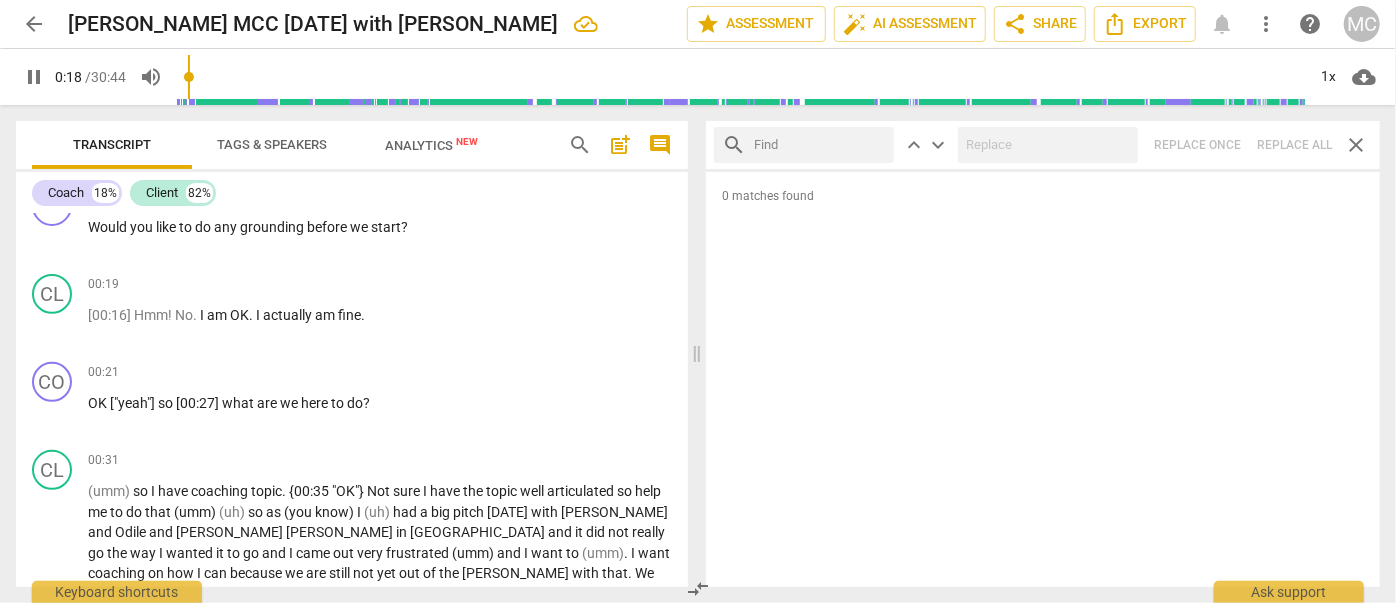 click at bounding box center [820, 145] 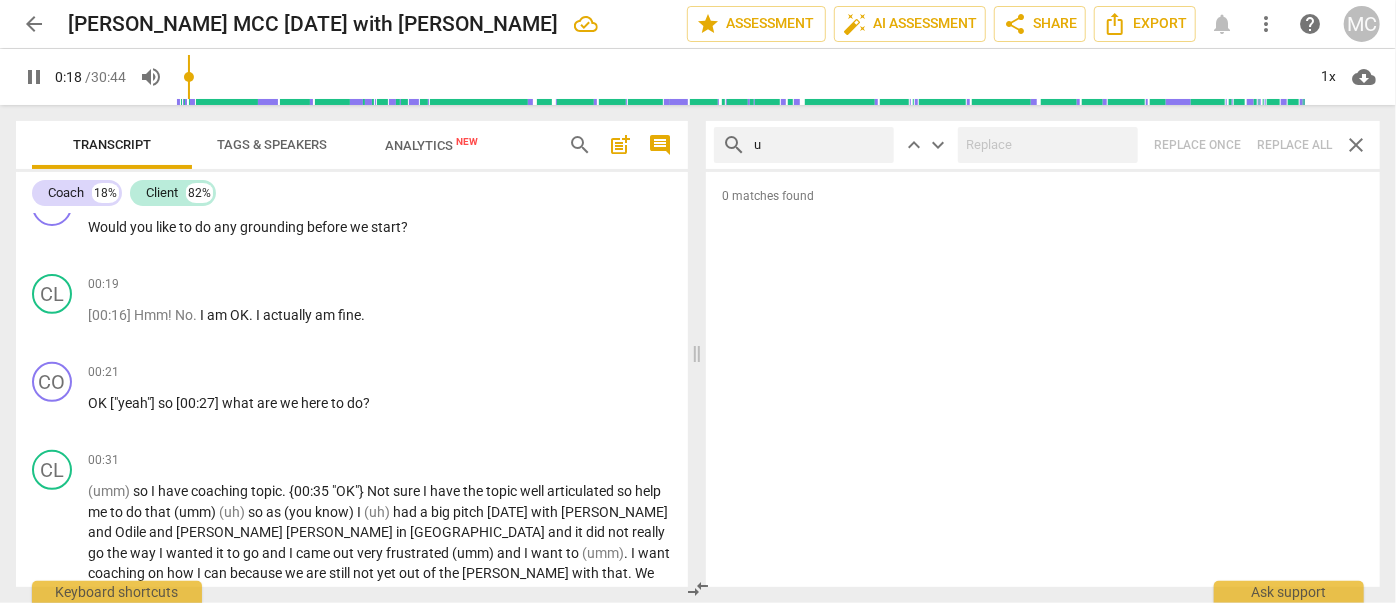 type on "19" 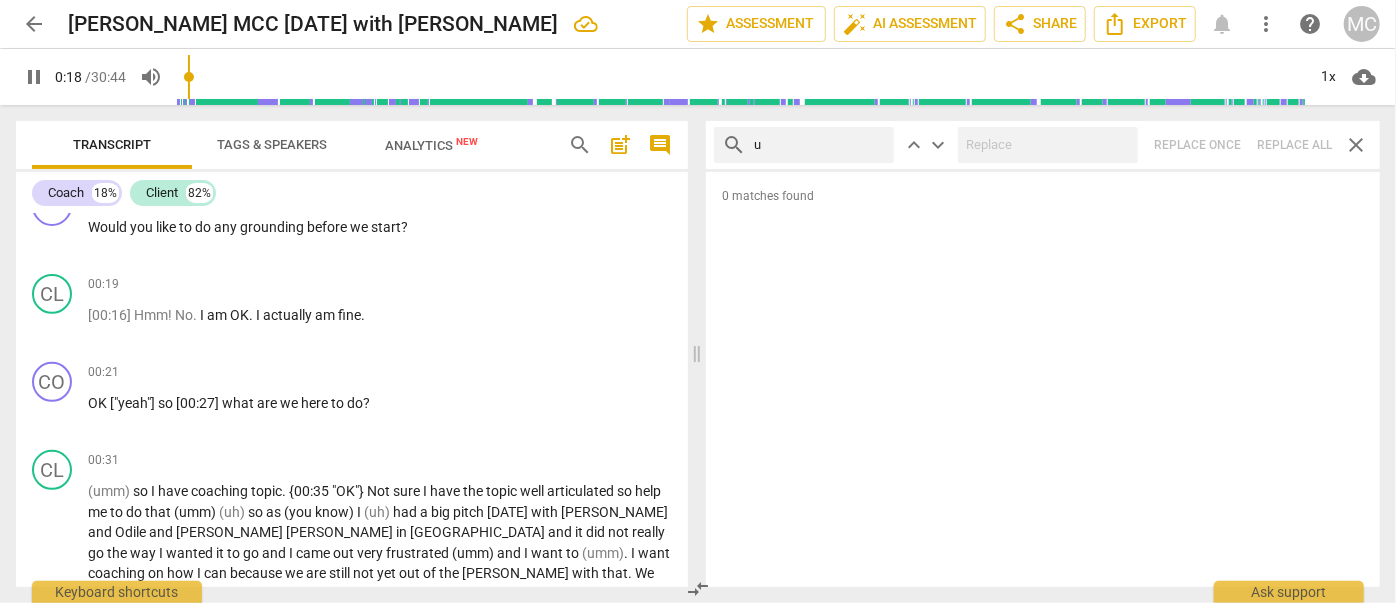 type on "uh" 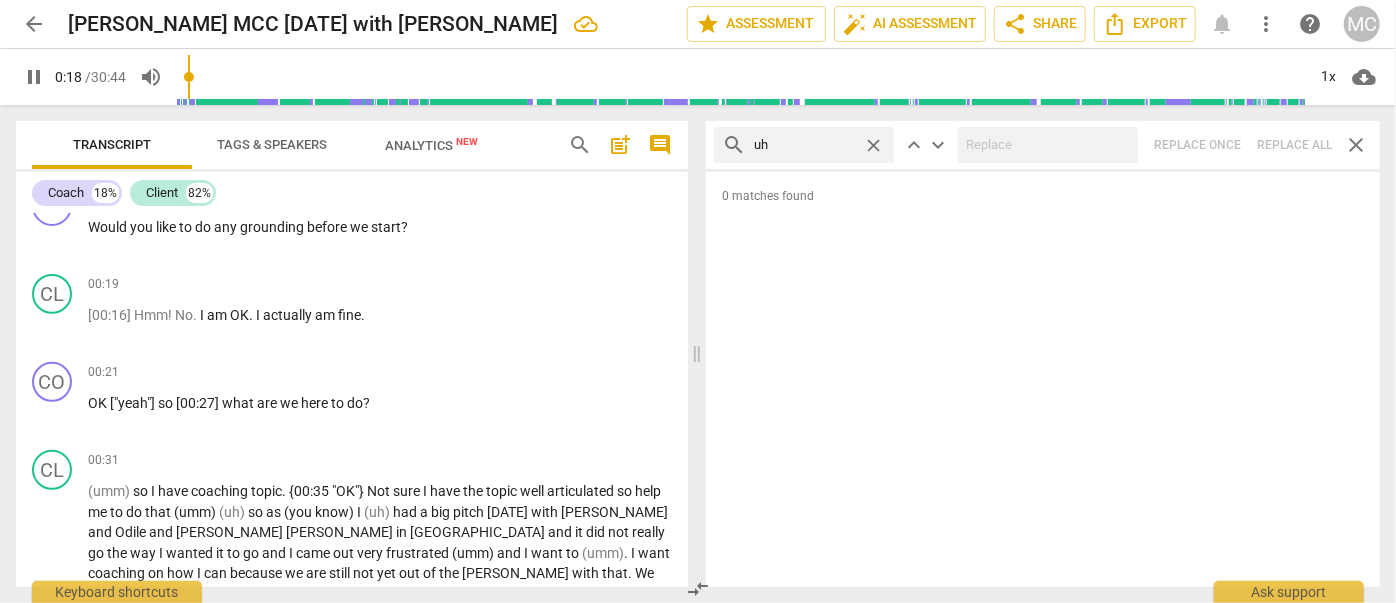 type on "19" 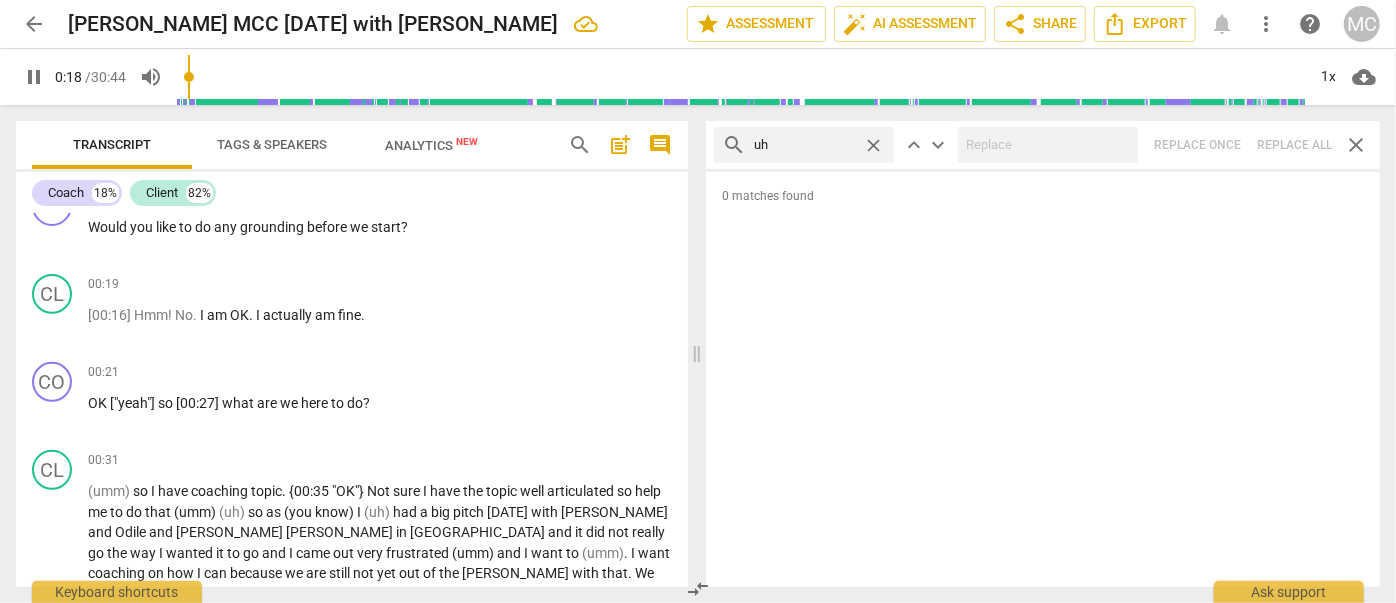 type on "uh" 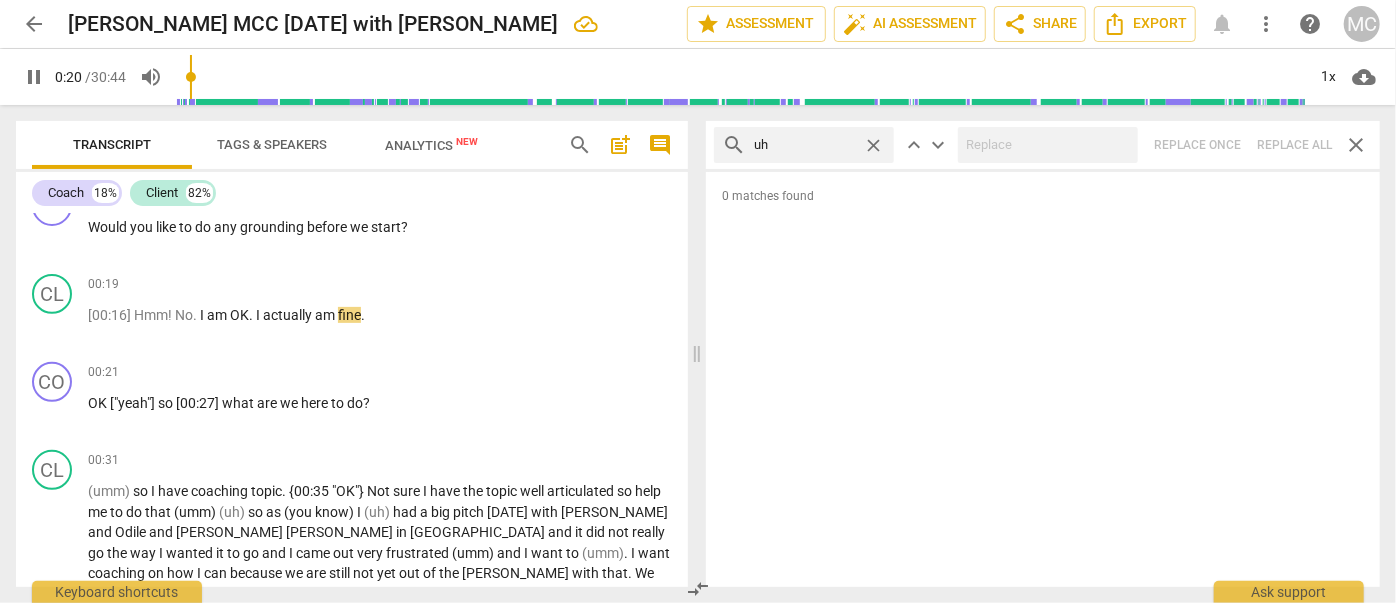 click on "search uh close keyboard_arrow_up keyboard_arrow_down Replace once Replace all close" at bounding box center (1043, 145) 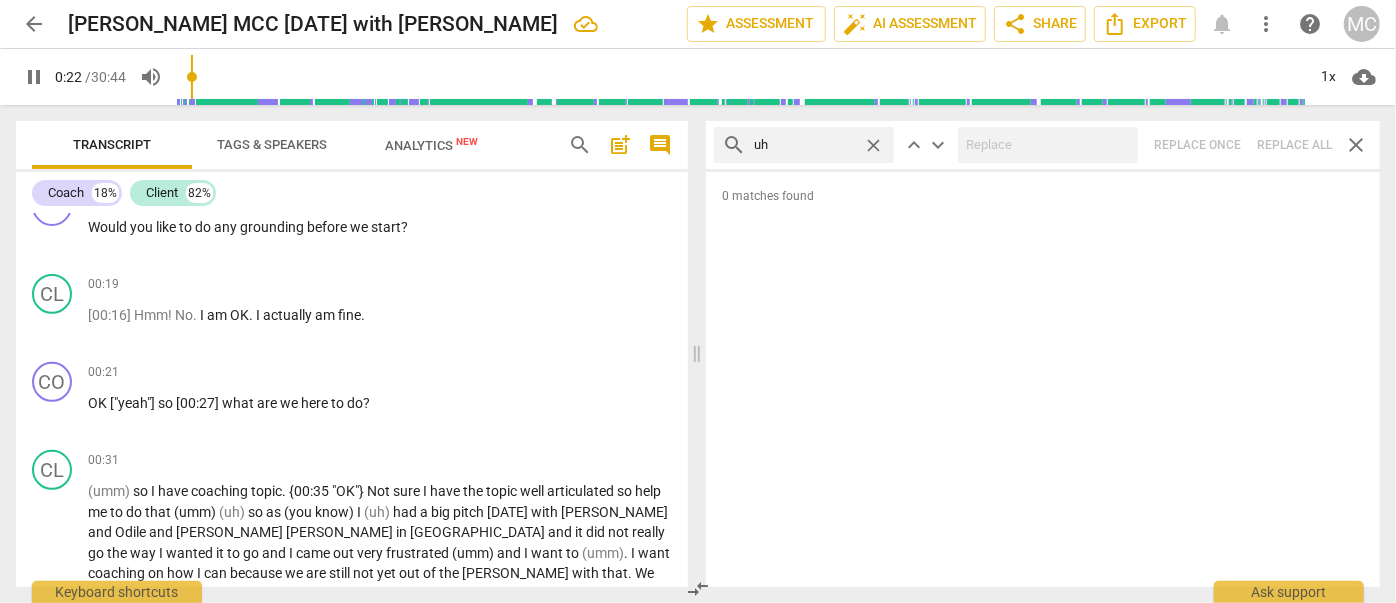 type on "23" 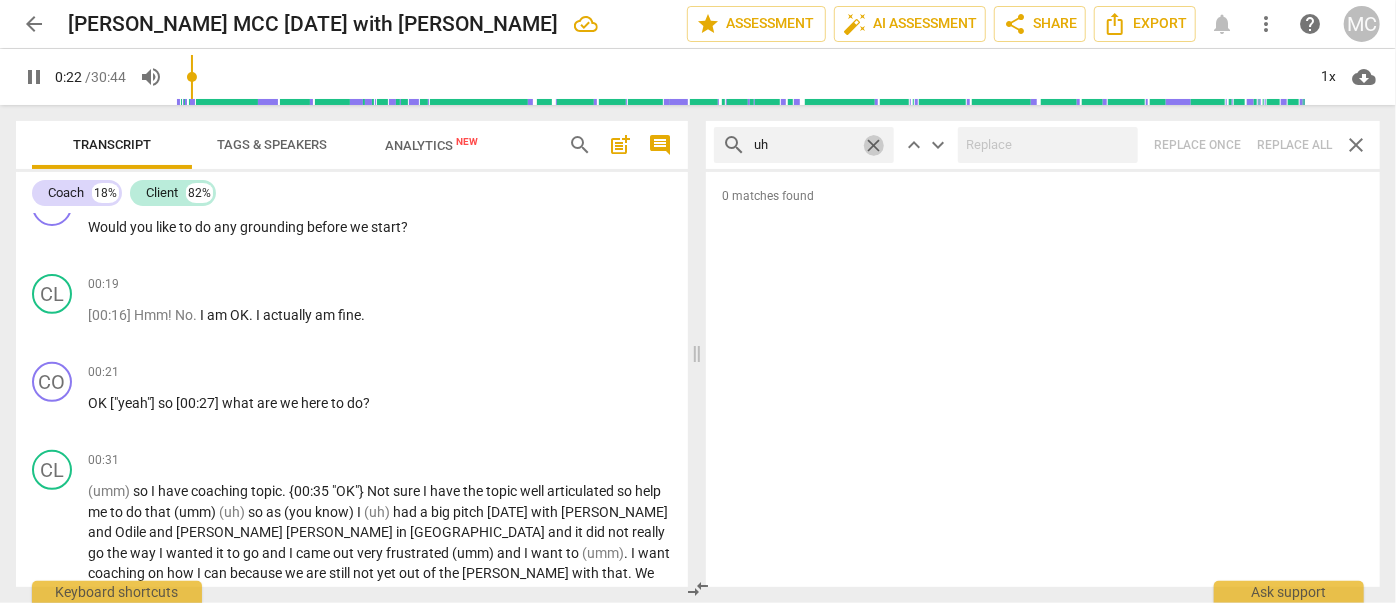 click on "close" at bounding box center [873, 145] 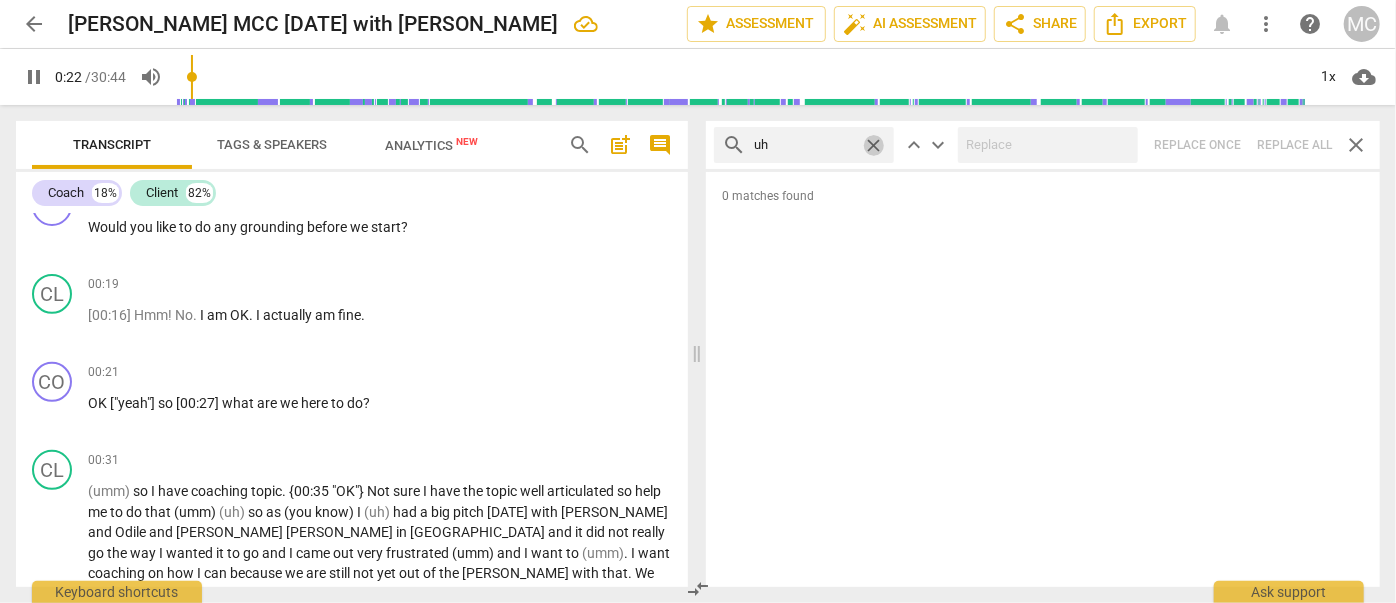 type 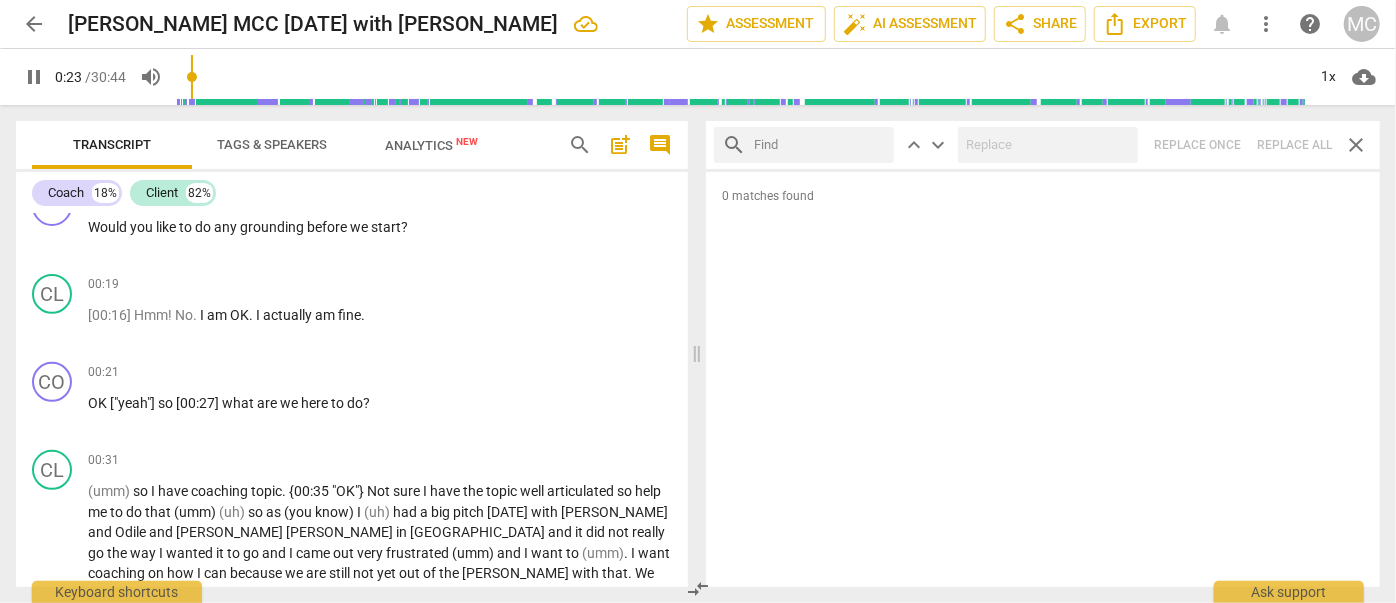 click at bounding box center (820, 145) 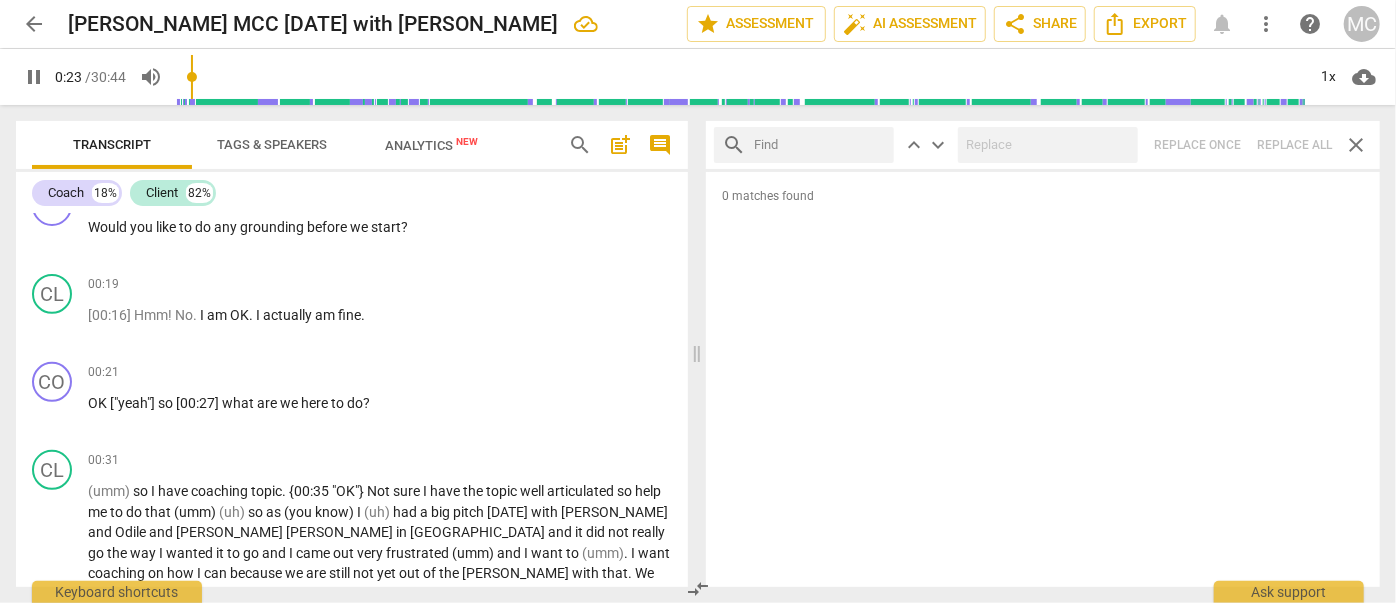 type on "24" 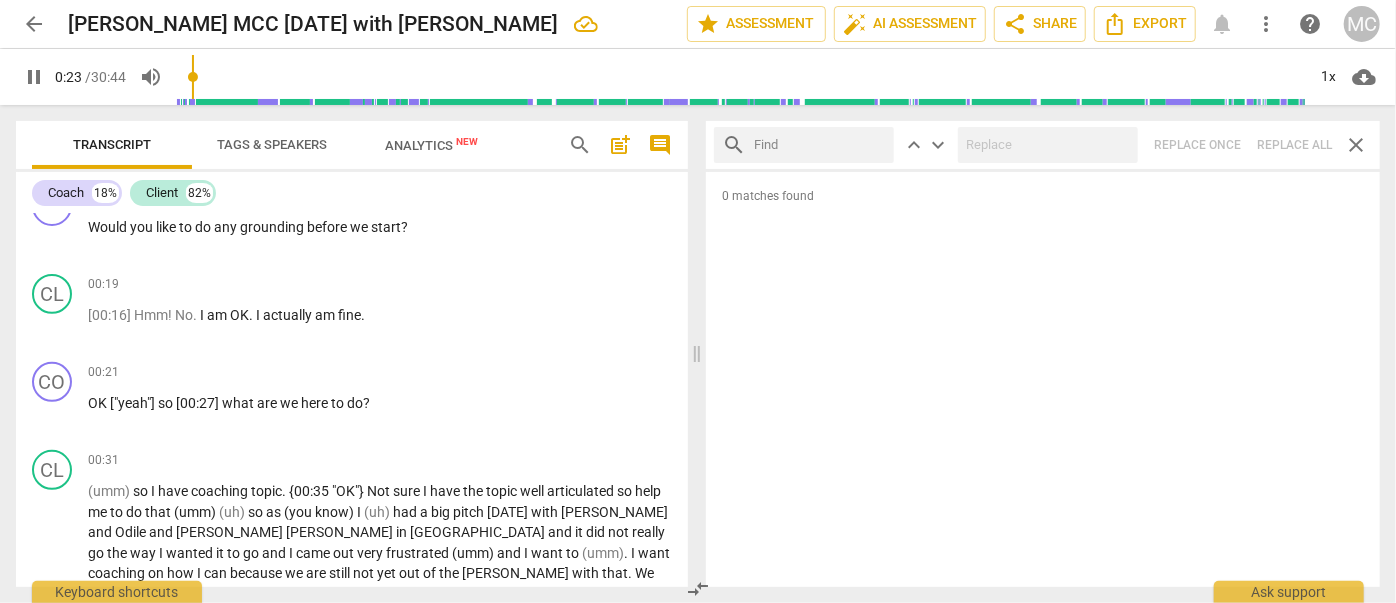 type on "k" 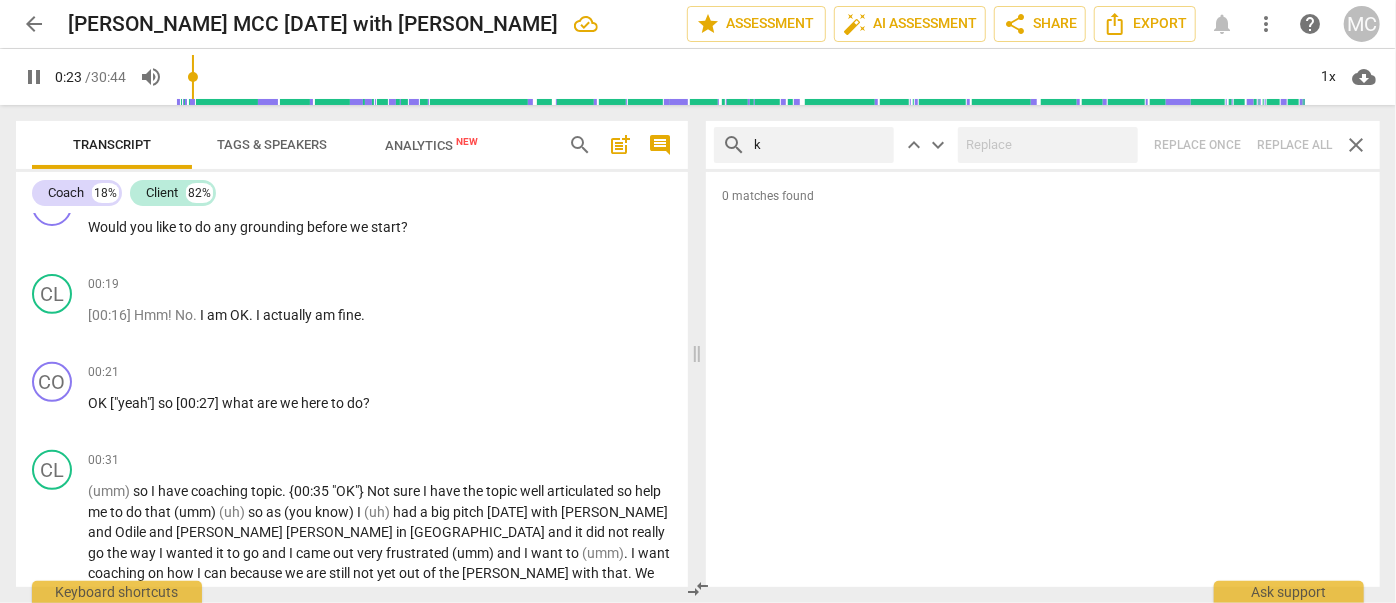 type on "24" 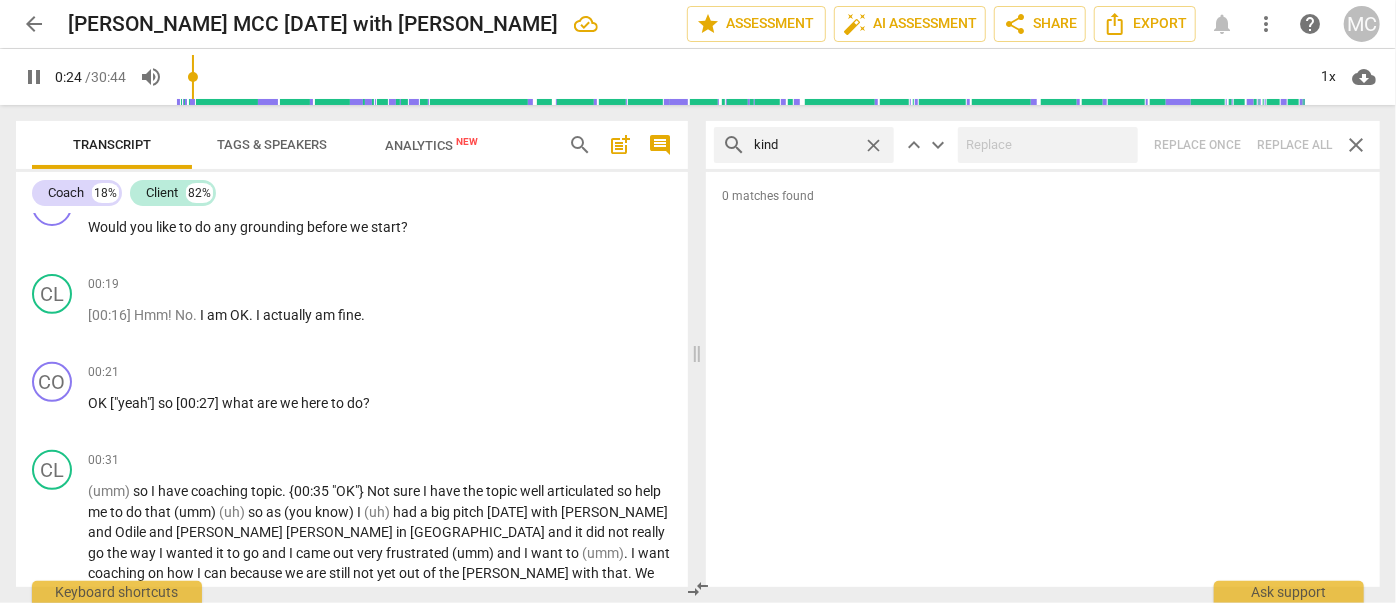 type on "kind o" 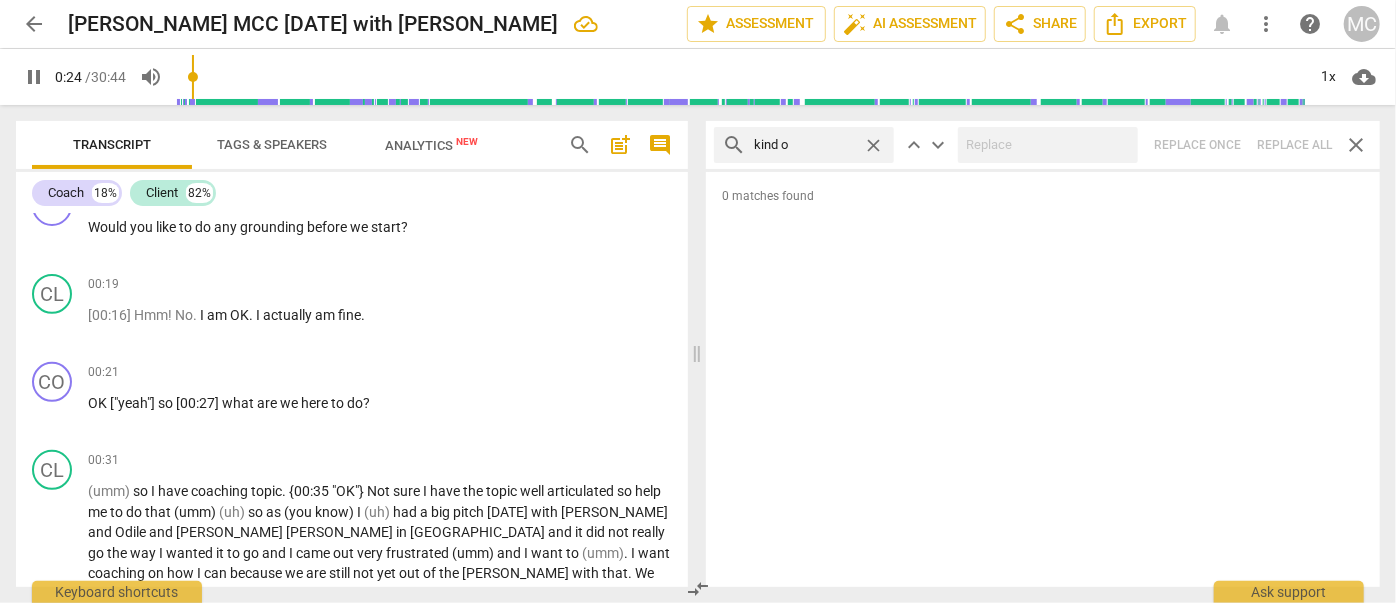 type on "24" 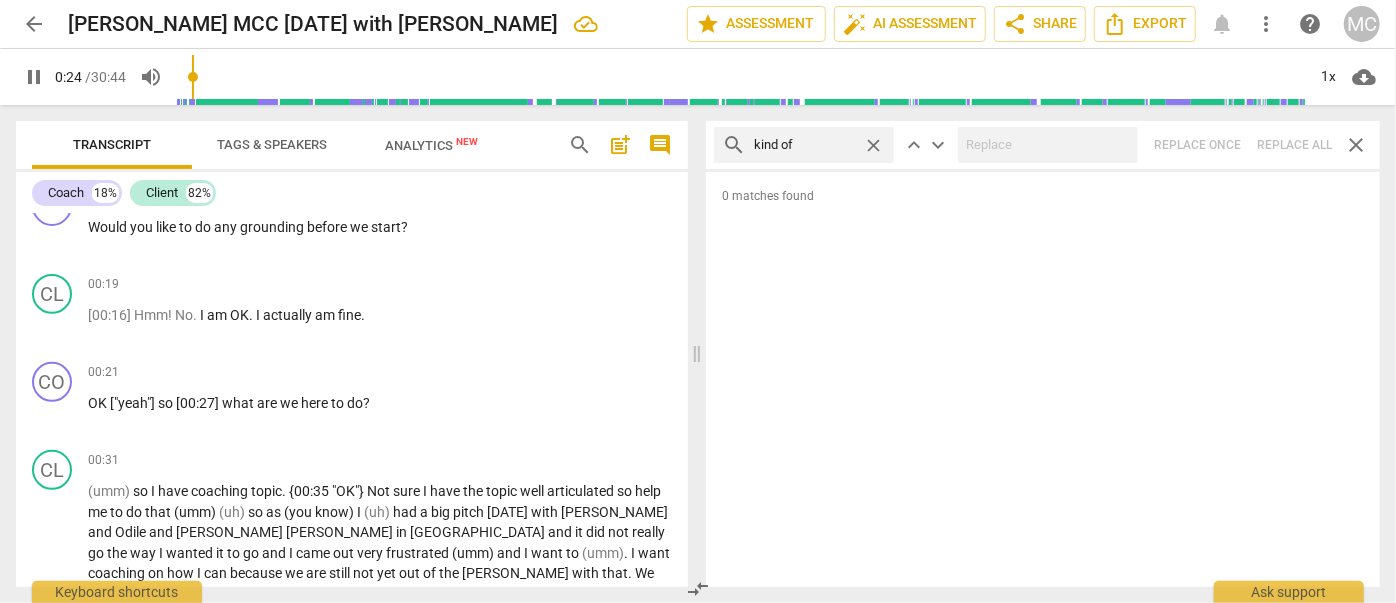 type on "kind of" 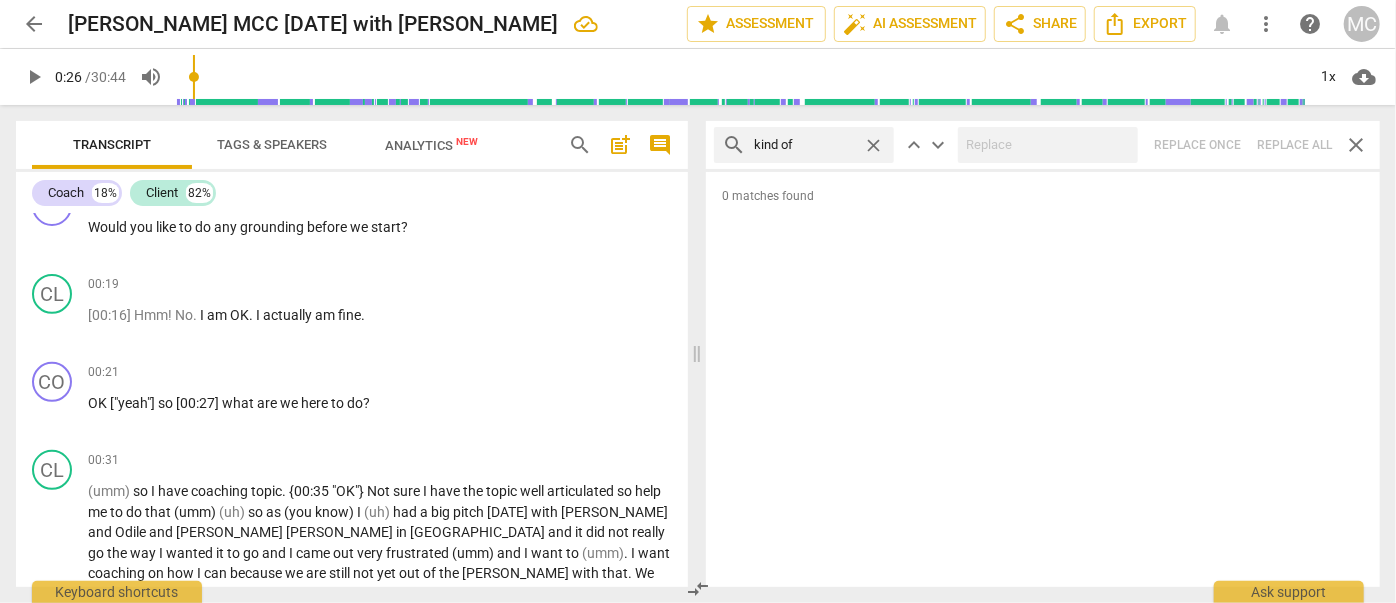 type on "26" 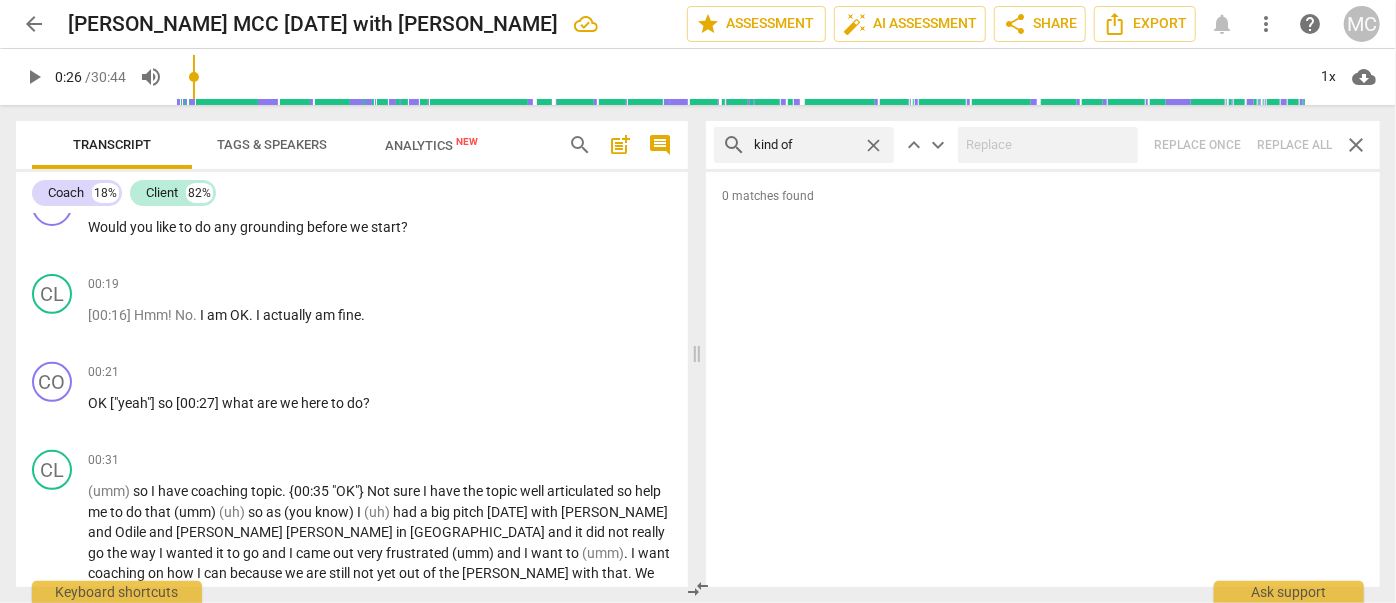 click on "close" at bounding box center (873, 145) 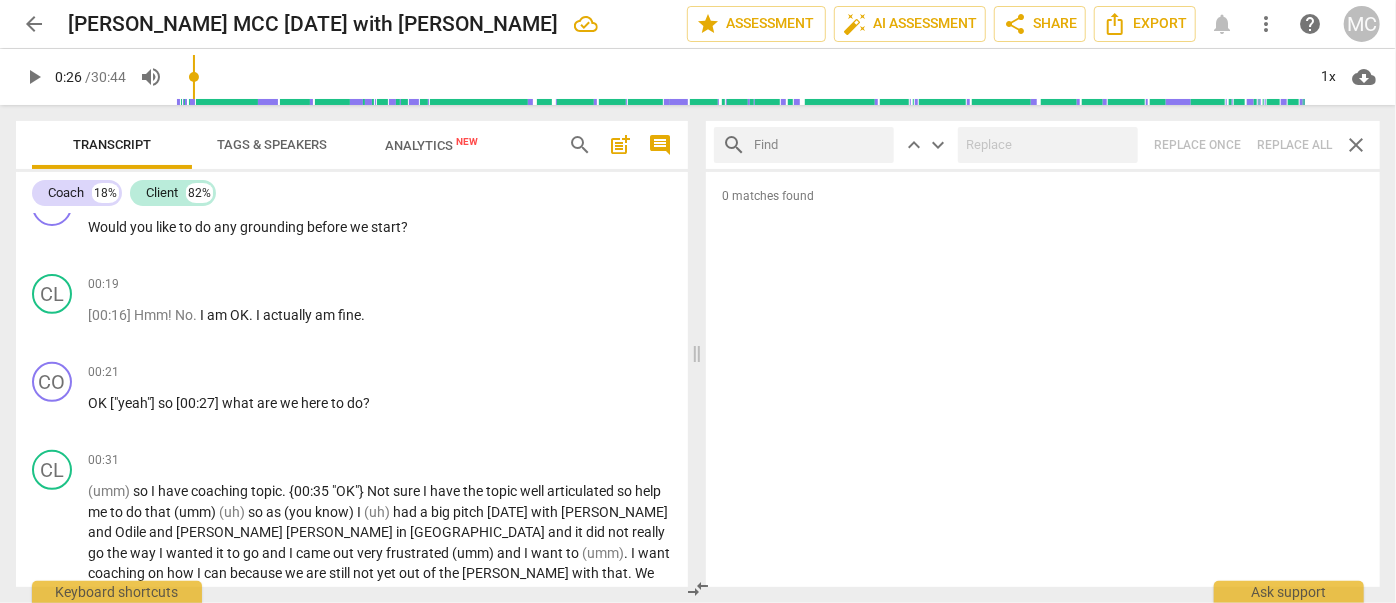click at bounding box center (820, 145) 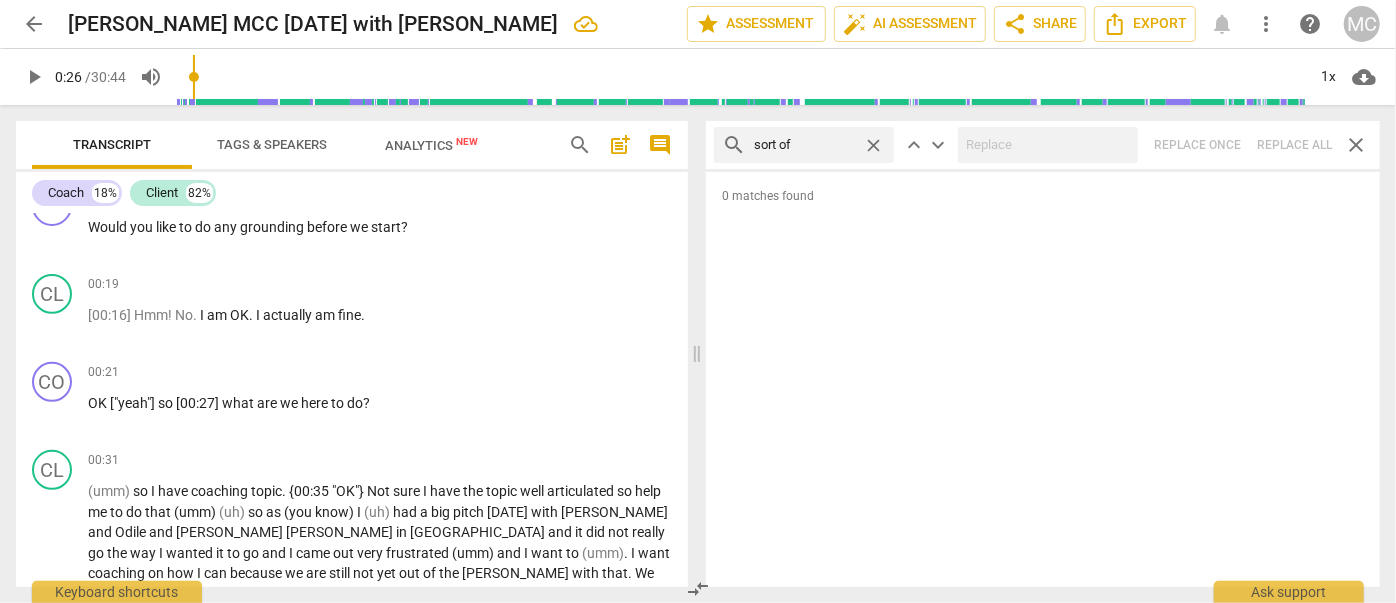 type on "sort of" 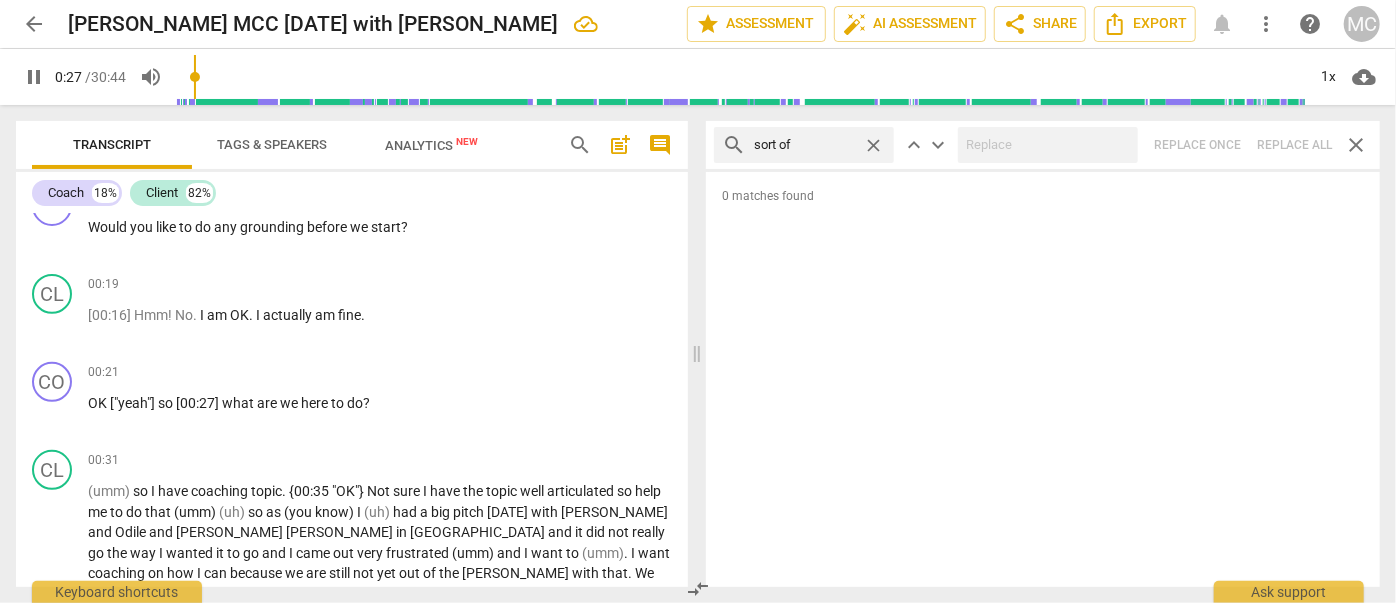click on "search sort of close keyboard_arrow_up keyboard_arrow_down Replace once Replace all close" at bounding box center [1043, 145] 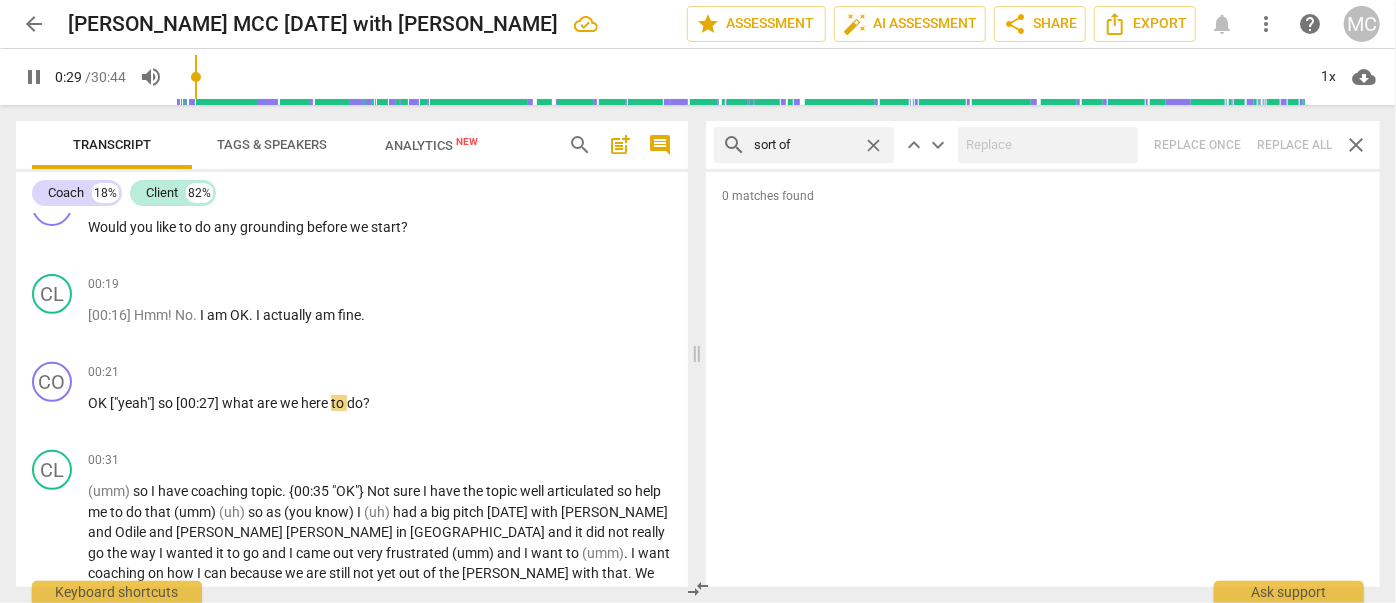 click on "close" at bounding box center (873, 145) 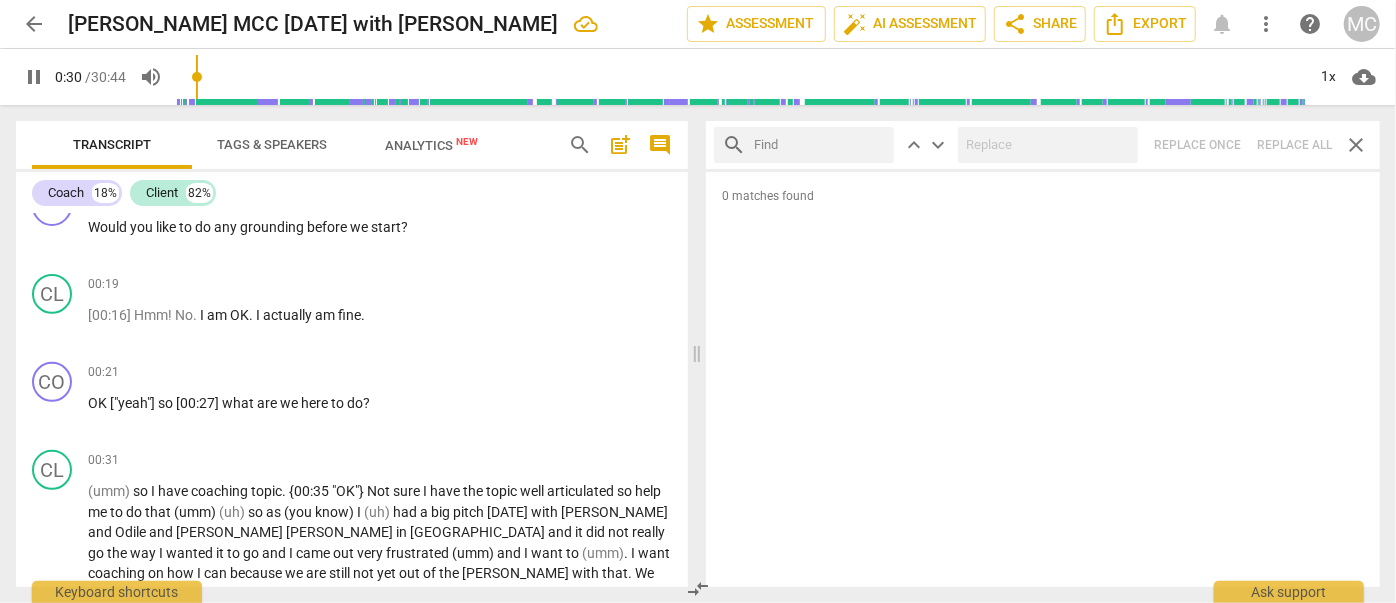 click at bounding box center [820, 145] 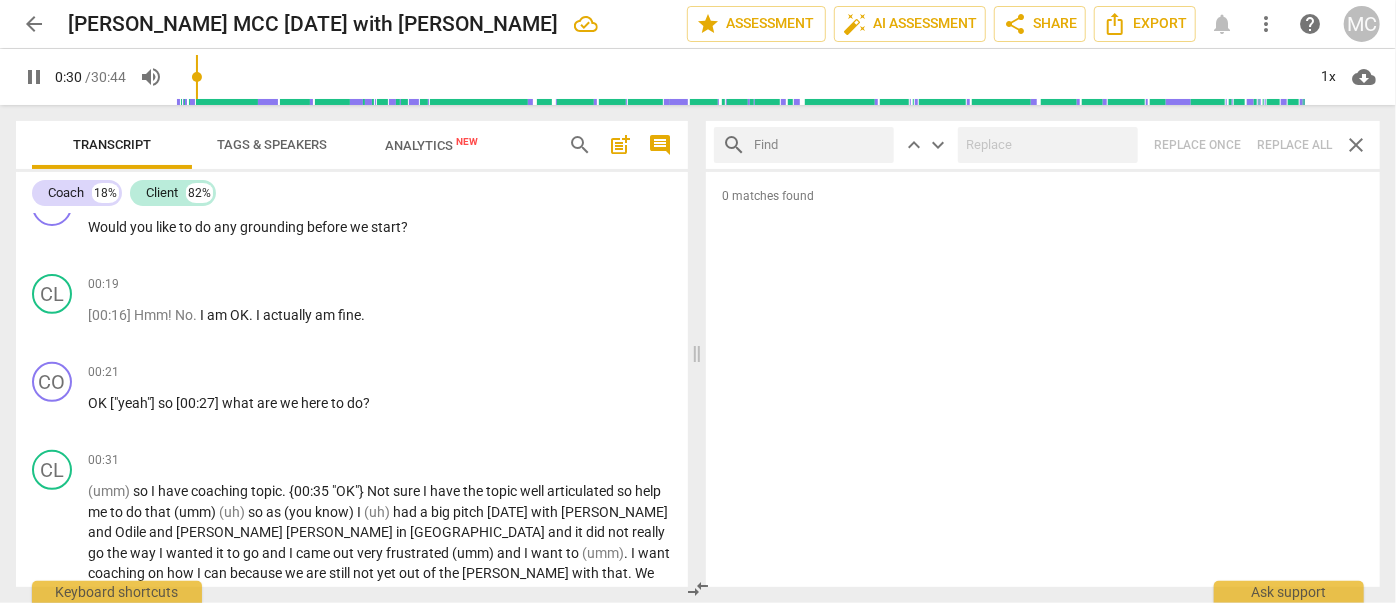 type on "31" 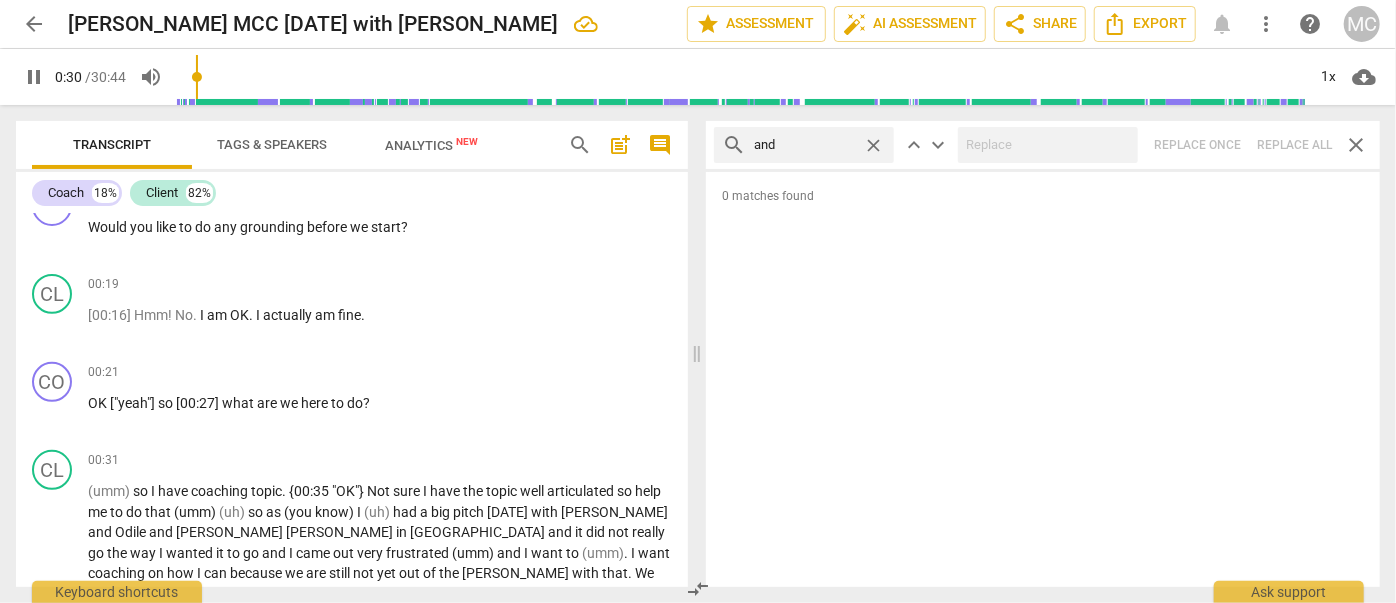 type on "and" 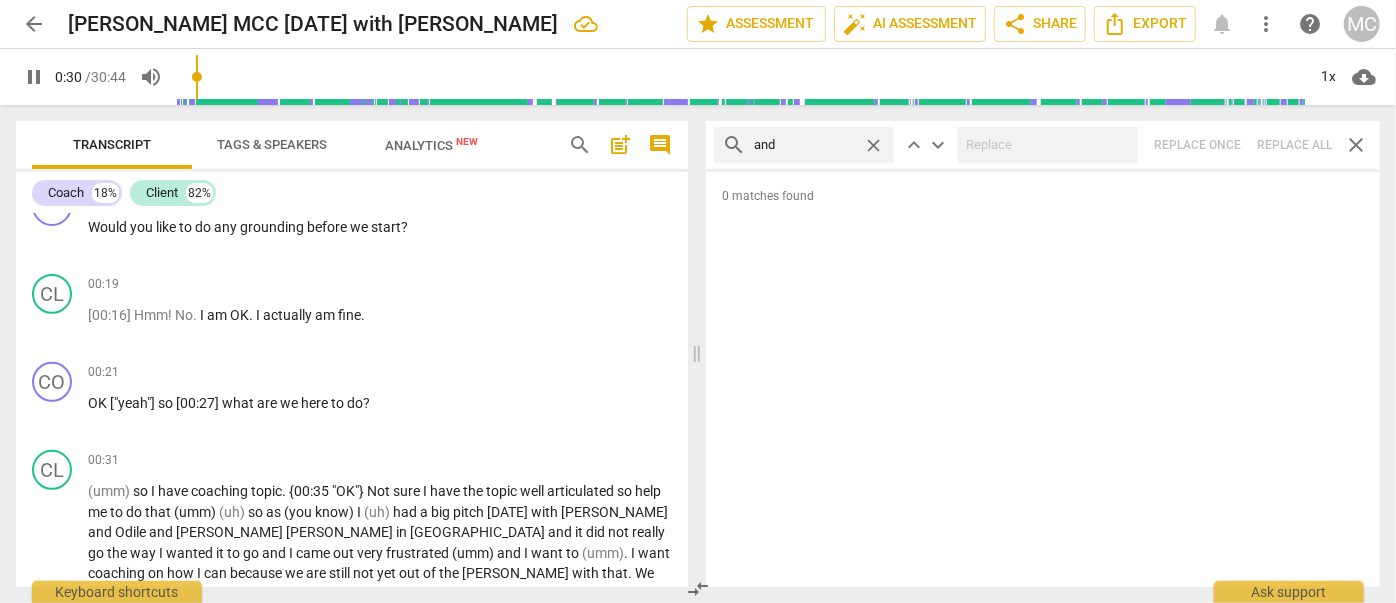 type on "31" 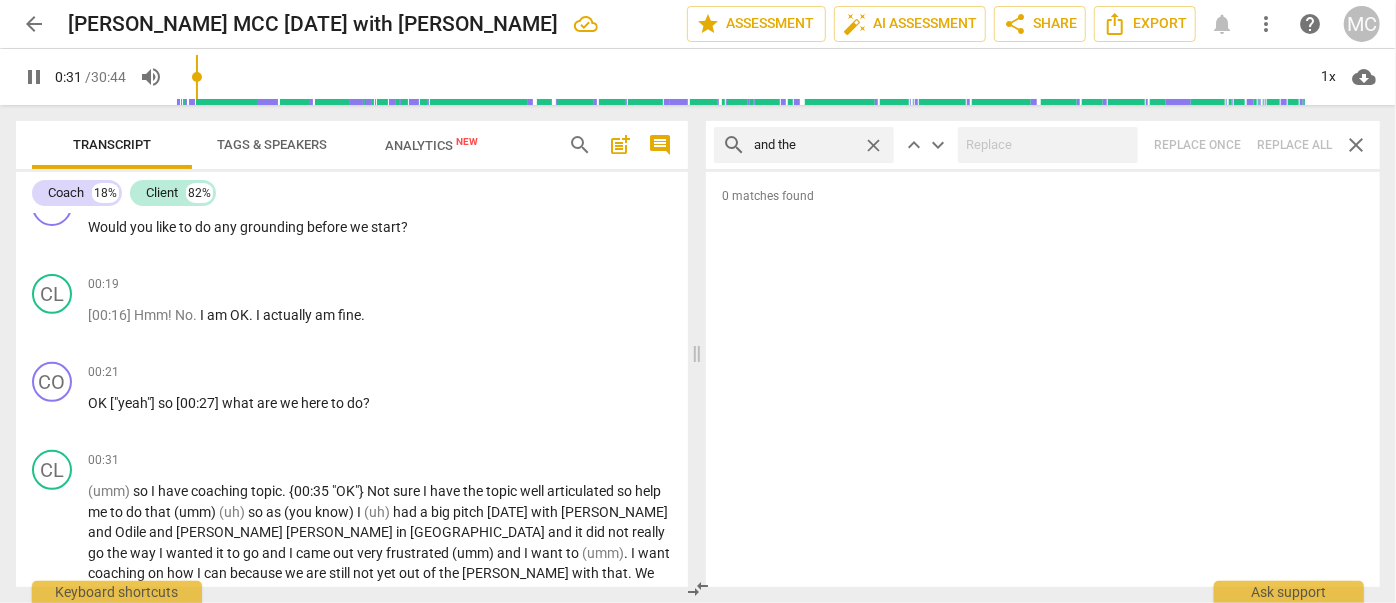 type on "and then" 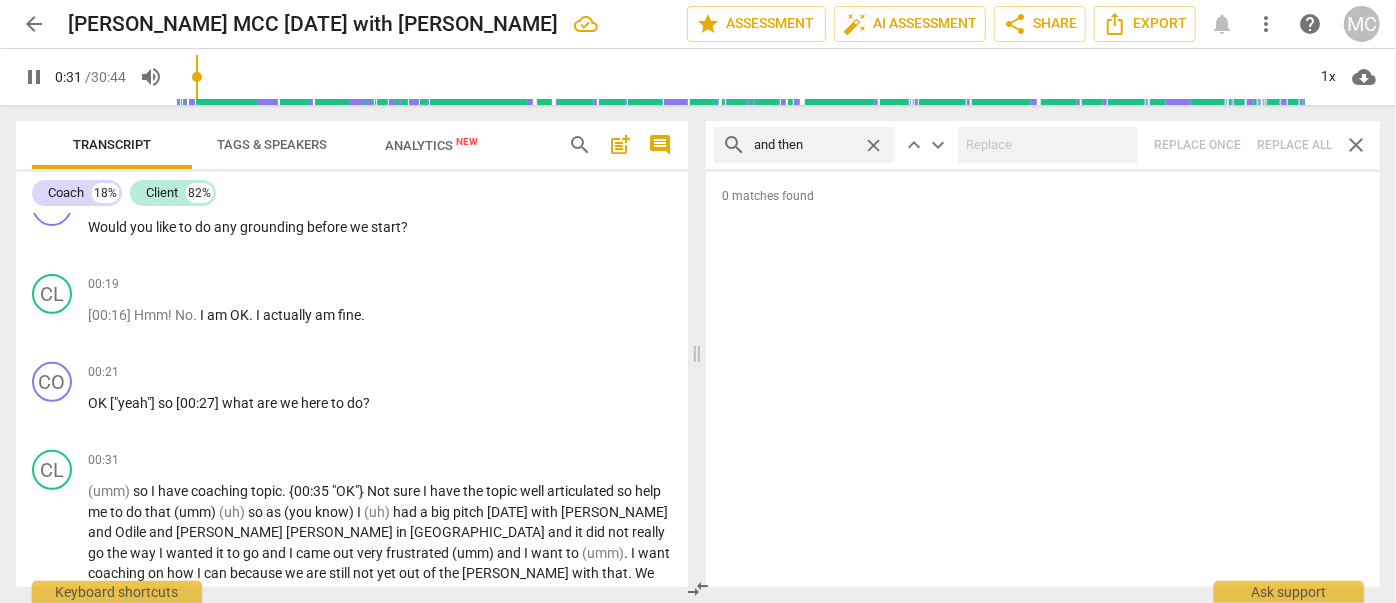 type on "31" 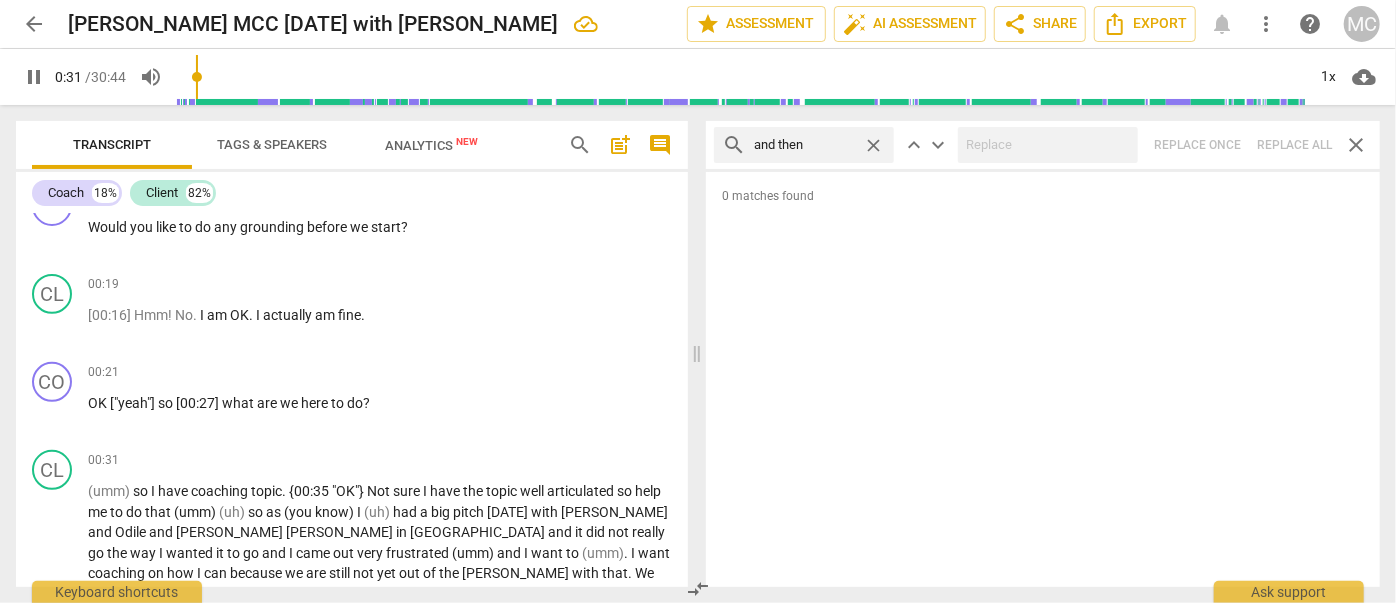 type on "and then" 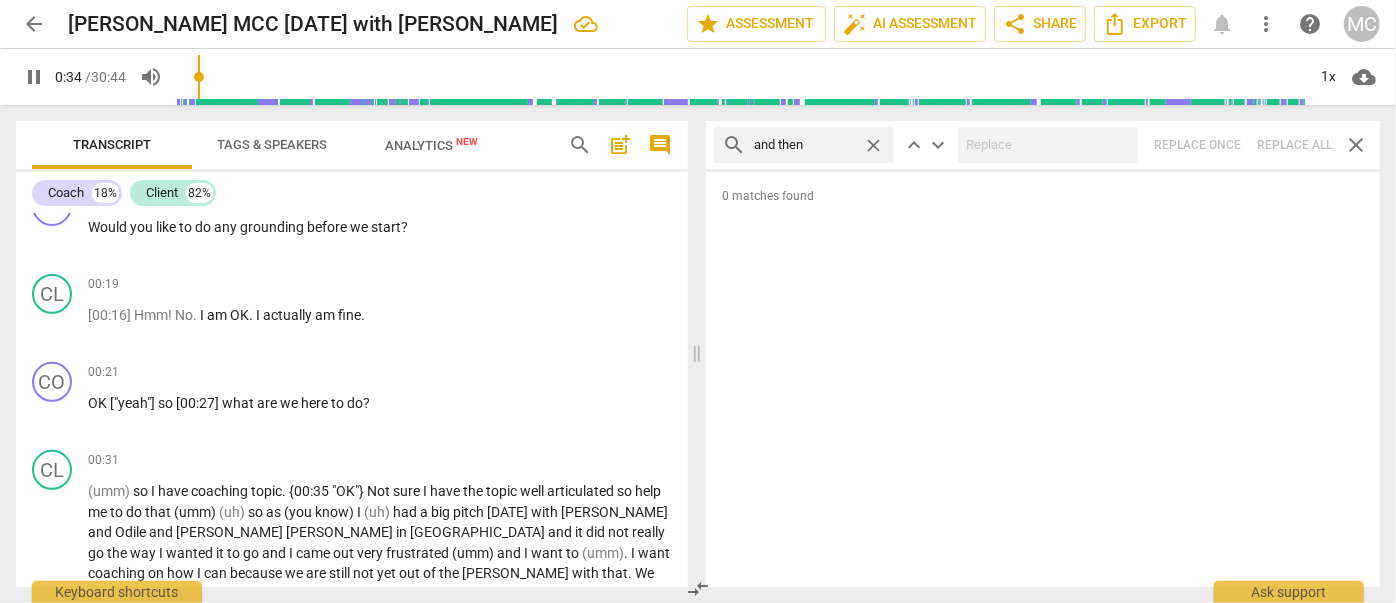 click on "search and then close keyboard_arrow_up keyboard_arrow_down Replace once Replace all close" at bounding box center (1043, 145) 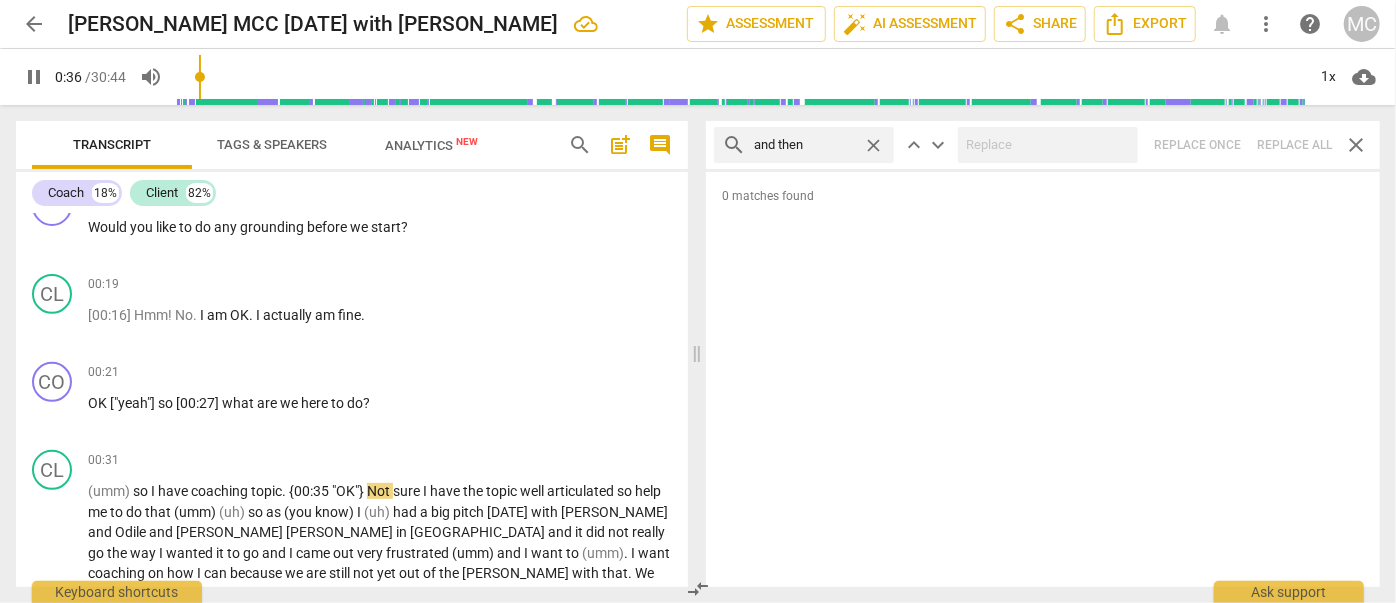 type on "37" 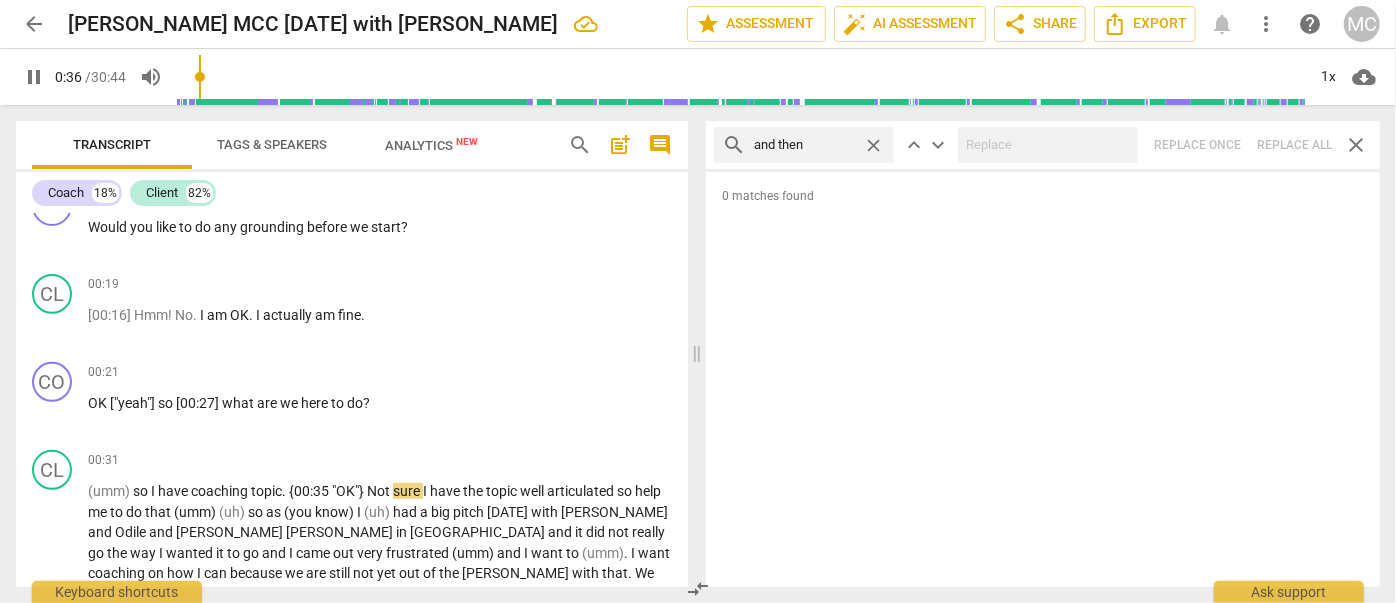 click on "close" at bounding box center (873, 145) 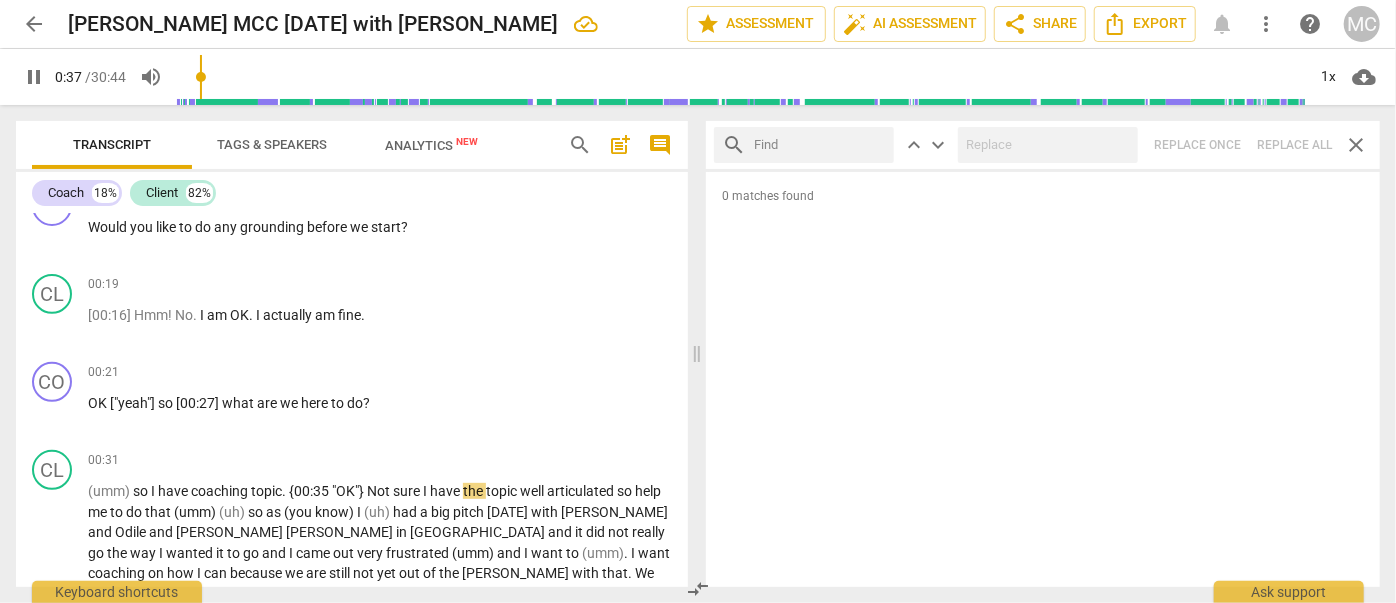 click at bounding box center [820, 145] 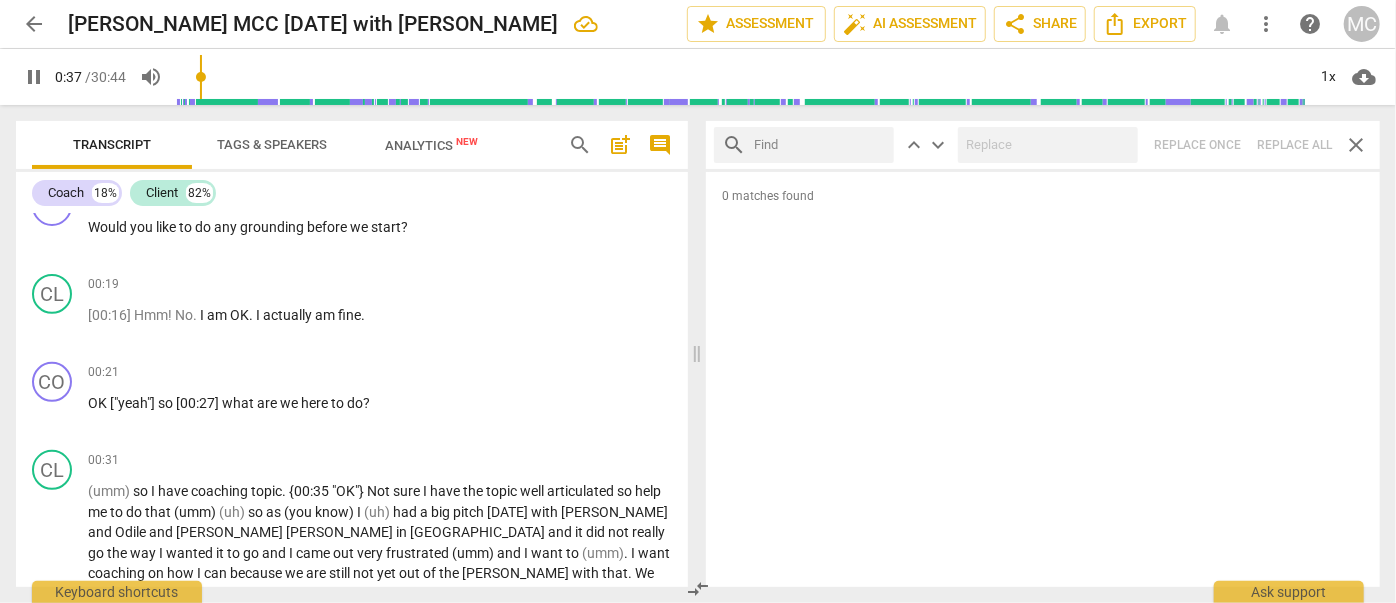 type on "38" 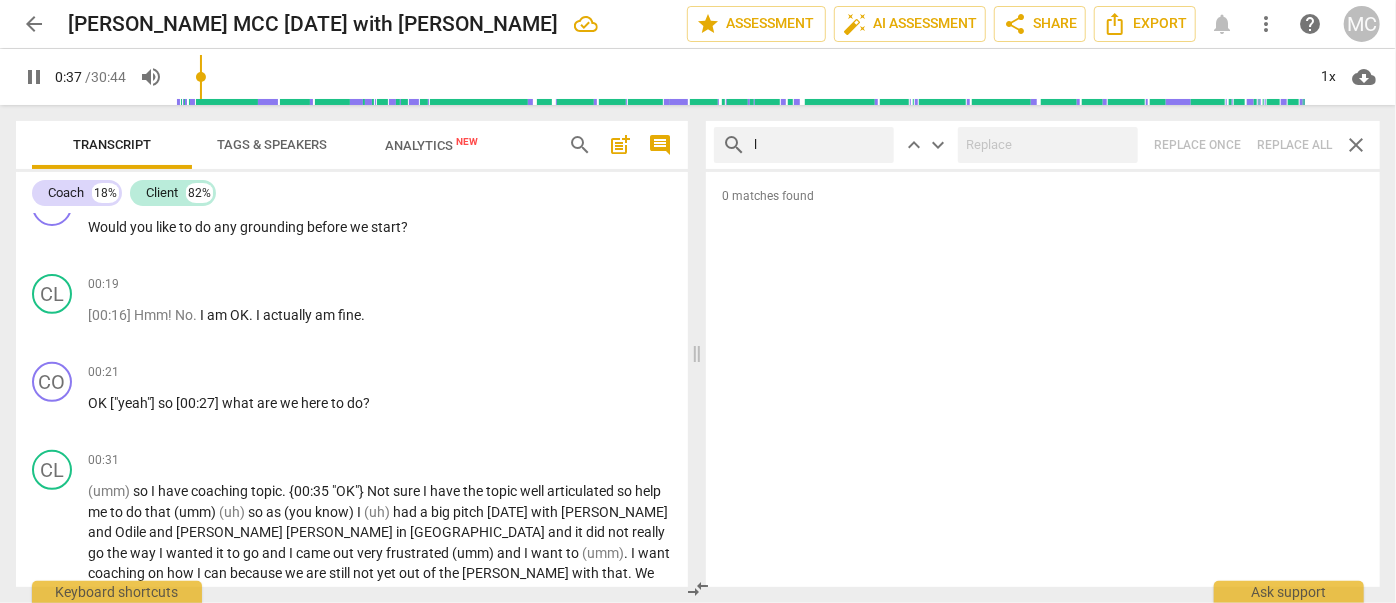 type on "li" 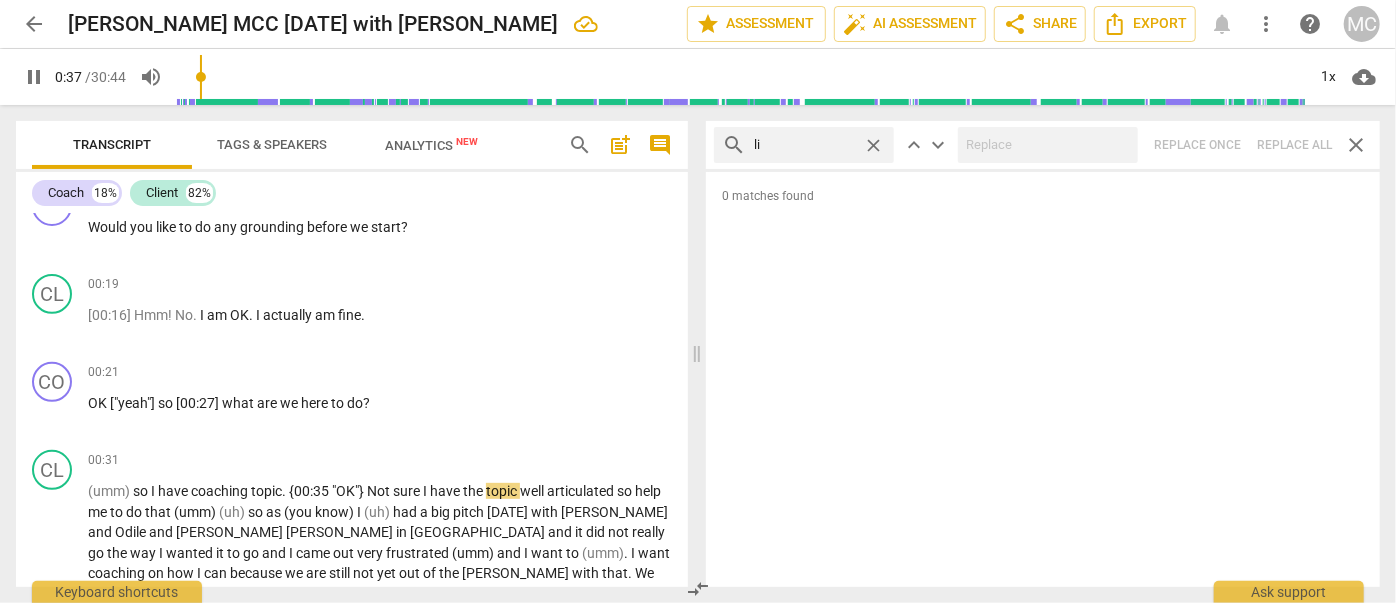 type on "38" 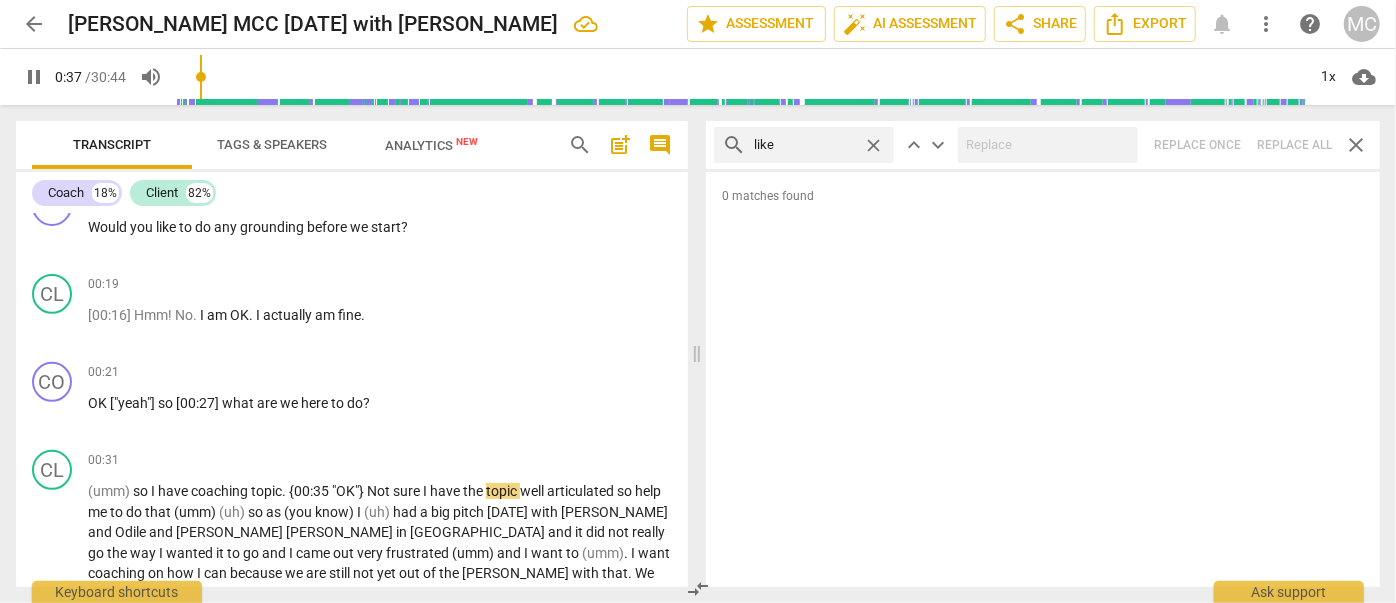type on "like" 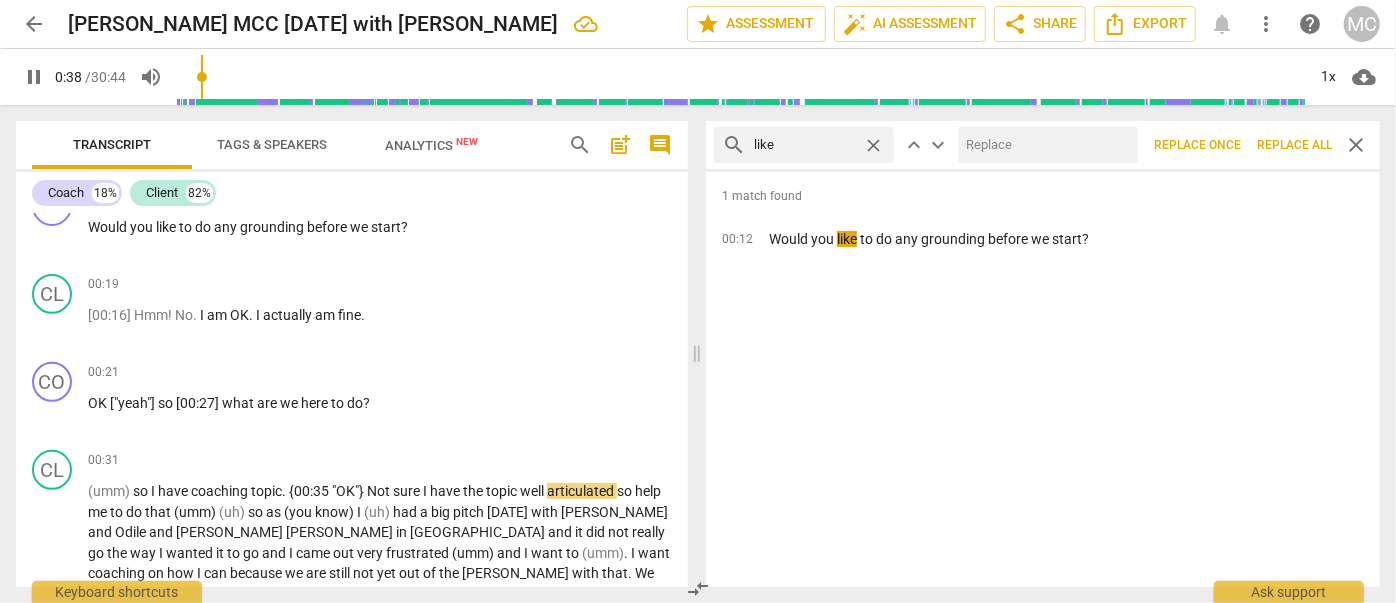 click at bounding box center [1044, 145] 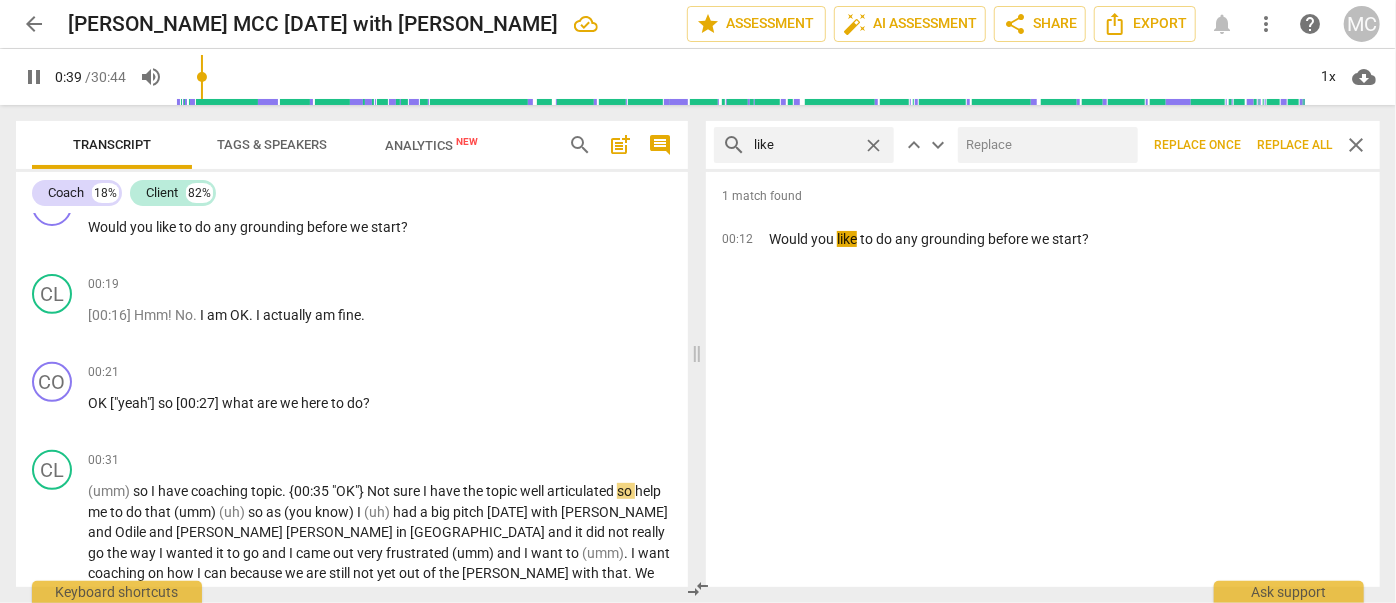 type on "(" 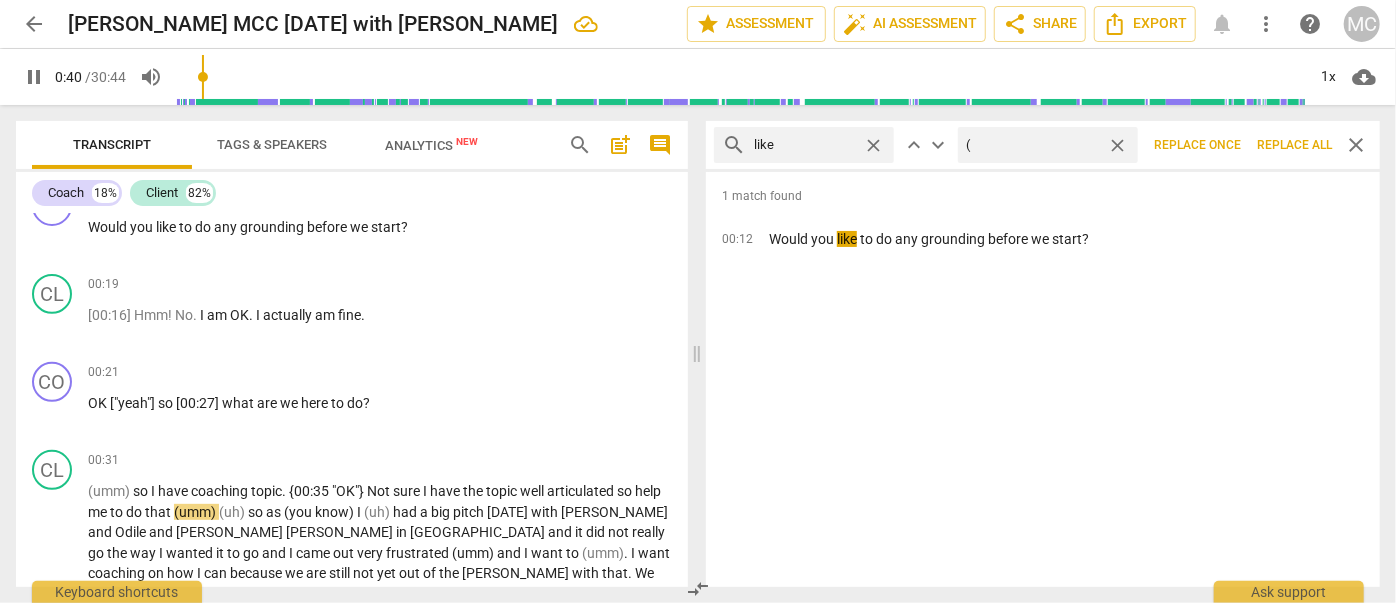 type on "41" 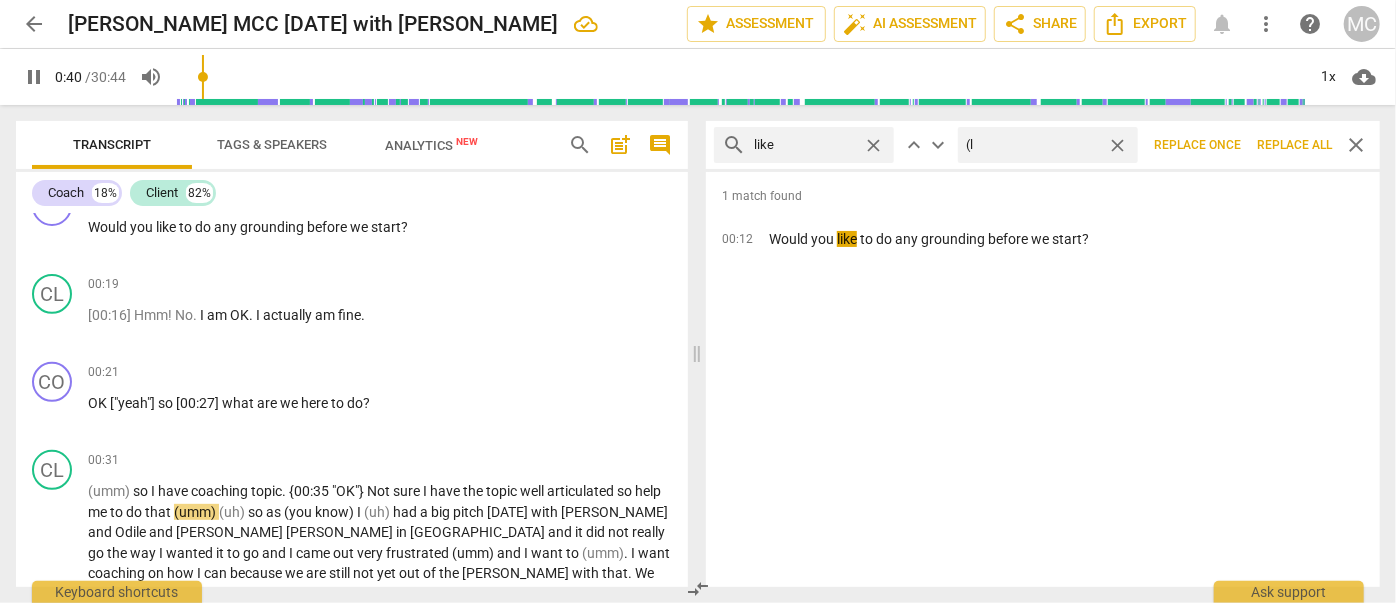 type on "(li" 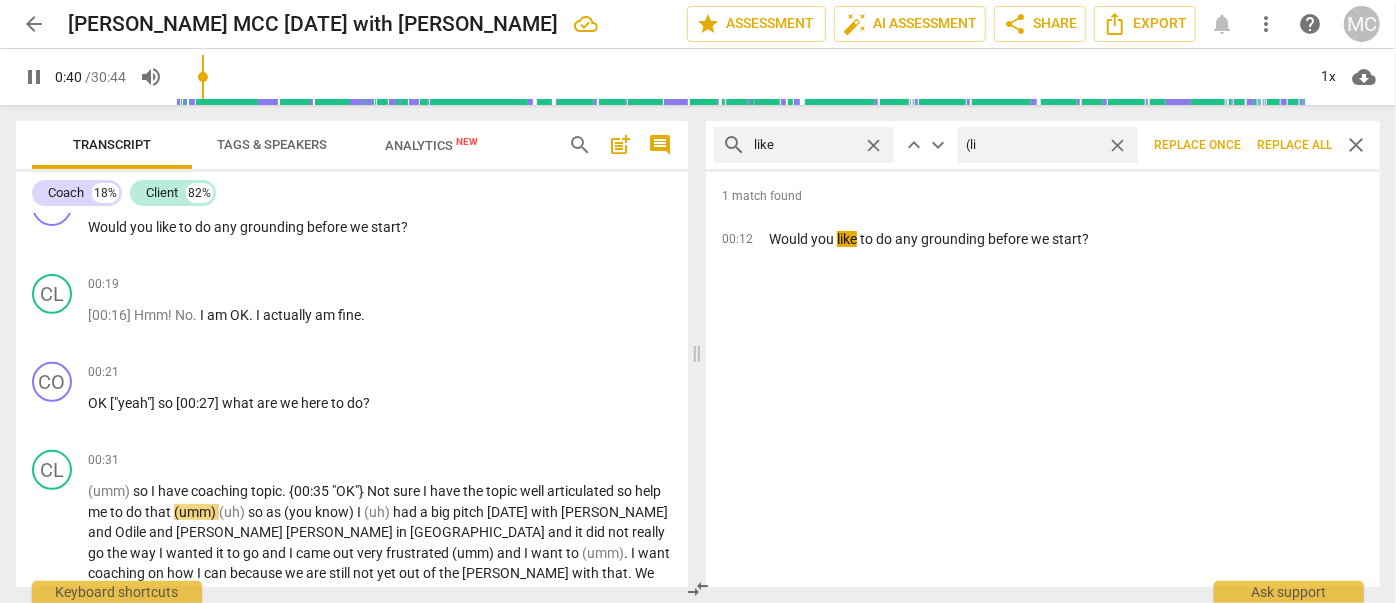 type on "41" 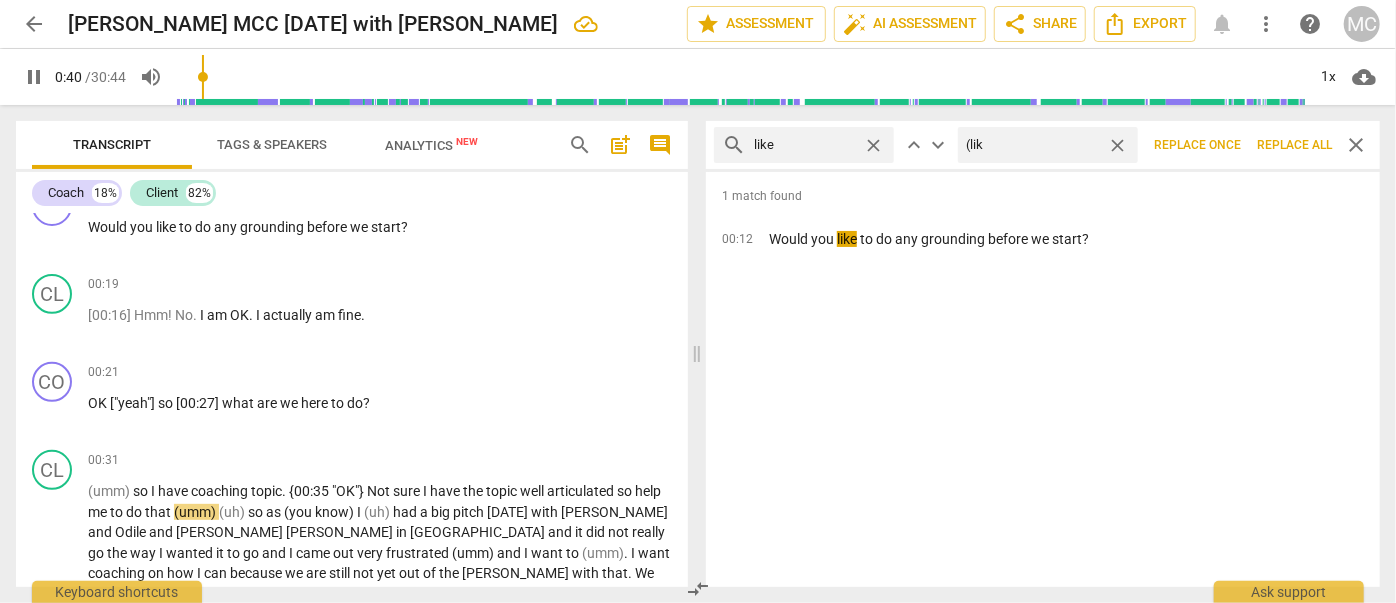 type on "(like" 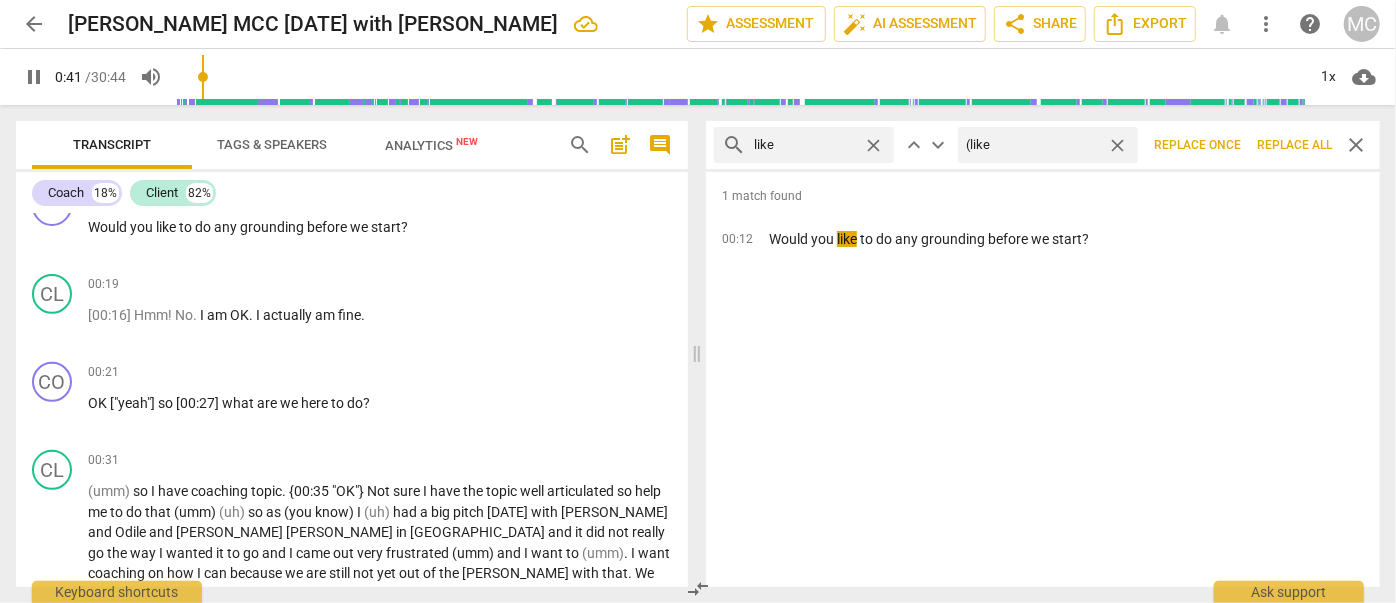 type on "42" 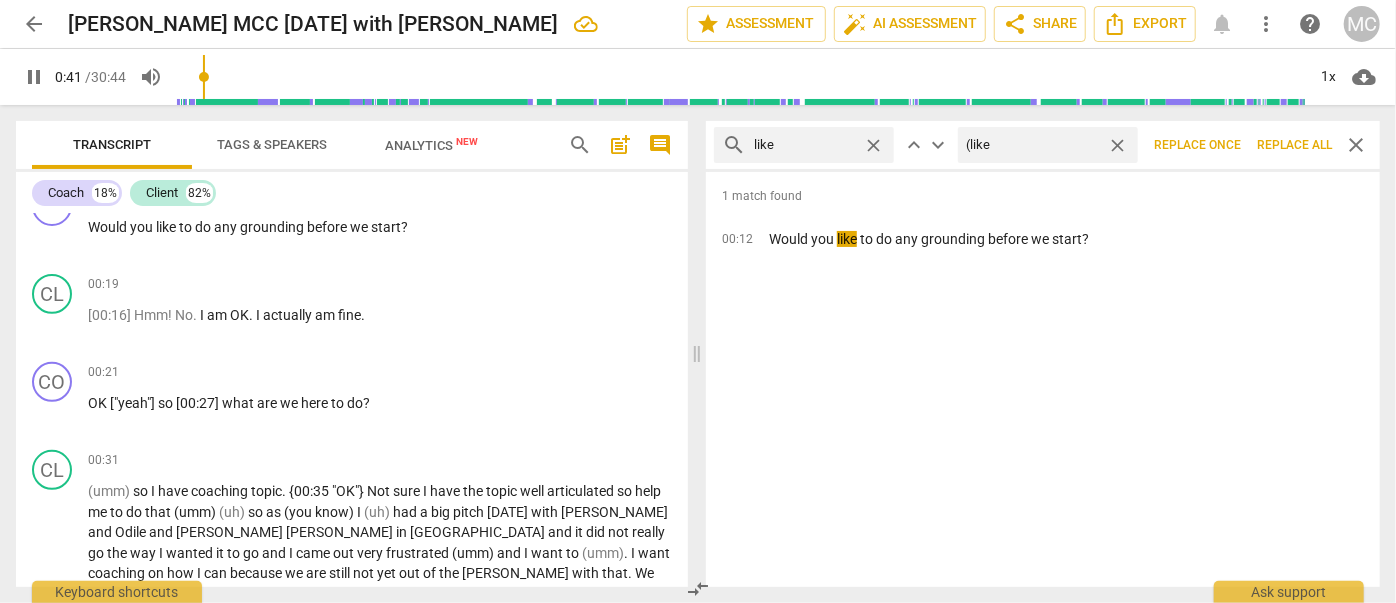 type on "(like)" 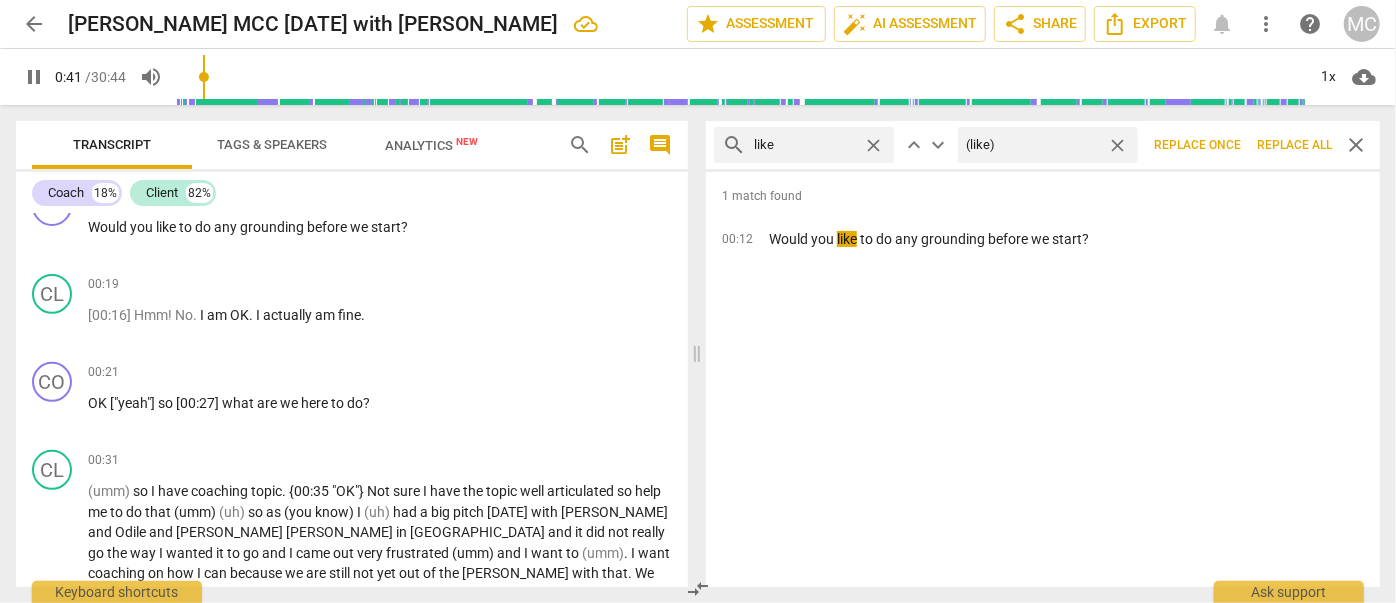 type on "42" 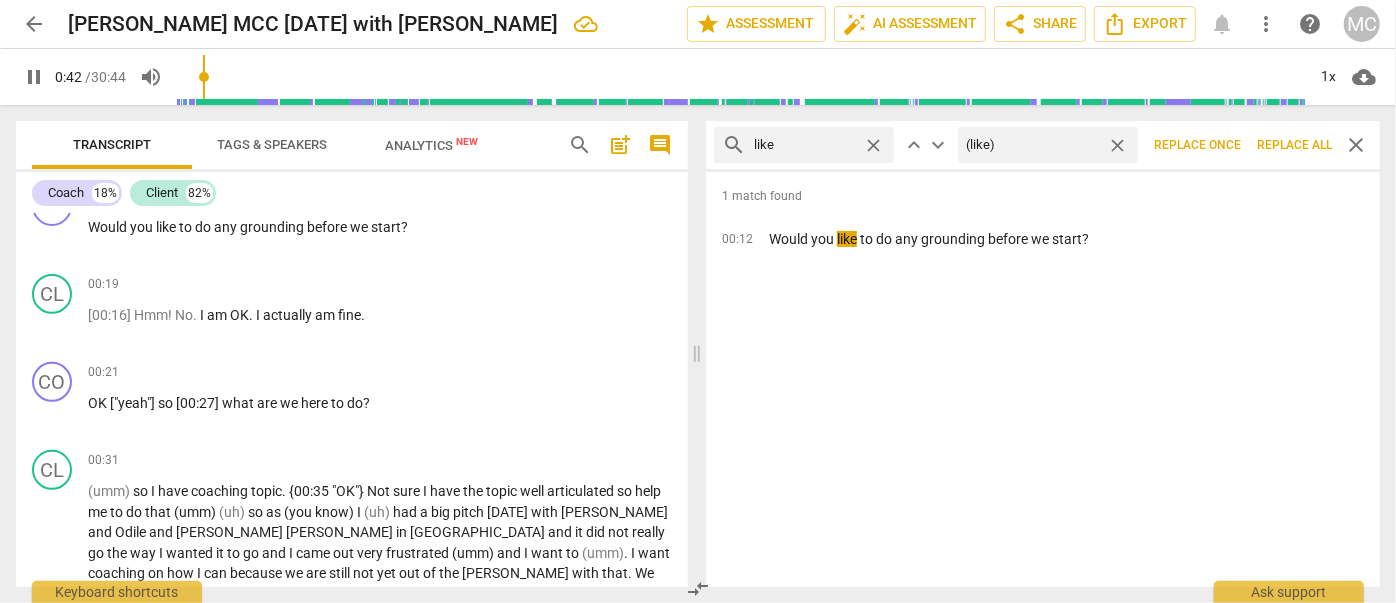type on "(like)" 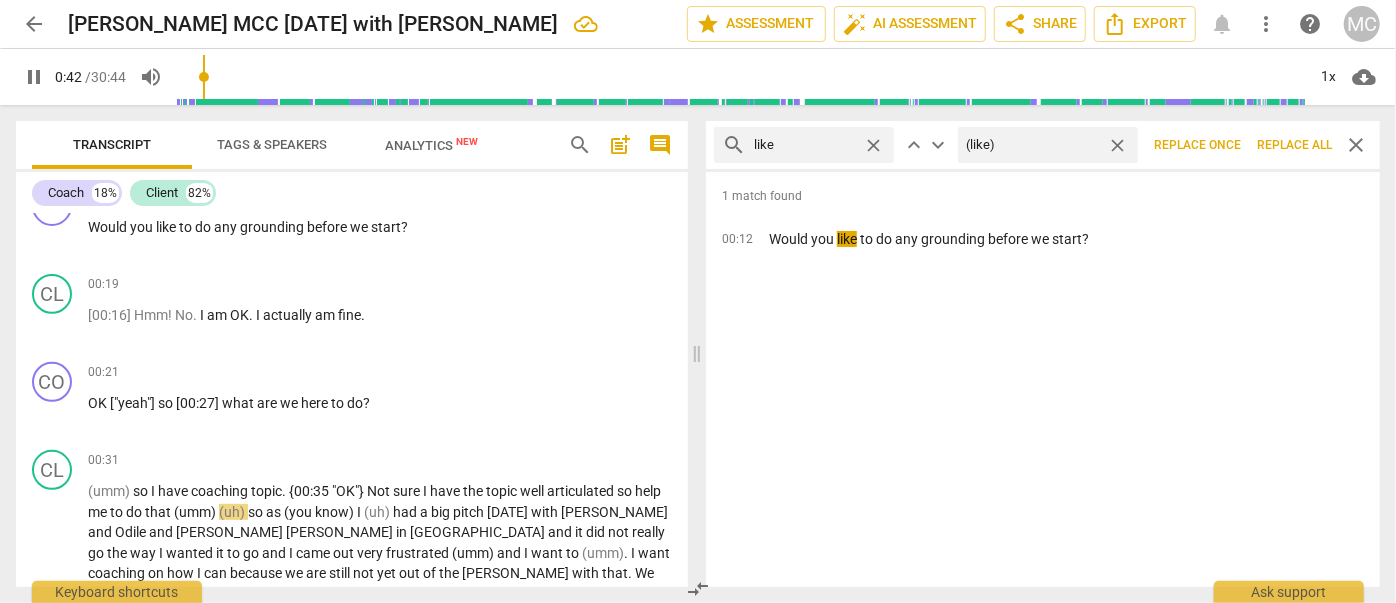 type on "43" 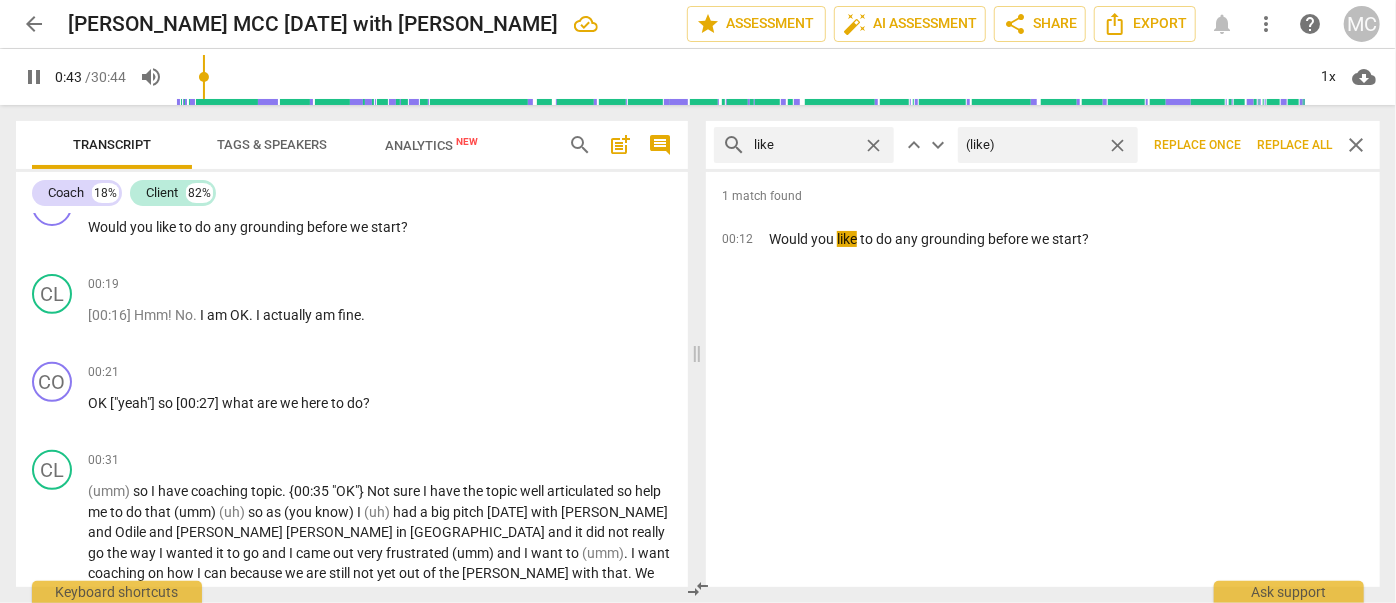 type on "43" 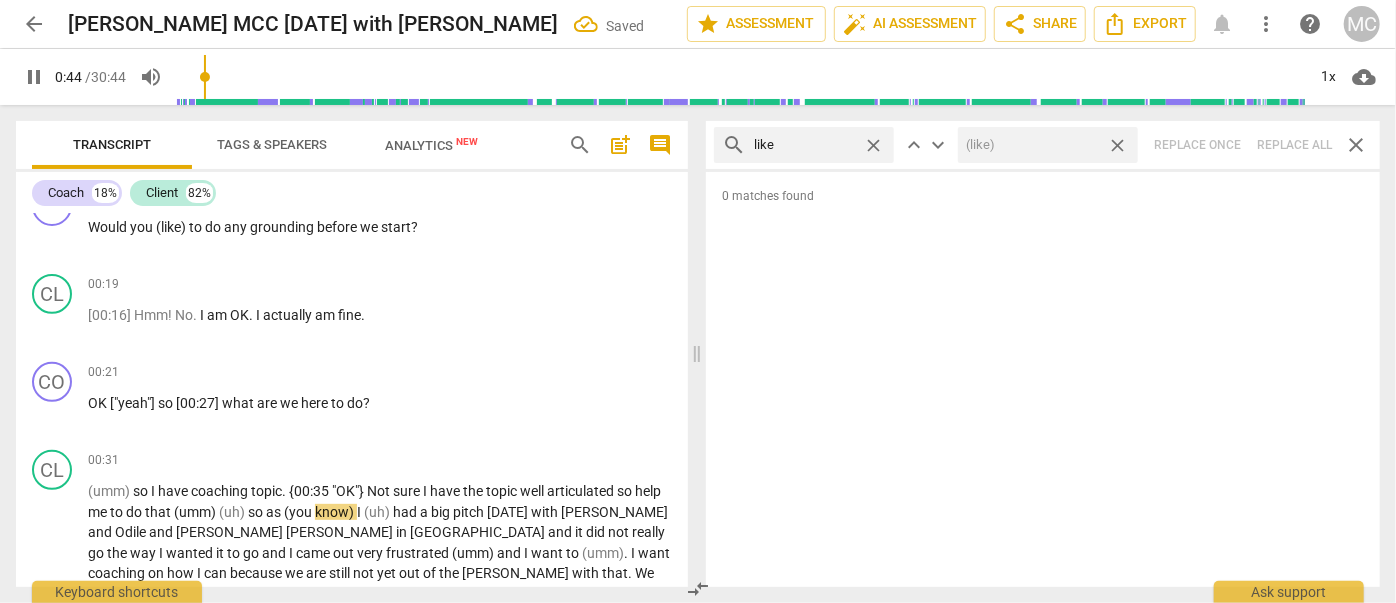 type on "44" 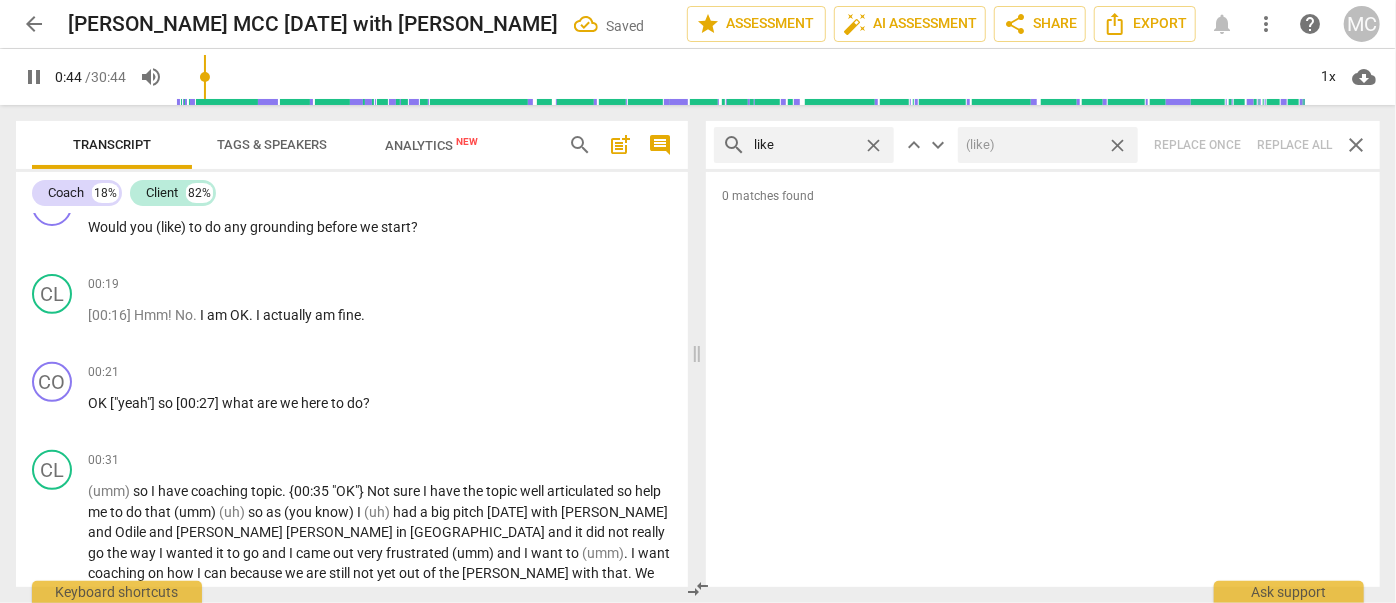 click on "close" at bounding box center [1117, 145] 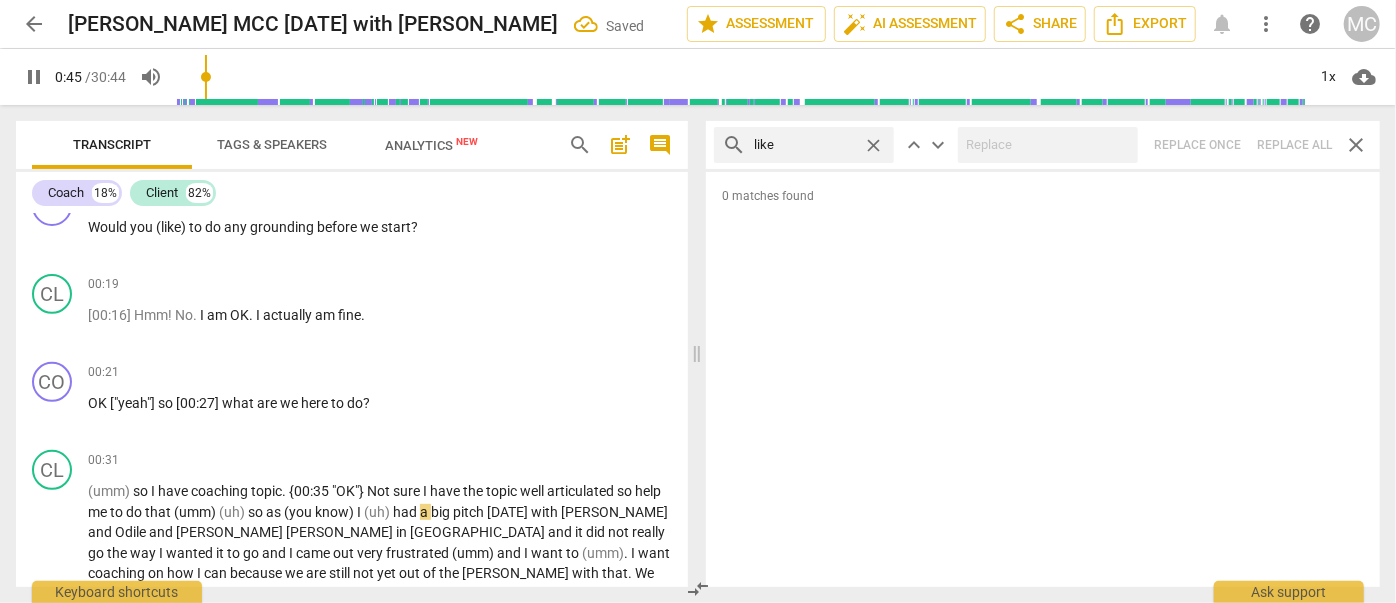type on "46" 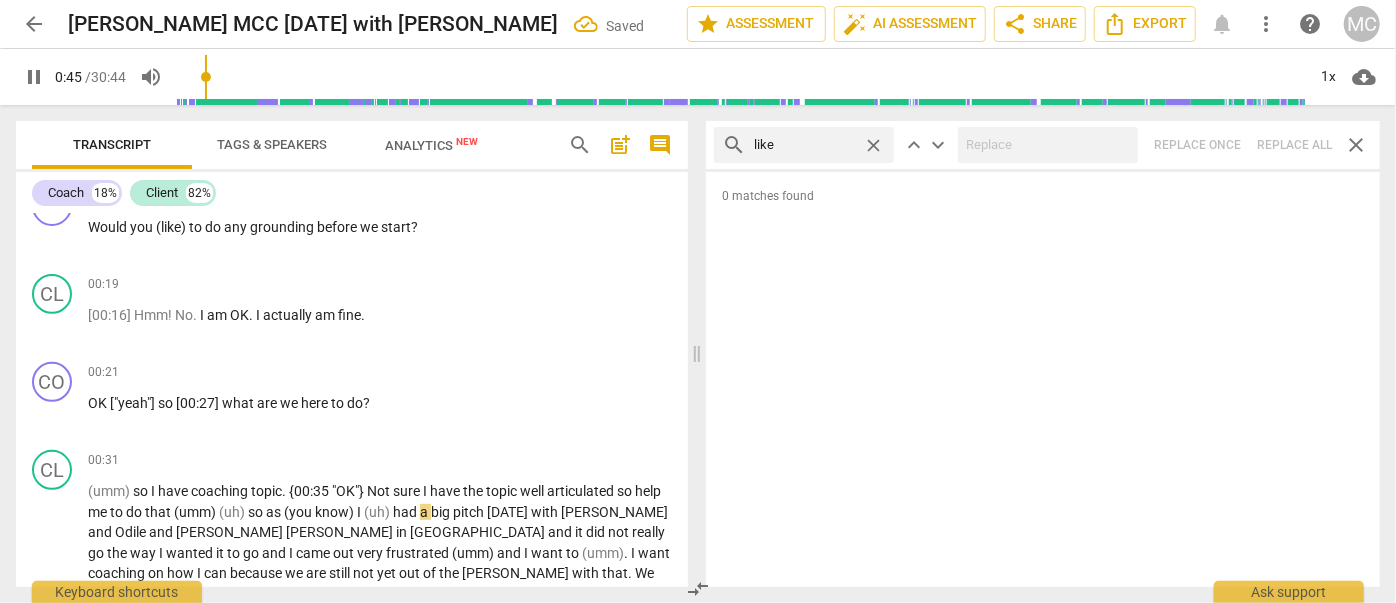 click on "close" at bounding box center [873, 145] 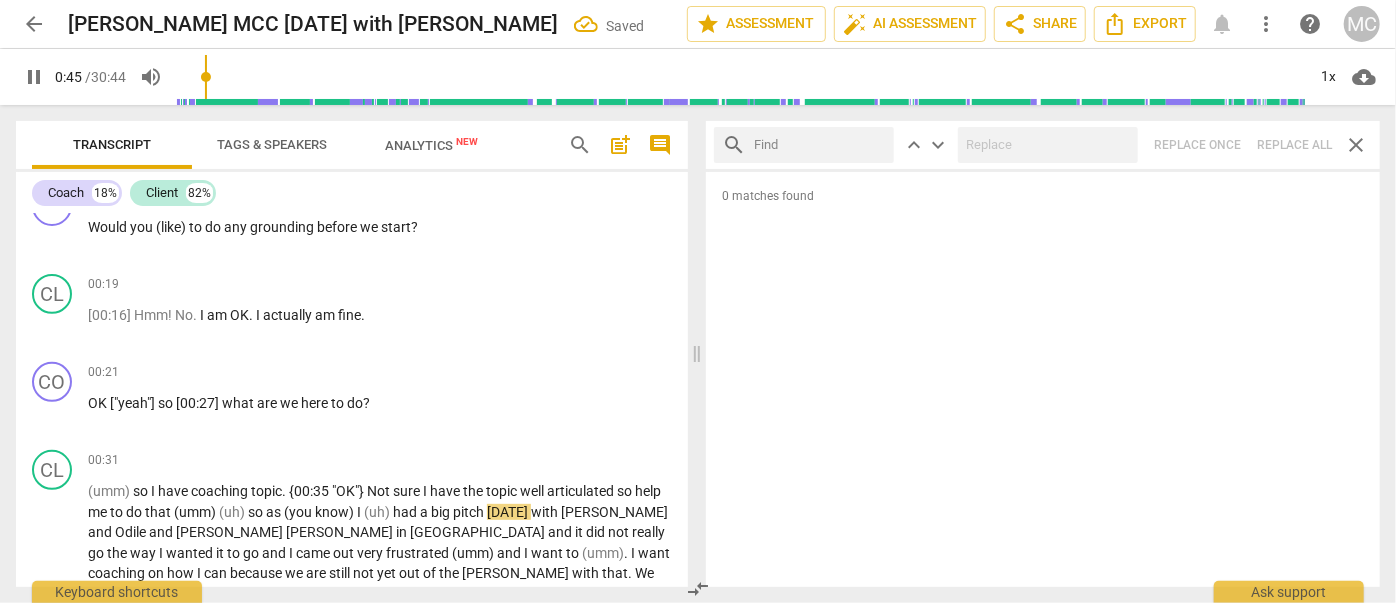 click at bounding box center [820, 145] 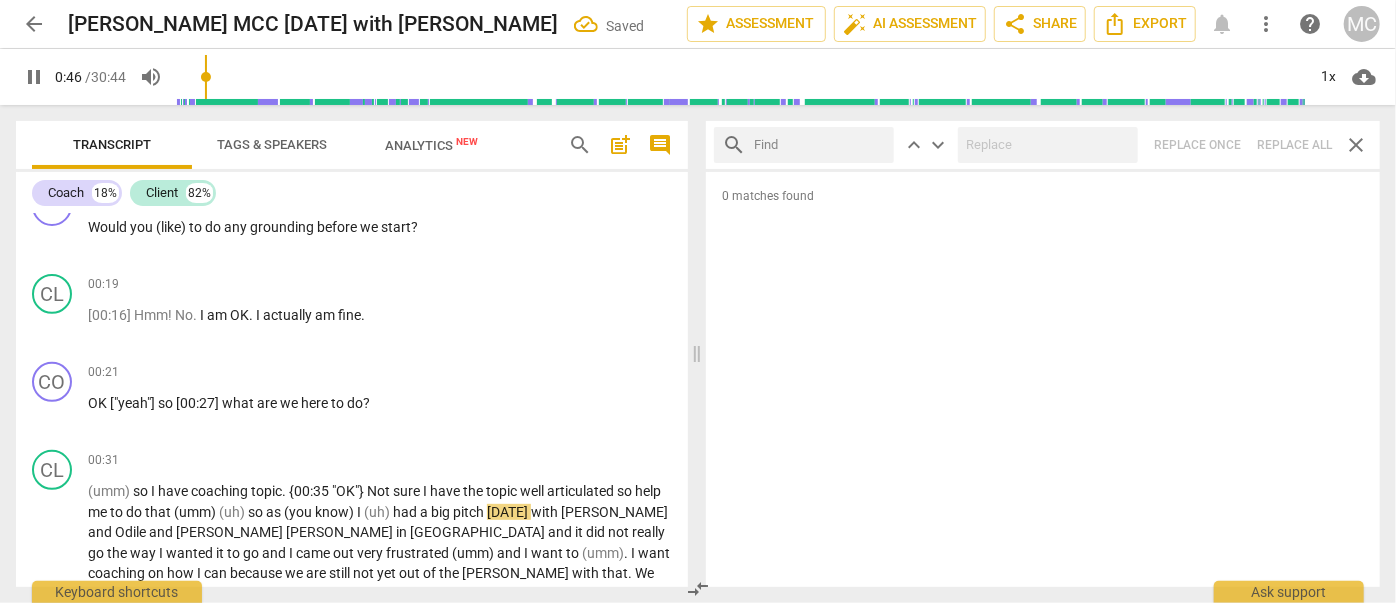 type on "47" 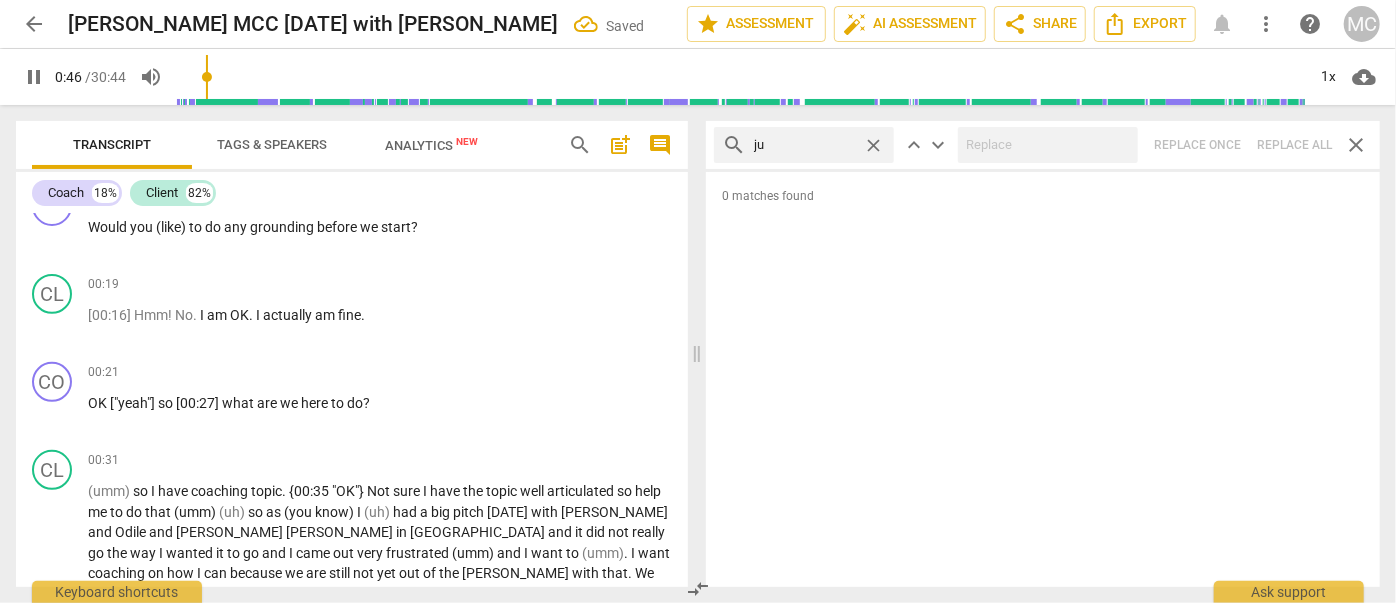 type on "jus" 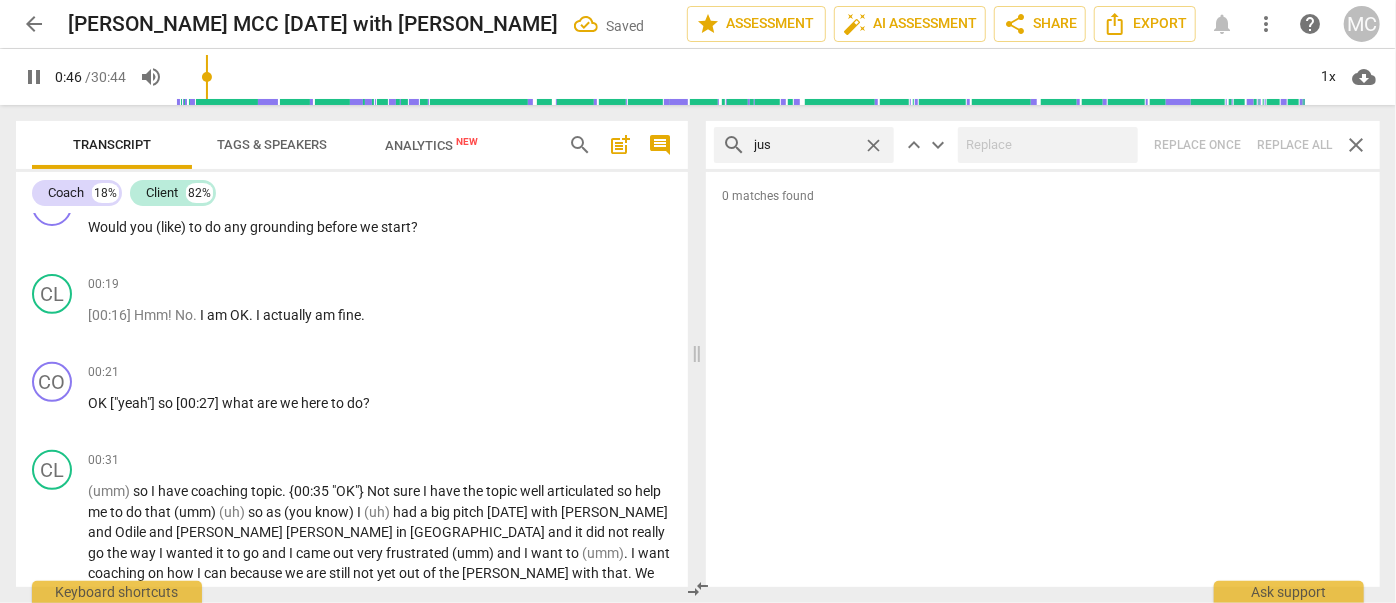 type on "47" 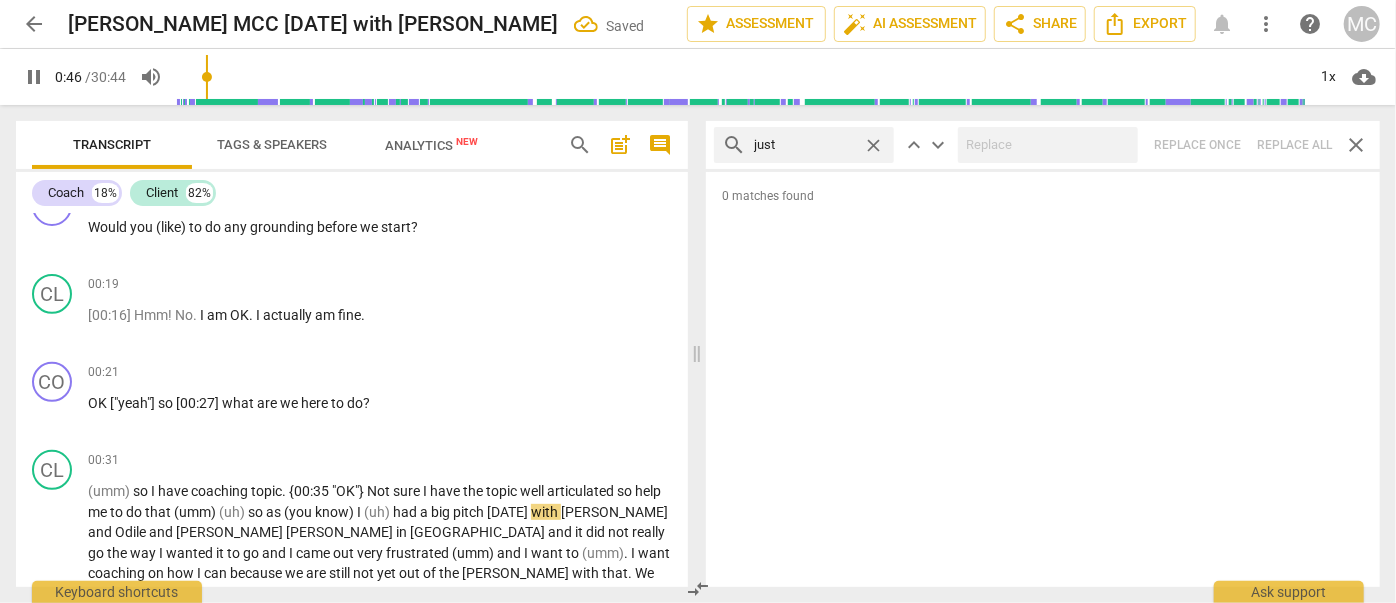 type on "just" 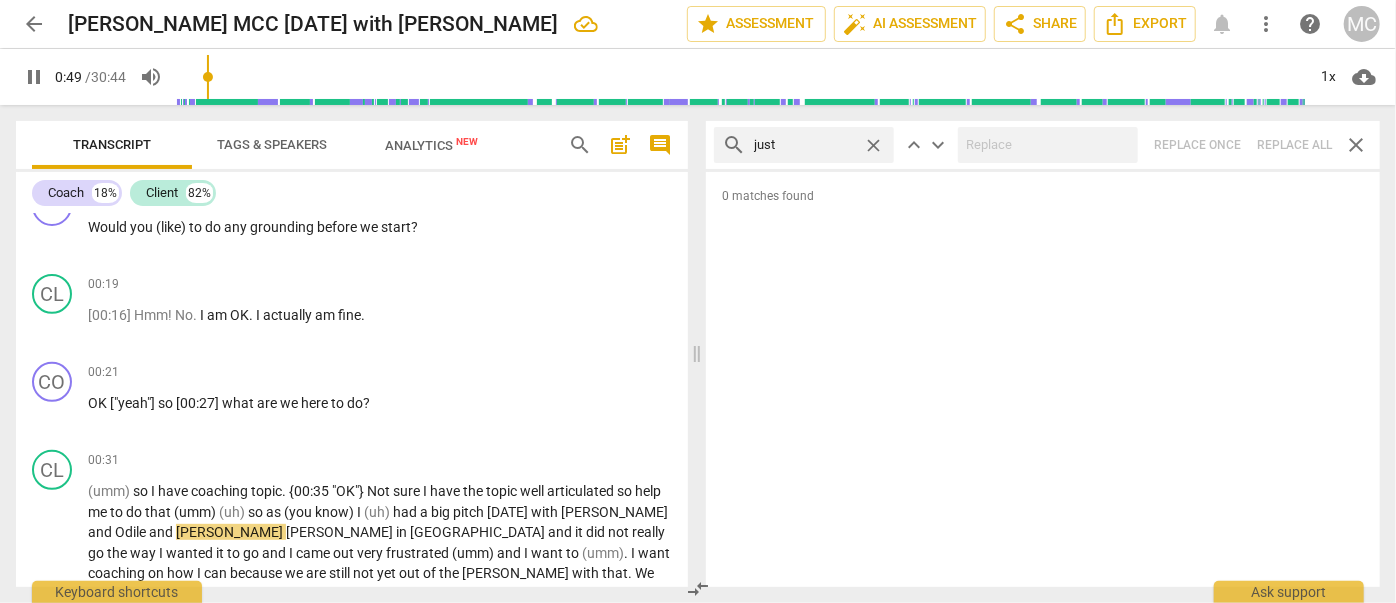 click on "search just close keyboard_arrow_up keyboard_arrow_down Replace once Replace all close" at bounding box center [1043, 145] 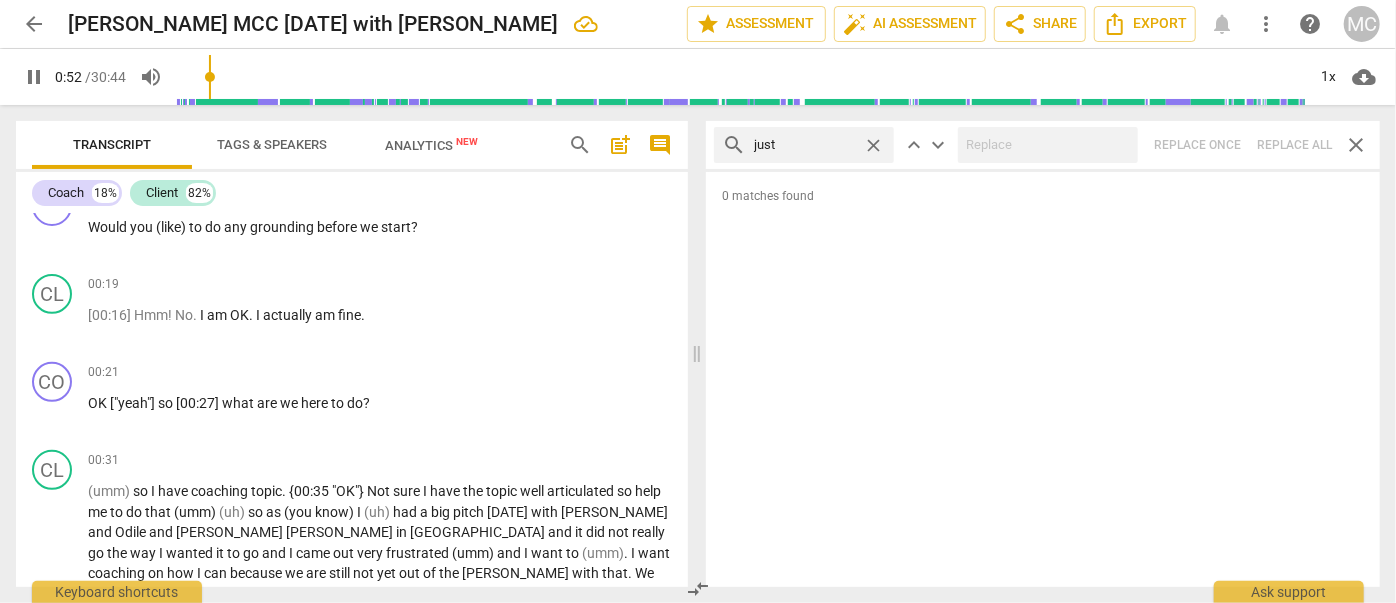 click on "close" at bounding box center (873, 145) 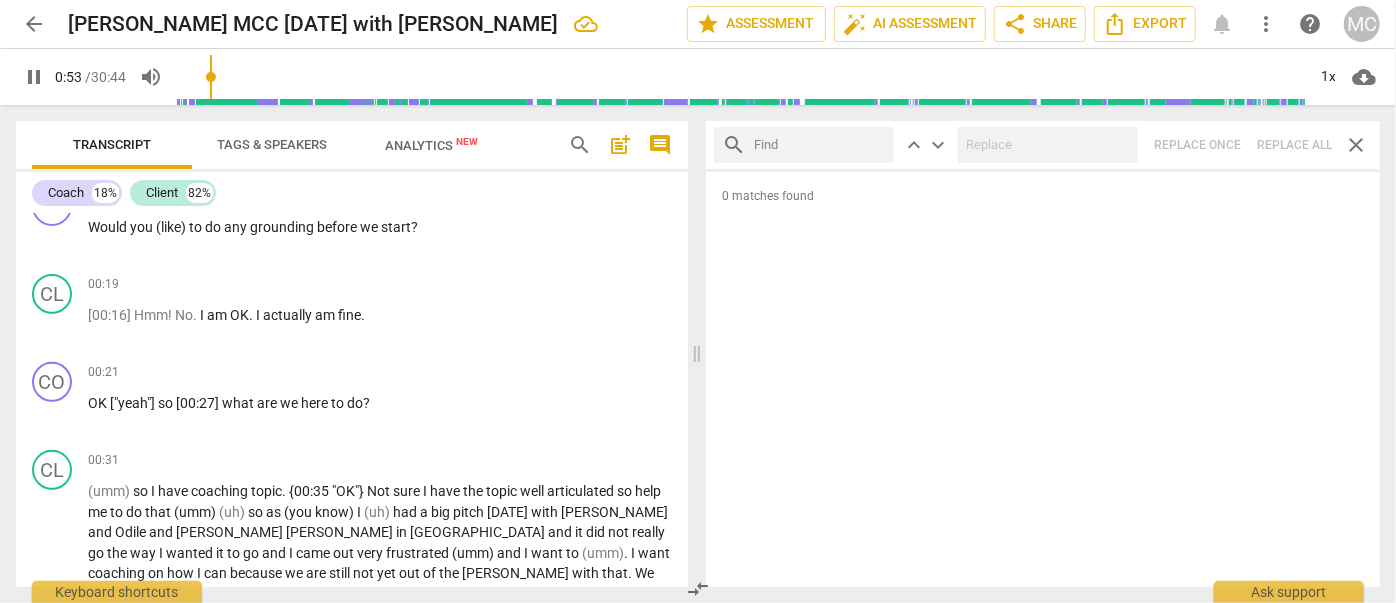 click at bounding box center [820, 145] 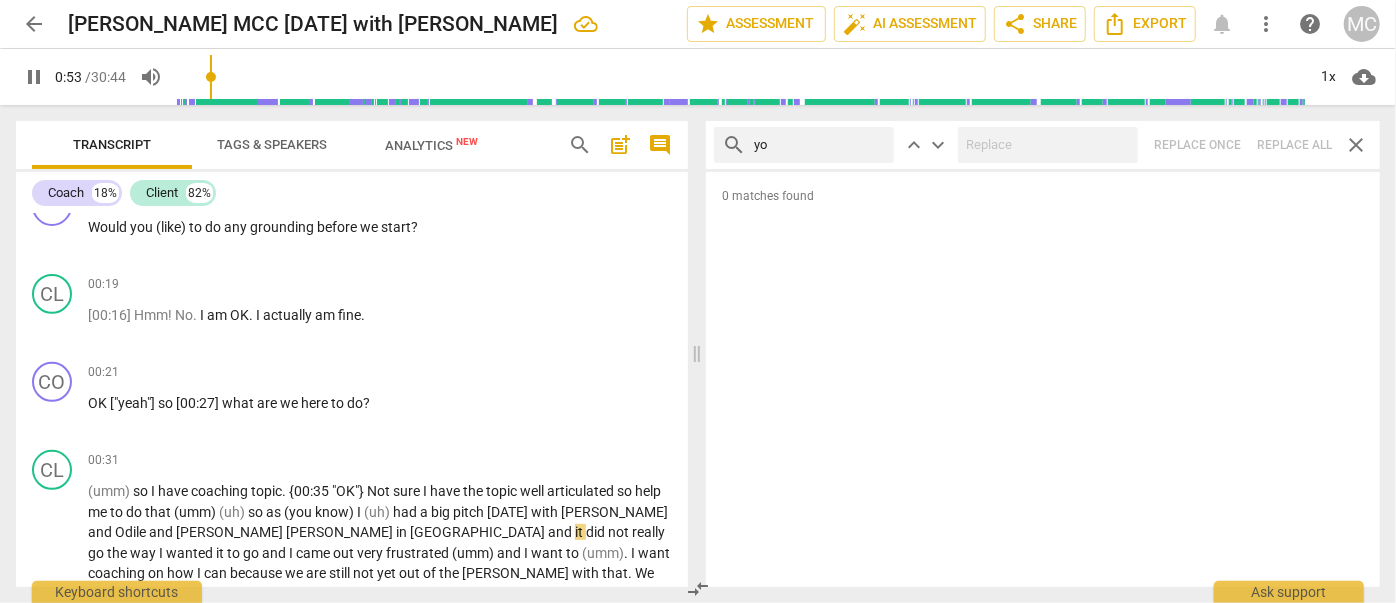 type on "you" 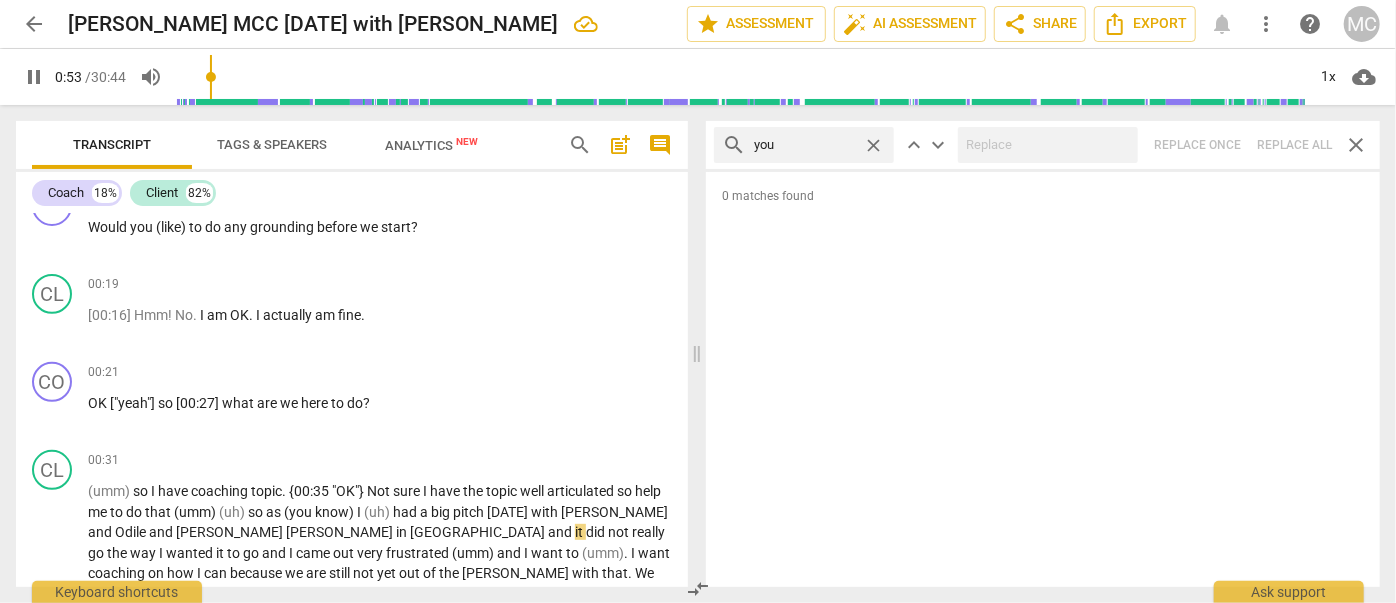 type on "54" 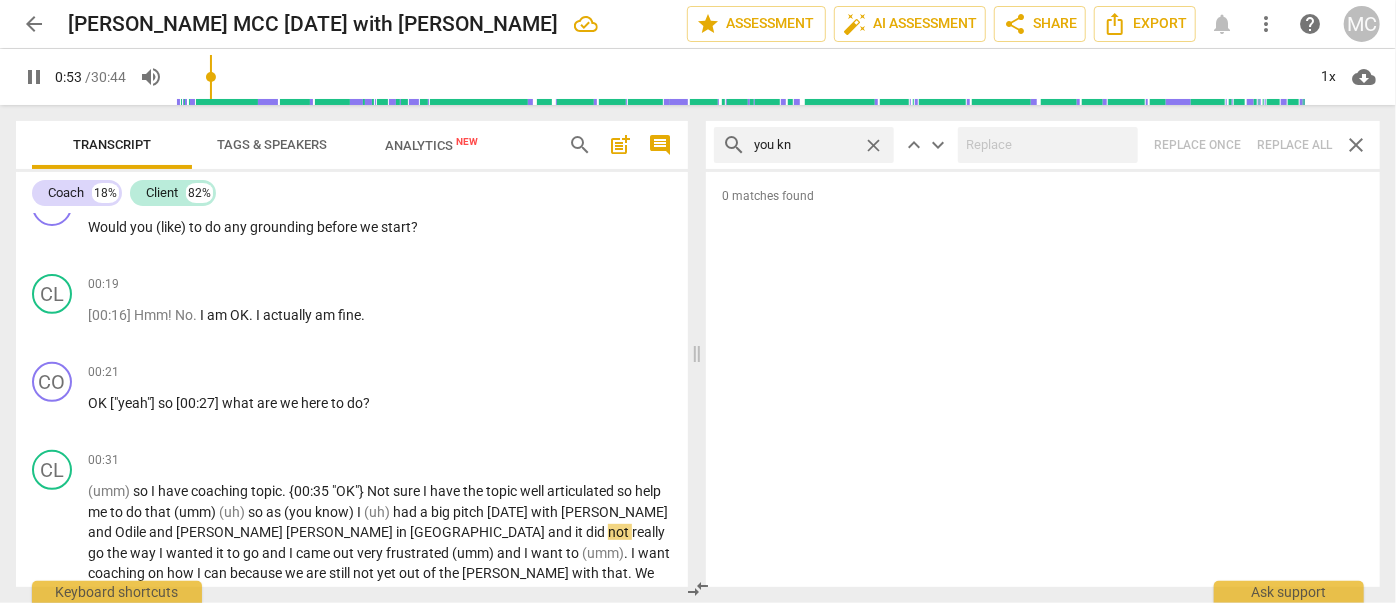 type on "you kno" 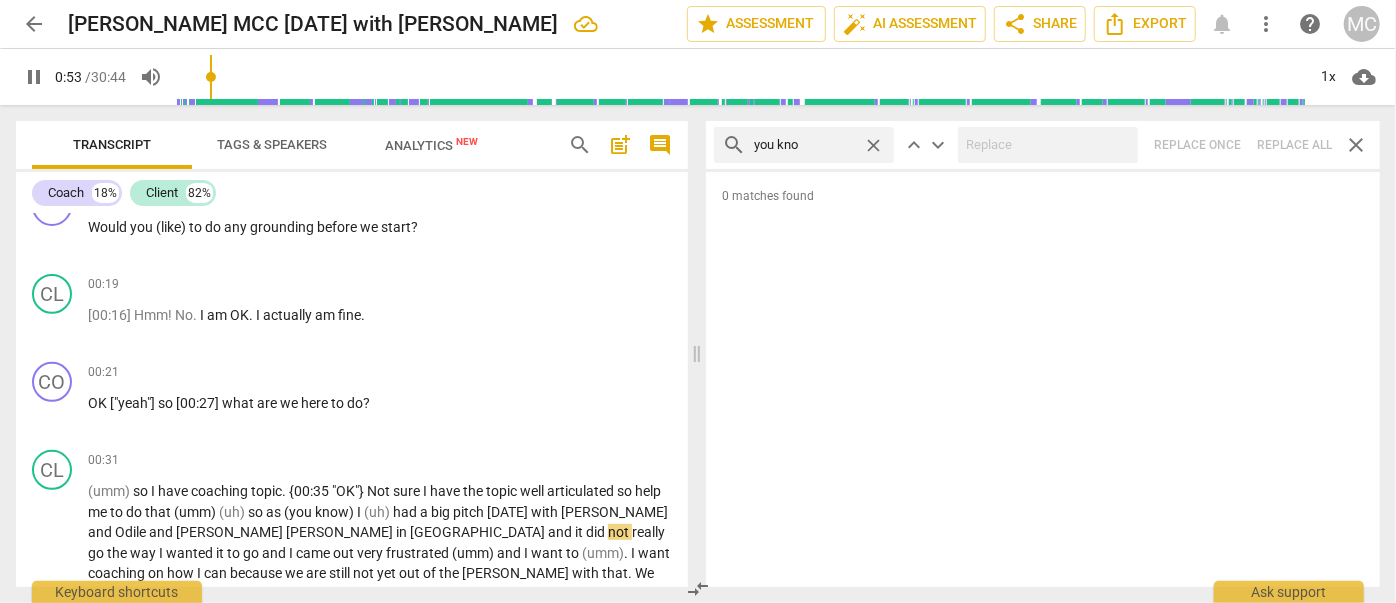 type on "54" 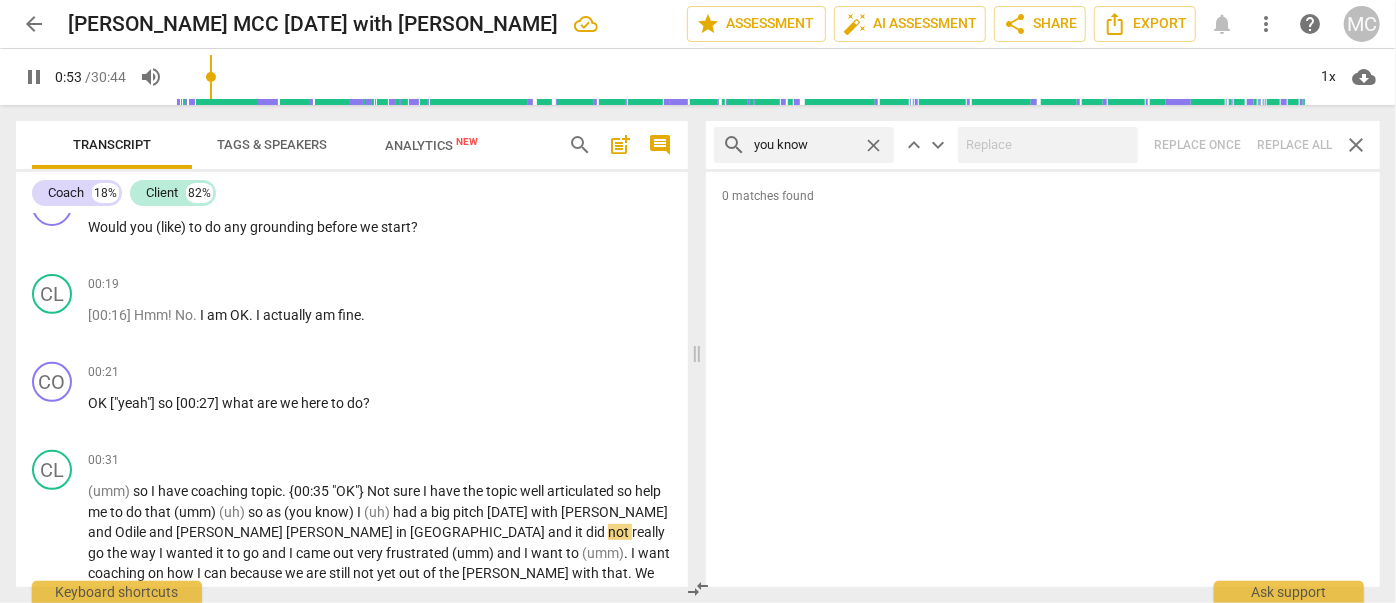 type on "you know" 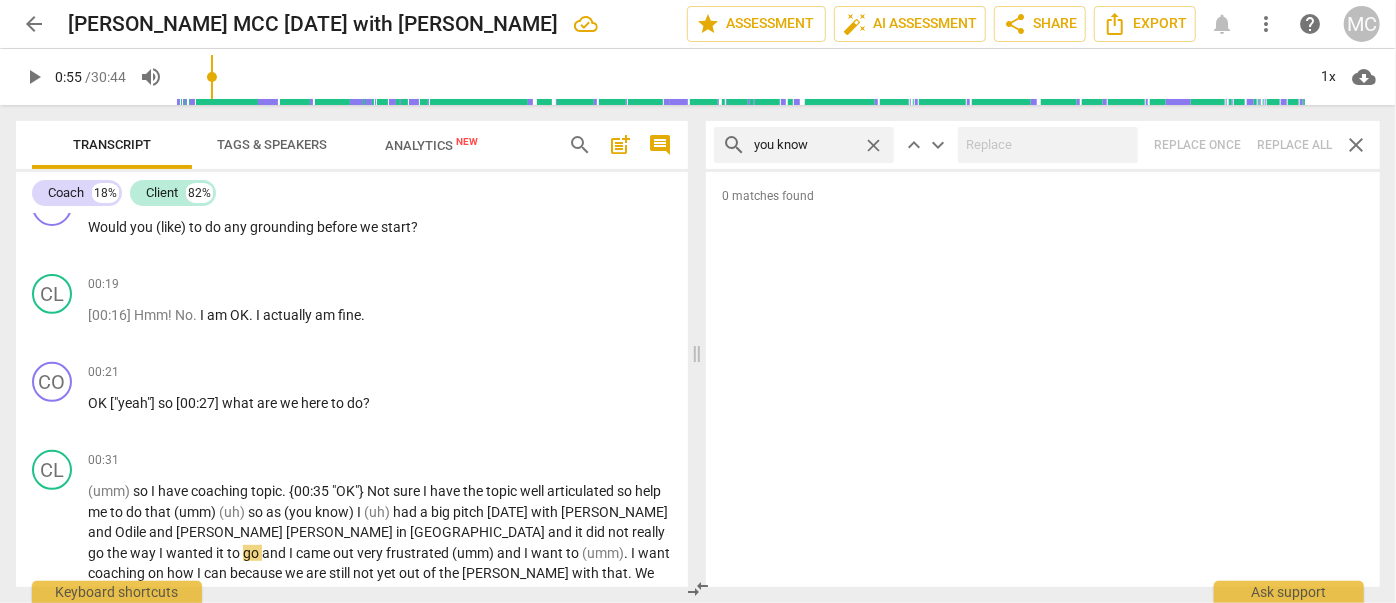 type on "56" 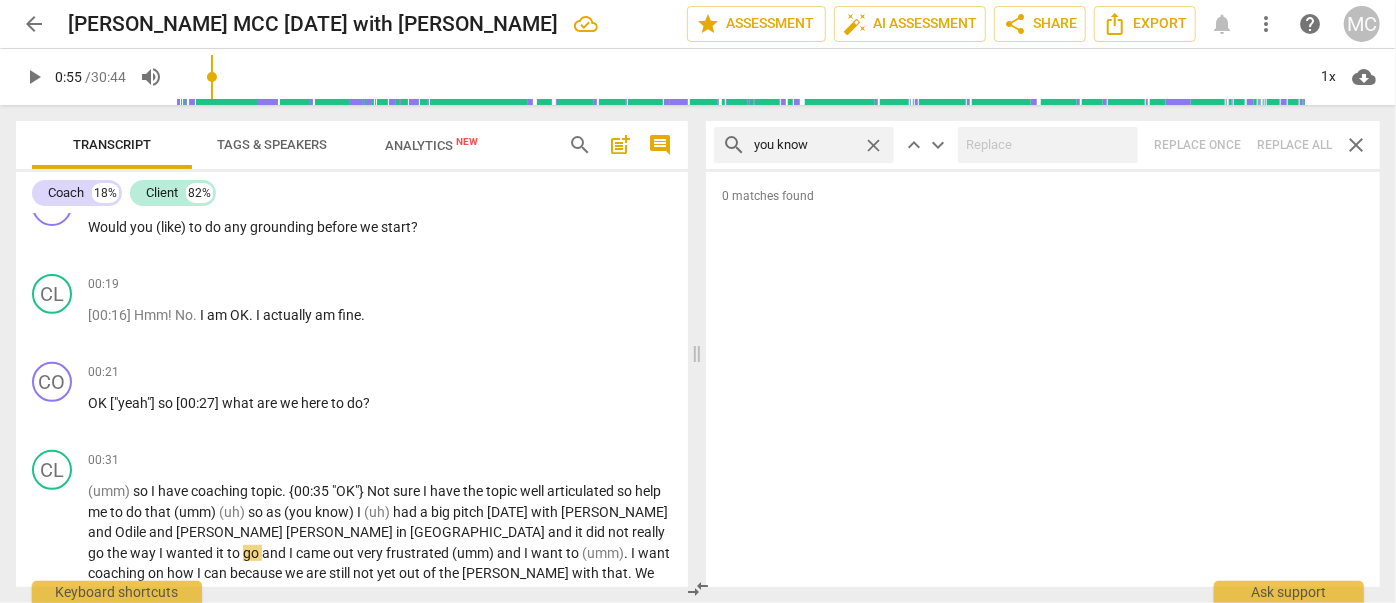 click on "search you know close keyboard_arrow_up keyboard_arrow_down Replace once Replace all close" at bounding box center (1043, 145) 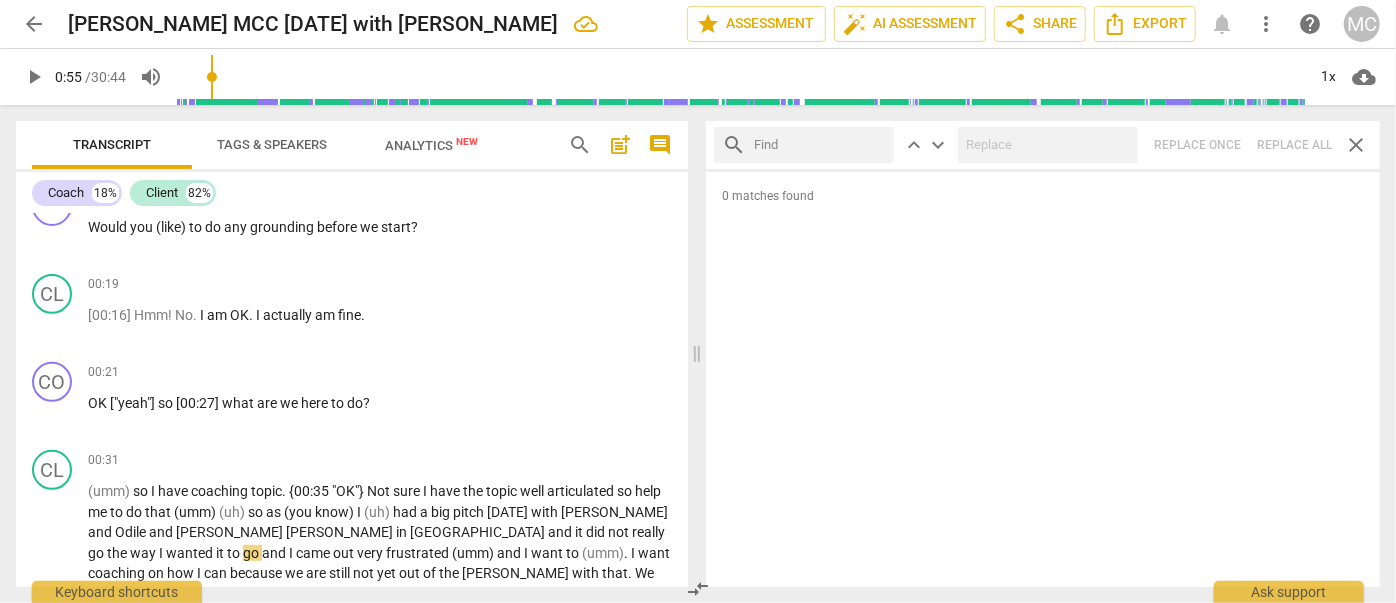 click at bounding box center [820, 145] 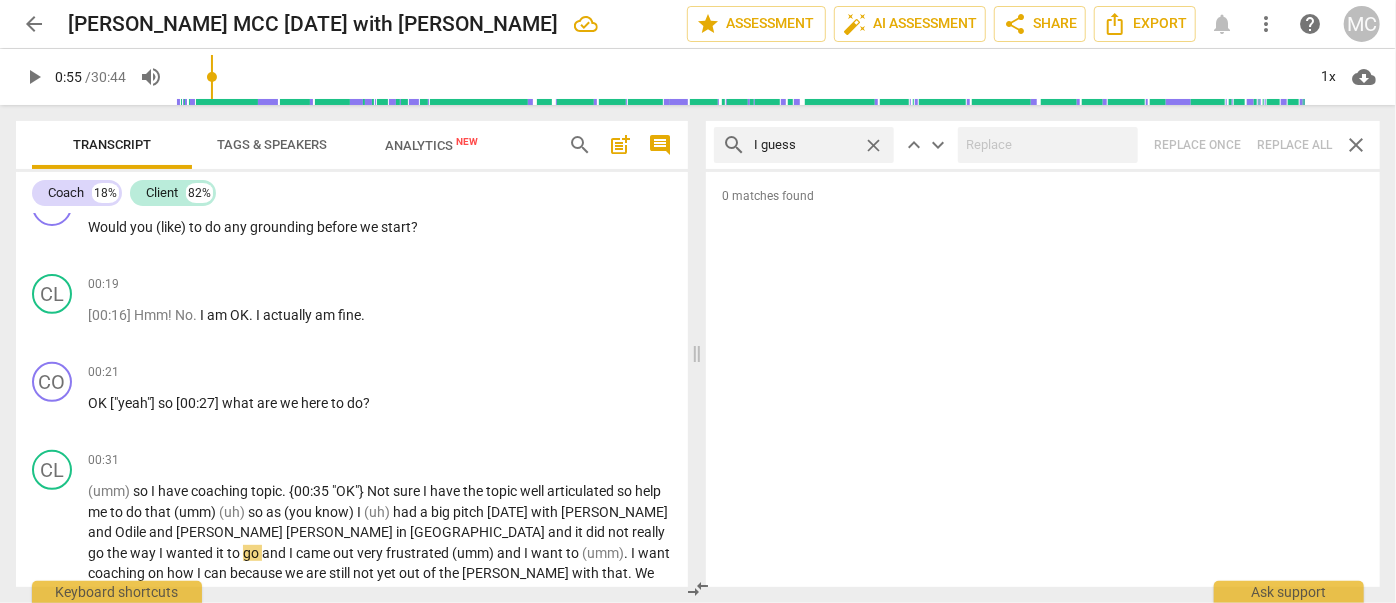 type on "I guess" 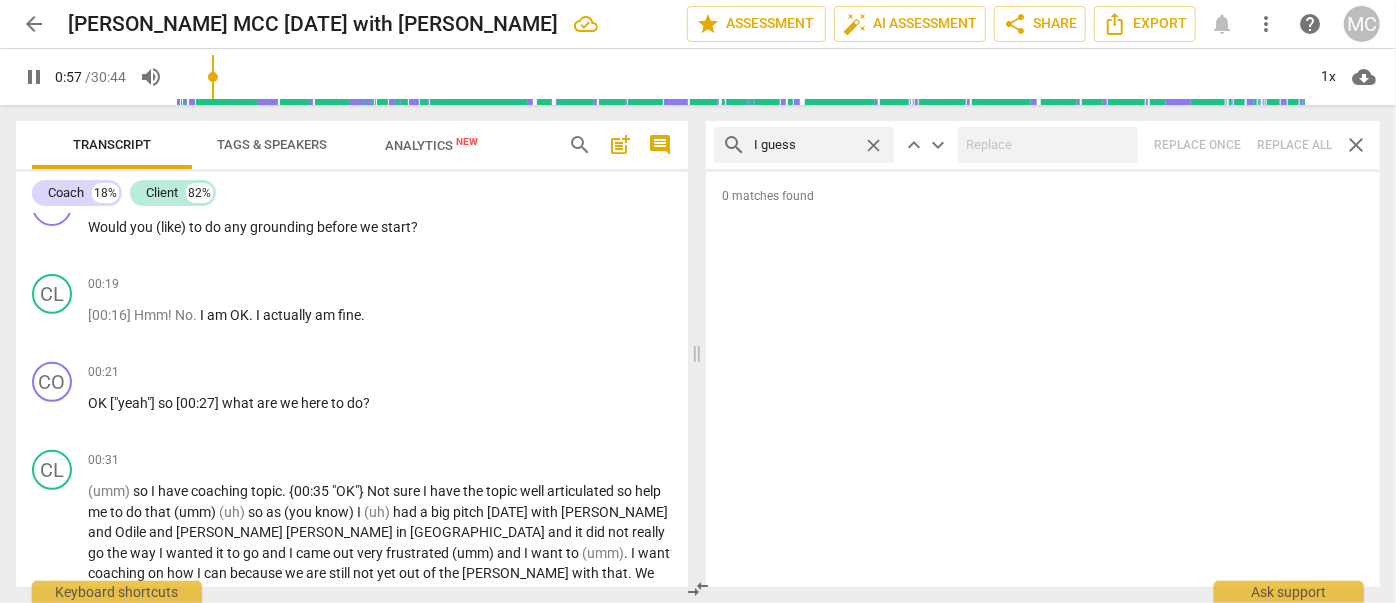 click on "search I guess close keyboard_arrow_up keyboard_arrow_down Replace once Replace all close" at bounding box center [1043, 145] 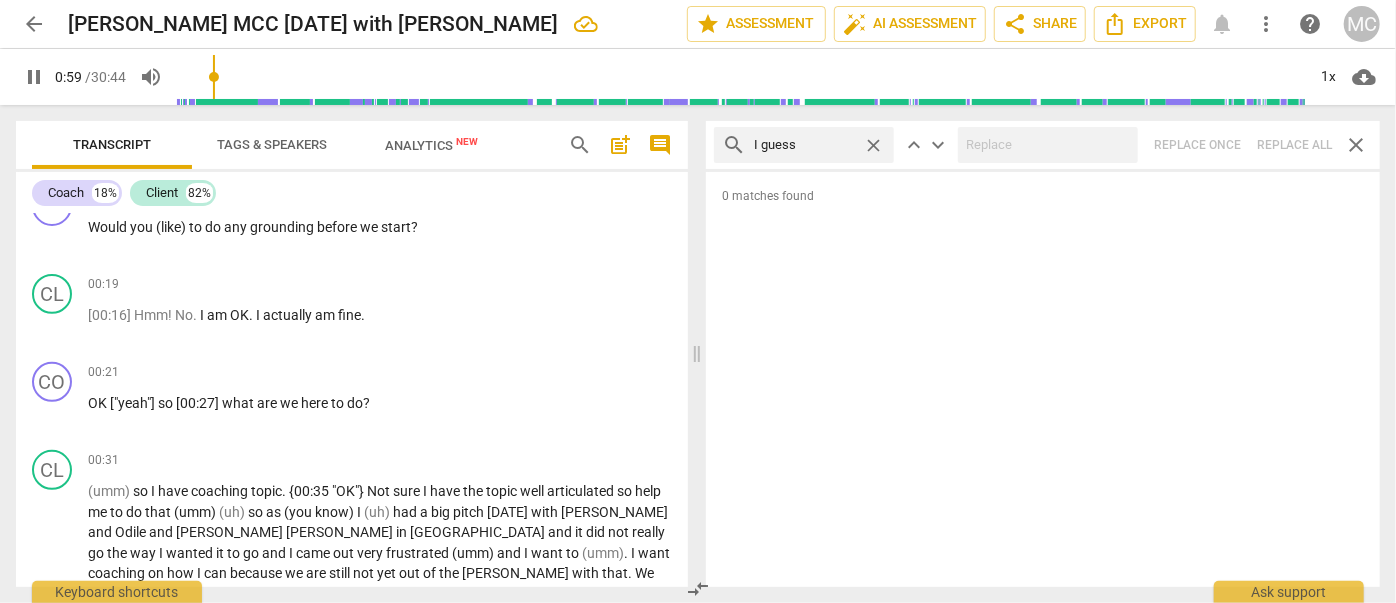 type on "59" 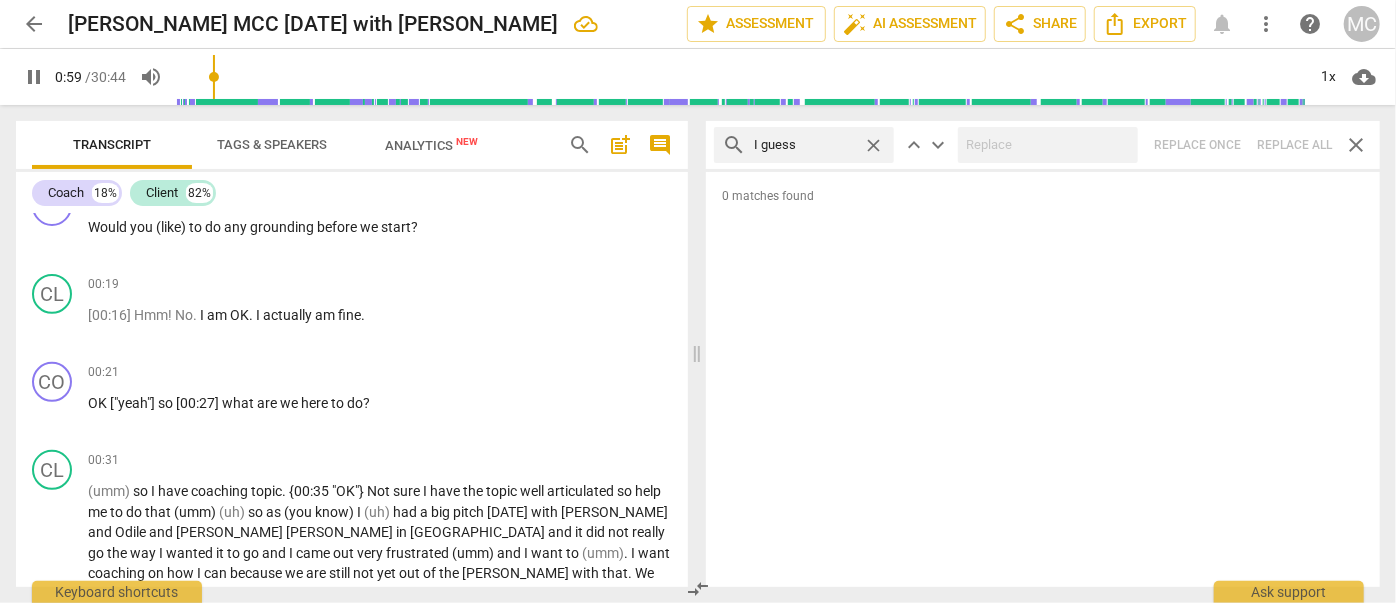 click on "close" at bounding box center (873, 145) 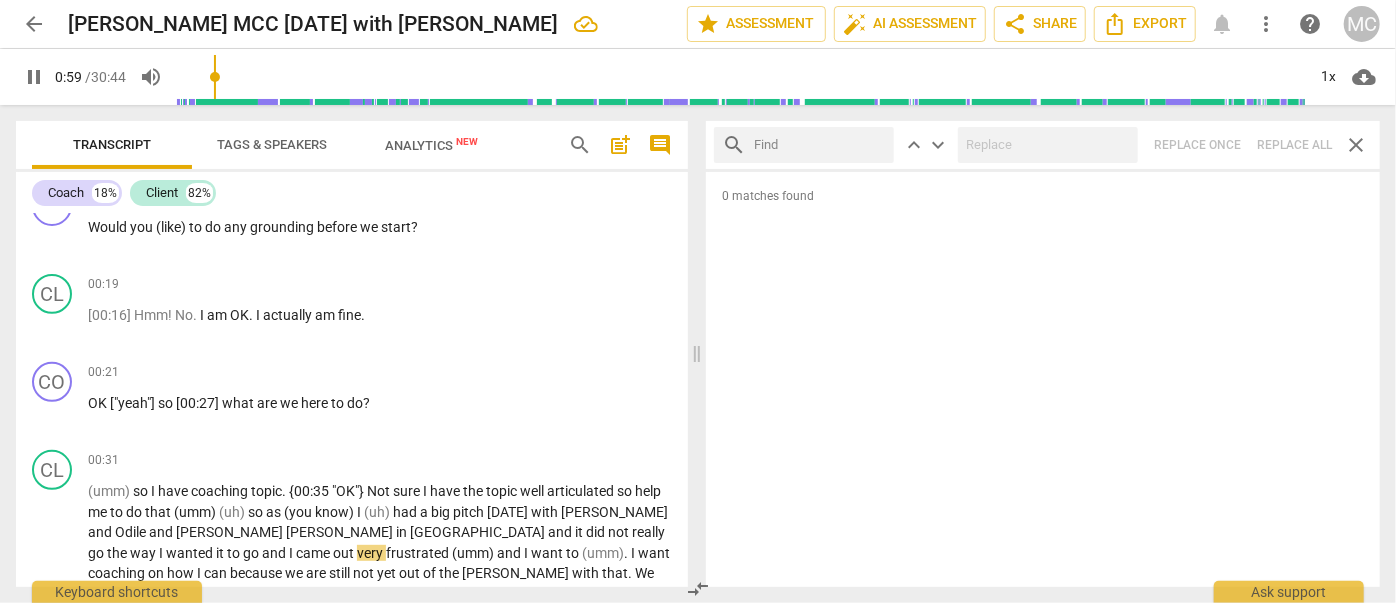 click at bounding box center (820, 145) 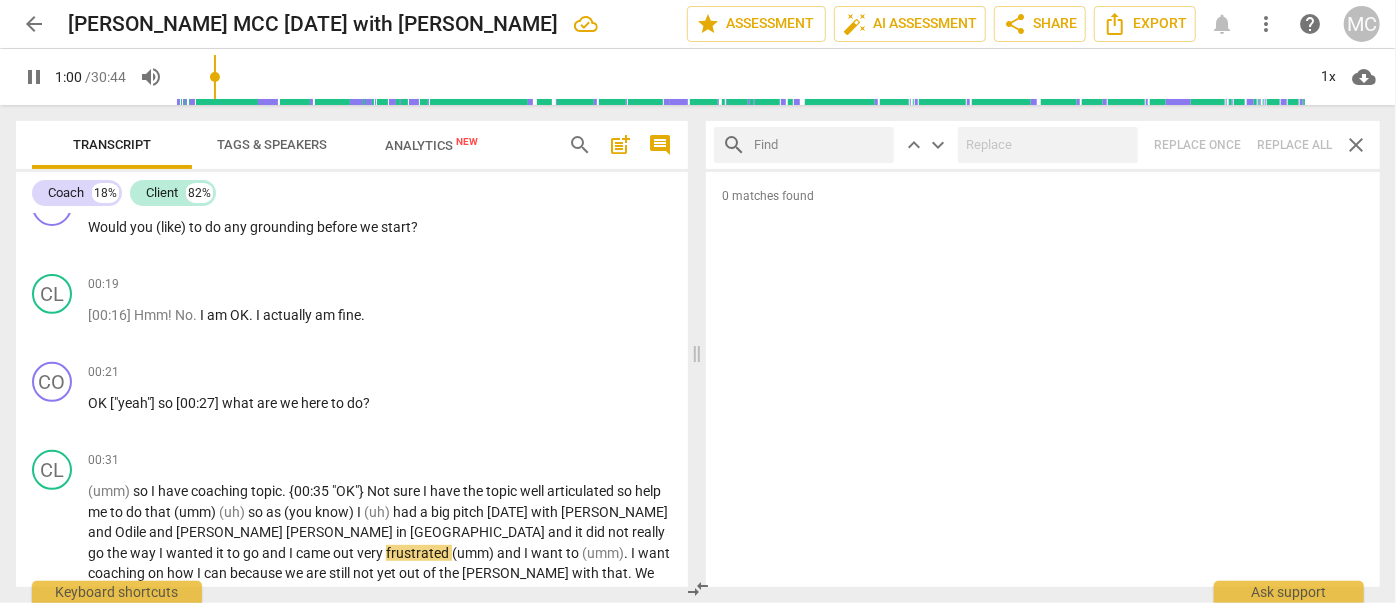 type on "61" 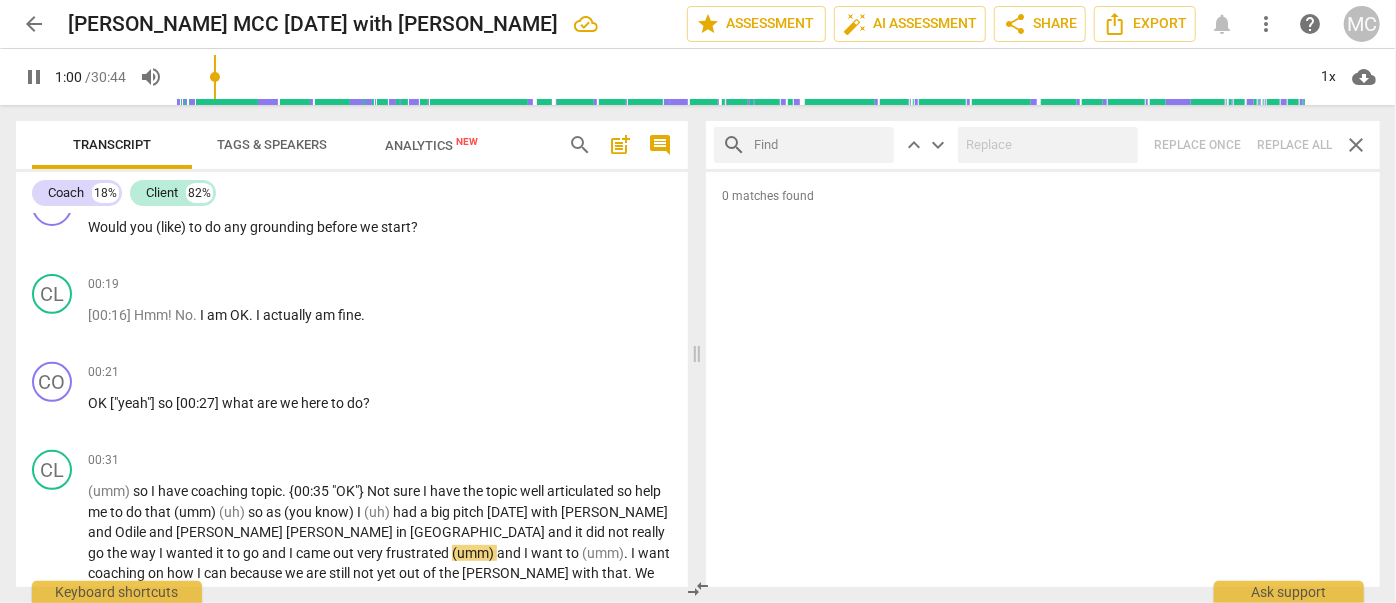 type on "I" 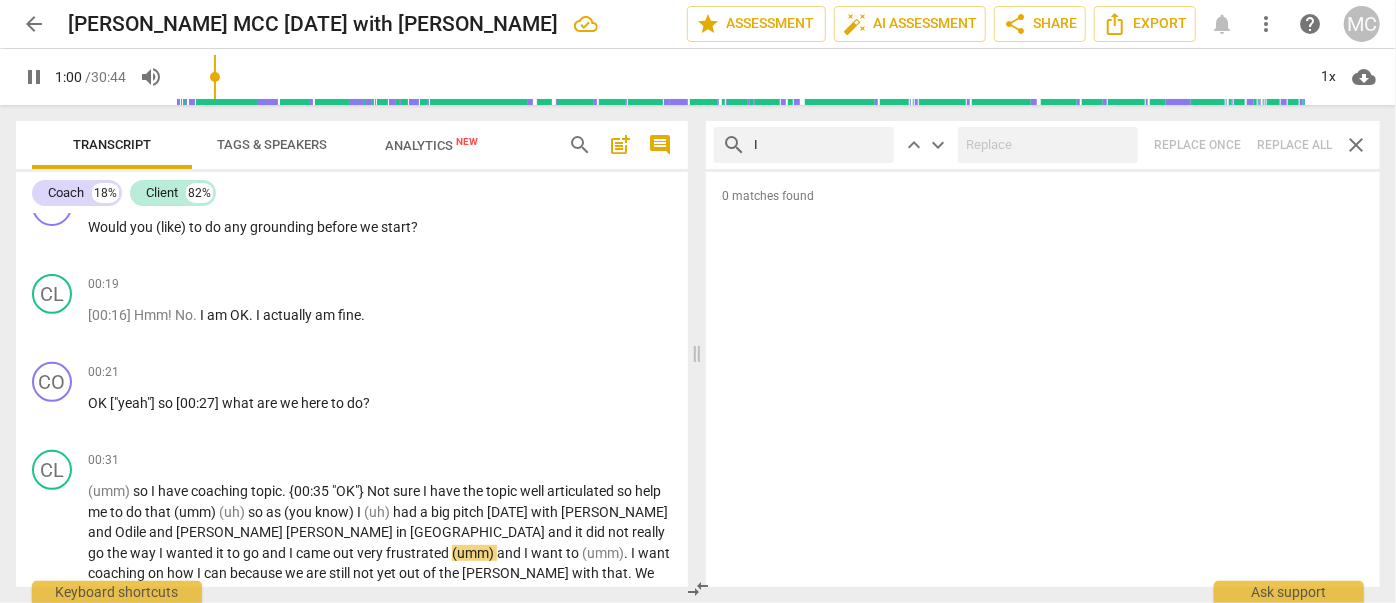 type on "61" 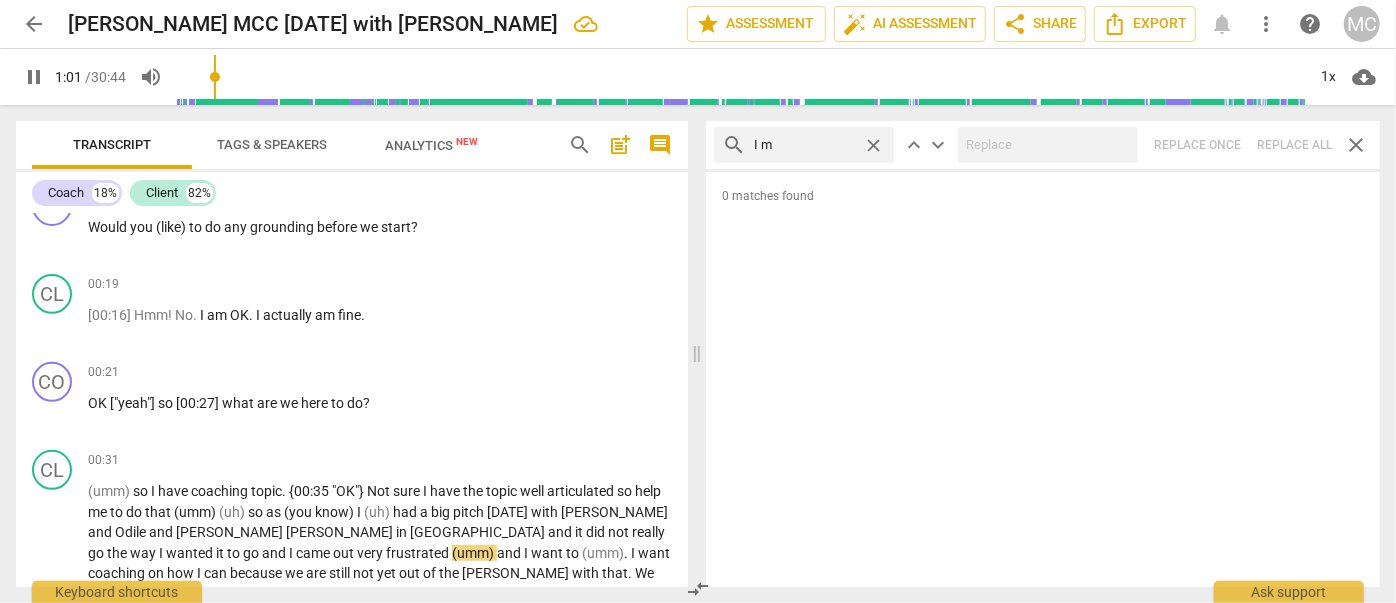 type on "I me" 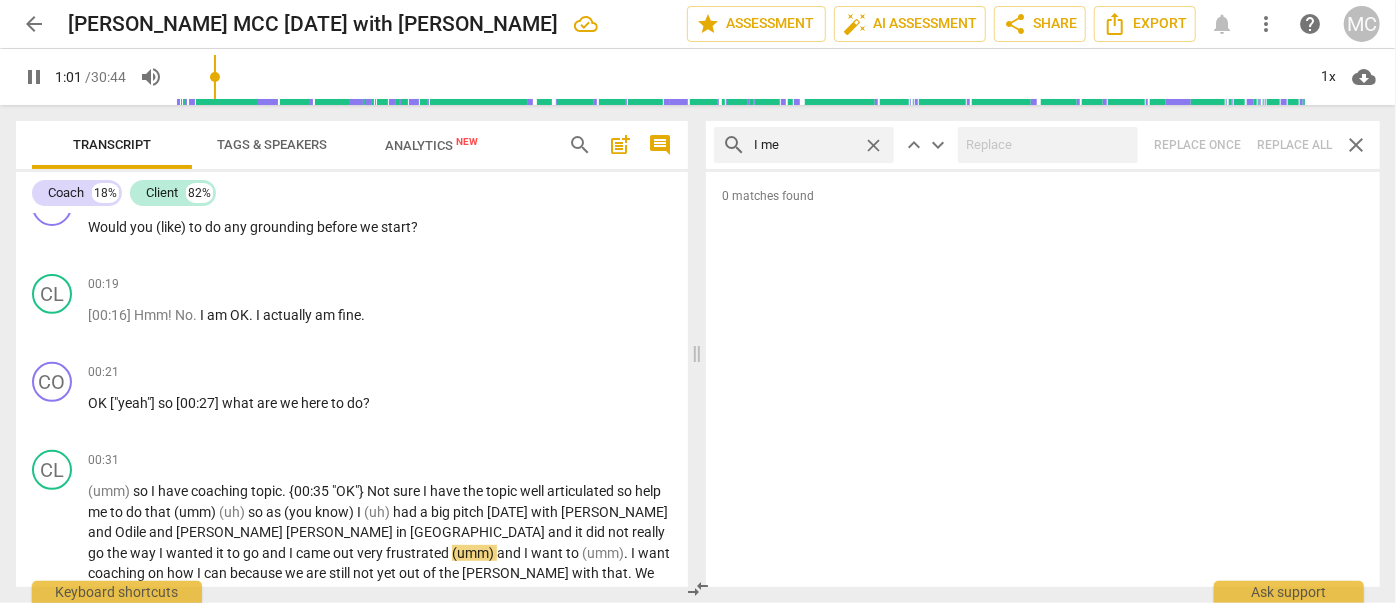 type on "61" 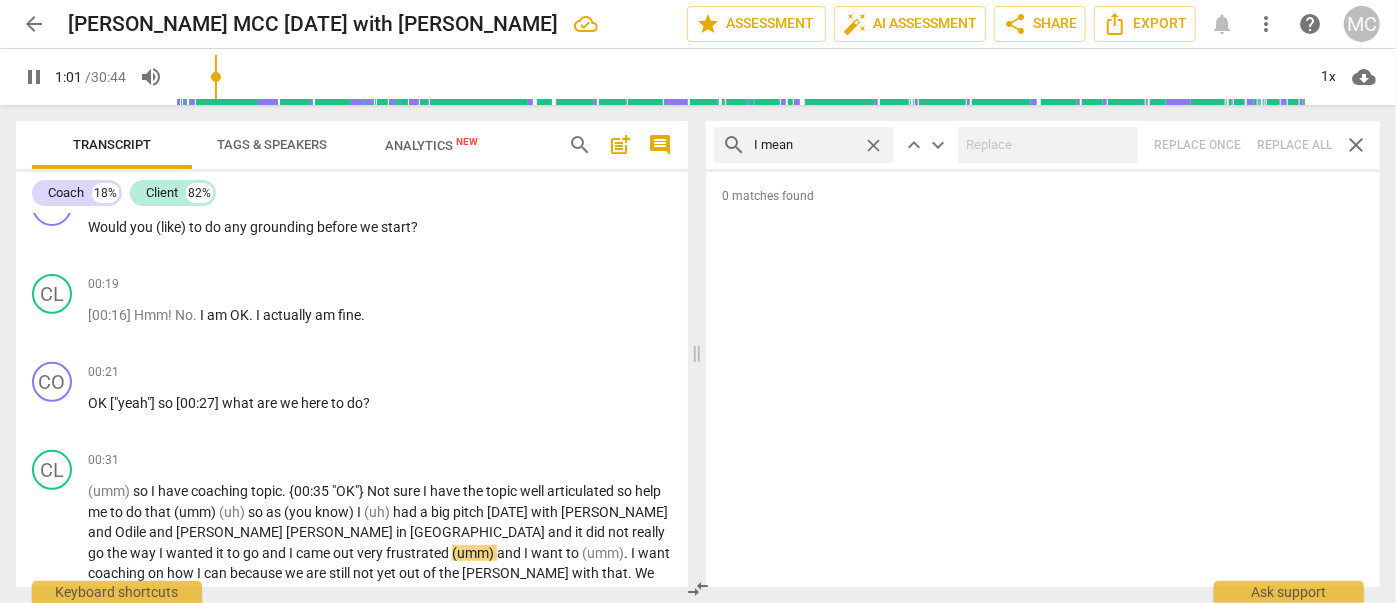 type on "I mean" 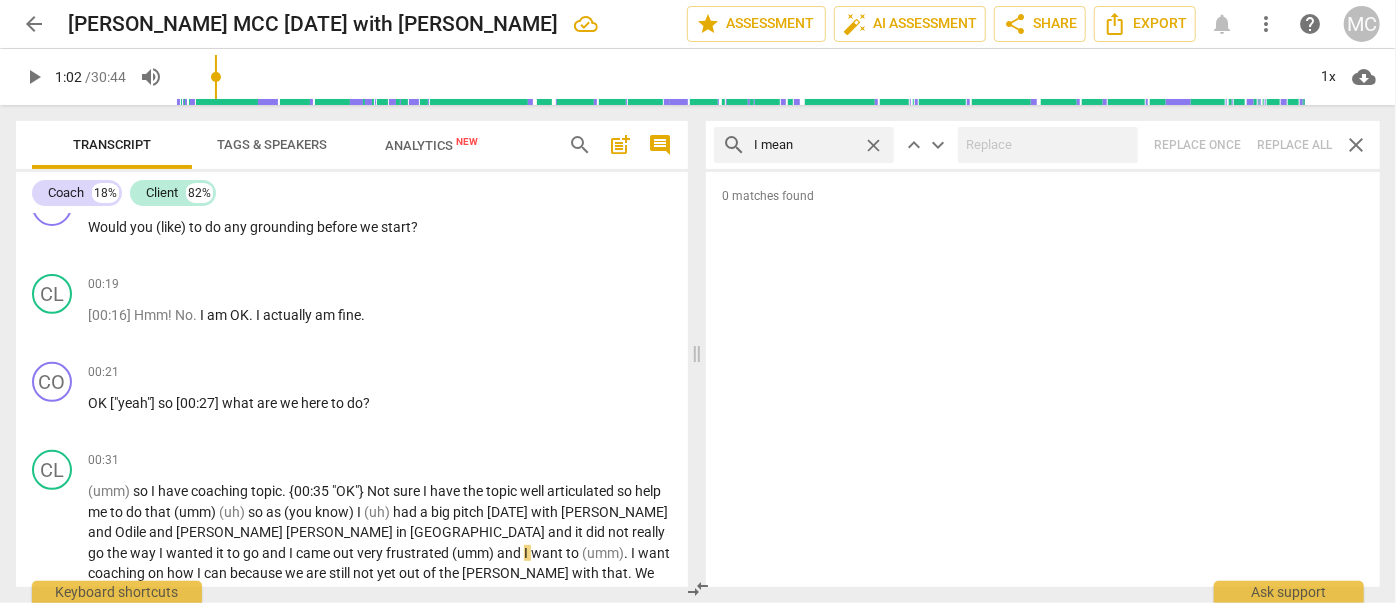 type on "63" 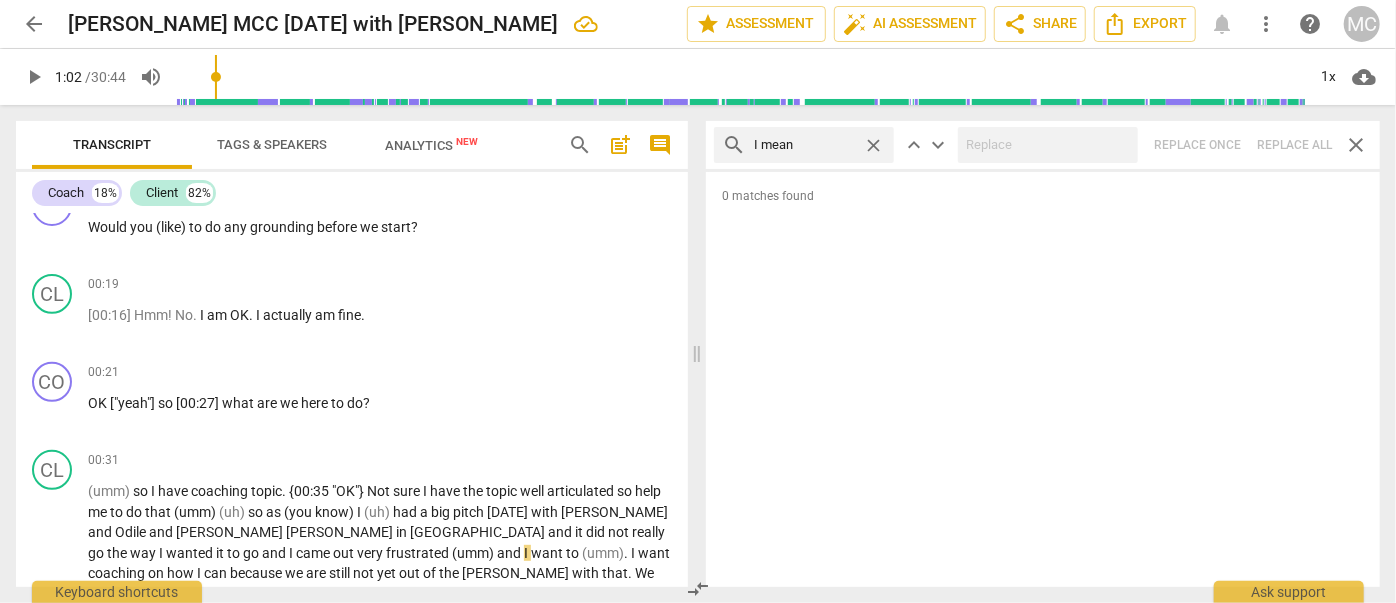click on "search I mean close keyboard_arrow_up keyboard_arrow_down Replace once Replace all close" at bounding box center [1043, 145] 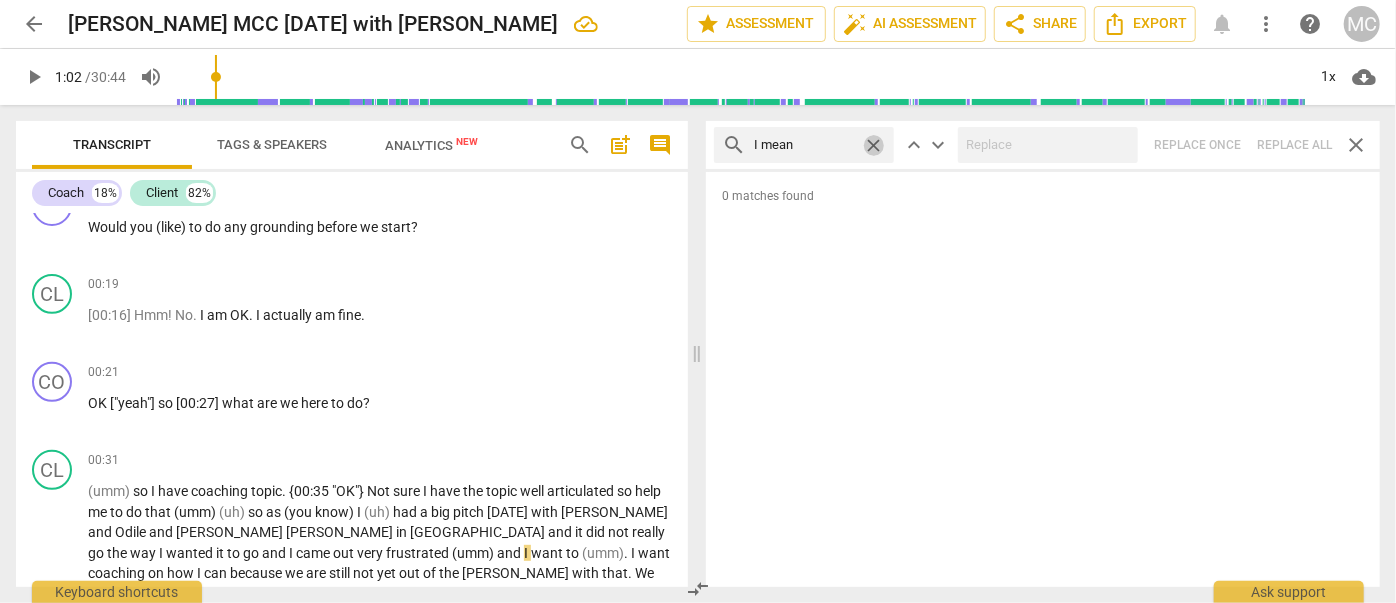 click on "close" at bounding box center [873, 145] 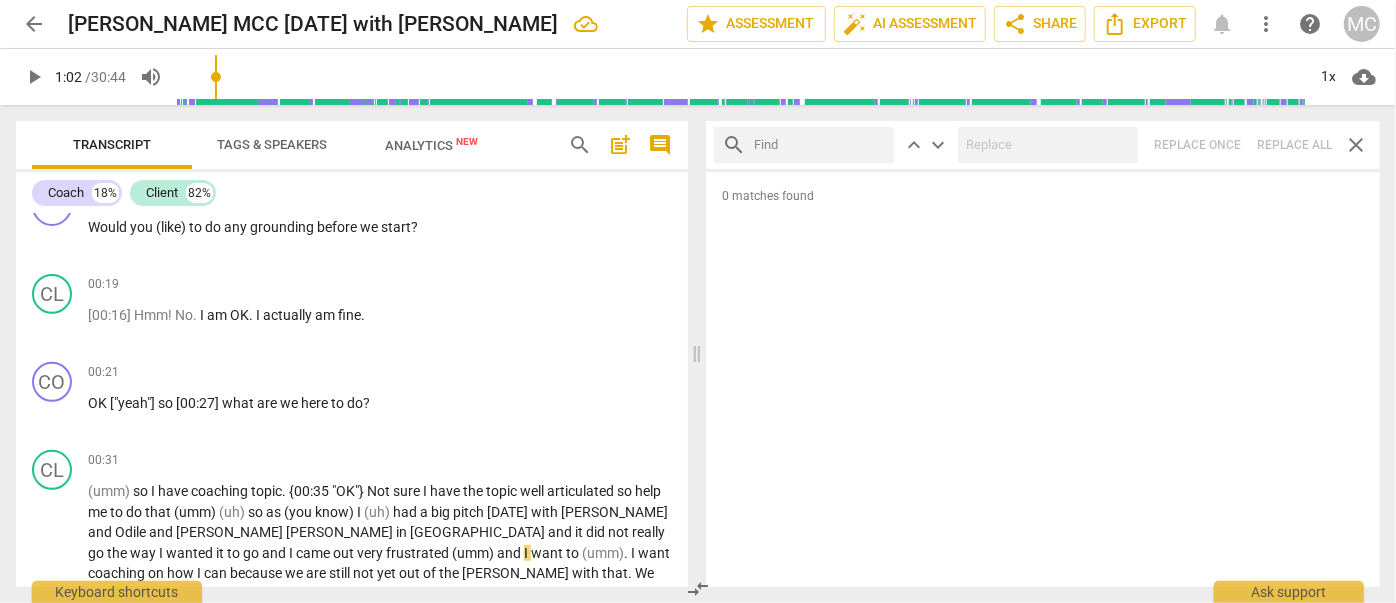 click at bounding box center (820, 145) 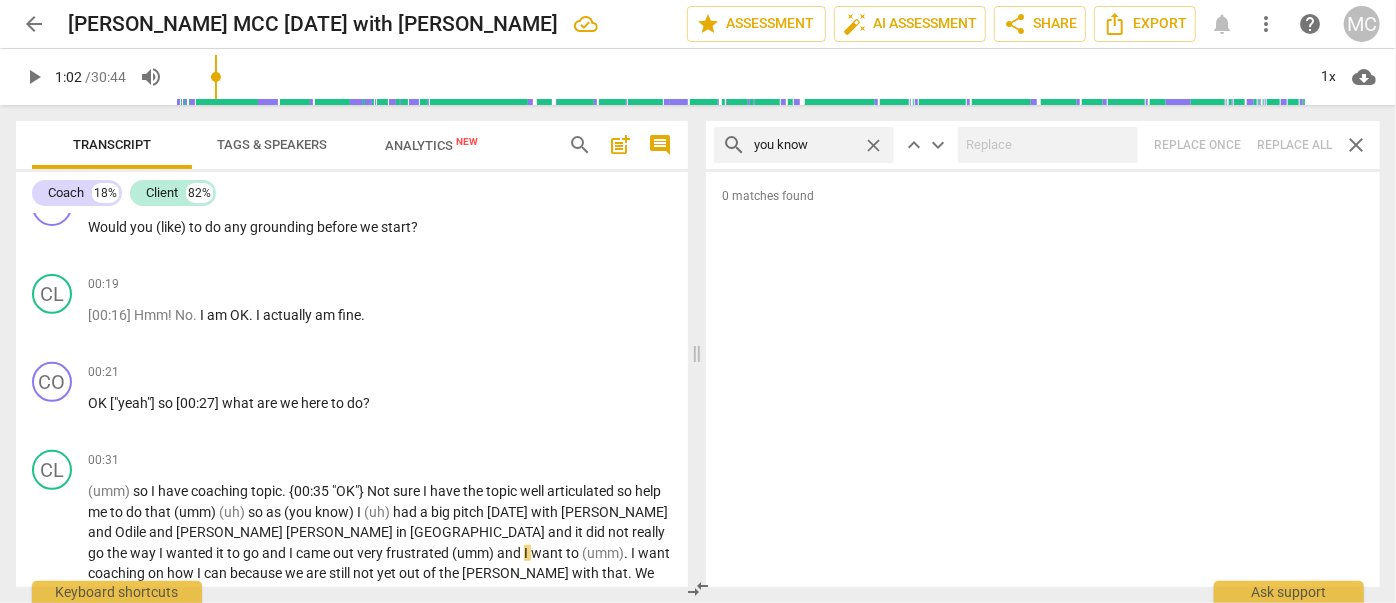 type on "you know" 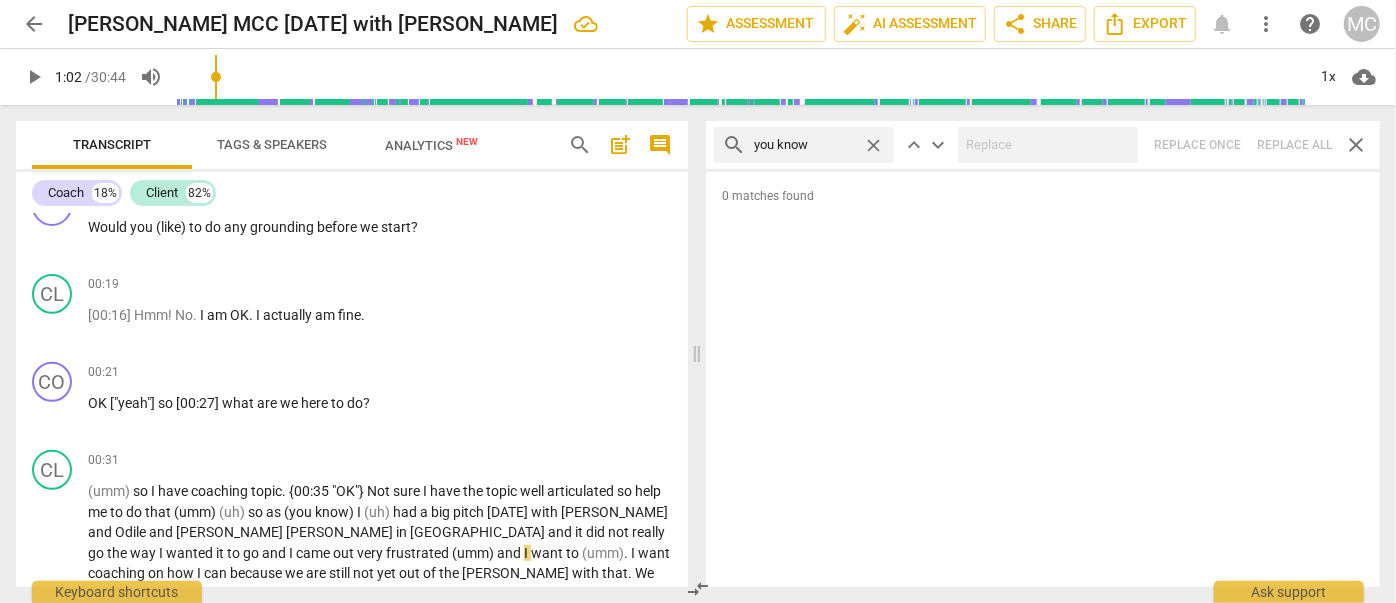 click on "close" at bounding box center [873, 145] 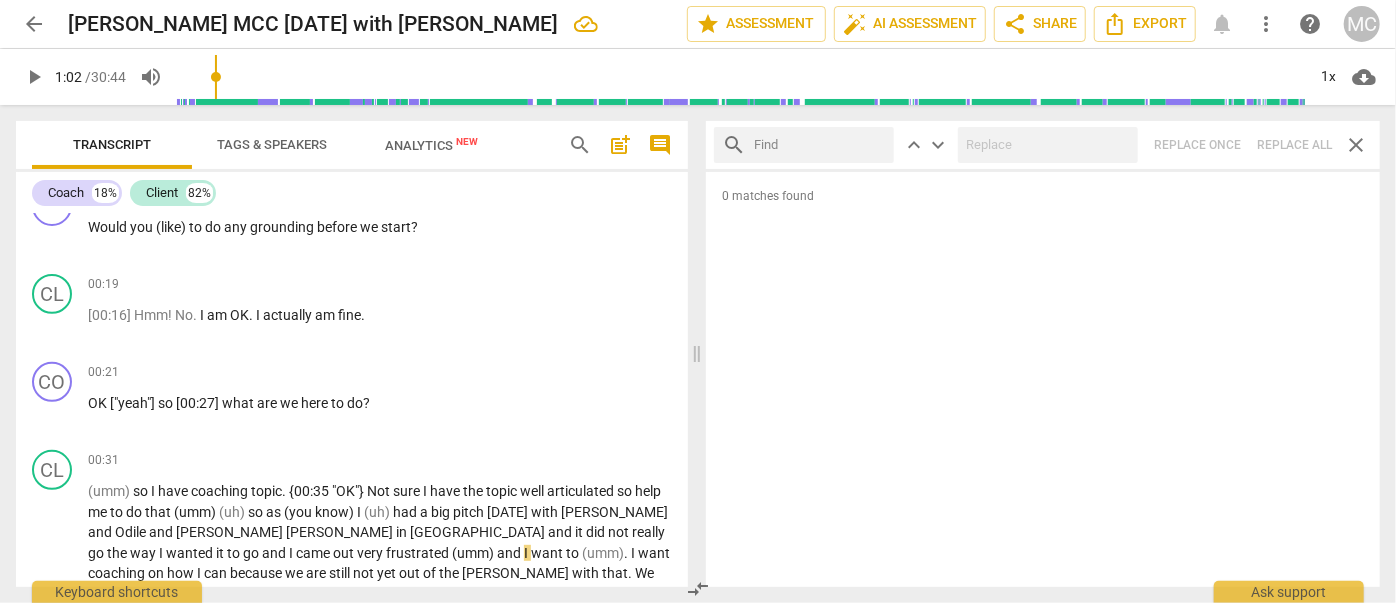 click at bounding box center (820, 145) 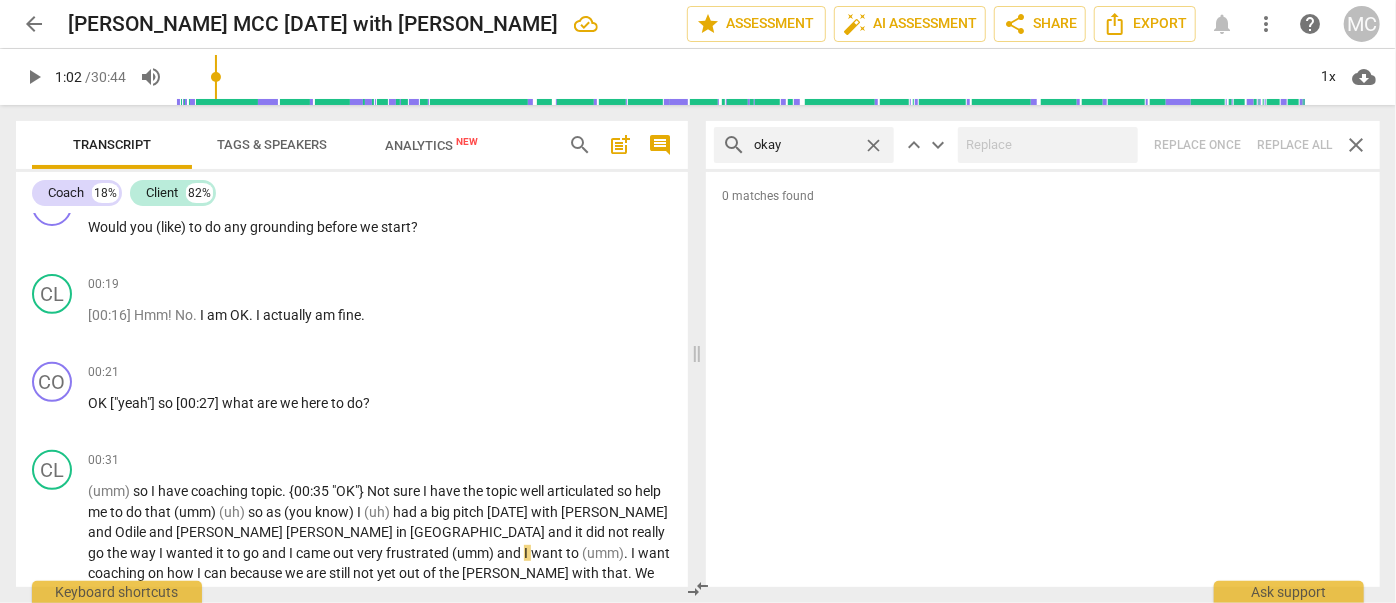 type on "okay" 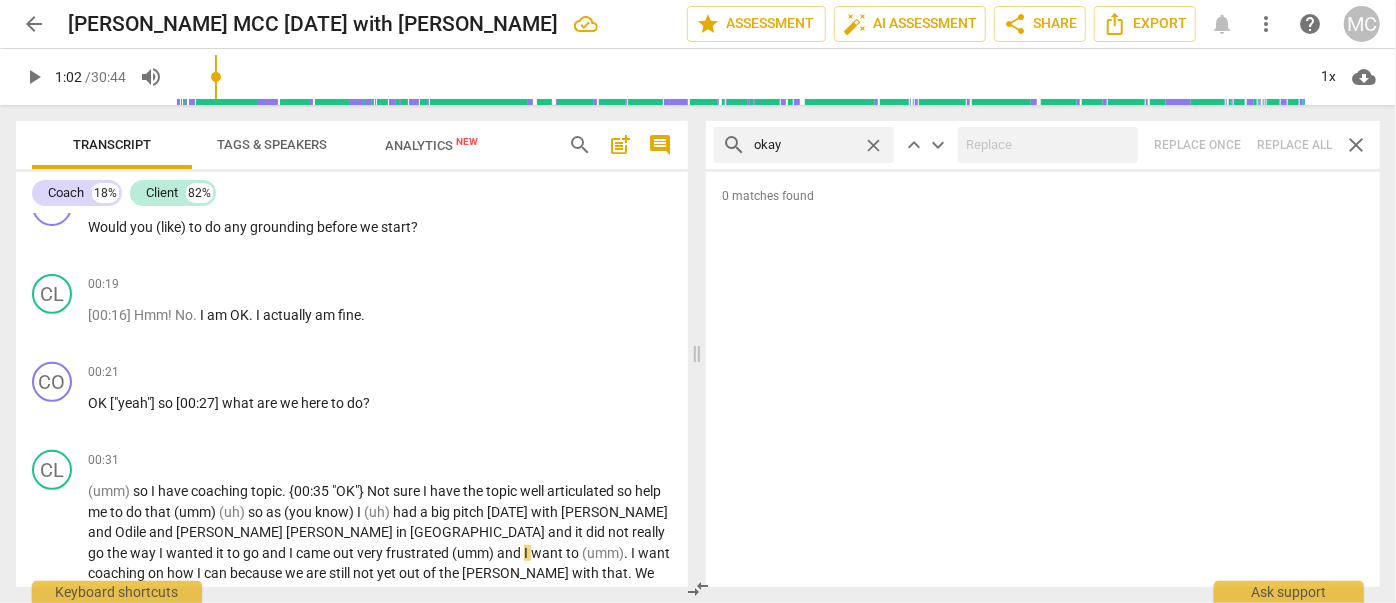 click on "close" at bounding box center (873, 145) 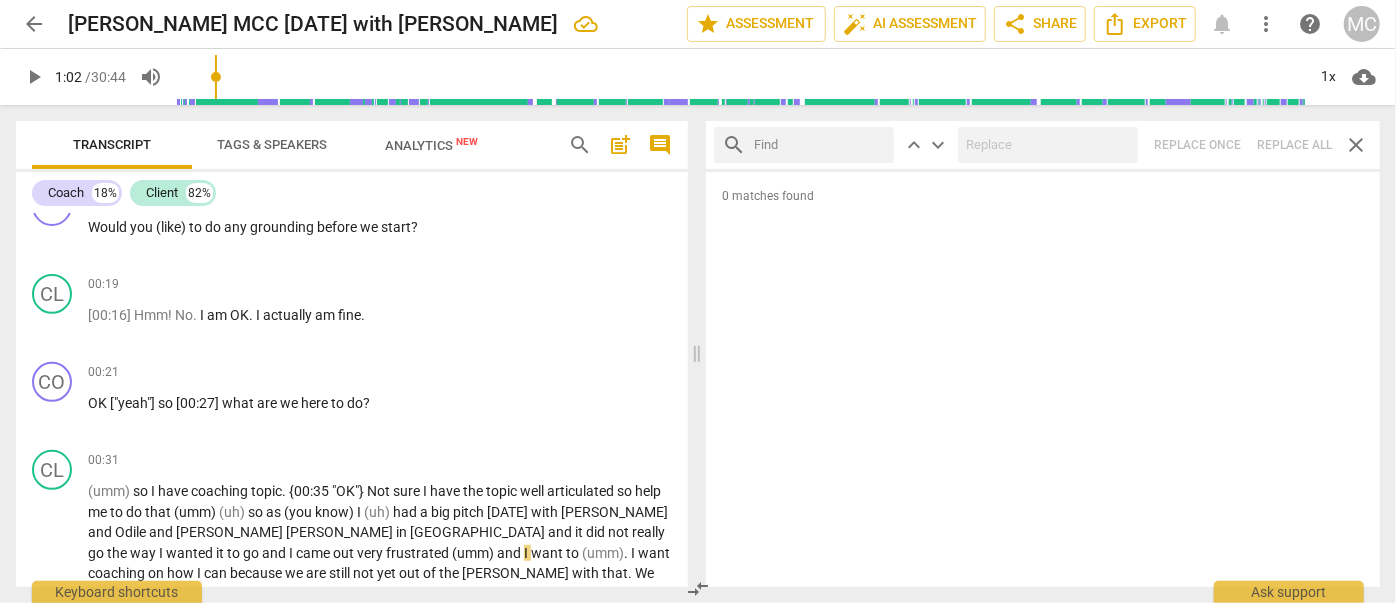 click at bounding box center (820, 145) 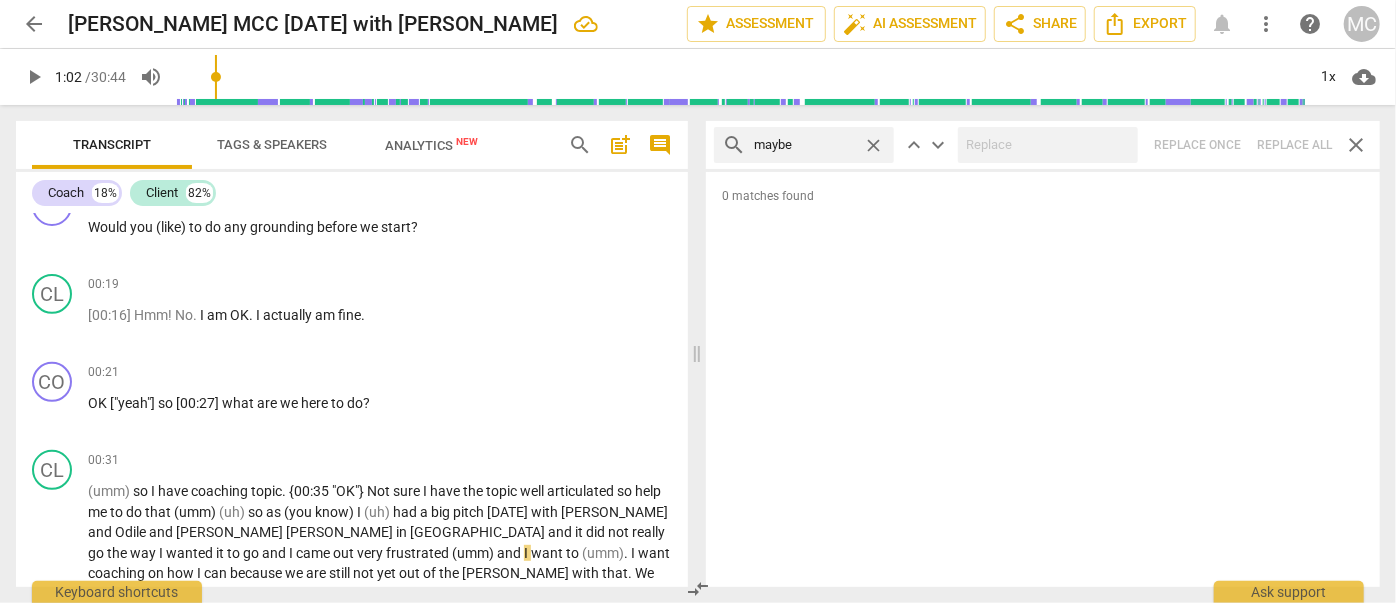 type on "maybe" 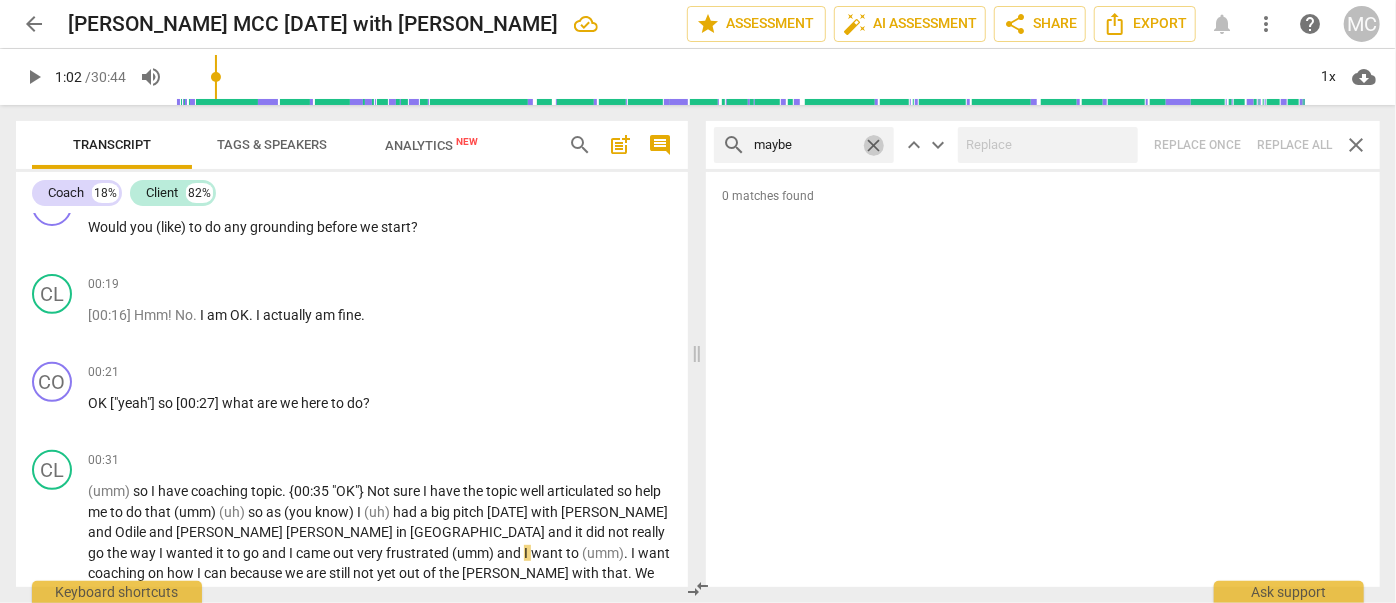 click on "close" at bounding box center [873, 145] 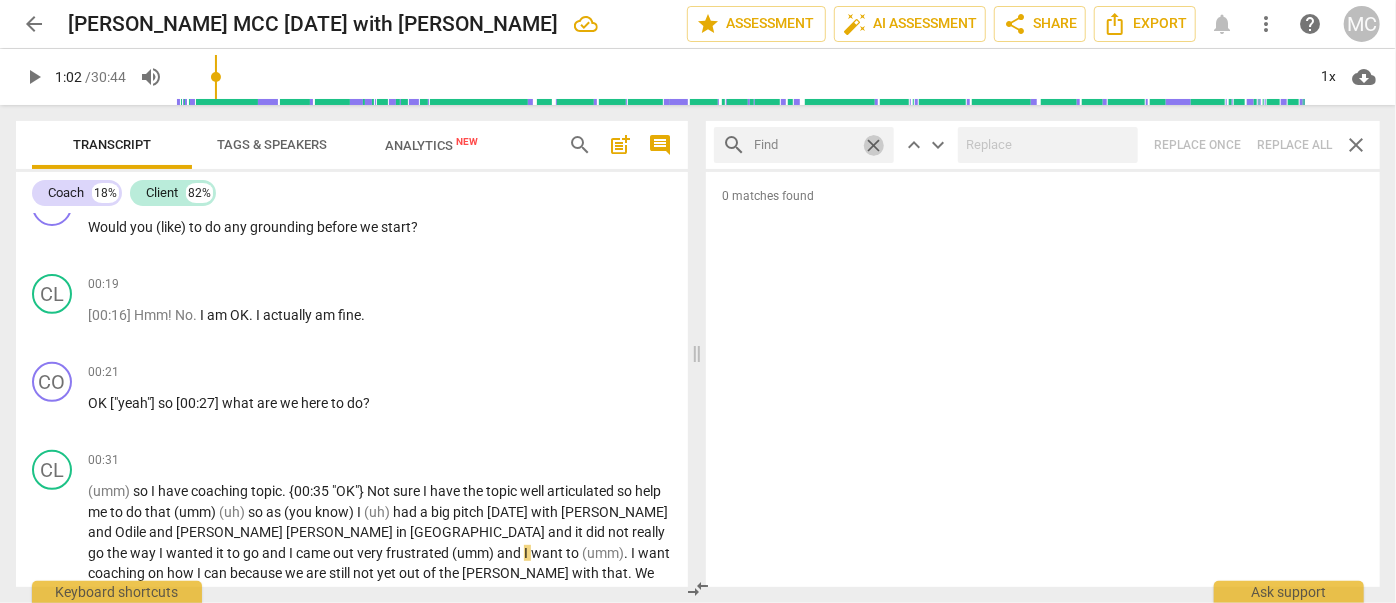 click at bounding box center (804, 145) 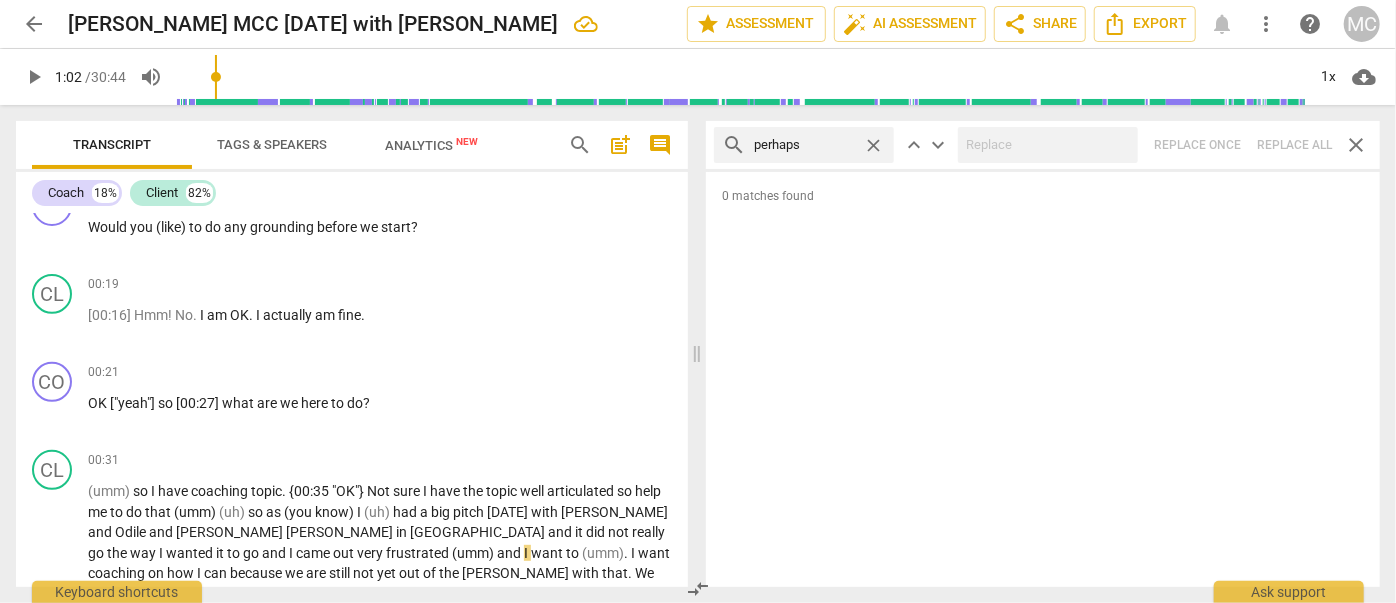 type on "perhaps" 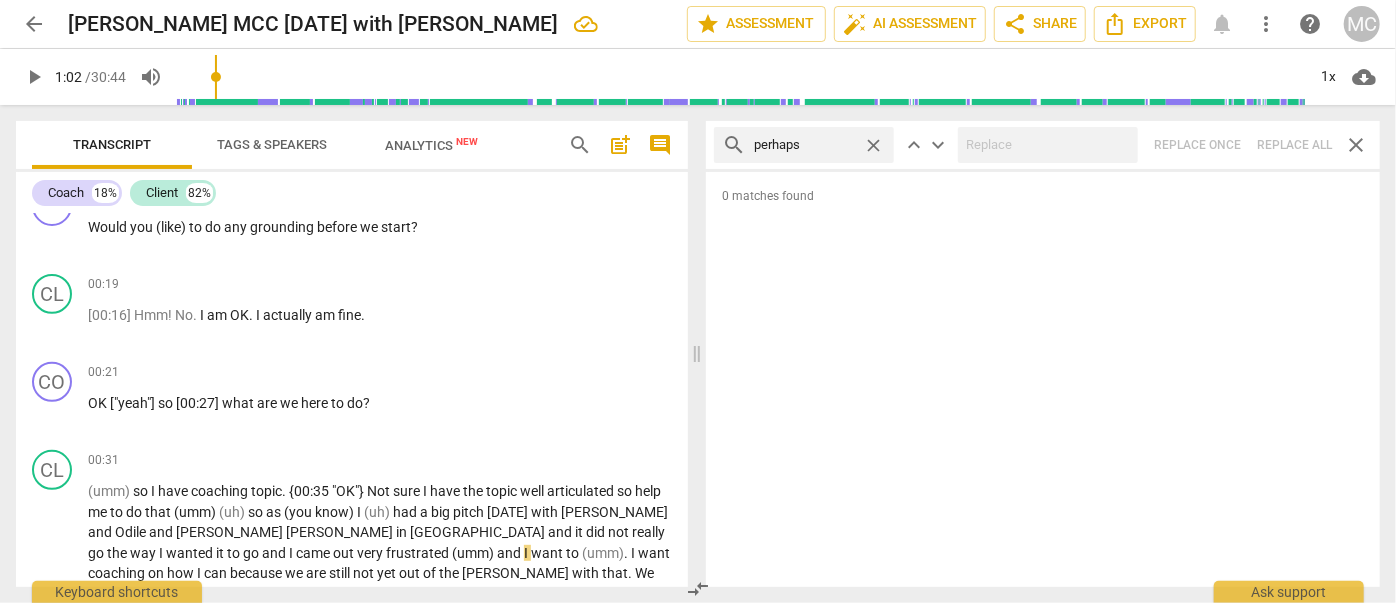 click on "close" at bounding box center (873, 145) 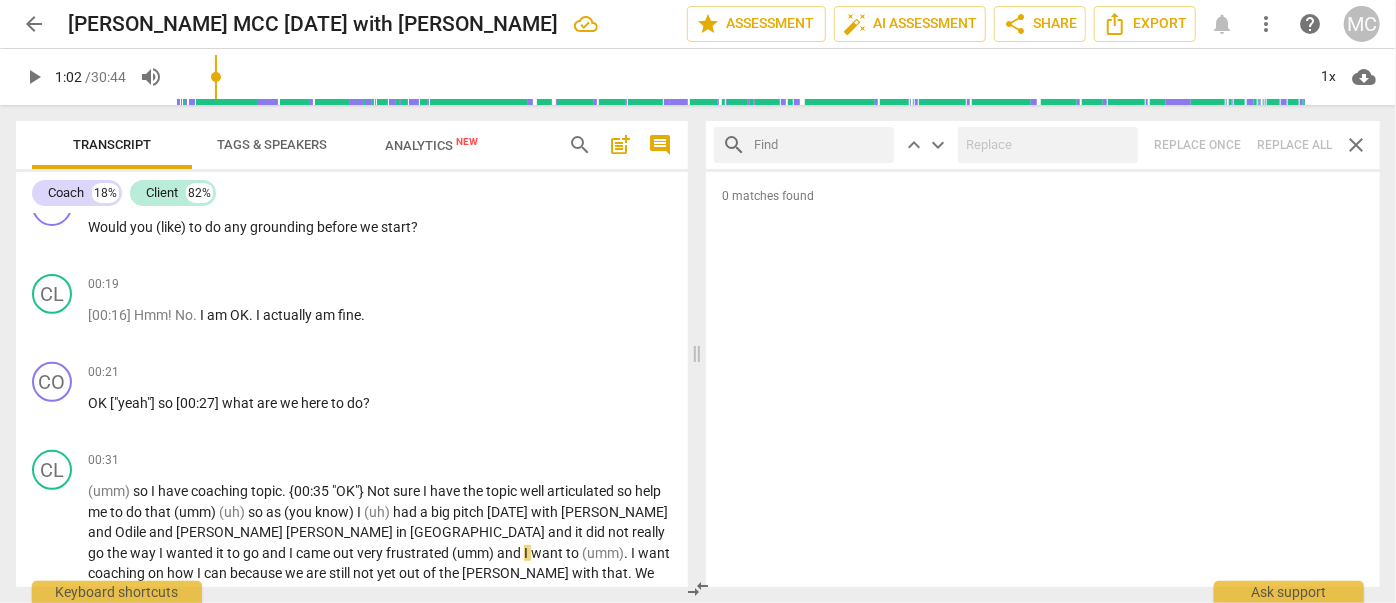 click at bounding box center [820, 145] 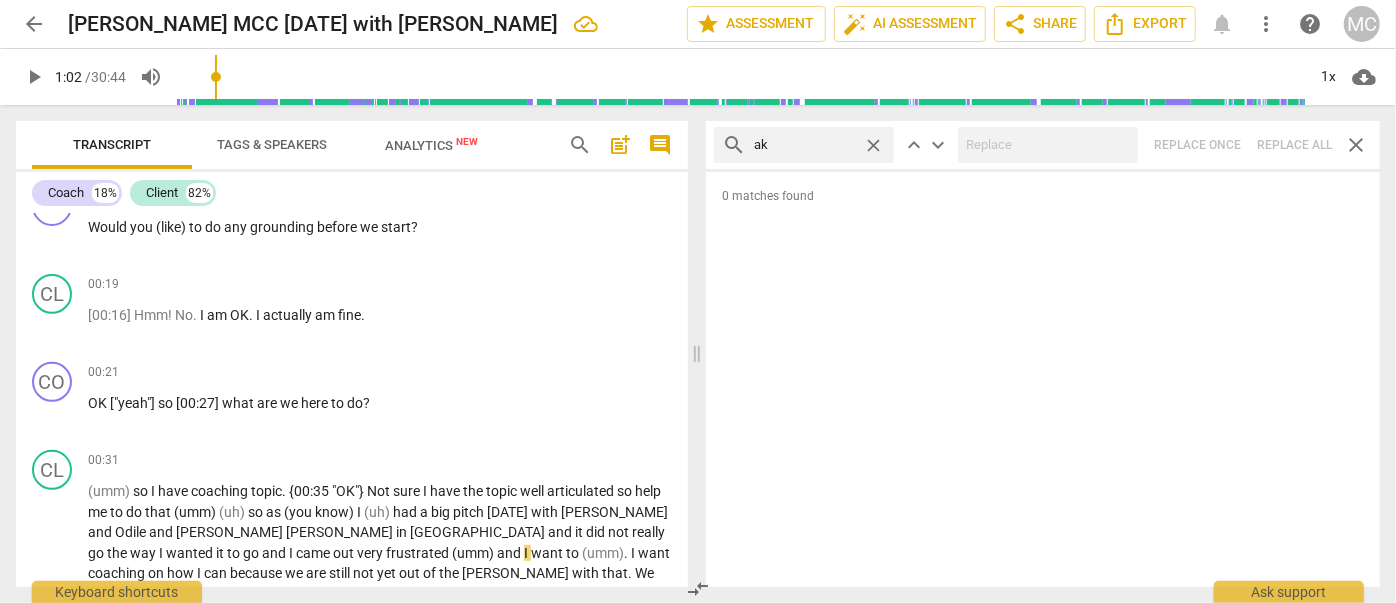 type on "a" 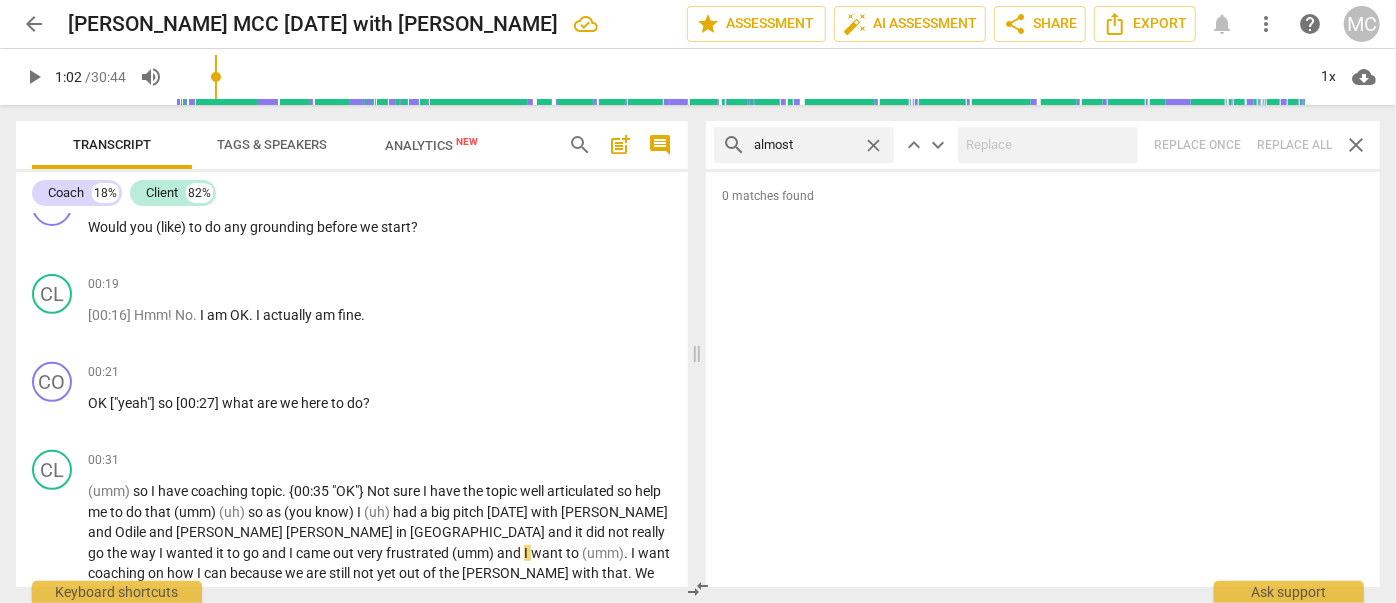 type on "almost" 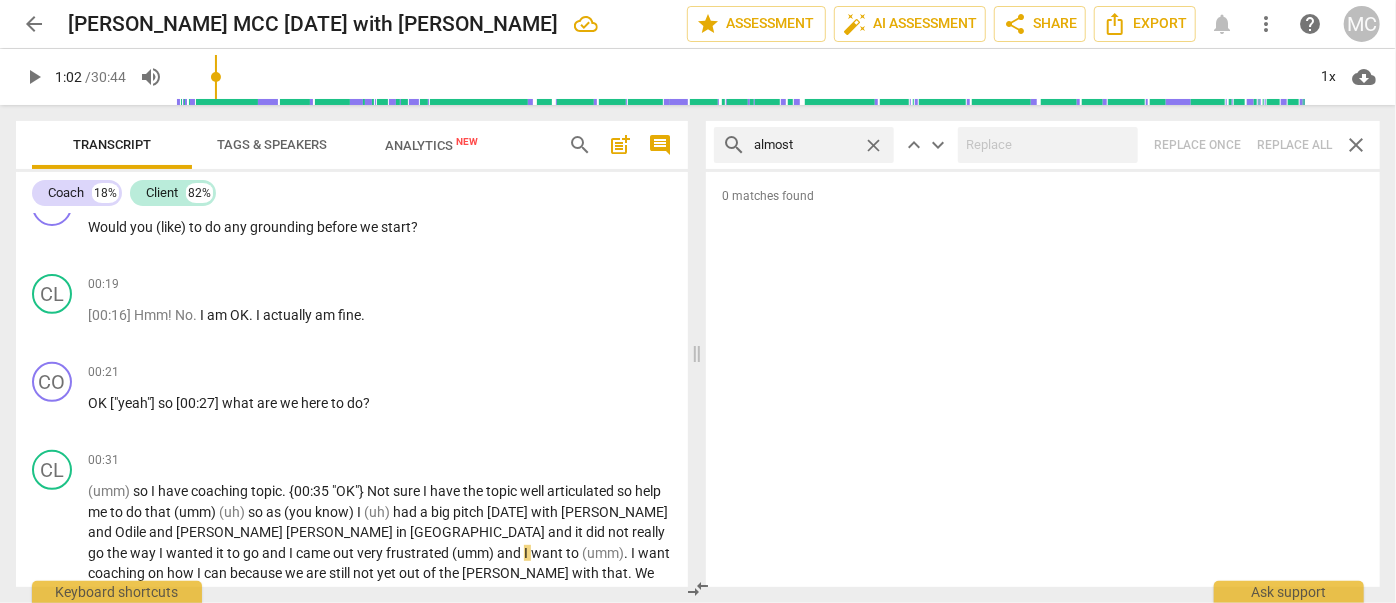 click on "search almost close keyboard_arrow_up keyboard_arrow_down Replace once Replace all close" at bounding box center [1043, 145] 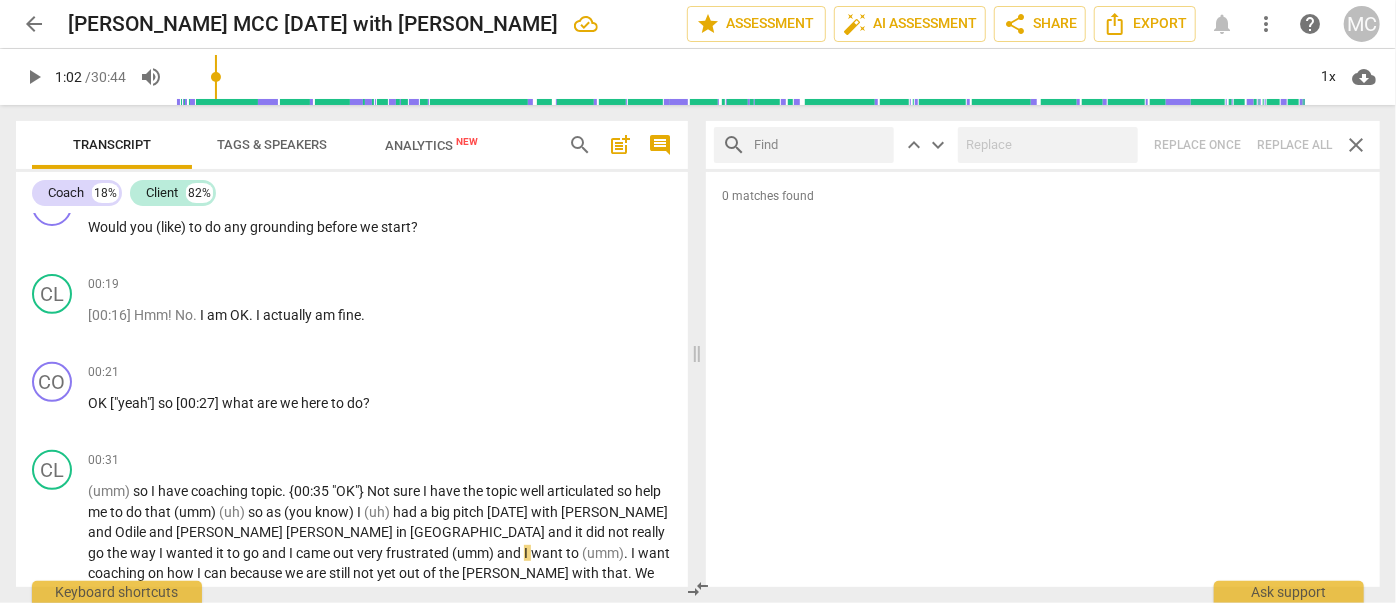 click at bounding box center [820, 145] 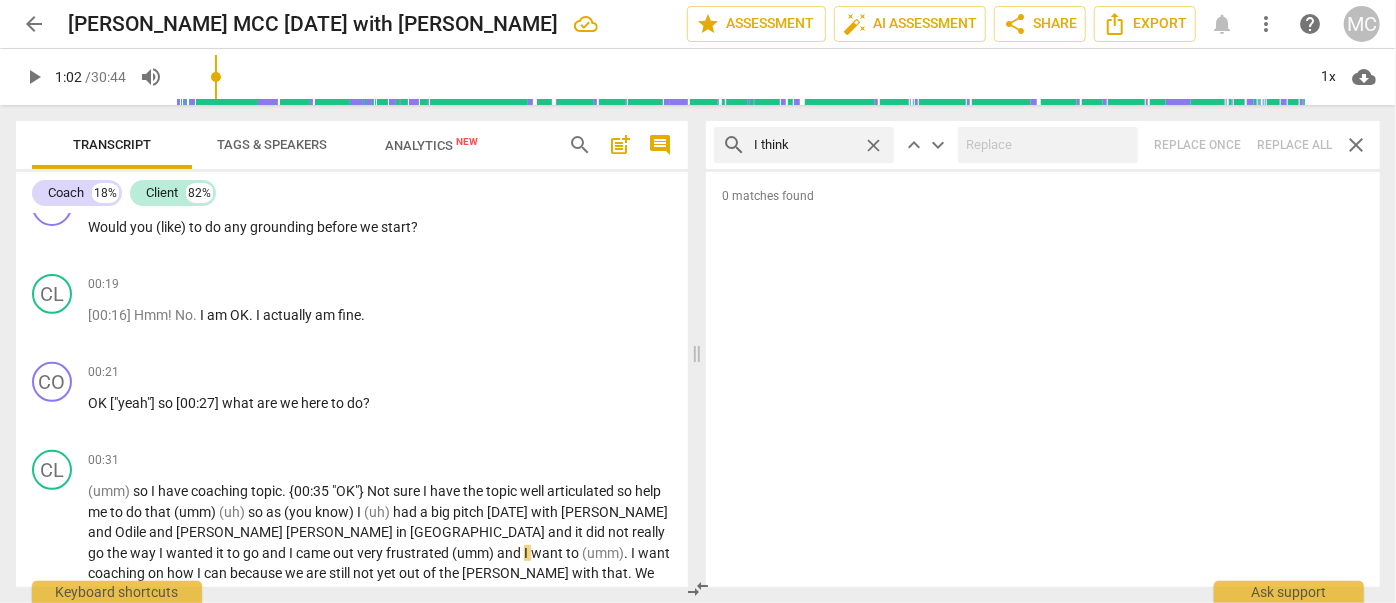 type on "I think" 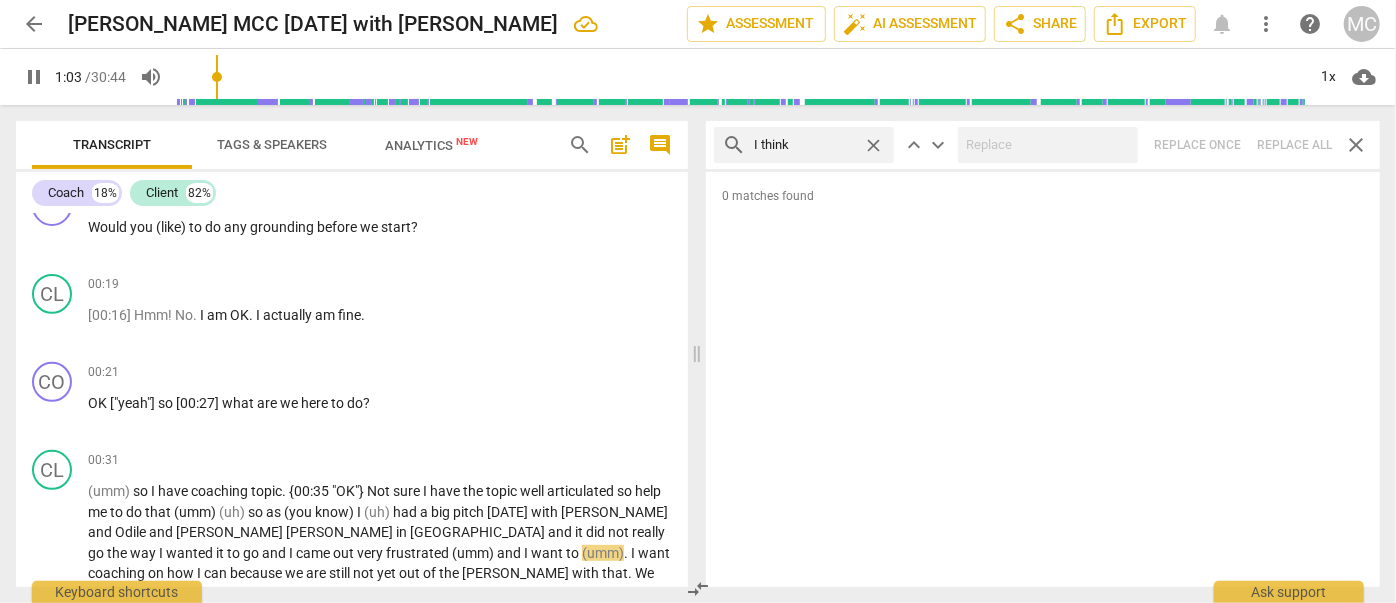 click on "search I think close keyboard_arrow_up keyboard_arrow_down Replace once Replace all close" at bounding box center (1043, 145) 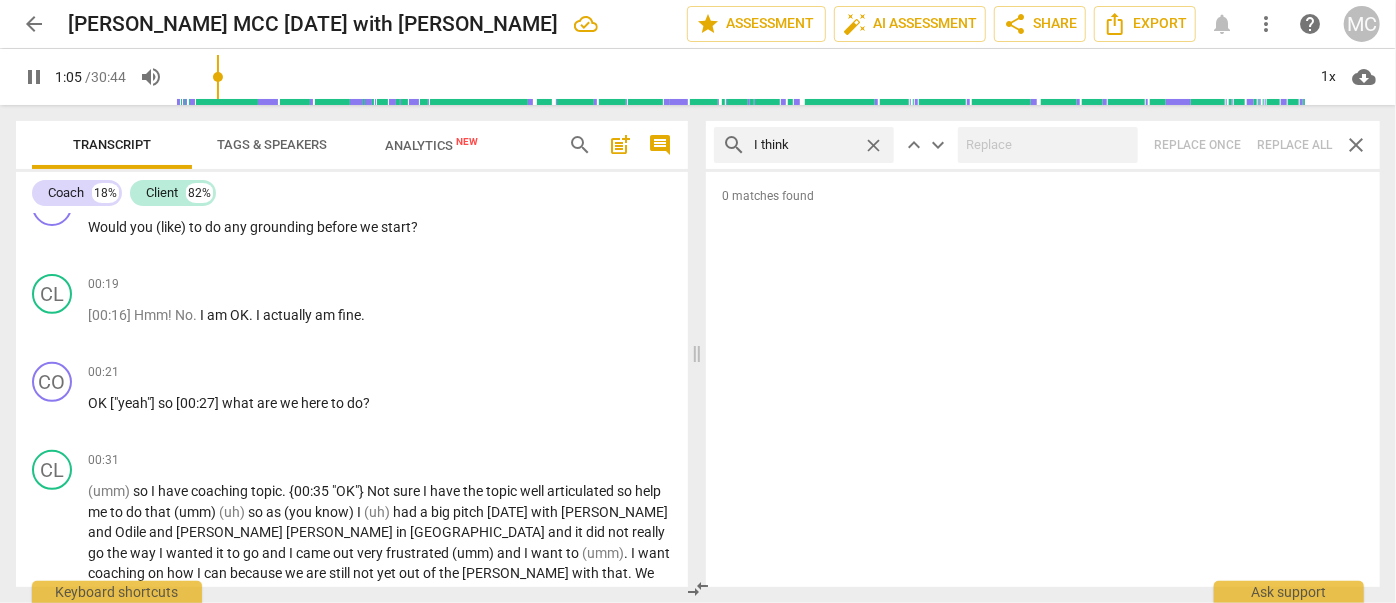 type on "66" 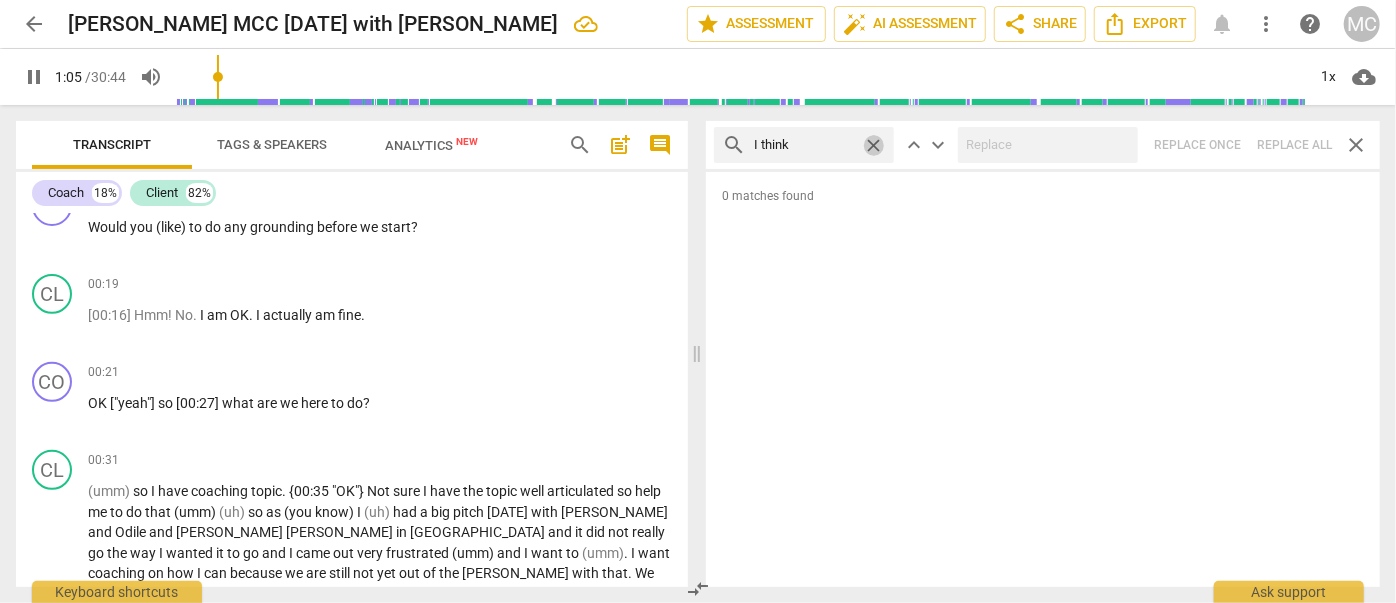 click on "close" at bounding box center [873, 145] 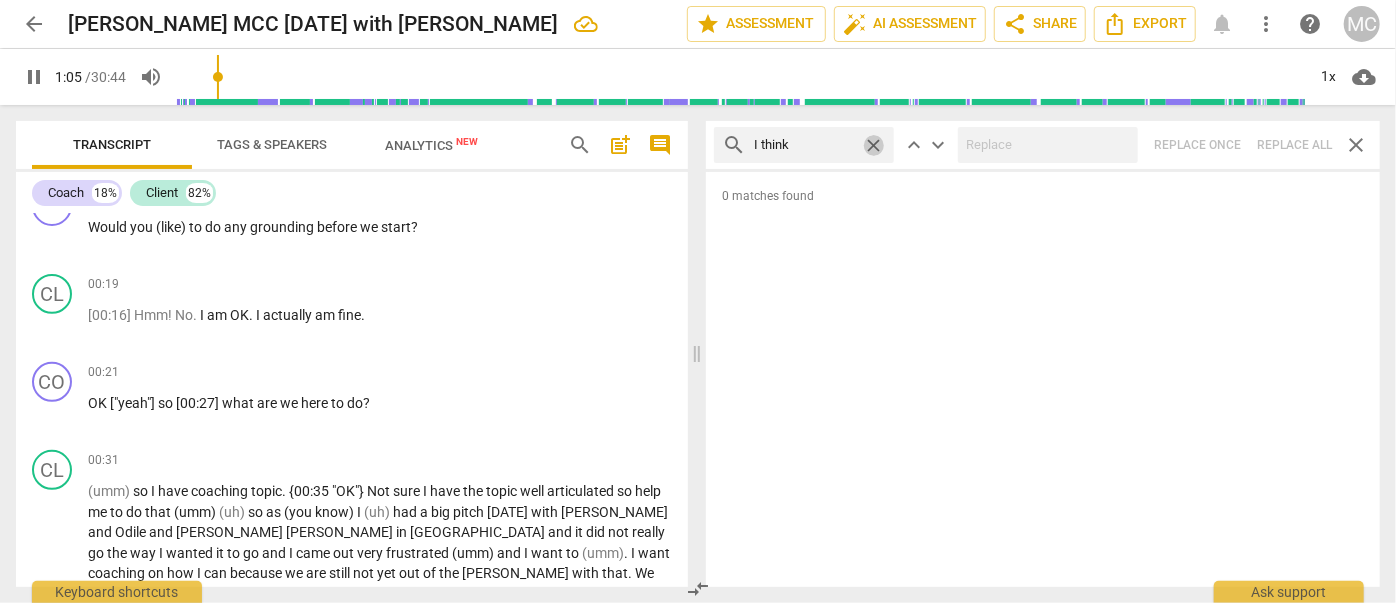 type 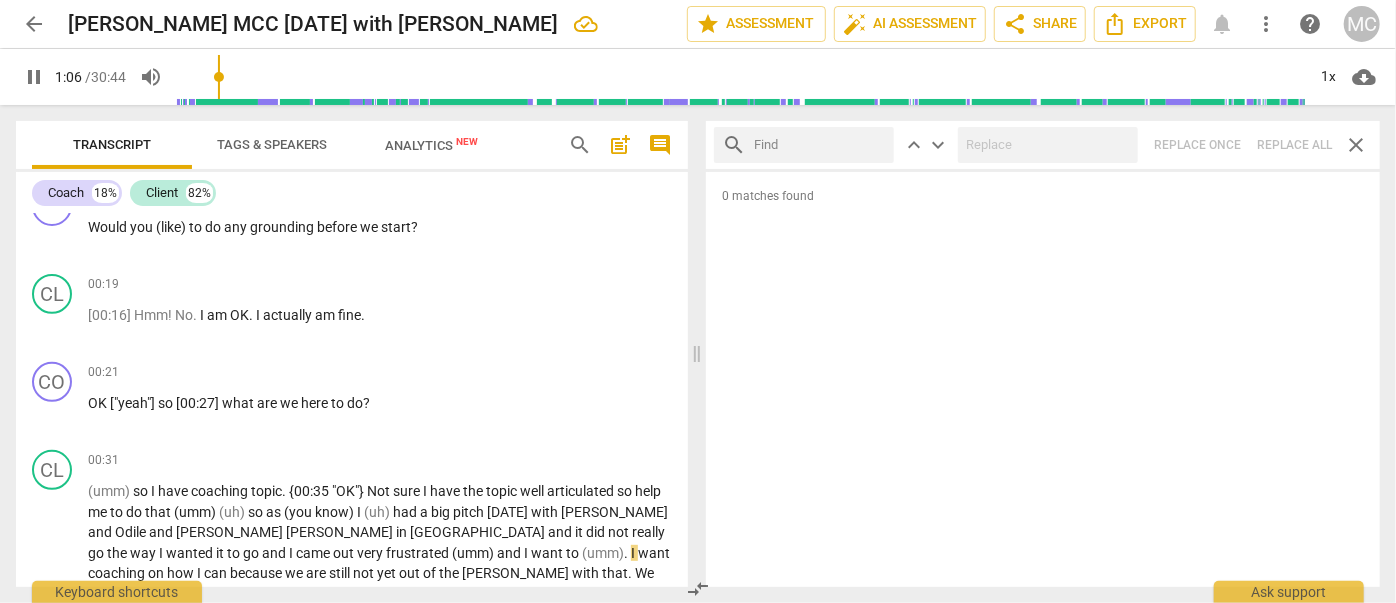 click at bounding box center [820, 145] 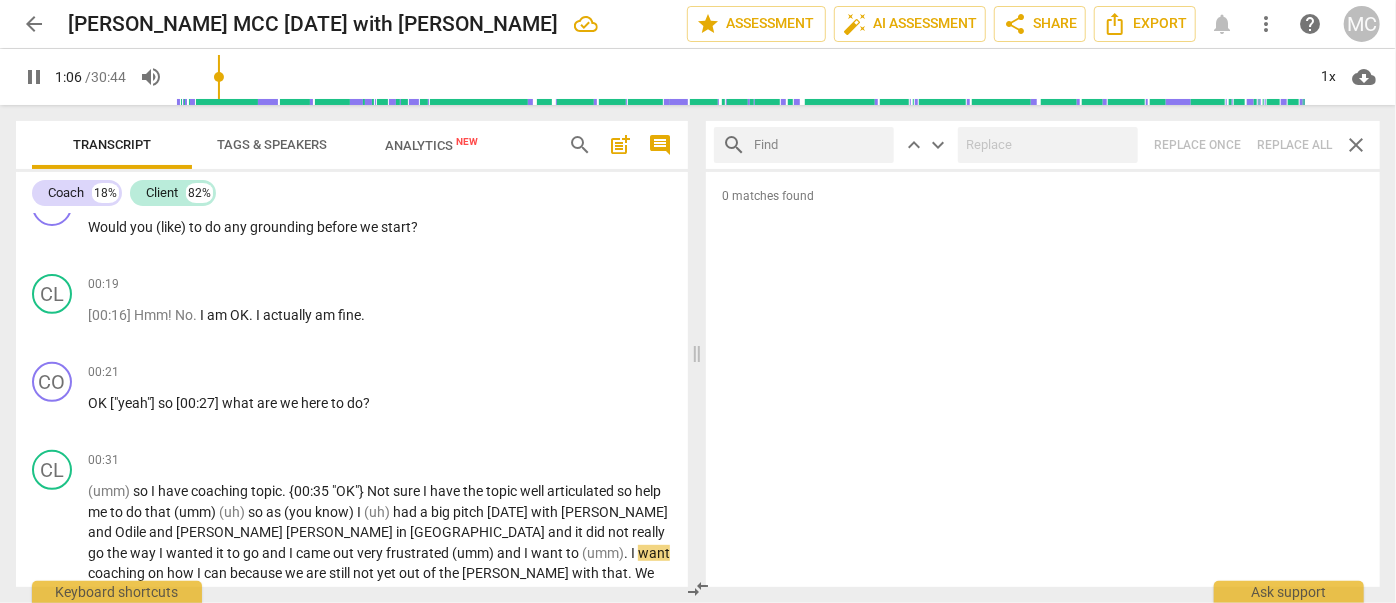 type on "67" 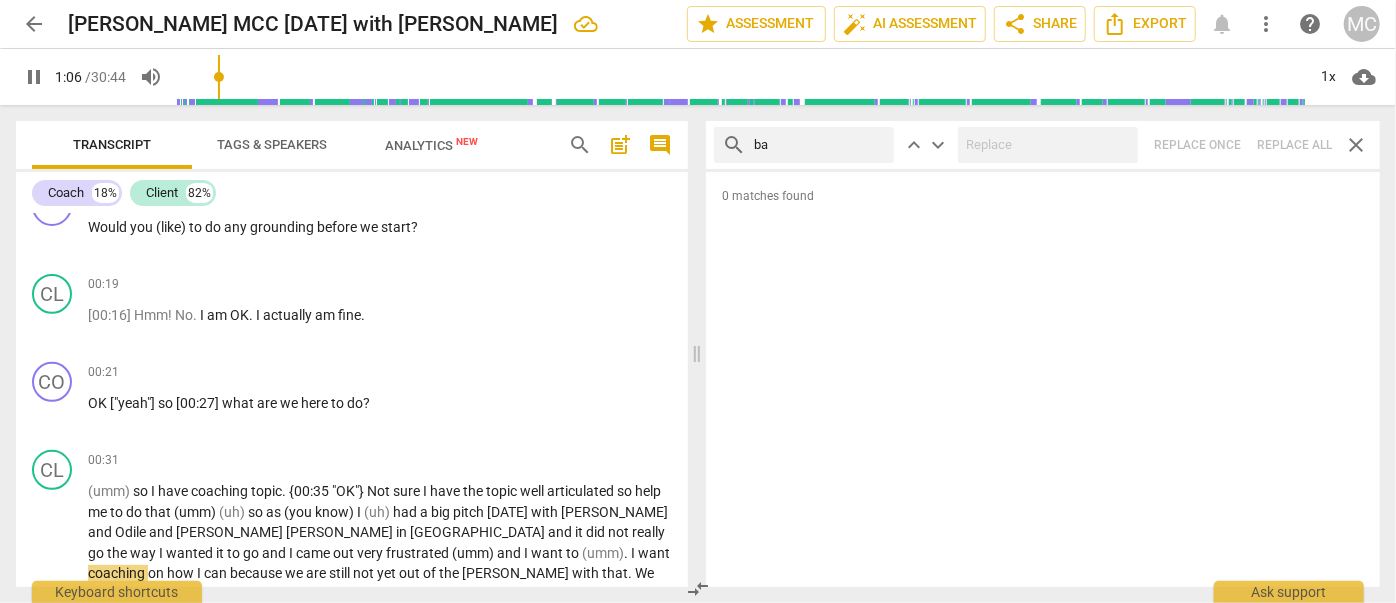 type on "bas" 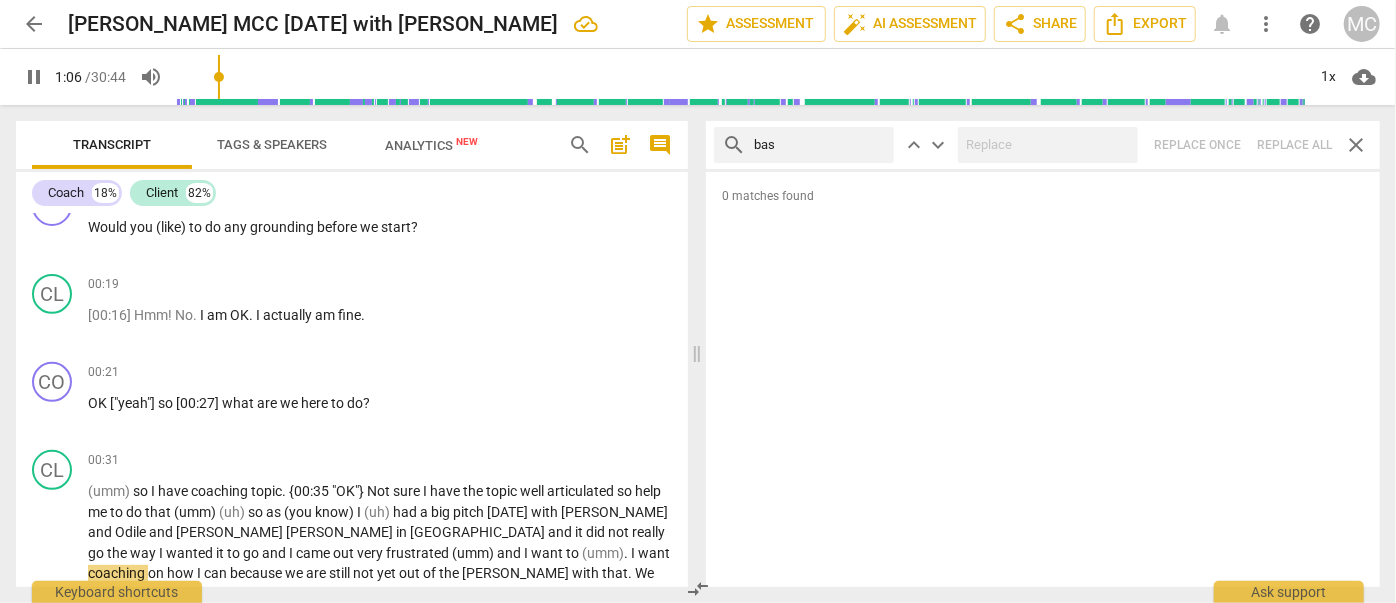 type on "67" 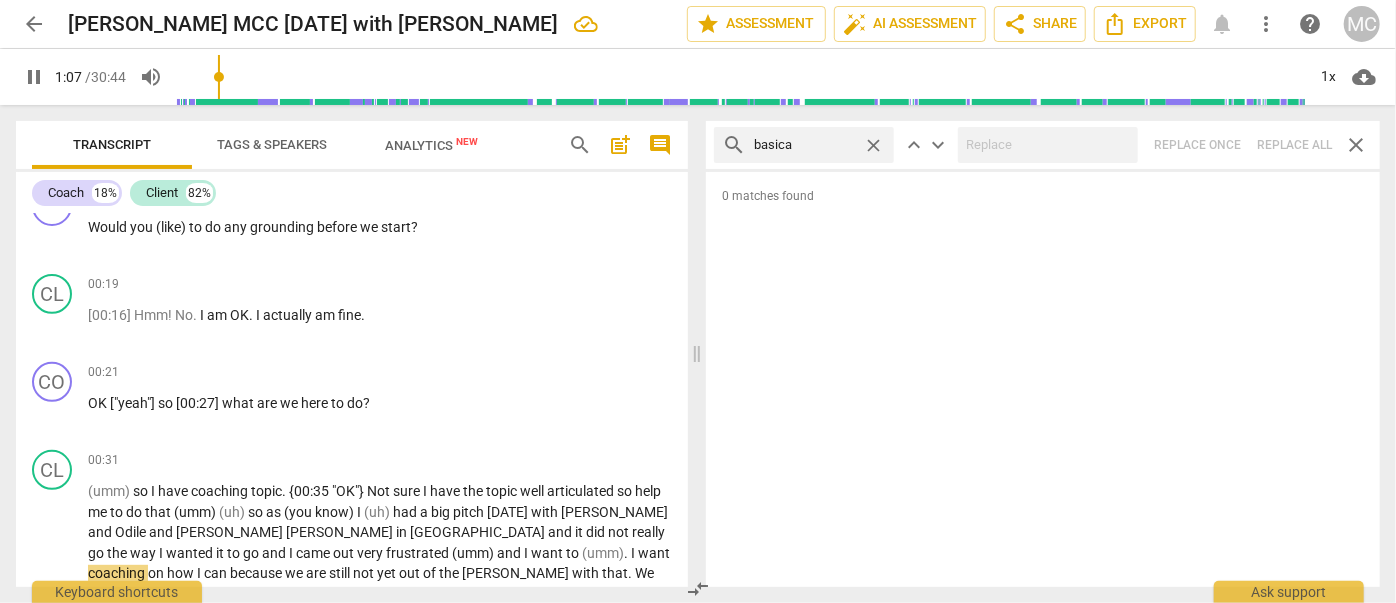 type on "basical" 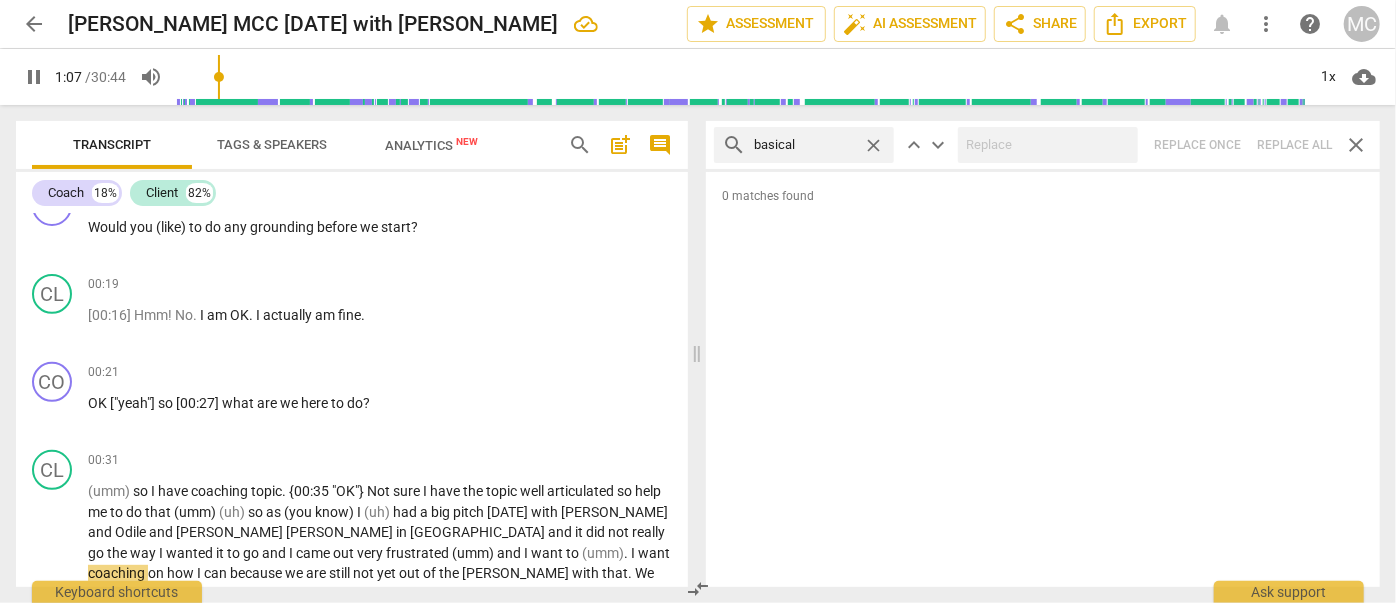type on "67" 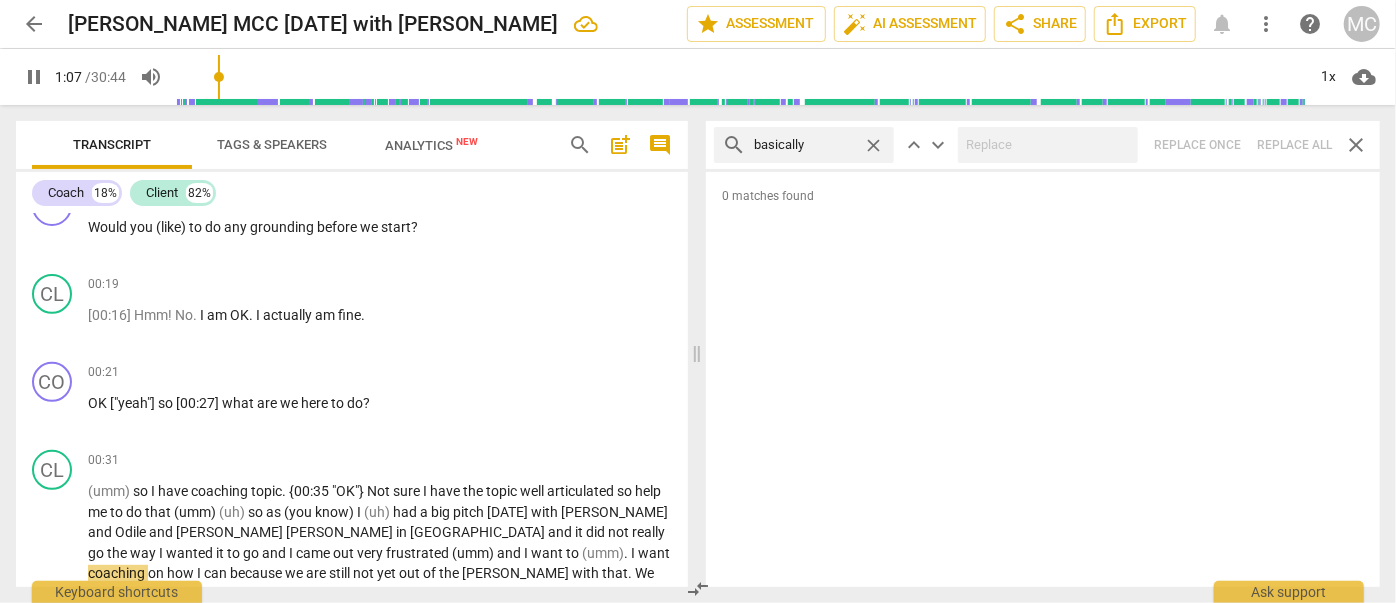 type on "basically" 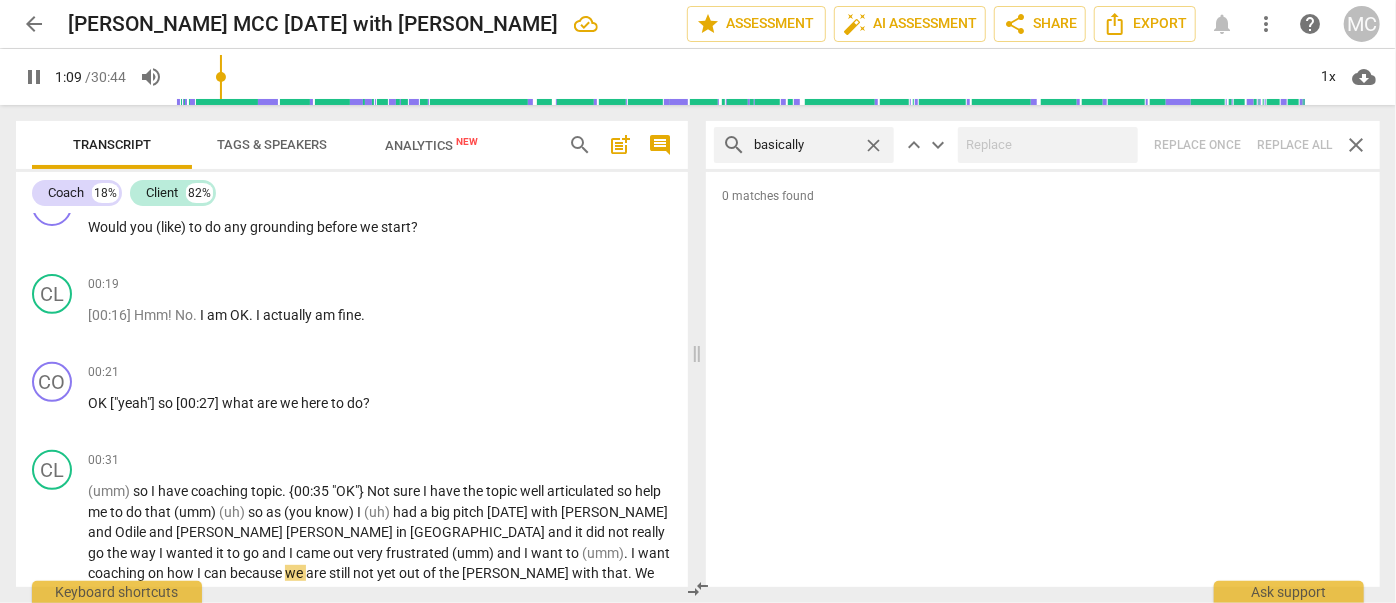 click on "search basically close keyboard_arrow_up keyboard_arrow_down Replace once Replace all close" at bounding box center [1043, 145] 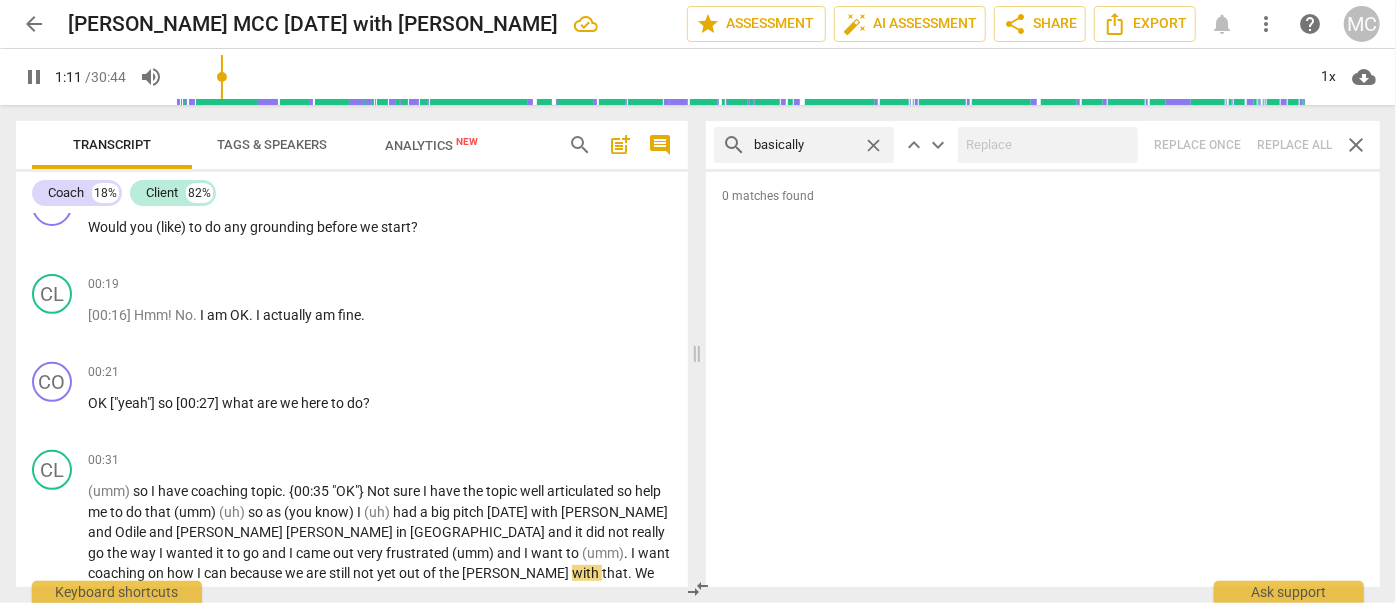 type on "72" 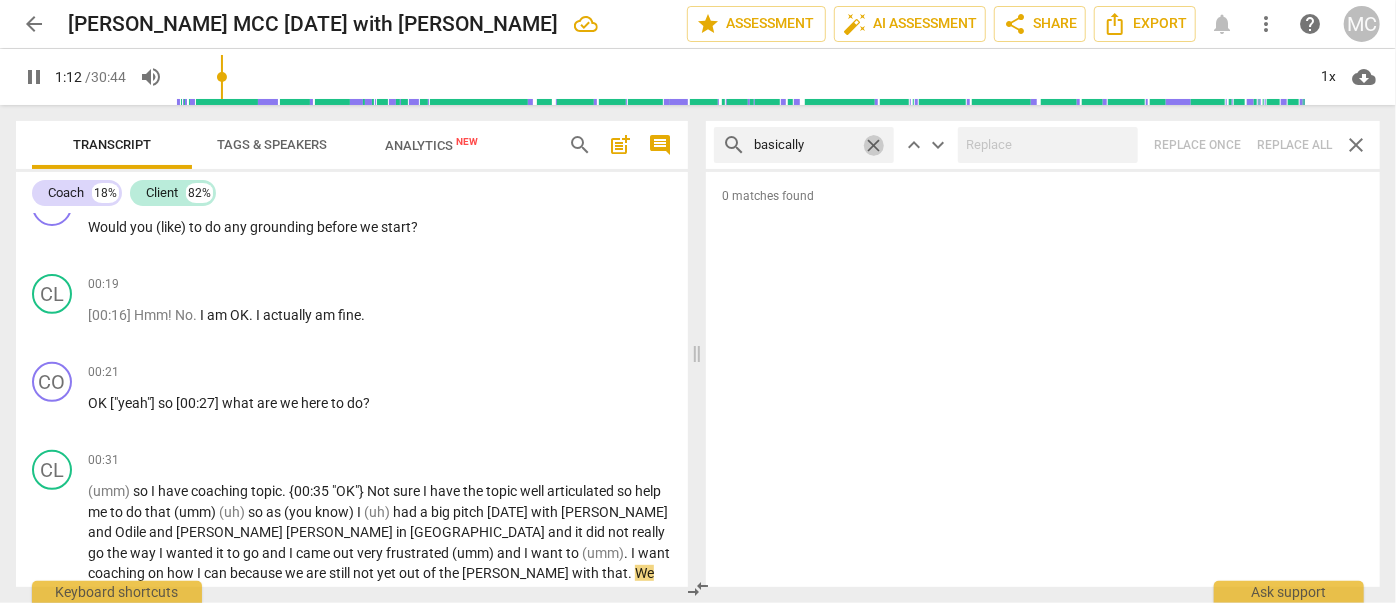 click on "close" at bounding box center (873, 145) 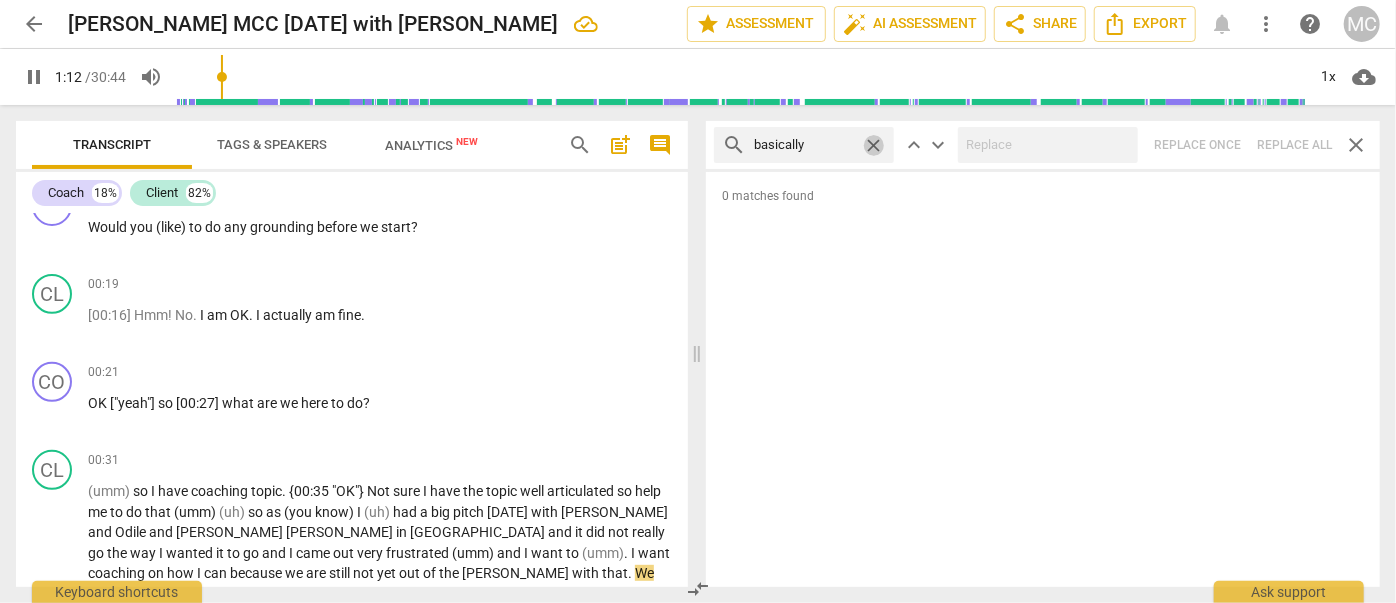 type 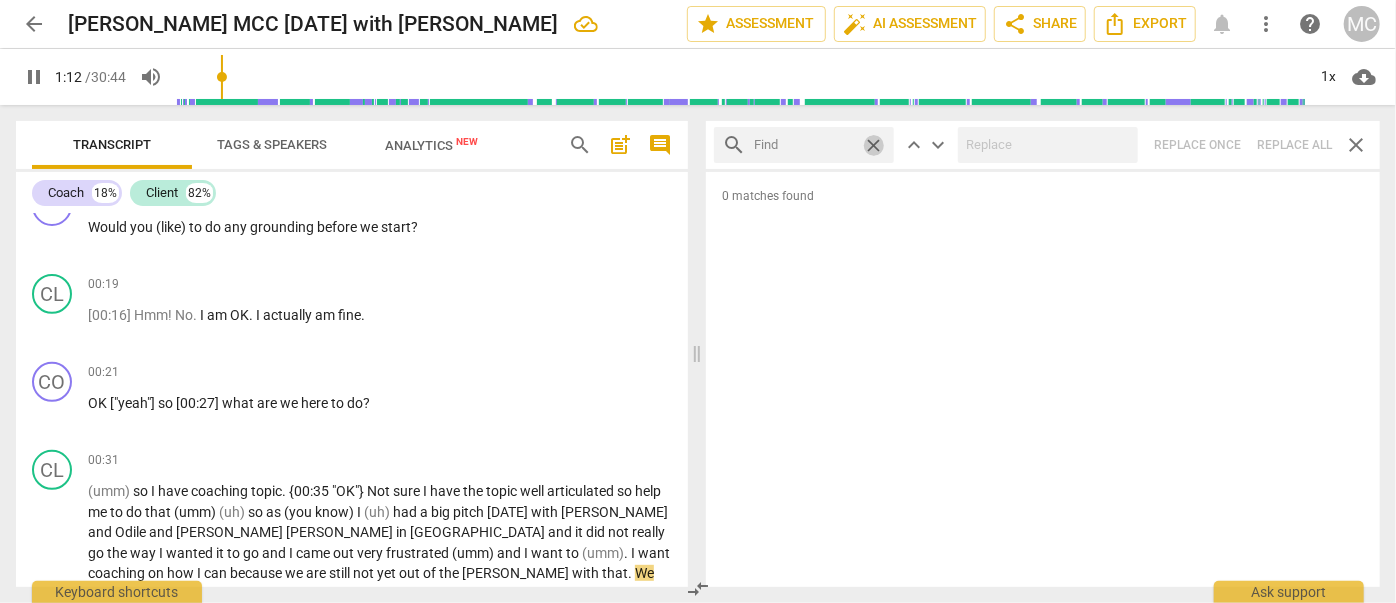 click at bounding box center (804, 145) 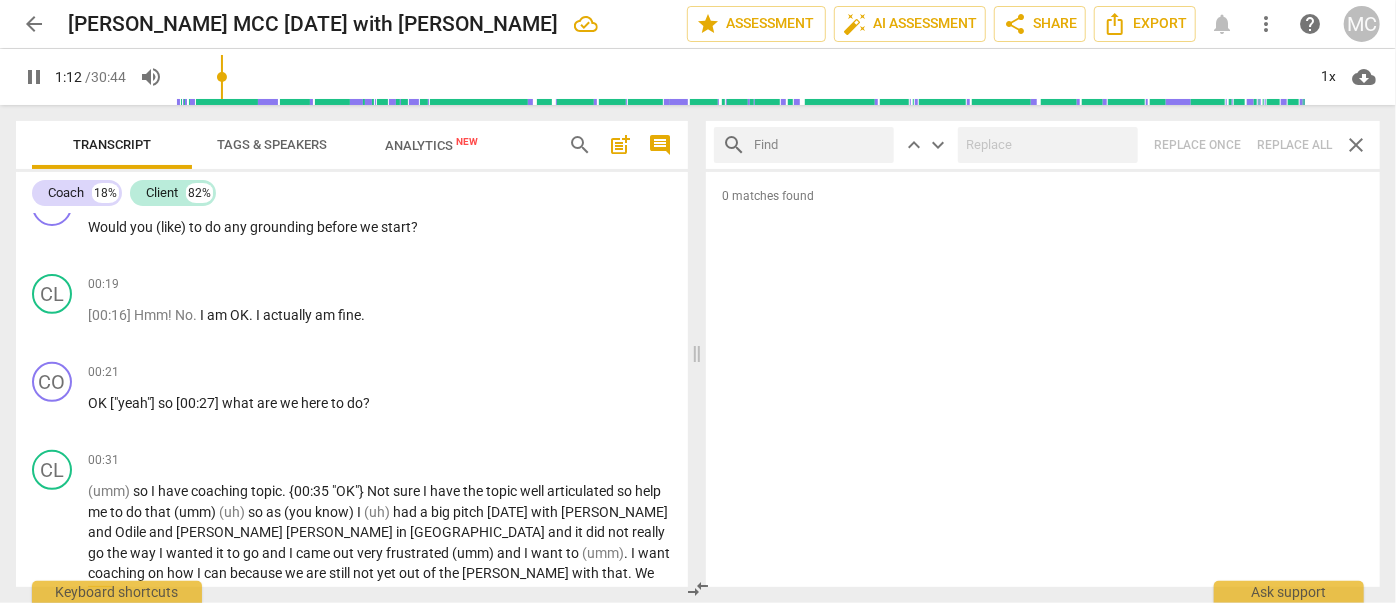 type on "73" 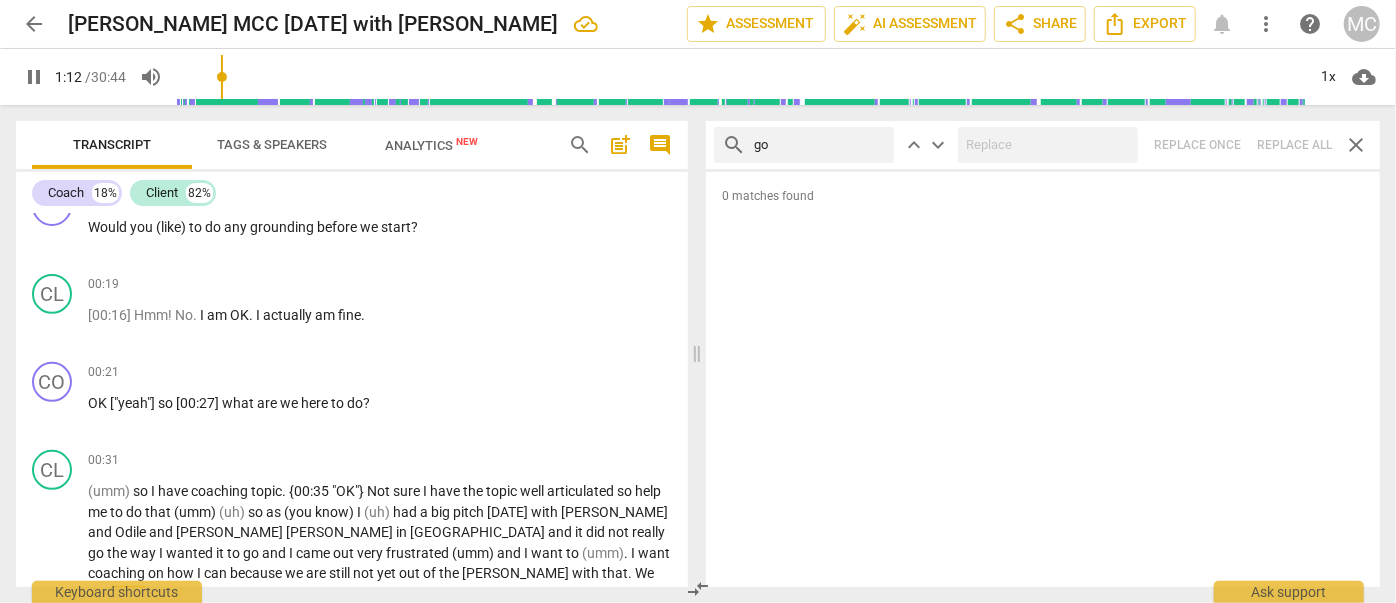 type on "gon" 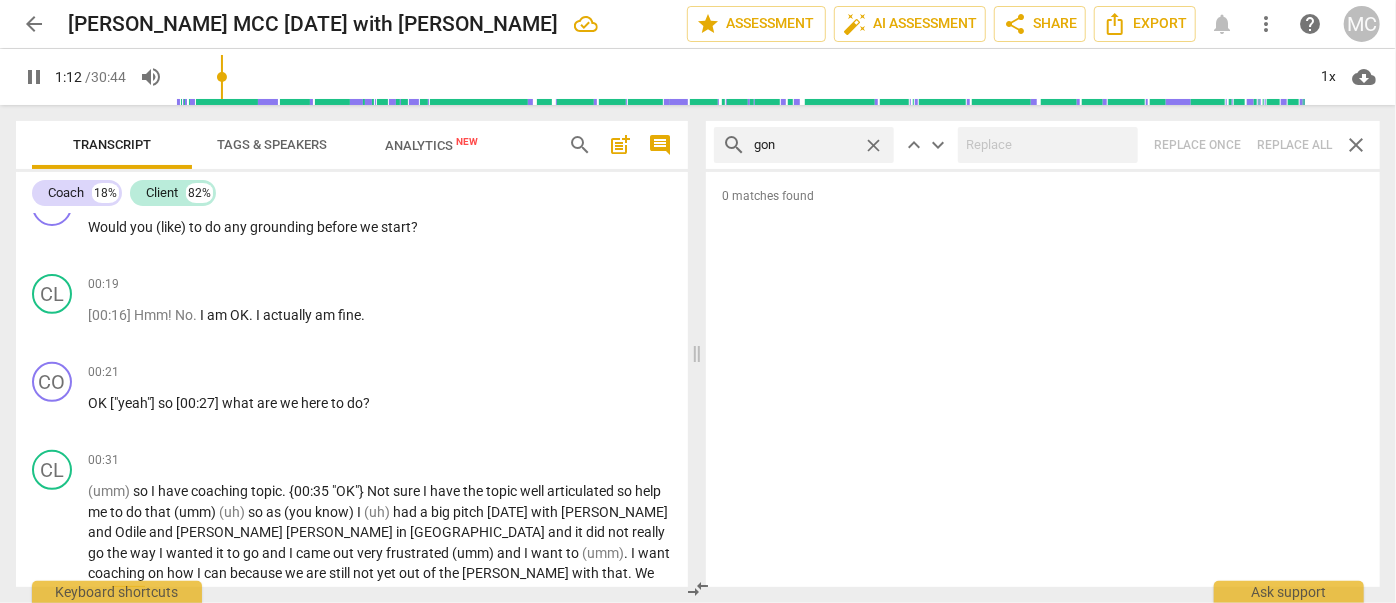 type on "73" 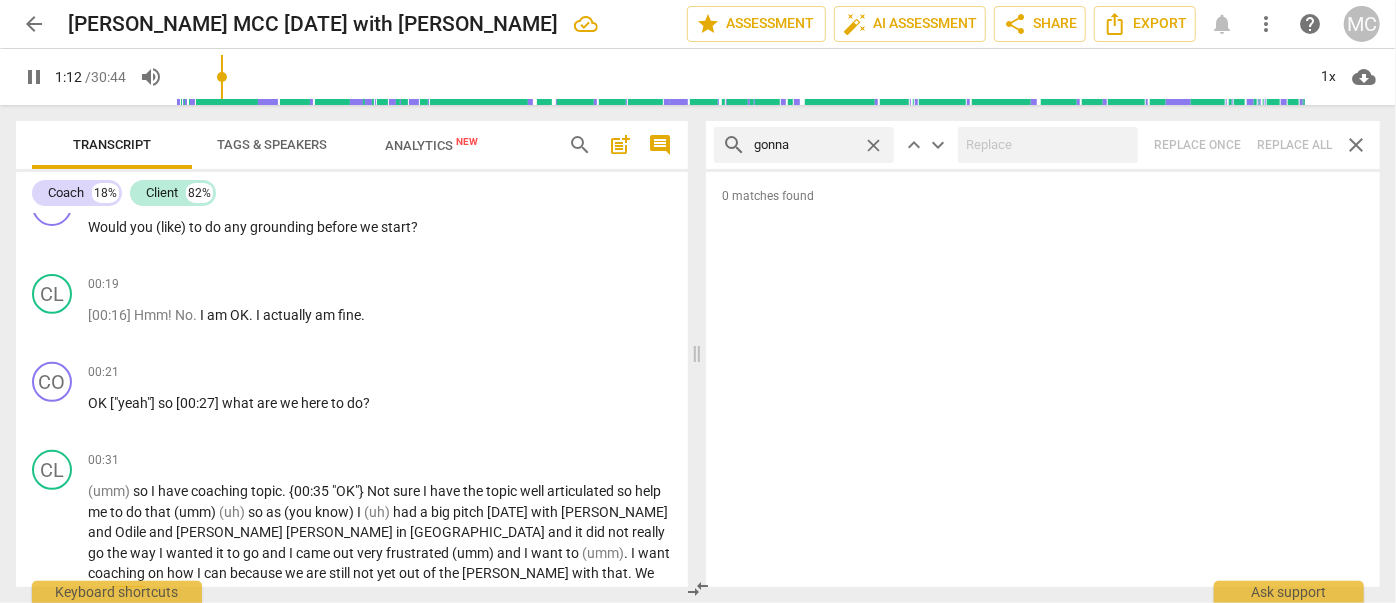 type on "gonna" 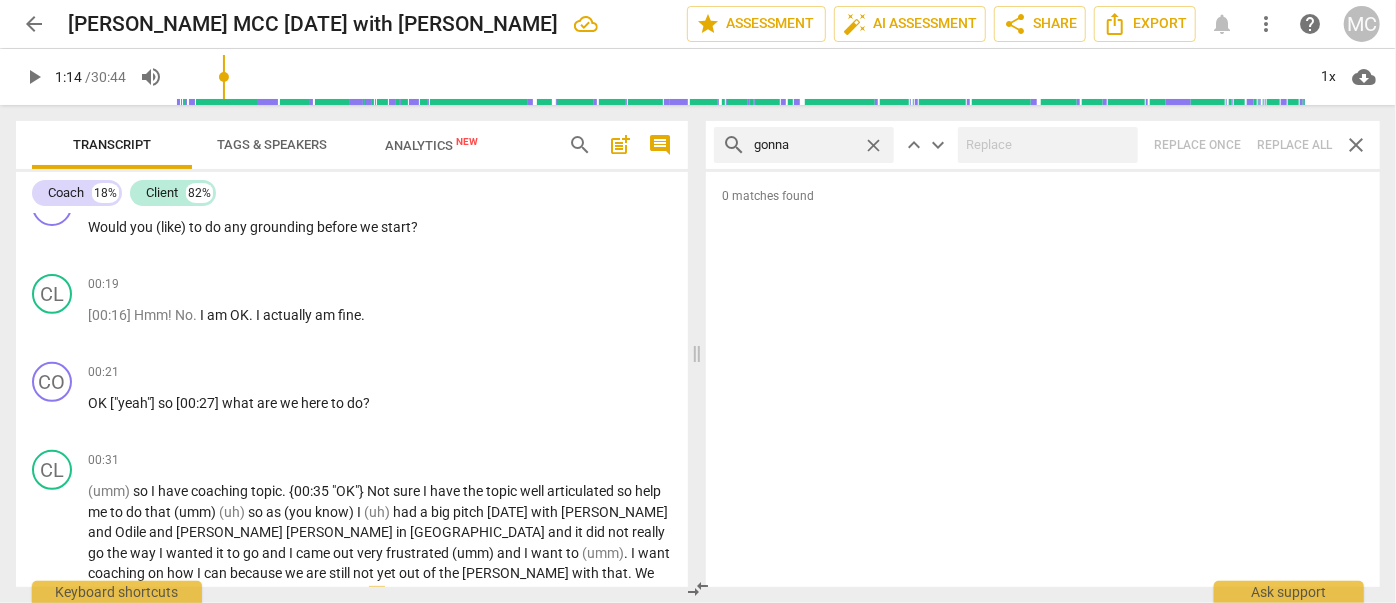 type on "75" 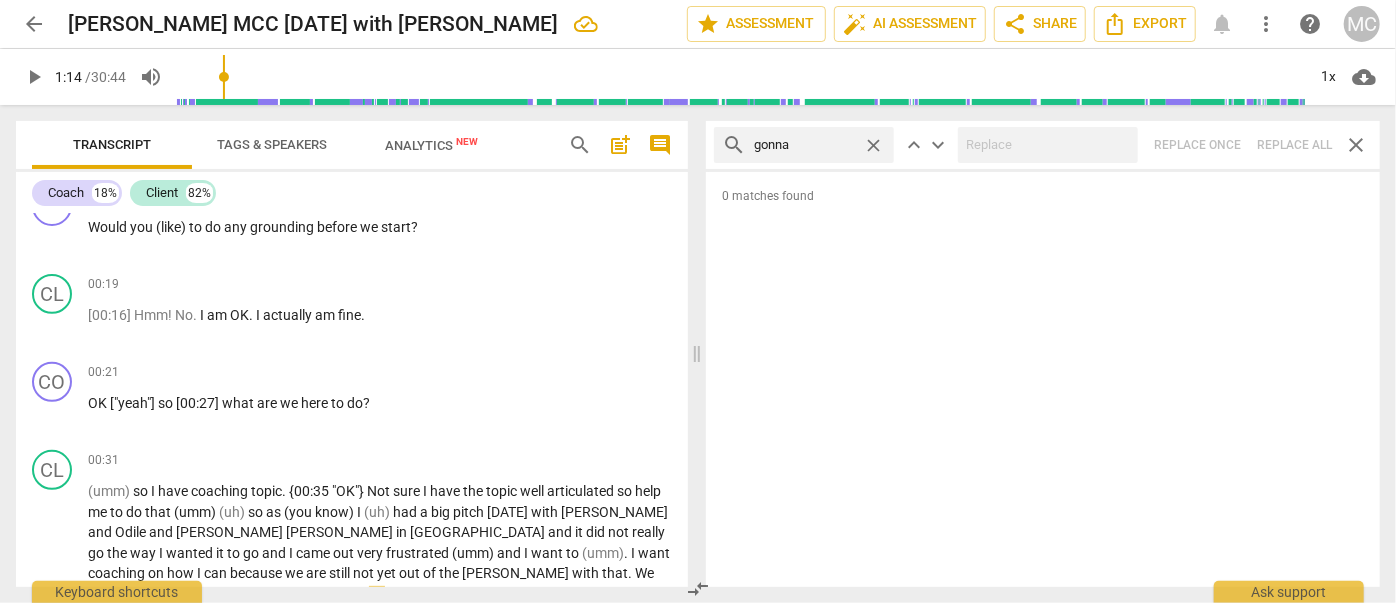 click on "search gonna close keyboard_arrow_up keyboard_arrow_down Replace once Replace all close" at bounding box center (1043, 145) 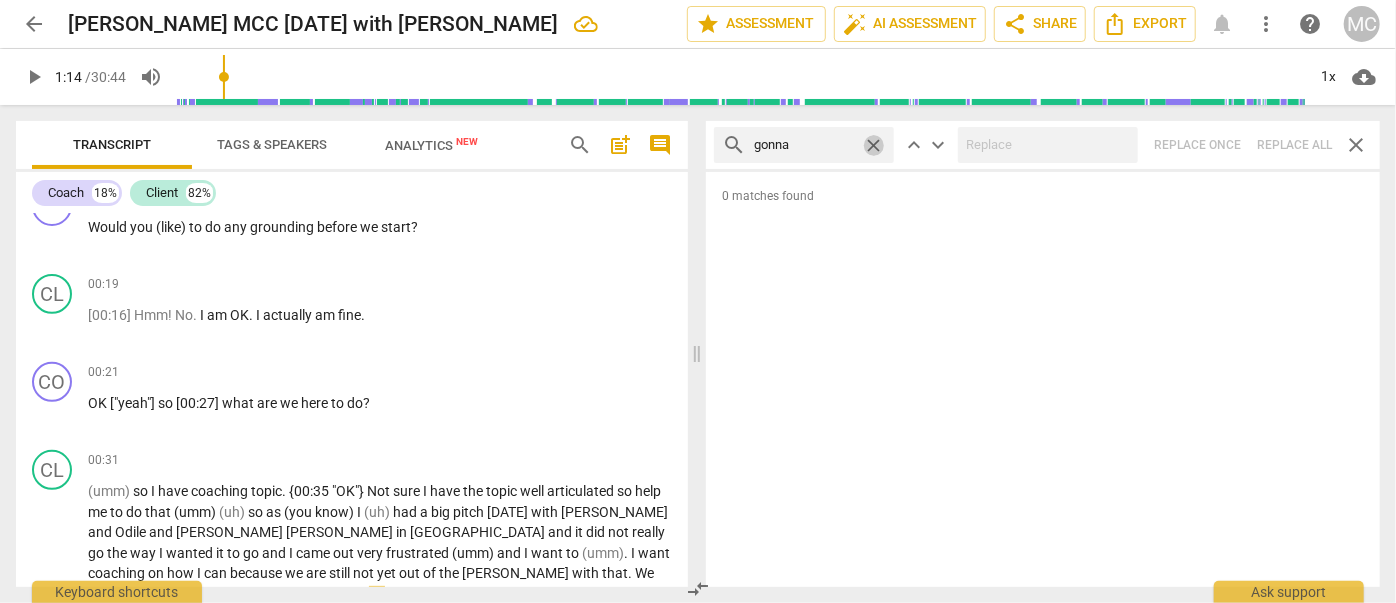click on "close" at bounding box center (873, 145) 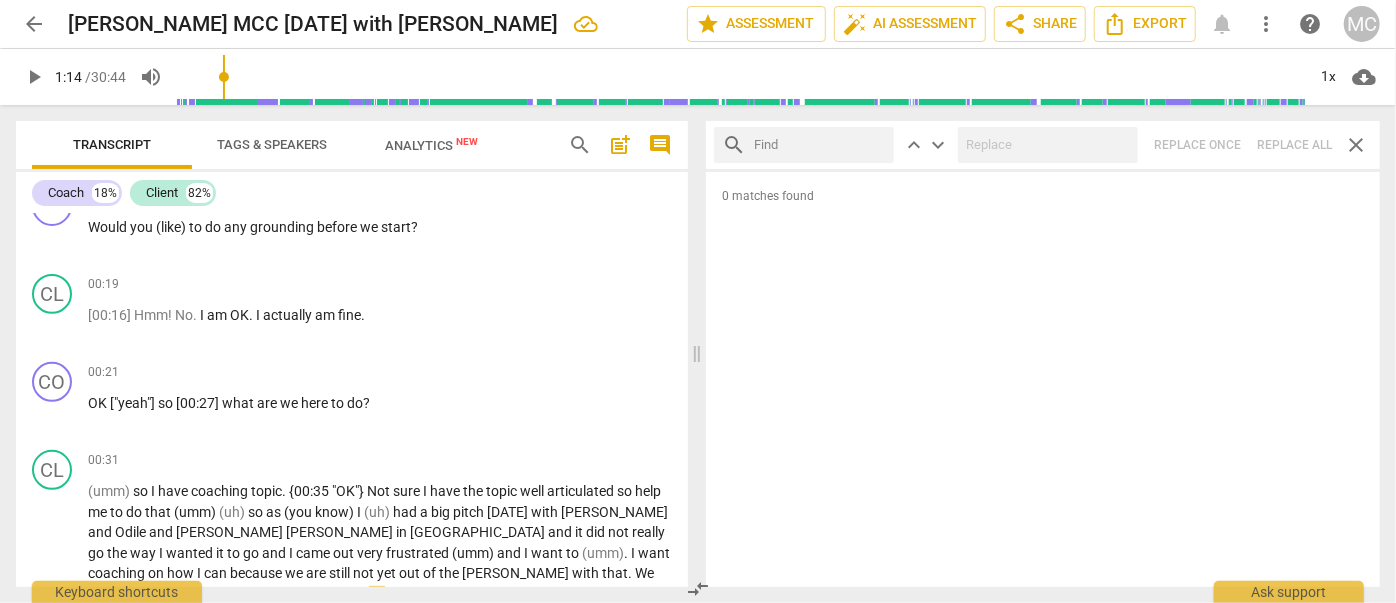 click at bounding box center [820, 145] 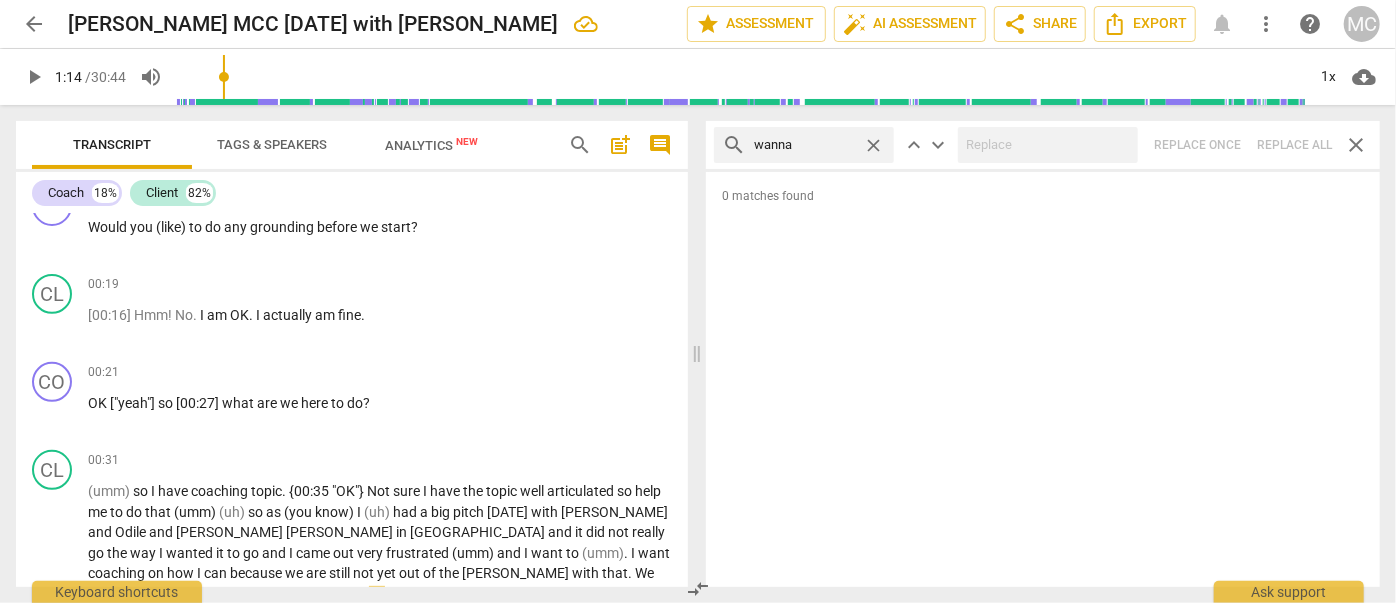 type on "wanna" 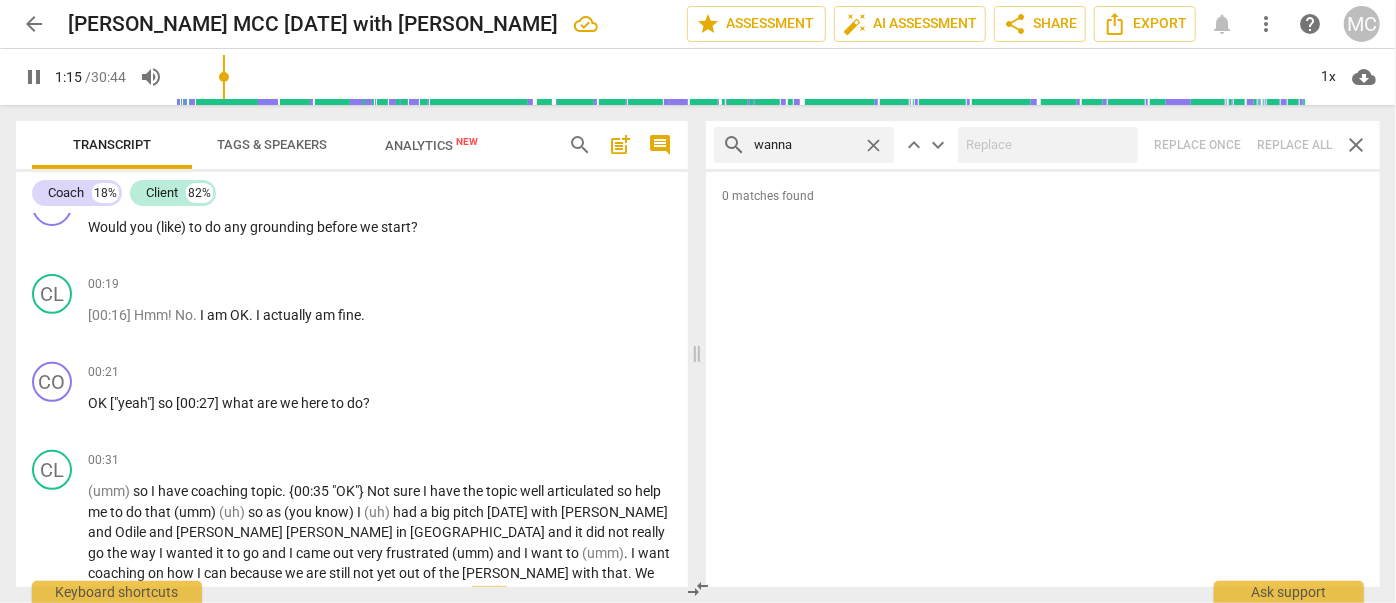 click on "search wanna close keyboard_arrow_up keyboard_arrow_down Replace once Replace all close" at bounding box center [1043, 145] 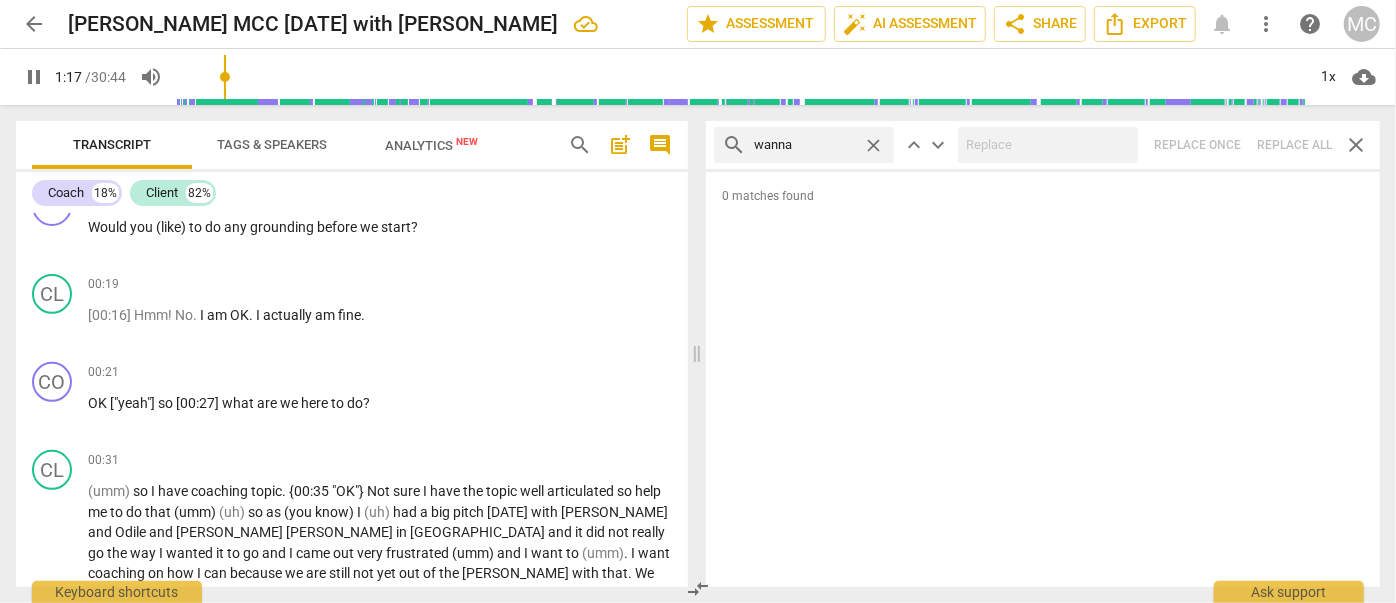 type on "77" 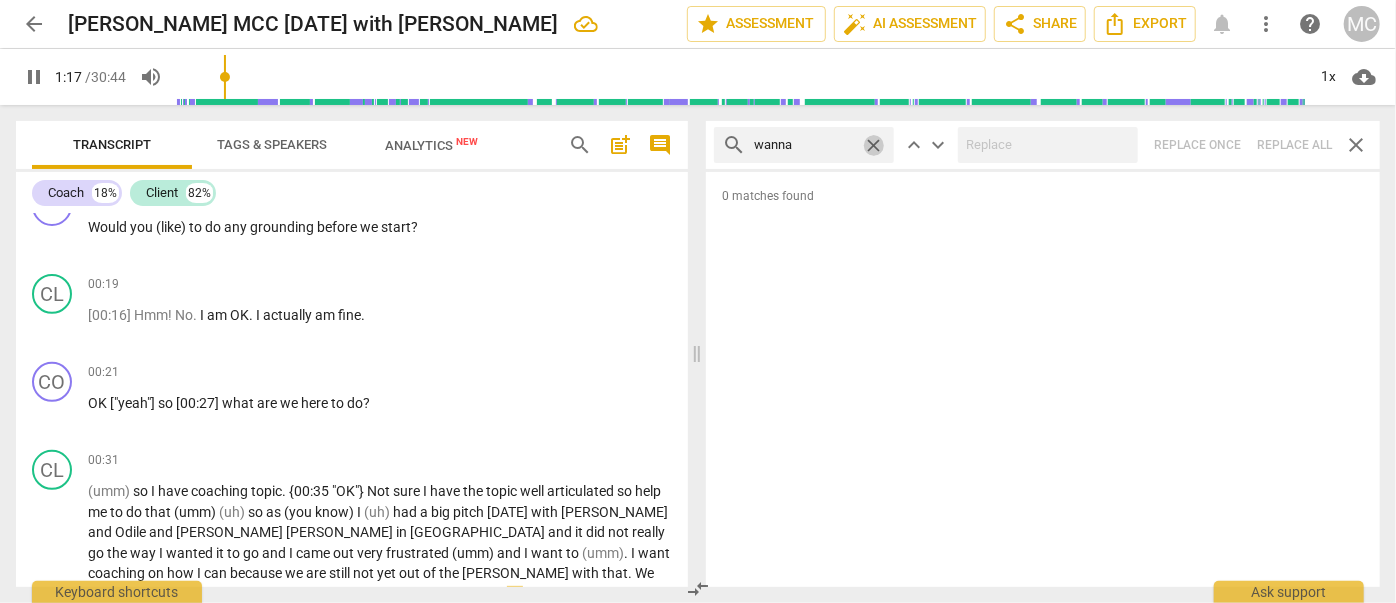 click on "close" at bounding box center [873, 145] 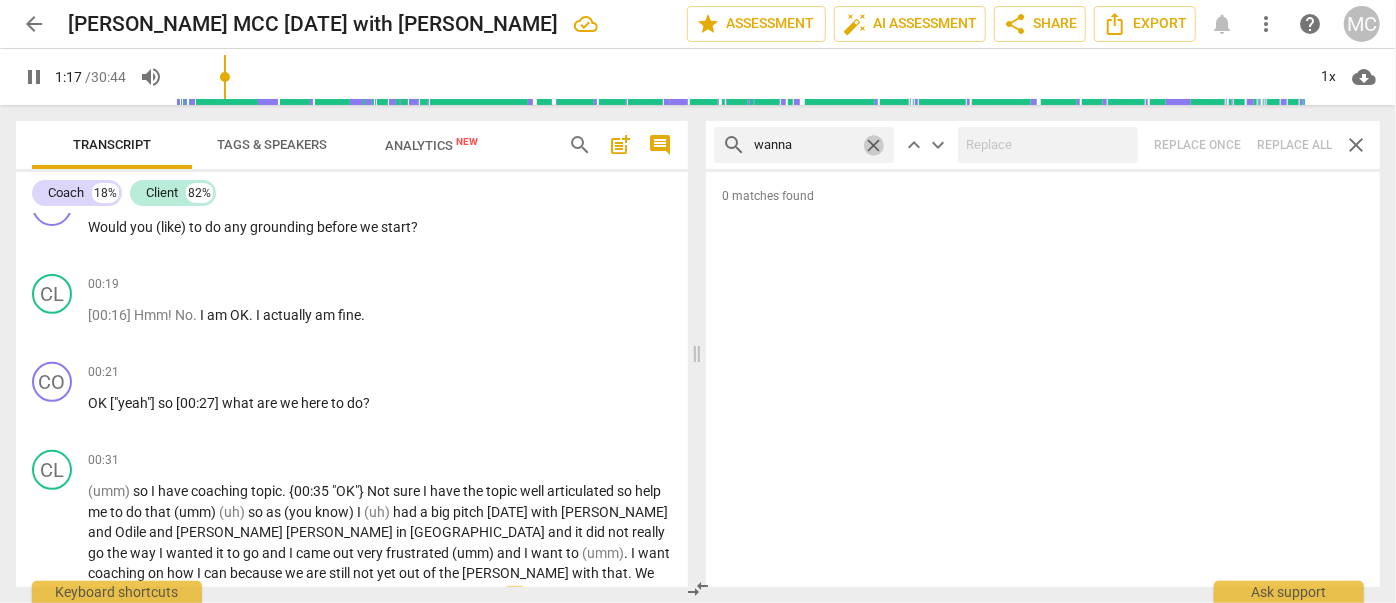 type 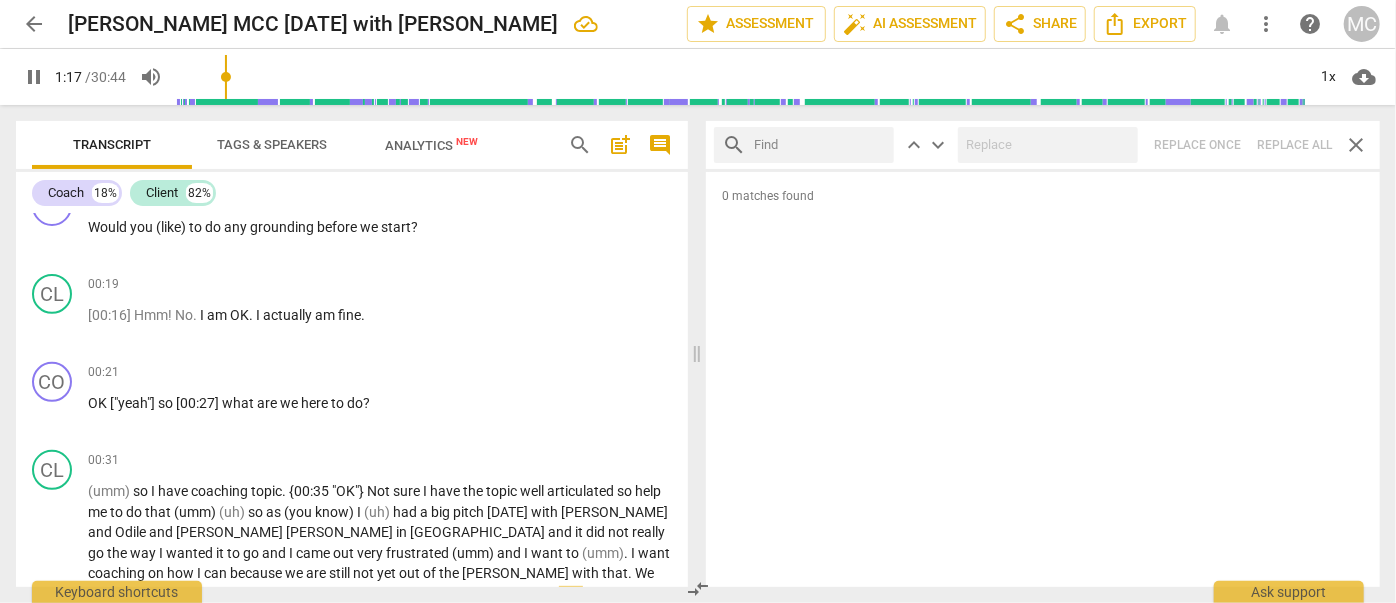 click at bounding box center (820, 145) 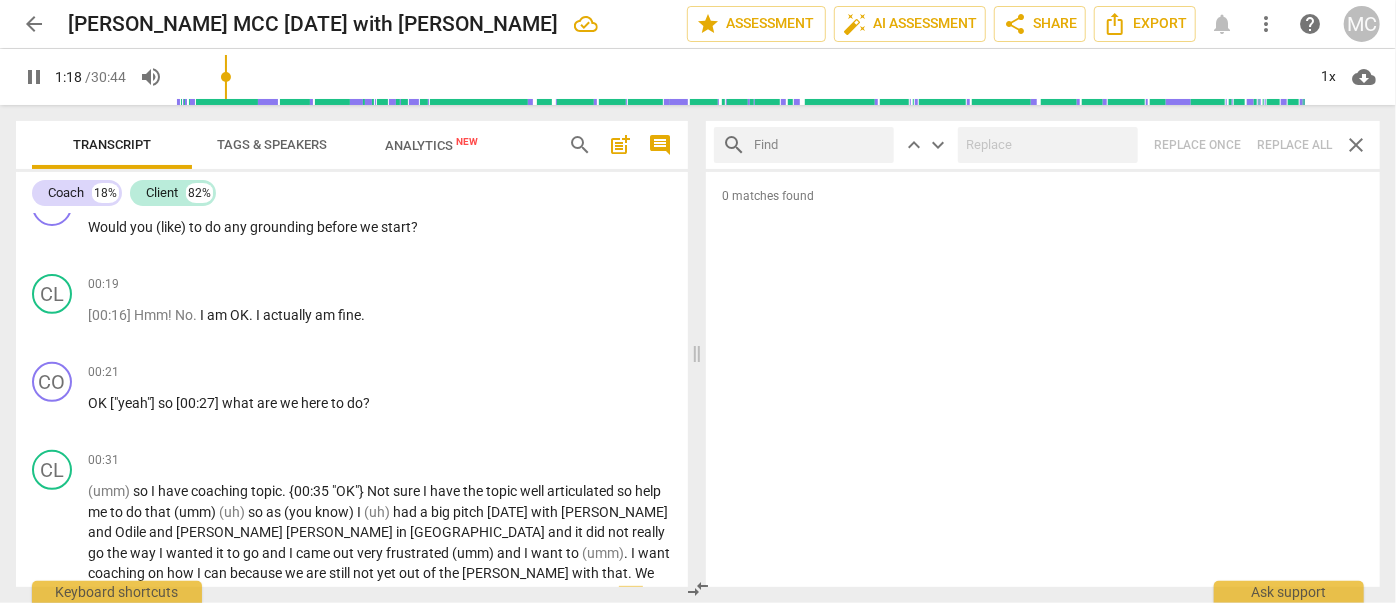 type on "79" 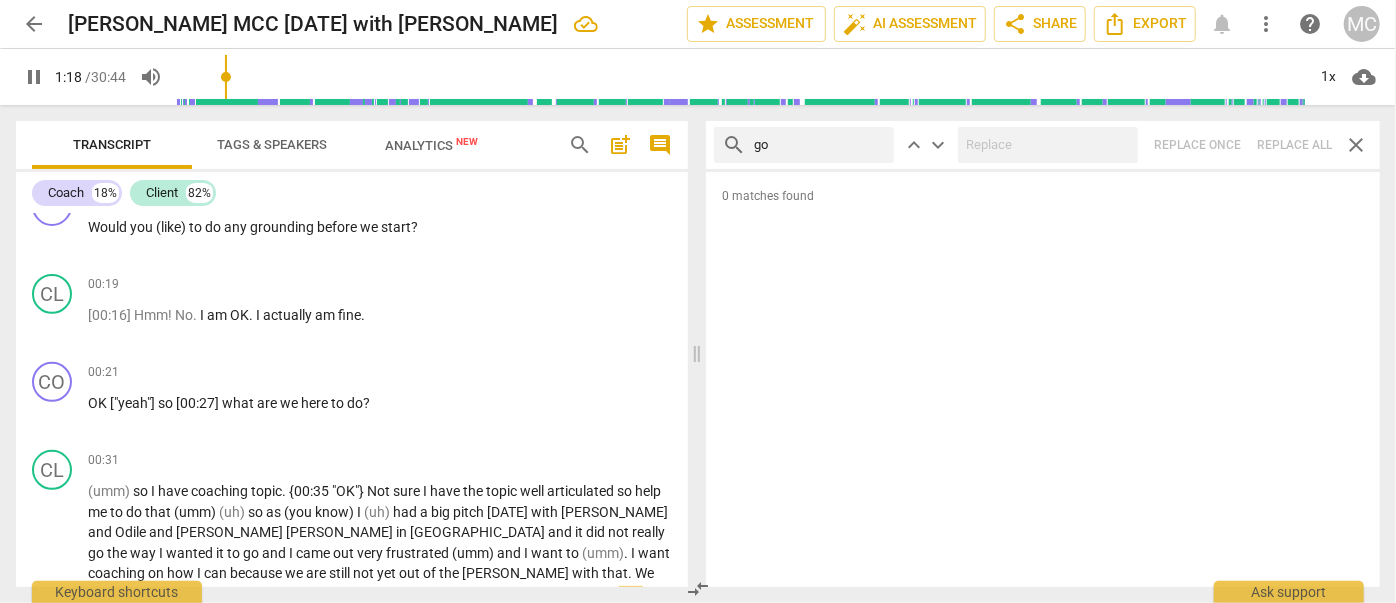 type on "got" 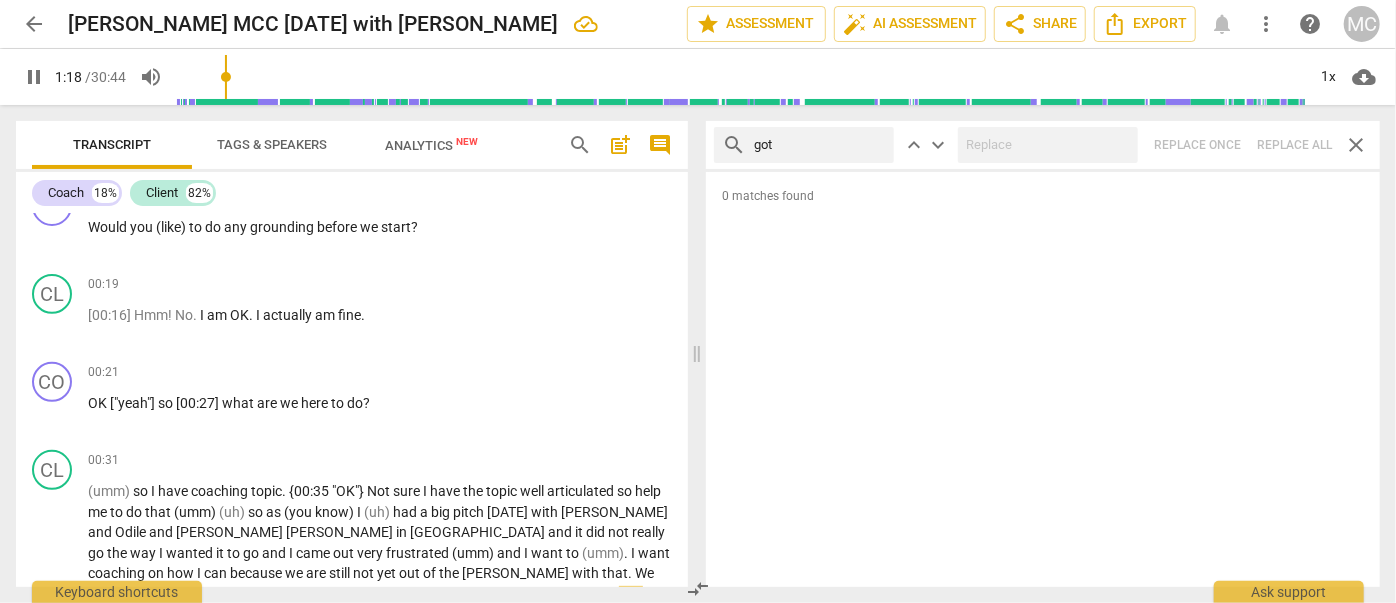 type on "79" 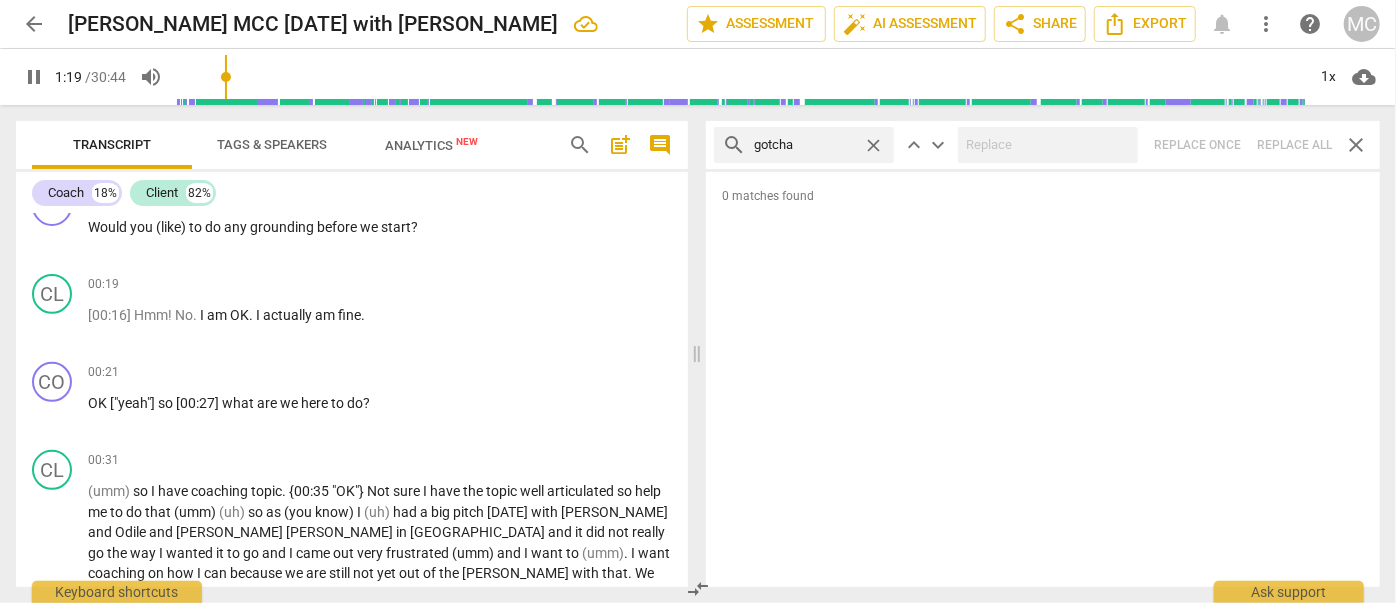 type on "gotcha" 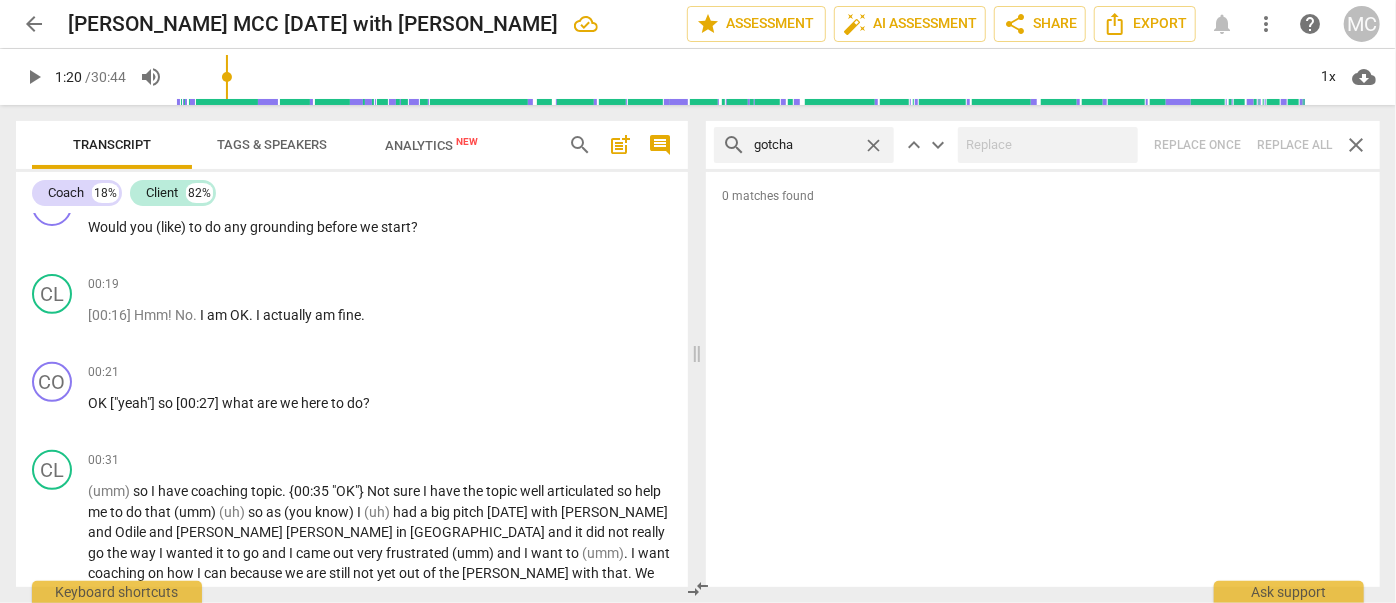 type on "81" 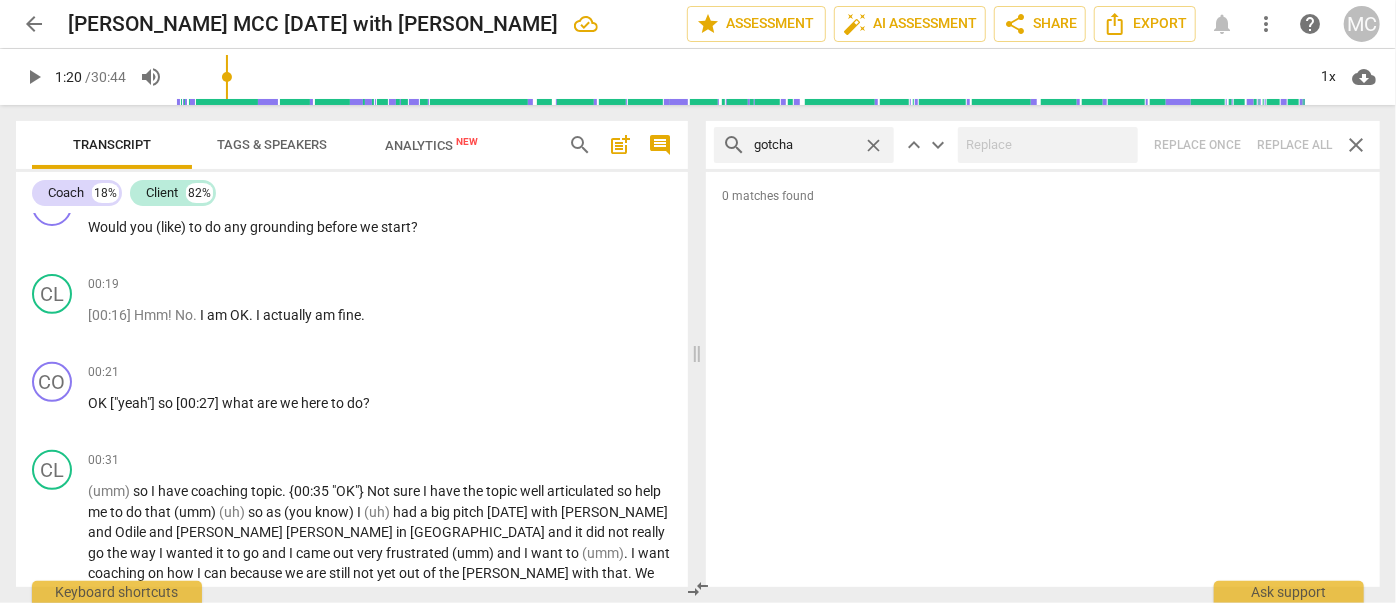 click on "close" at bounding box center (873, 145) 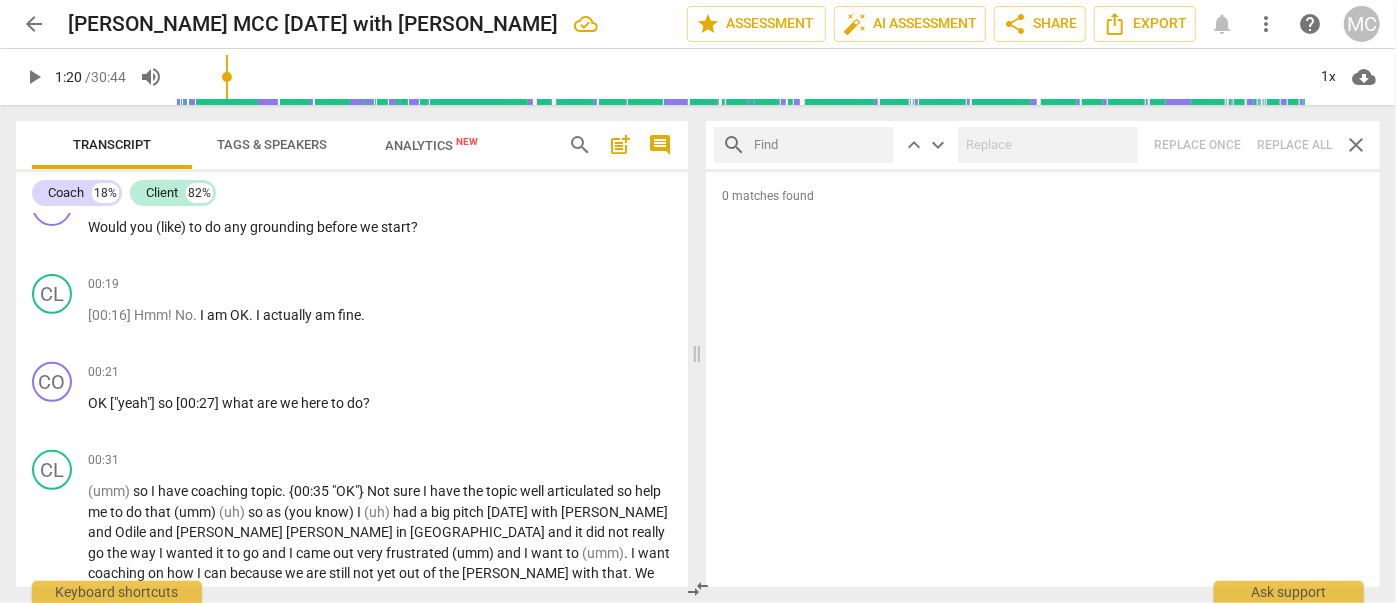 click at bounding box center [820, 145] 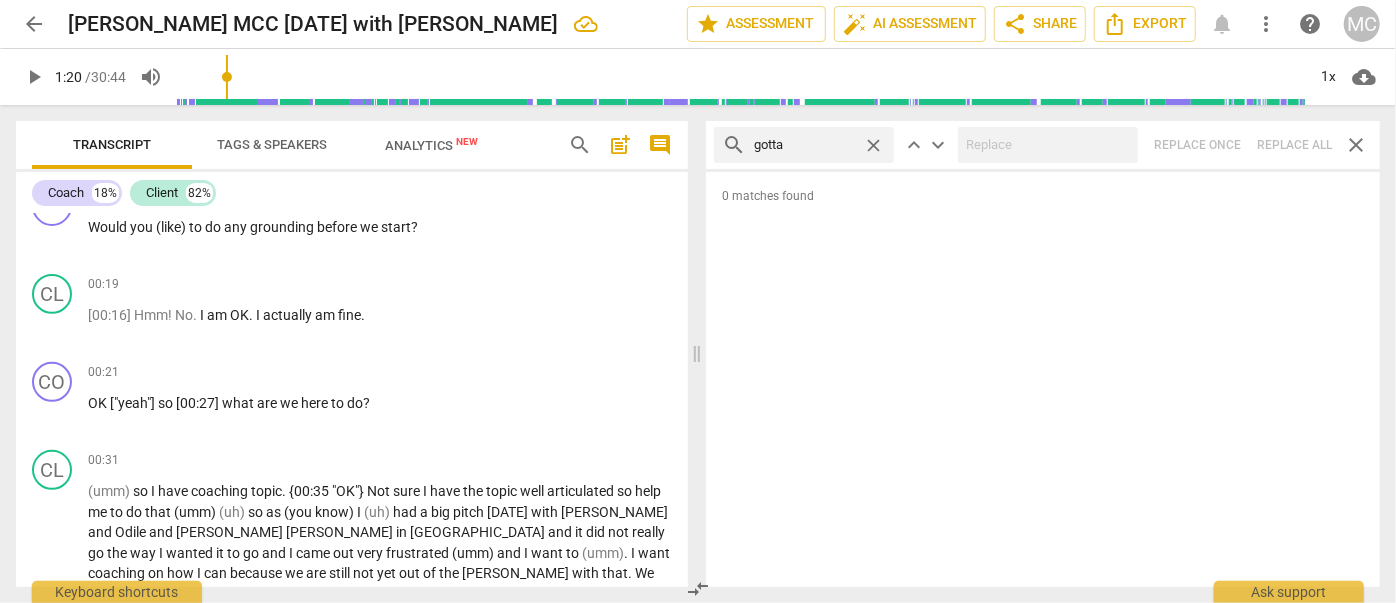 type on "gotta" 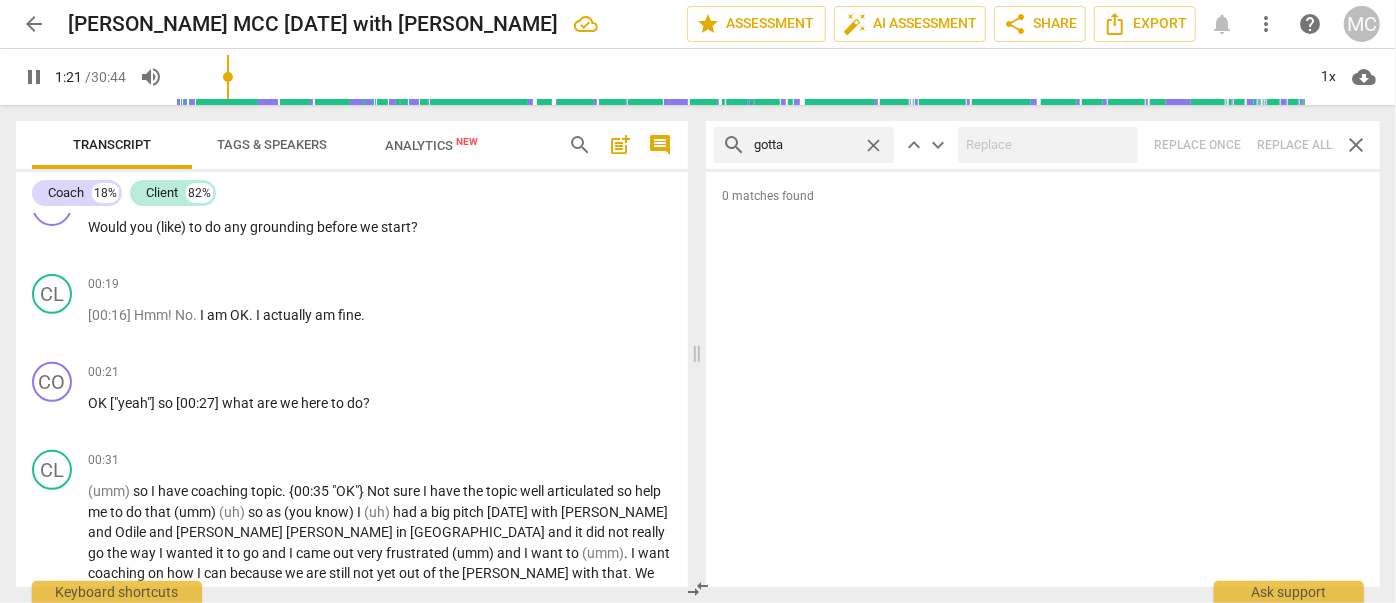 click on "search gotta close keyboard_arrow_up keyboard_arrow_down Replace once Replace all close" at bounding box center [1043, 145] 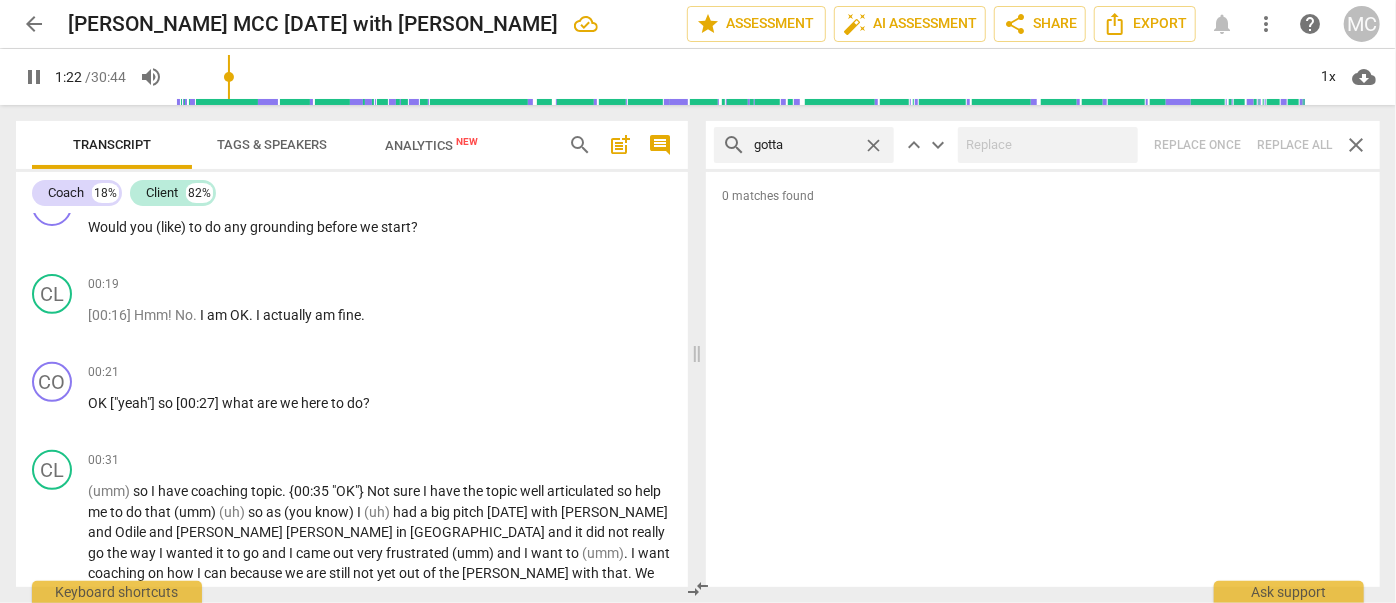 scroll, scrollTop: 771, scrollLeft: 0, axis: vertical 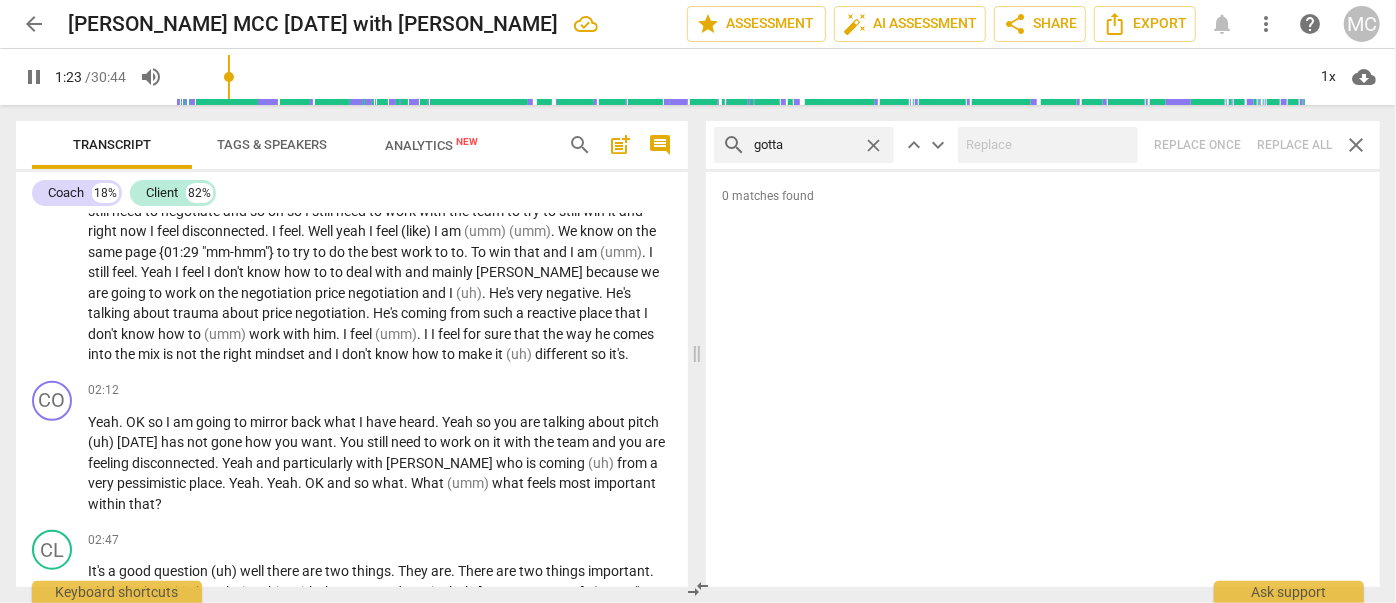 type on "84" 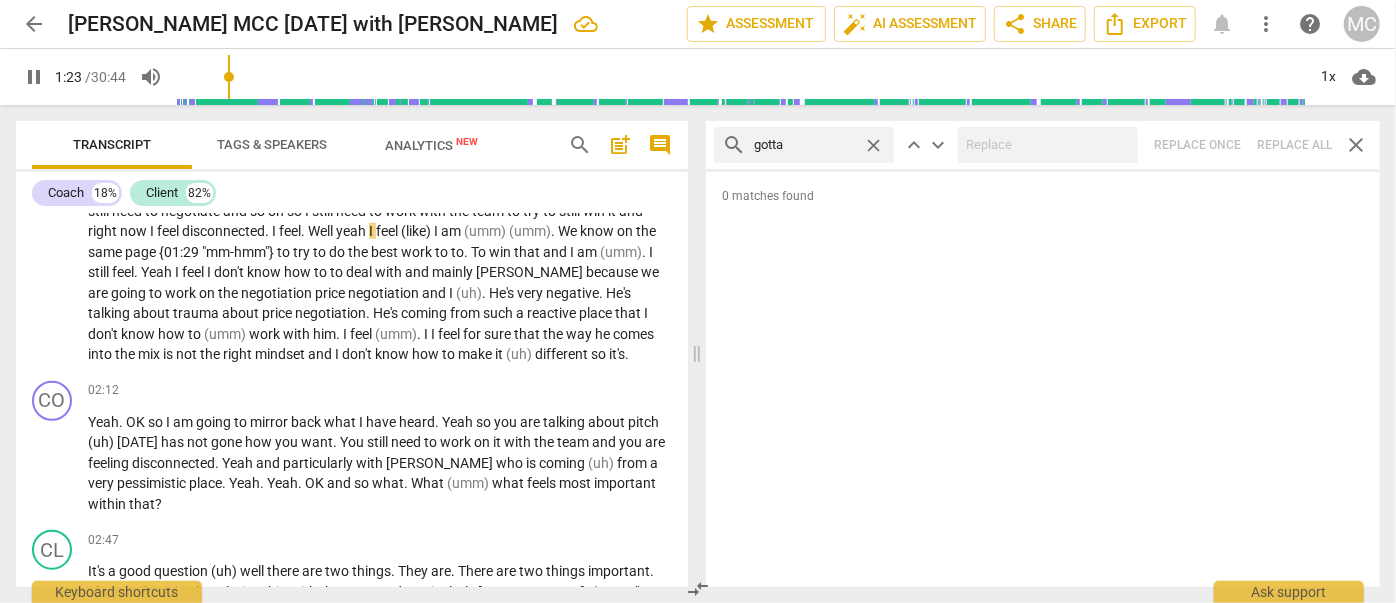 click on "close" at bounding box center [873, 145] 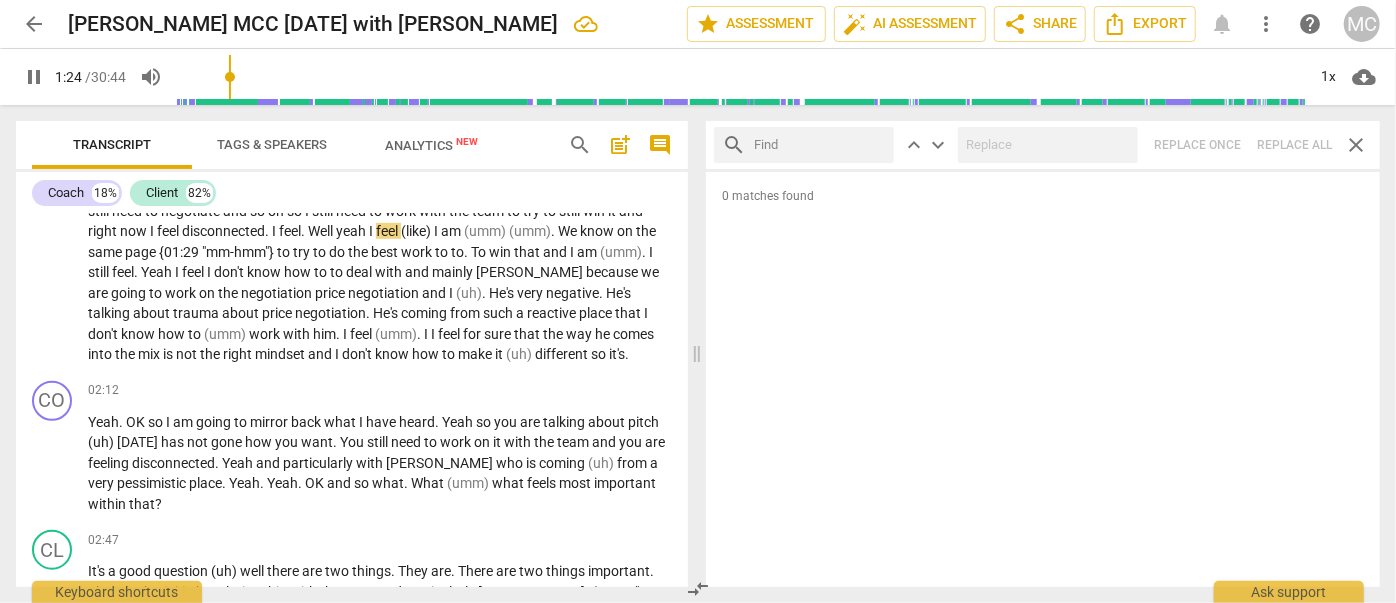 click at bounding box center (820, 145) 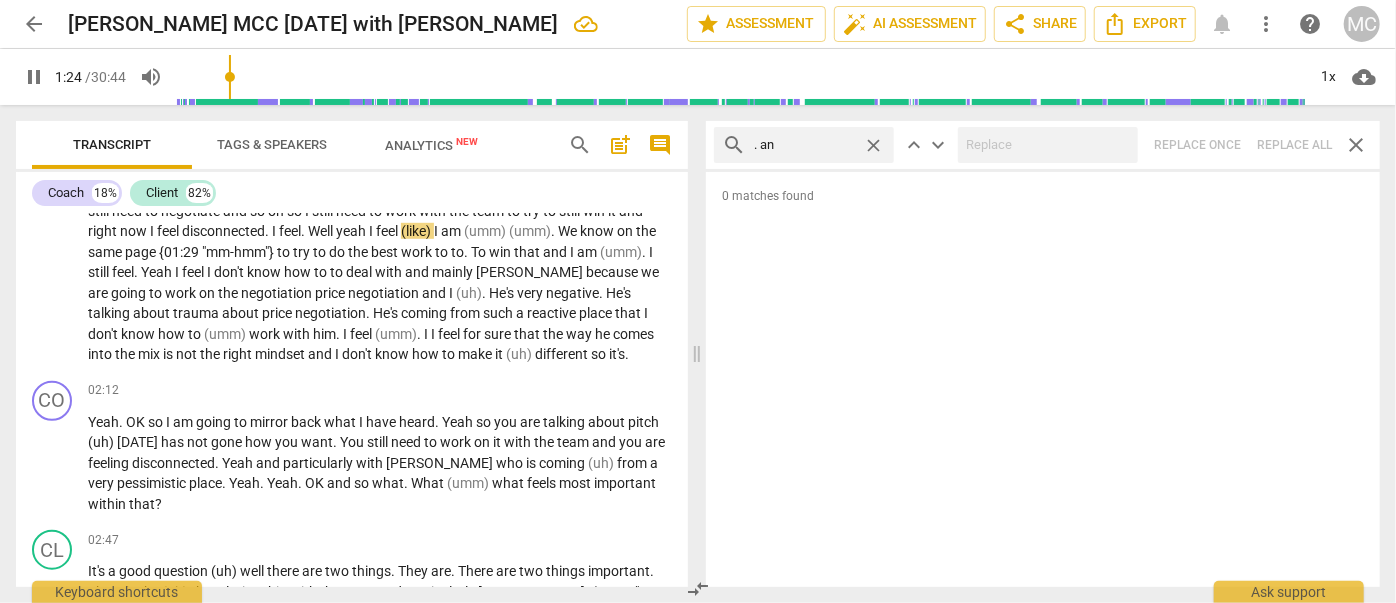 type on ". and" 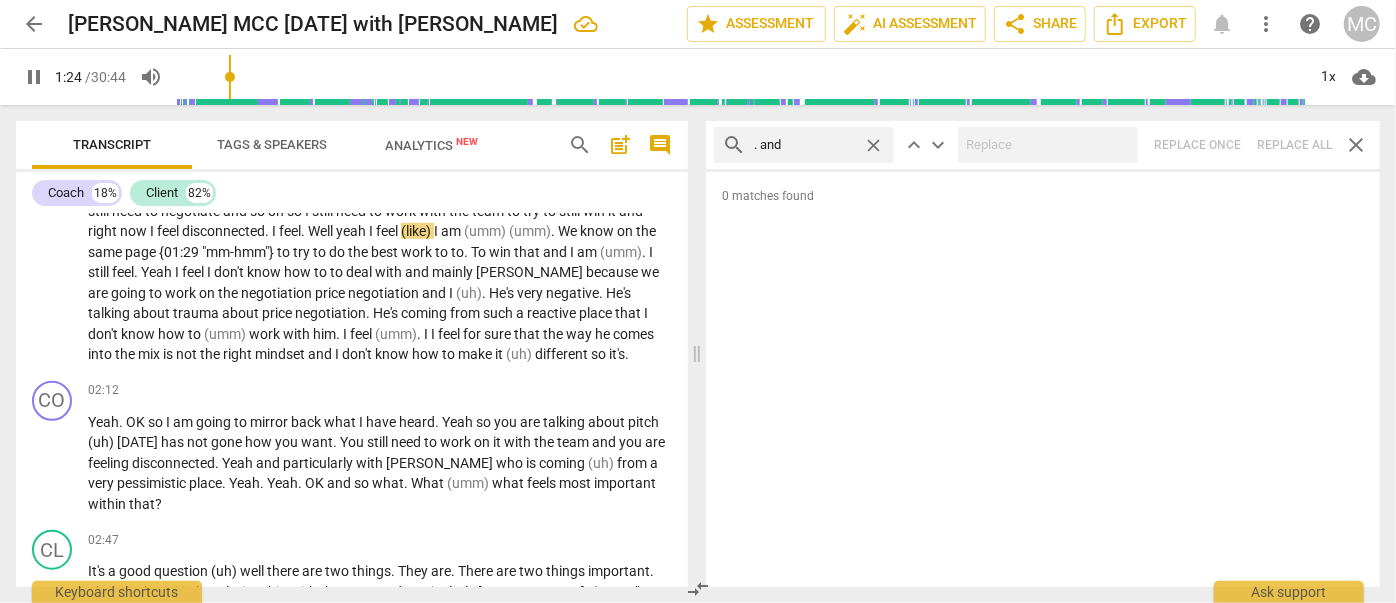 type on "85" 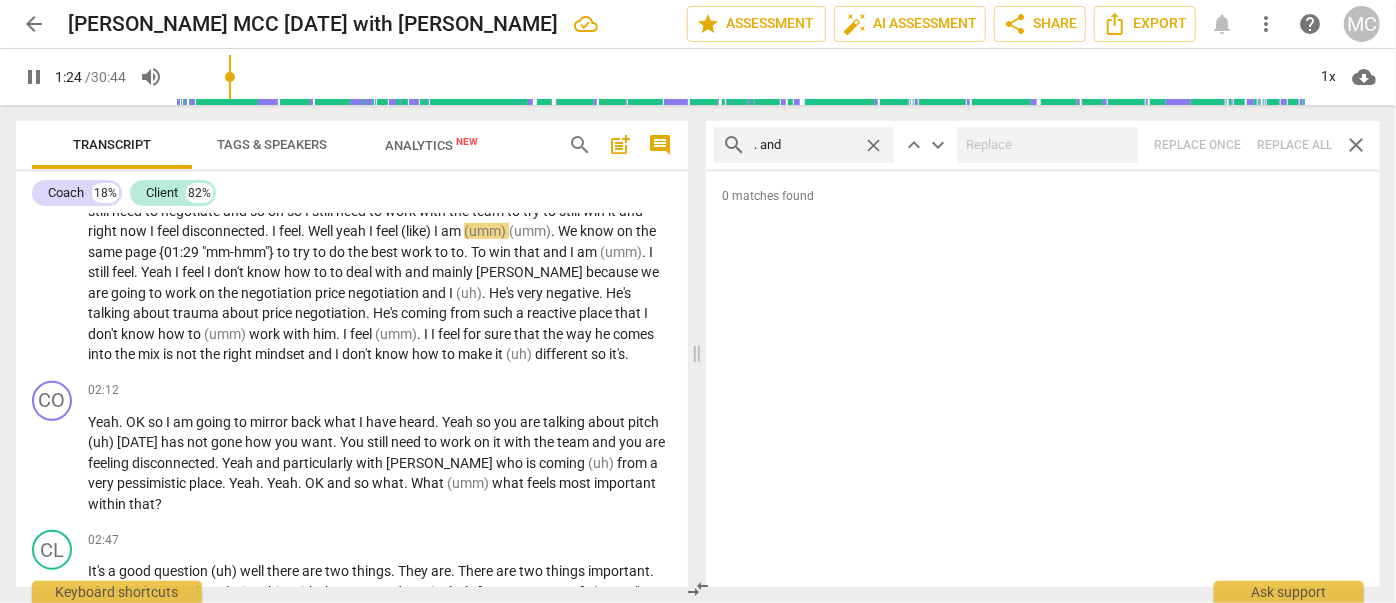 type on ". and" 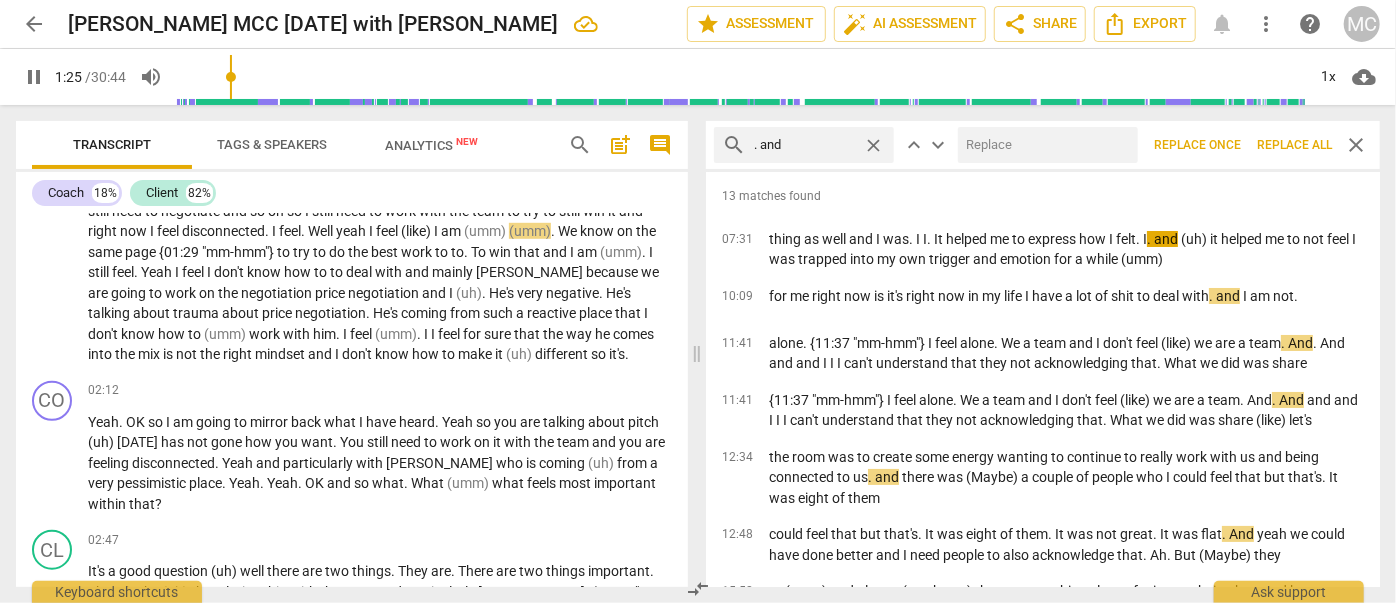 click at bounding box center [1044, 145] 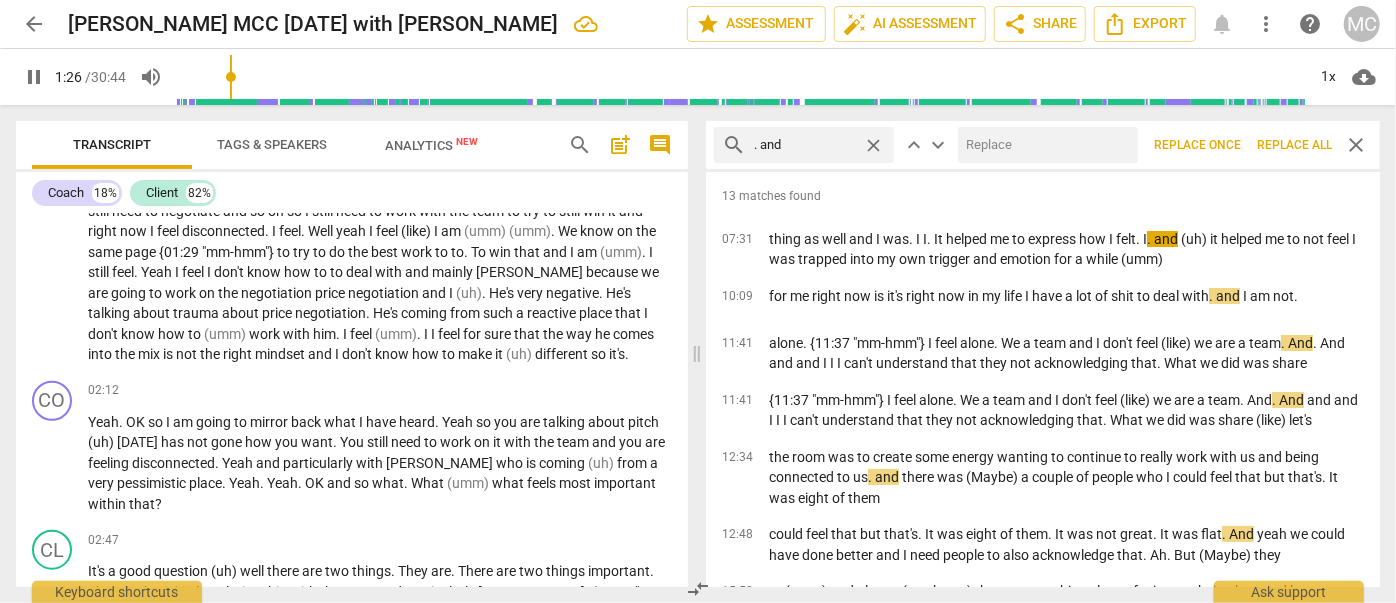 type on "87" 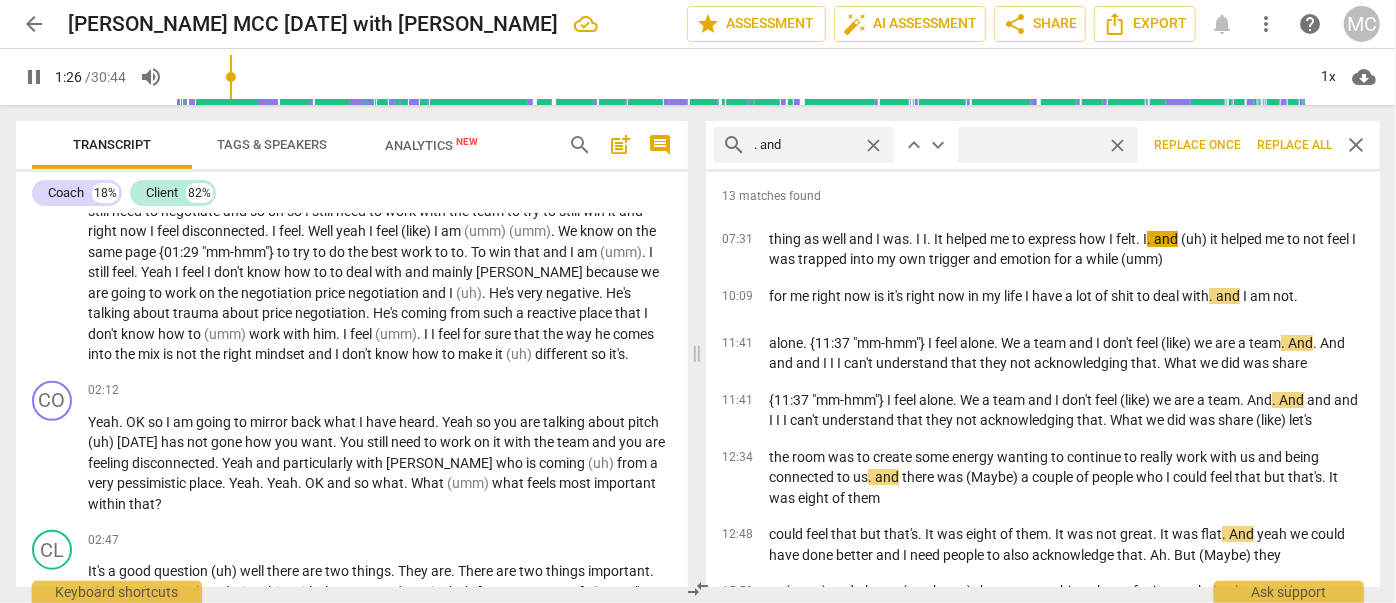 type on "(" 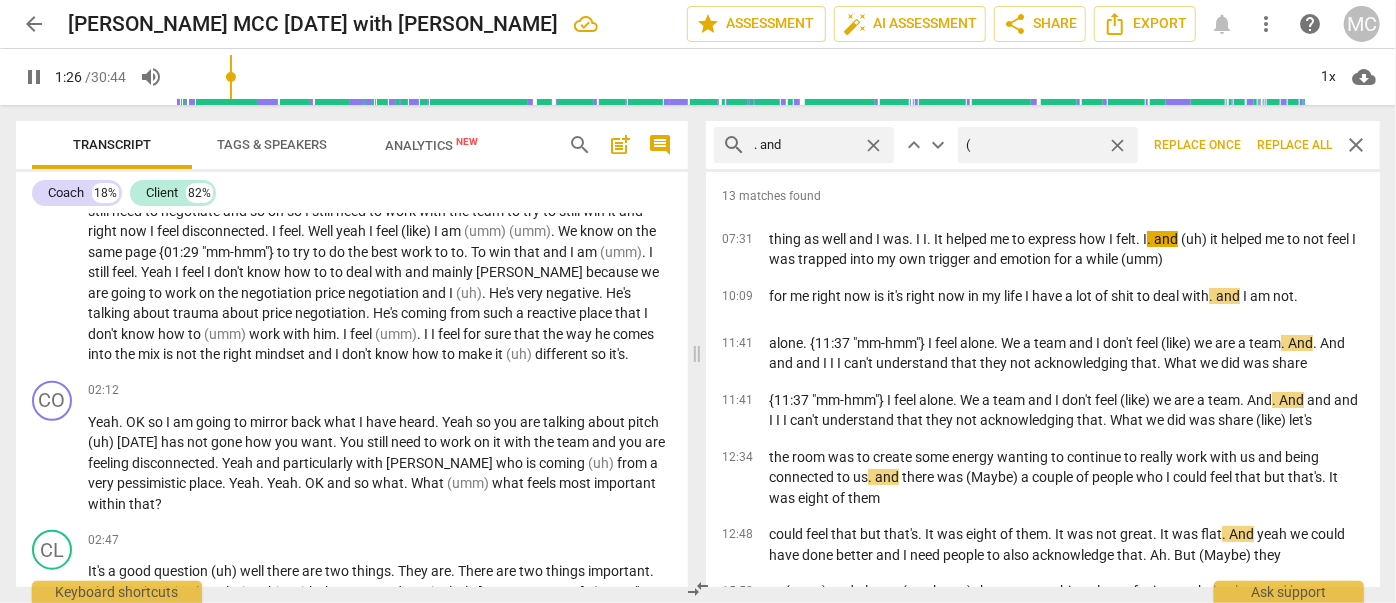 type on "87" 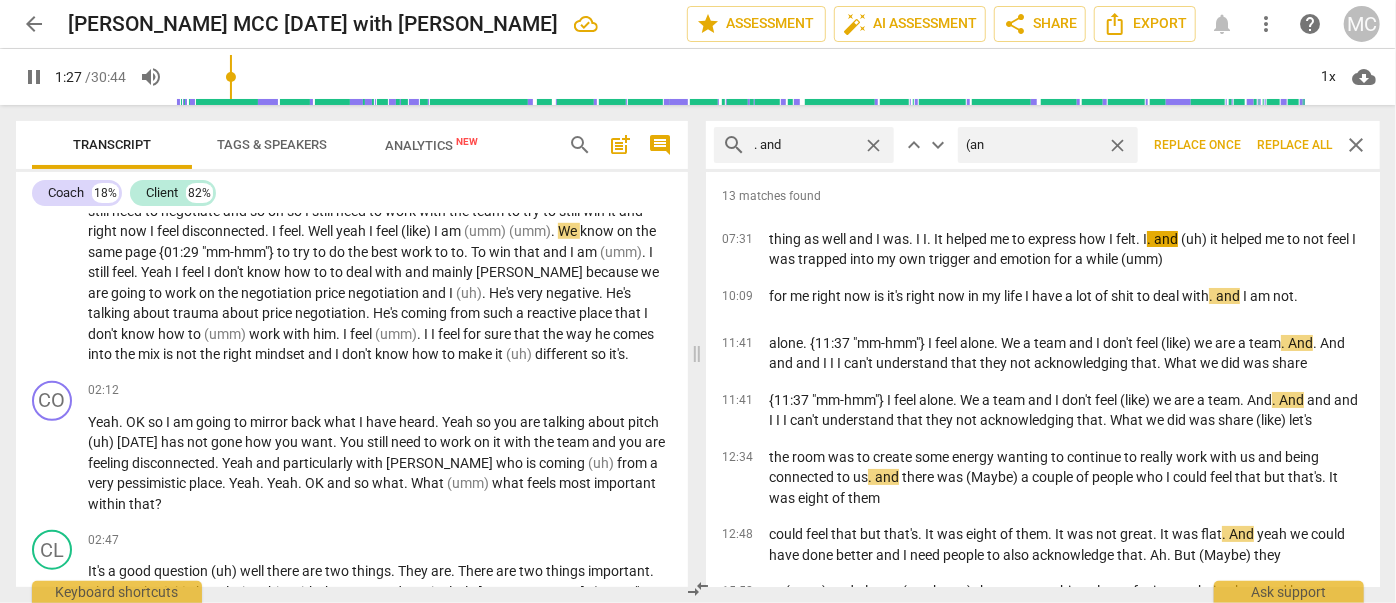 type on "(and" 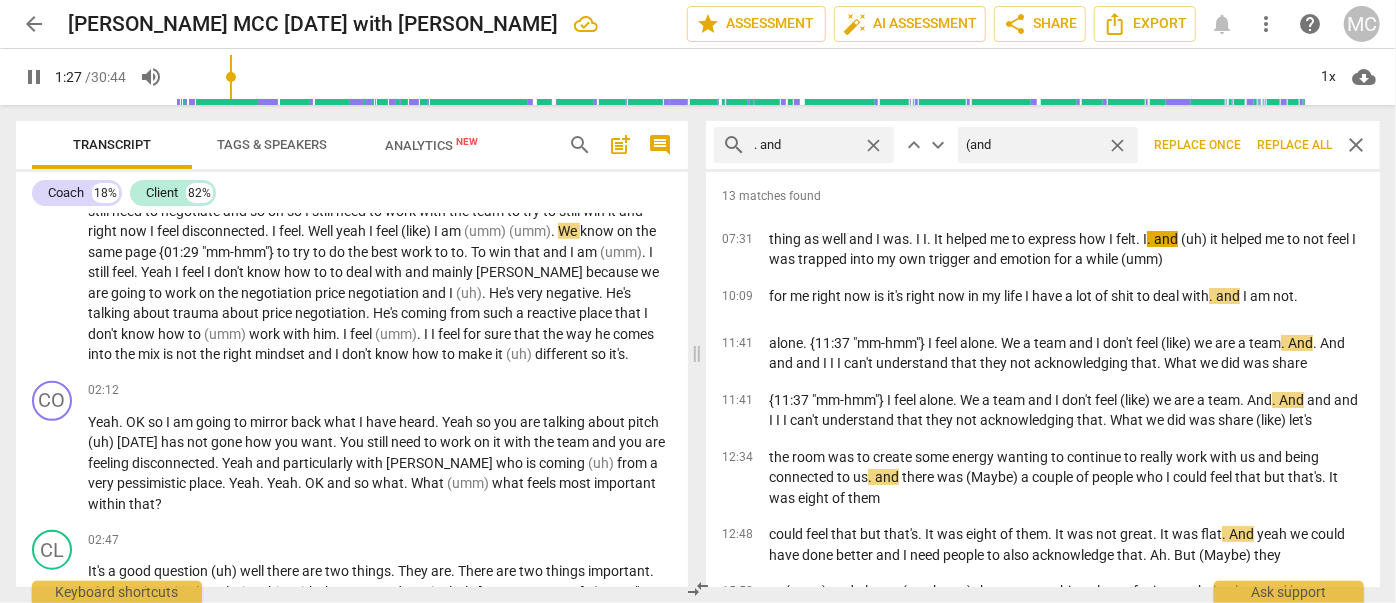 type on "87" 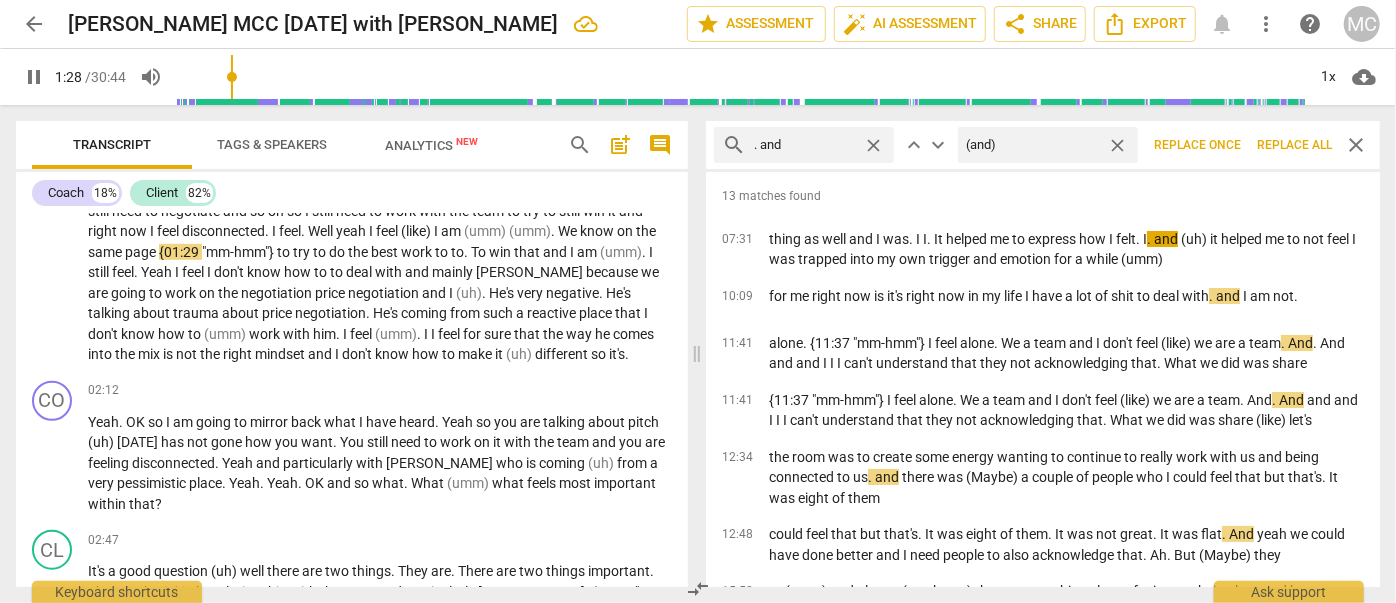 type on "89" 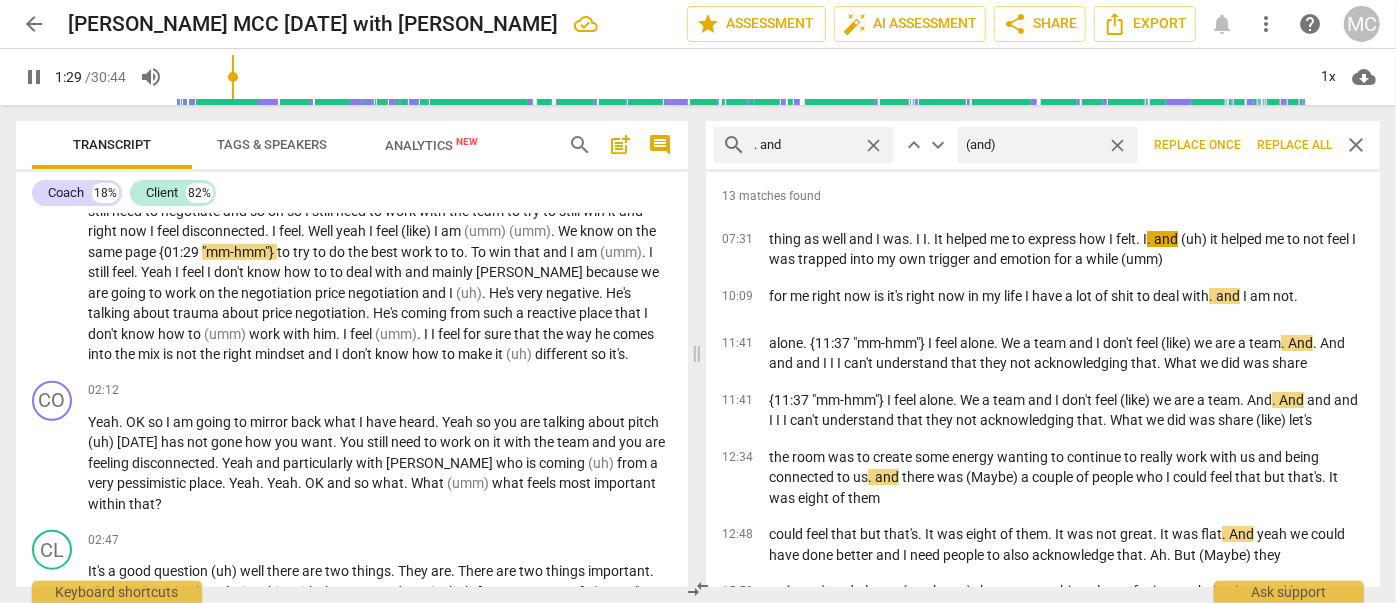 type on "(and)" 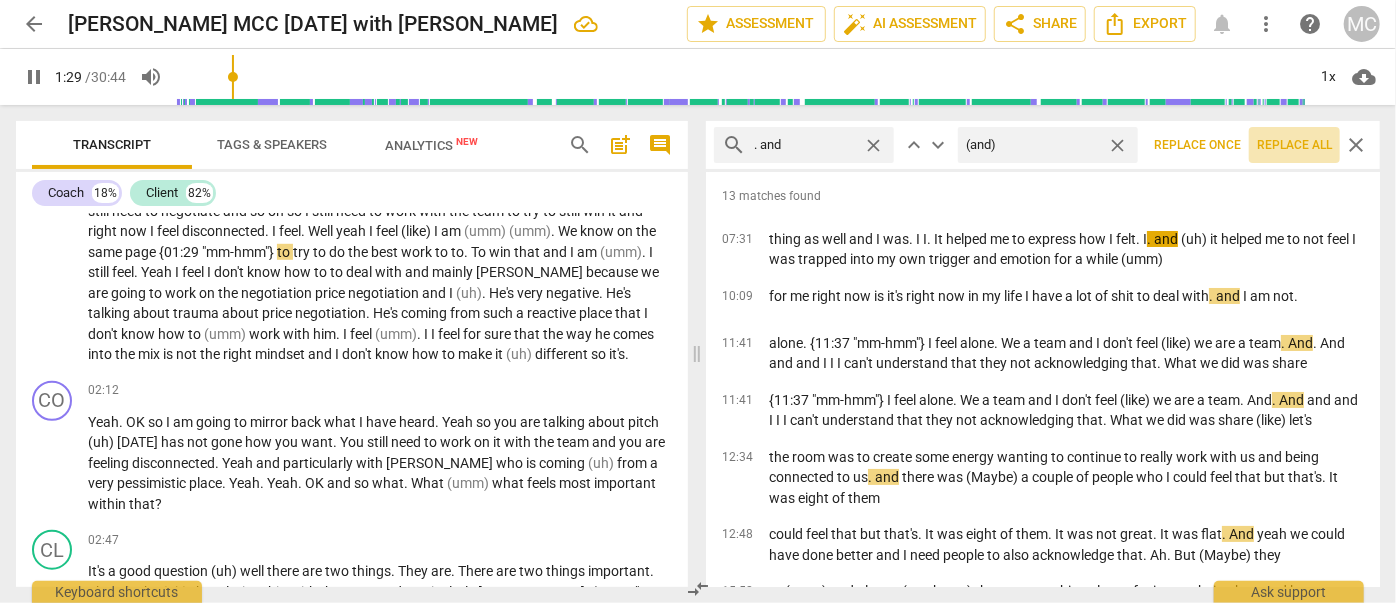 click on "Replace all" at bounding box center (1294, 145) 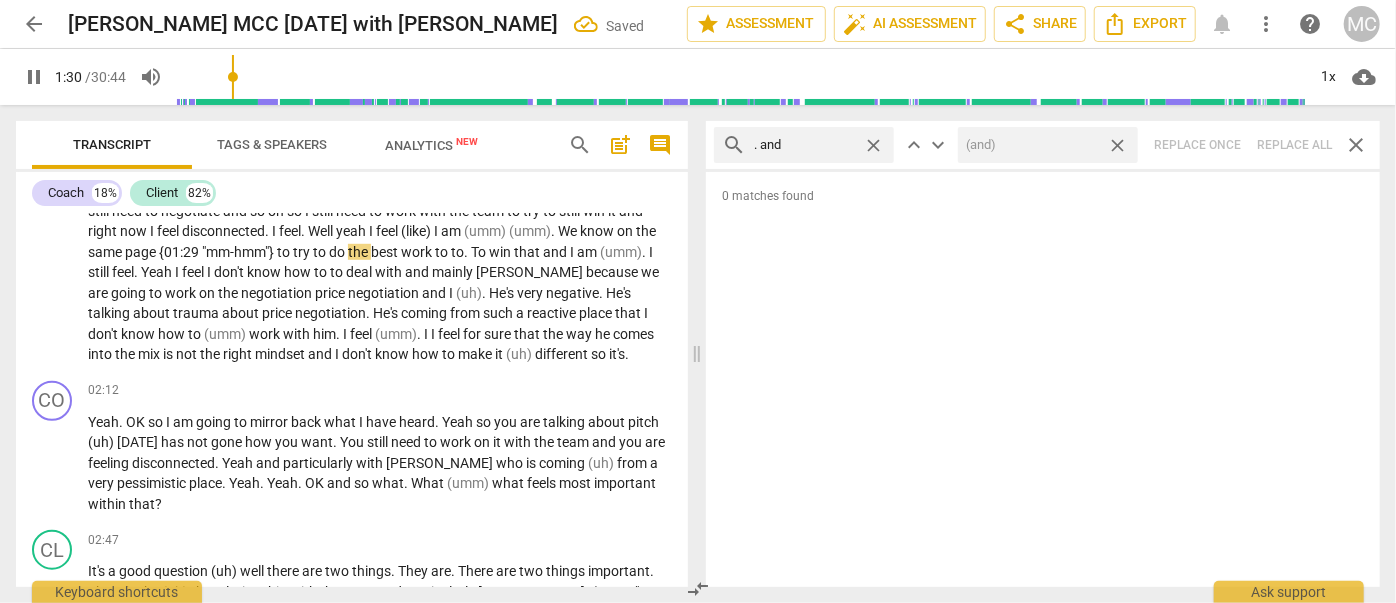 type on "91" 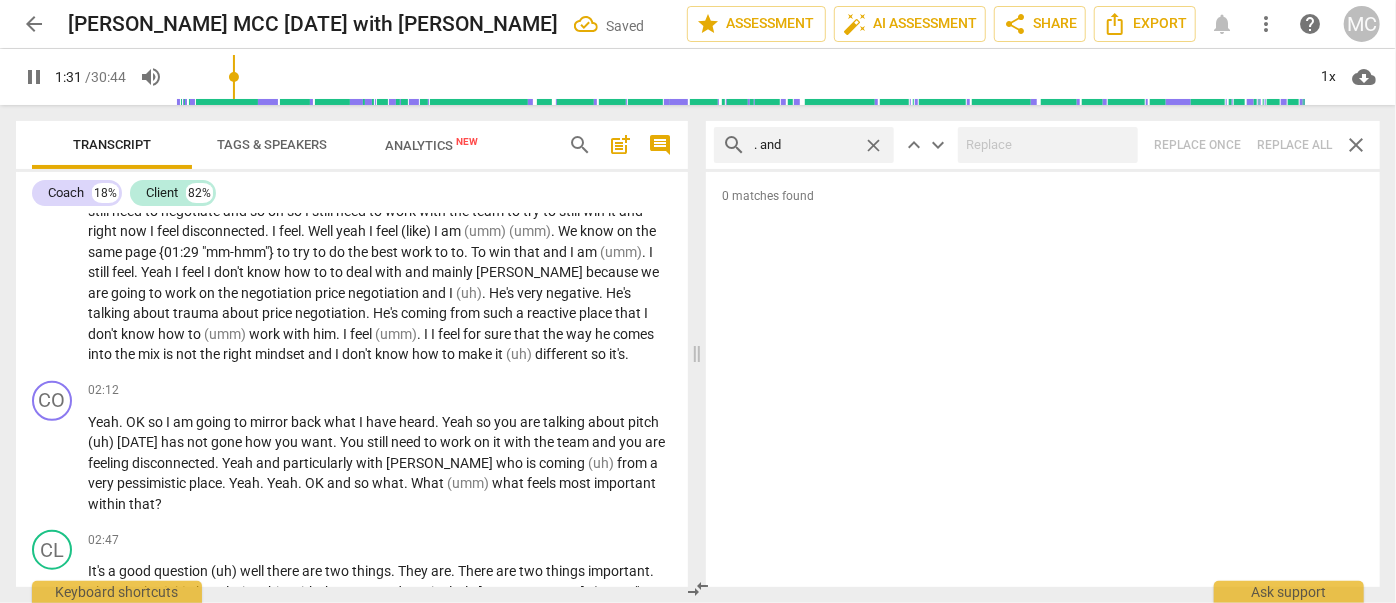 type on "91" 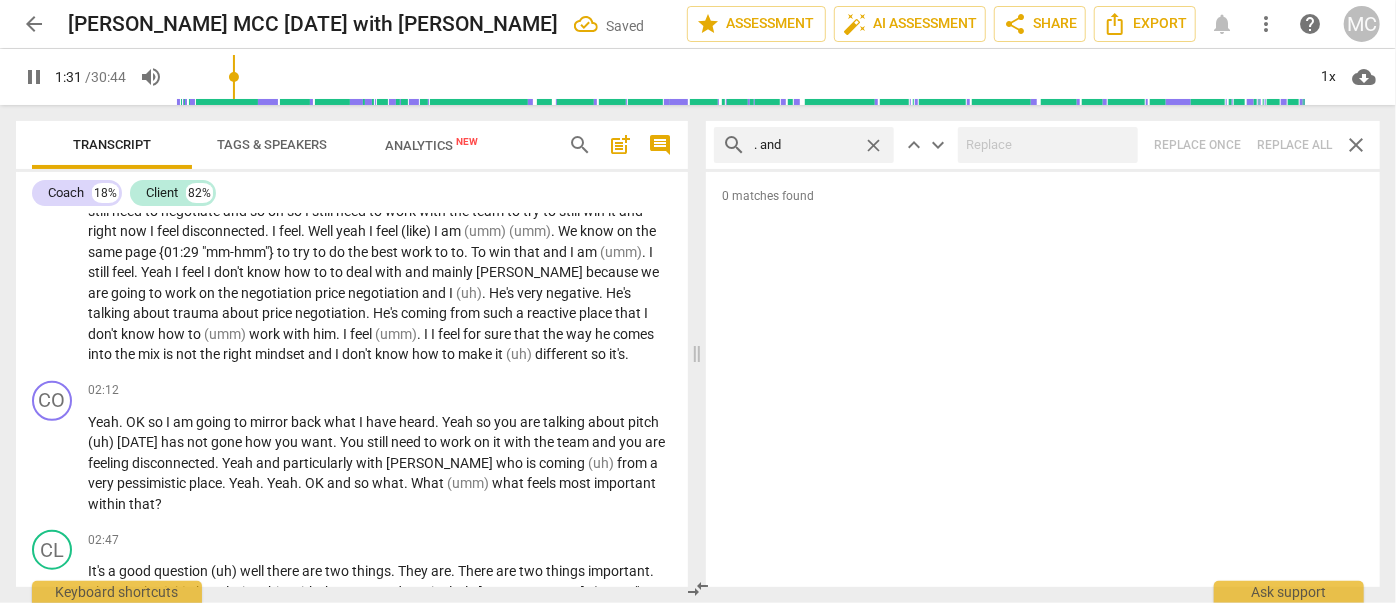 click on "close" at bounding box center (873, 145) 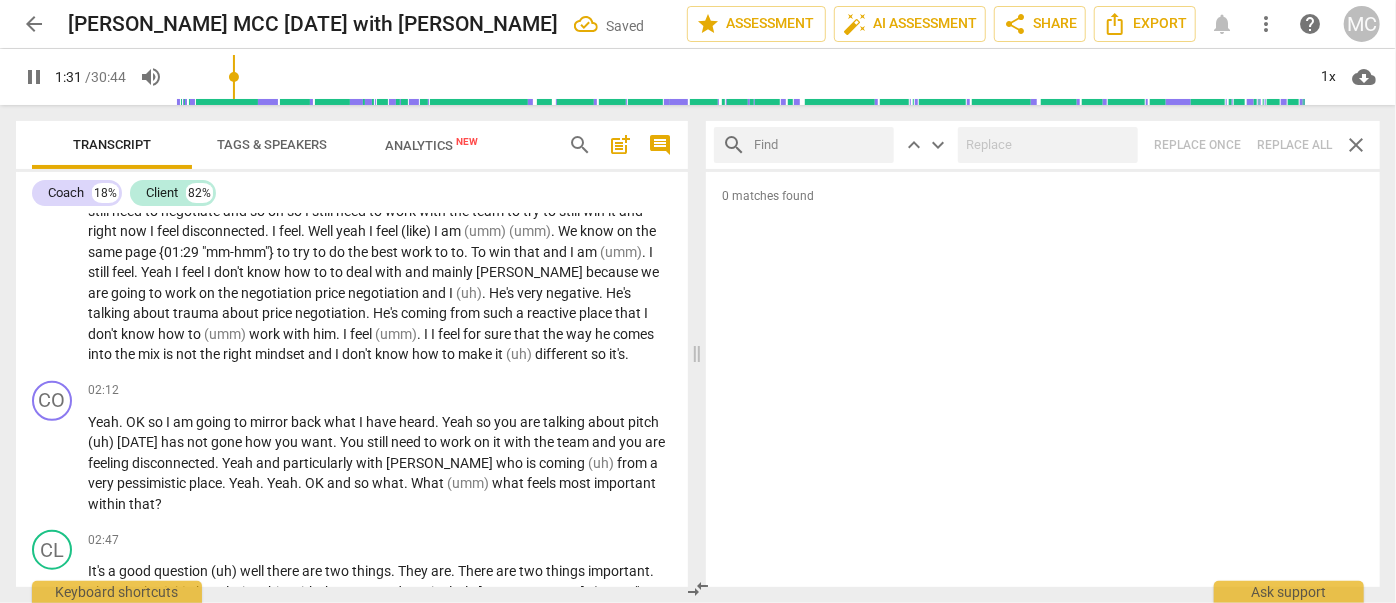 click at bounding box center (820, 145) 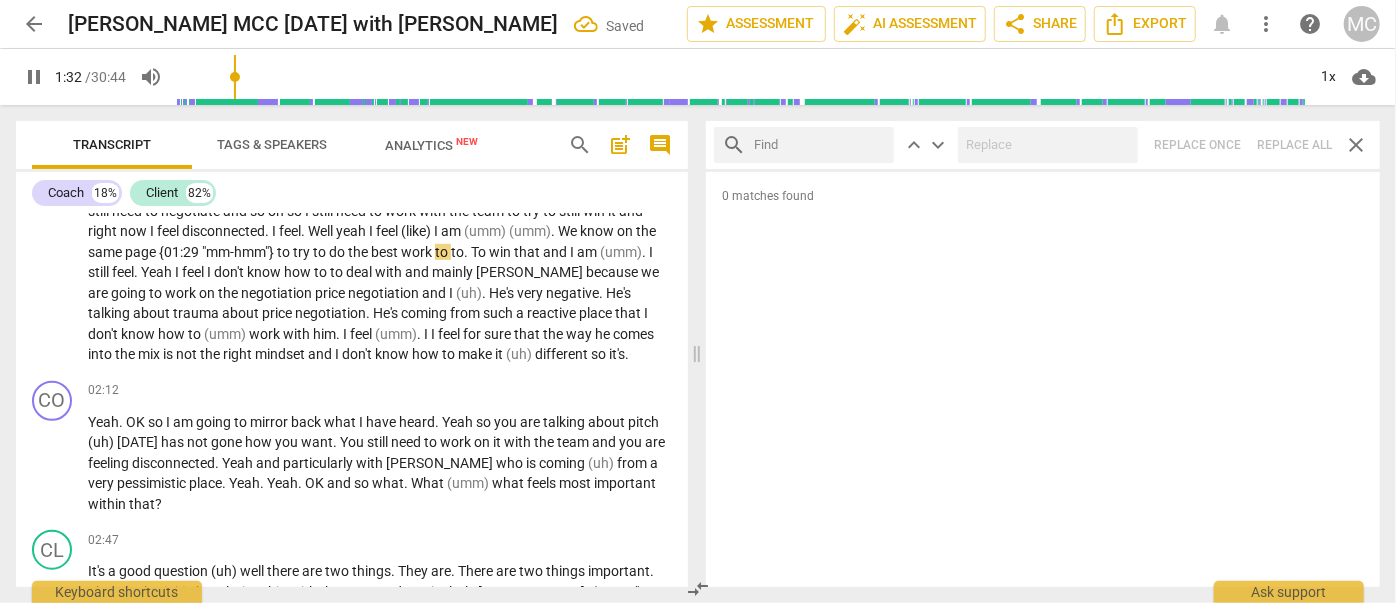 type on "93" 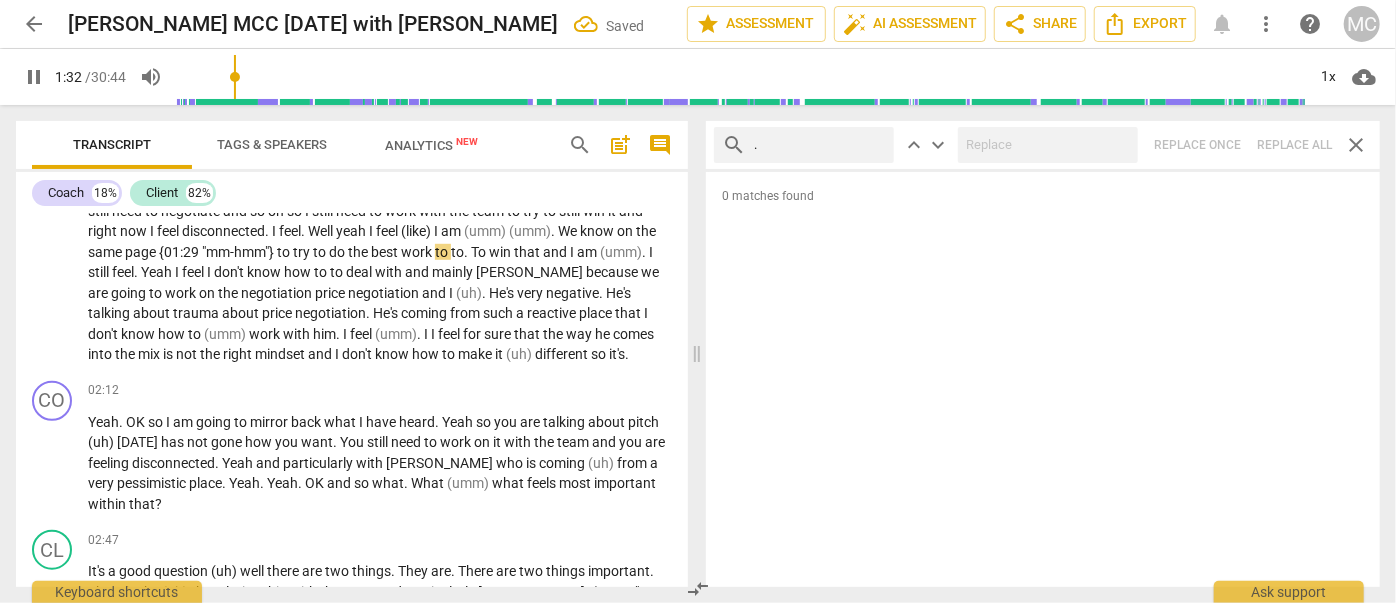 type on ". b" 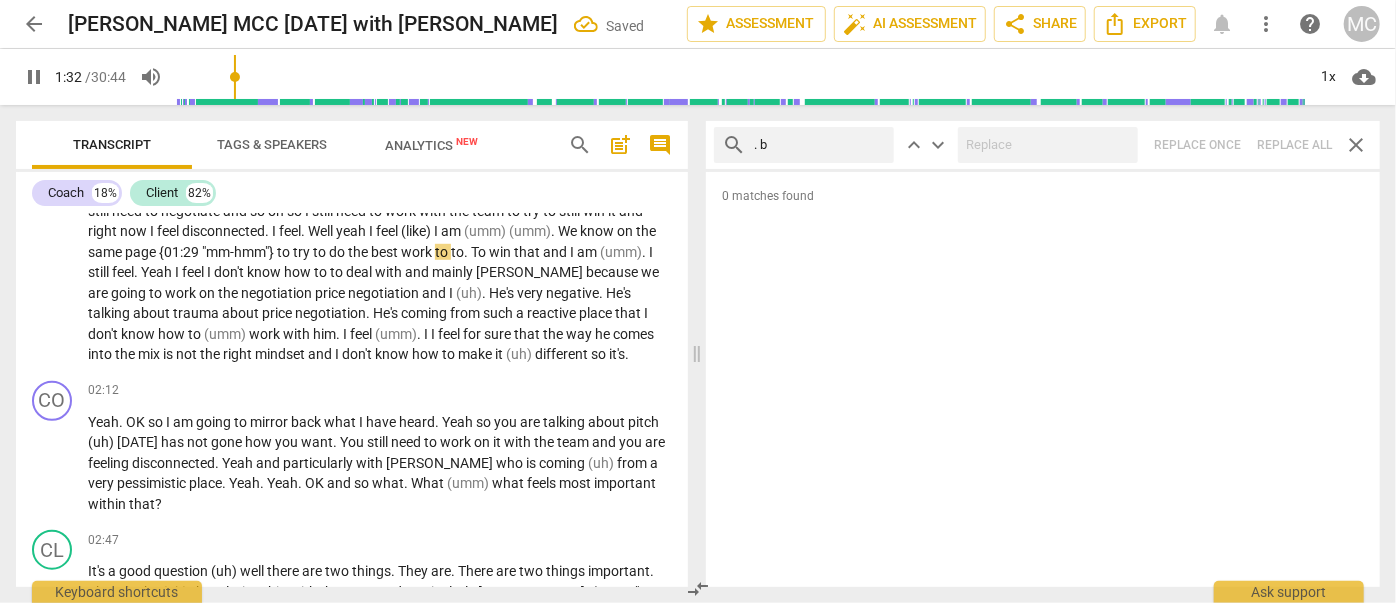 type on "93" 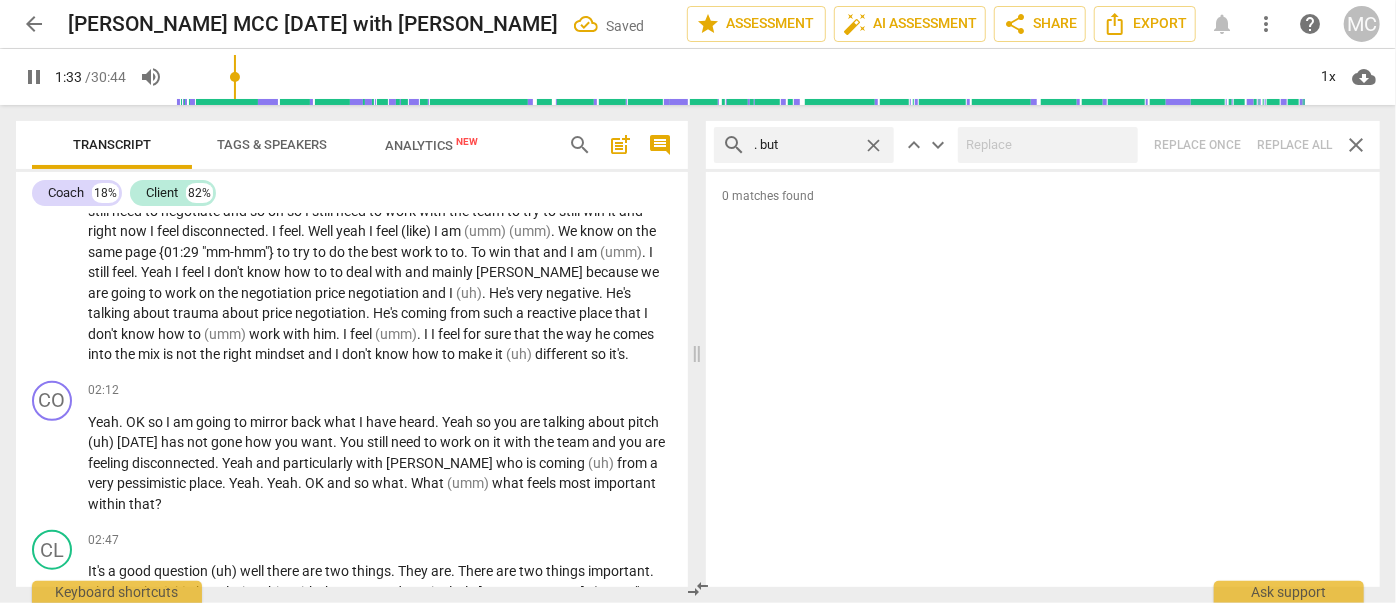 type on ". but" 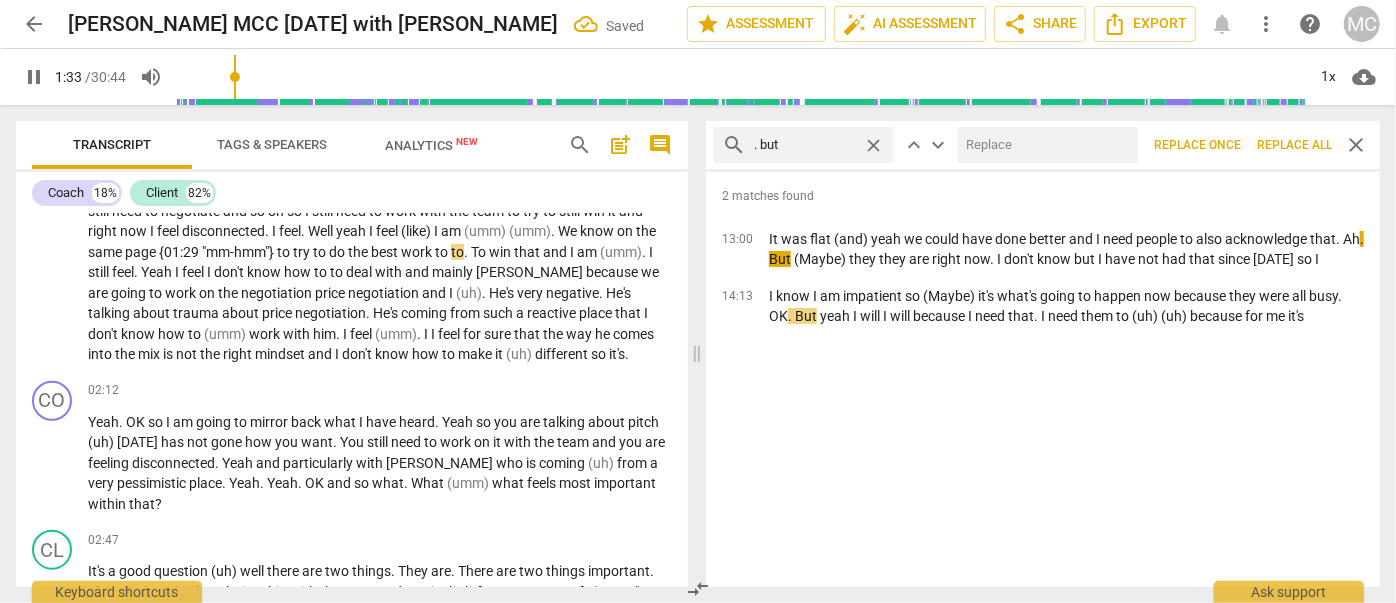 click at bounding box center [1044, 145] 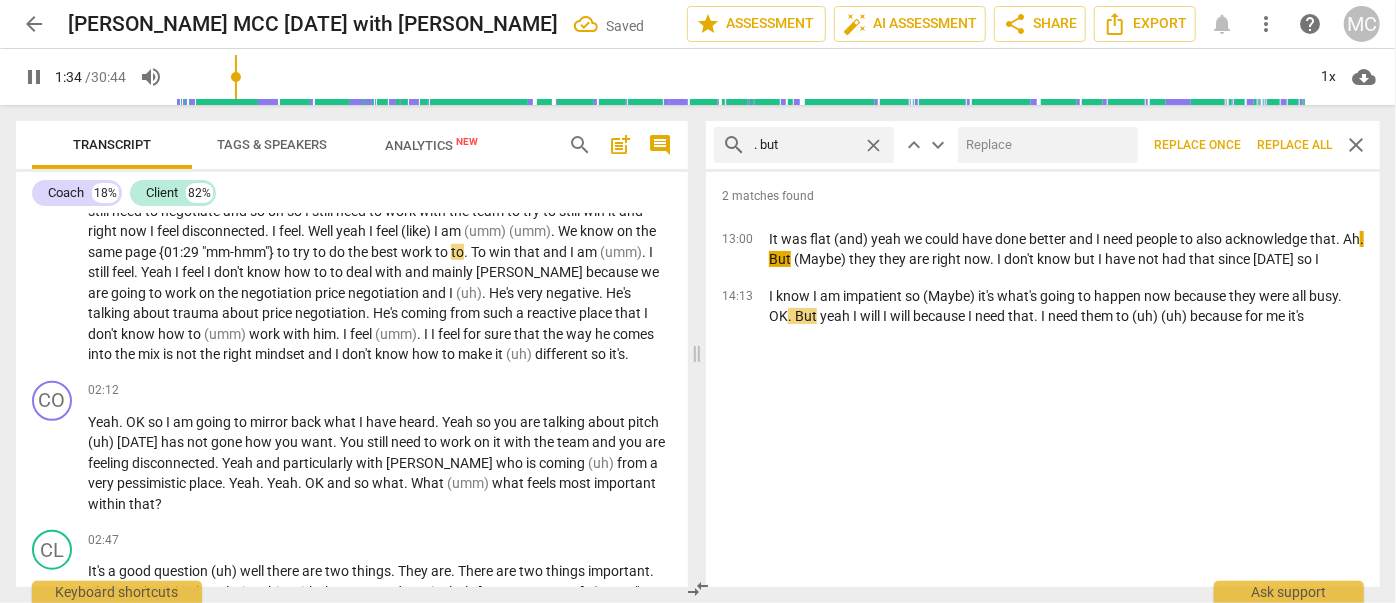 type on "94" 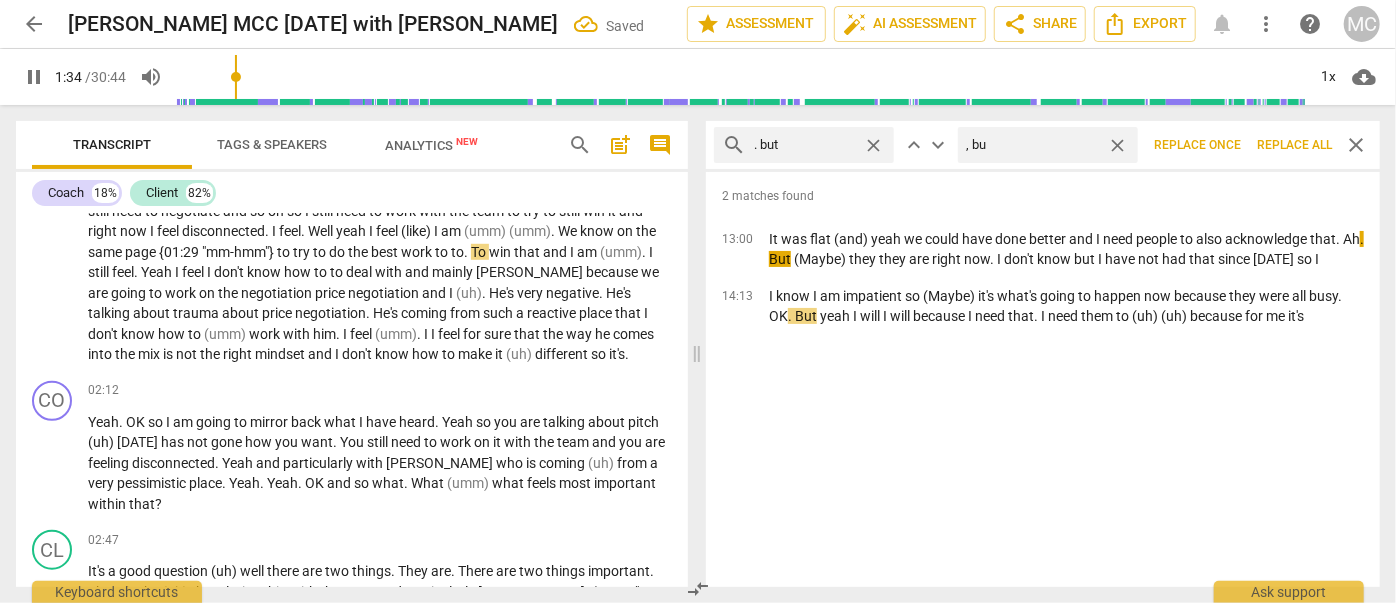type on ", but" 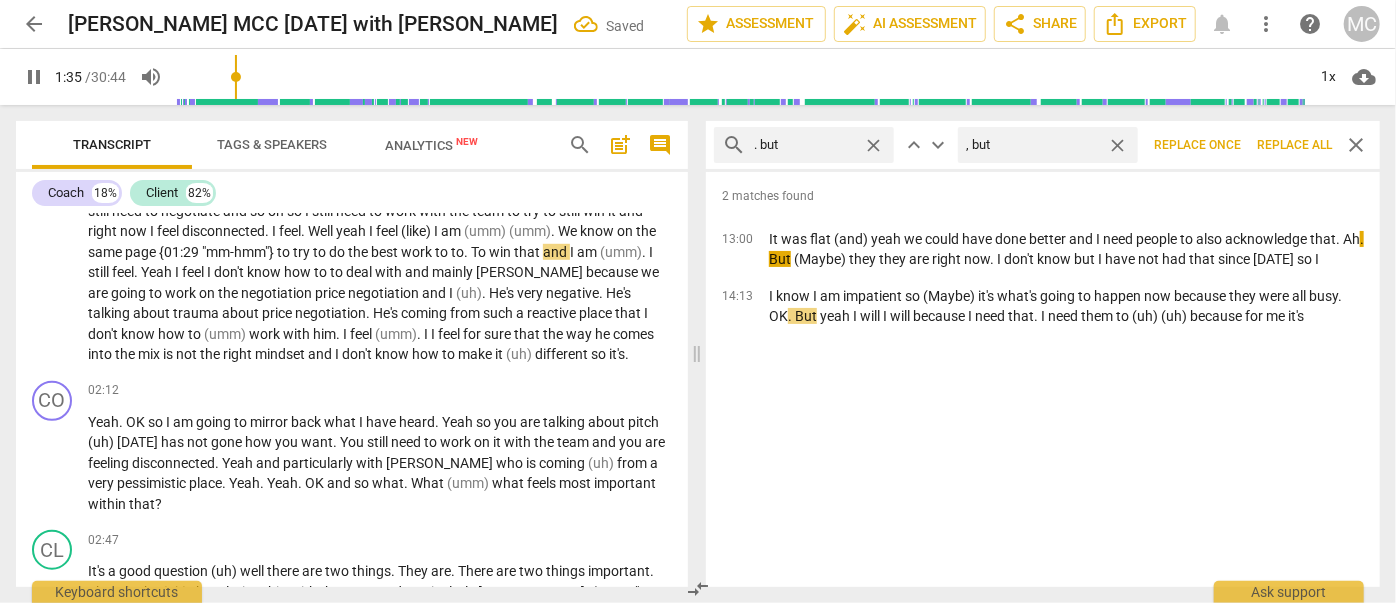 type on "95" 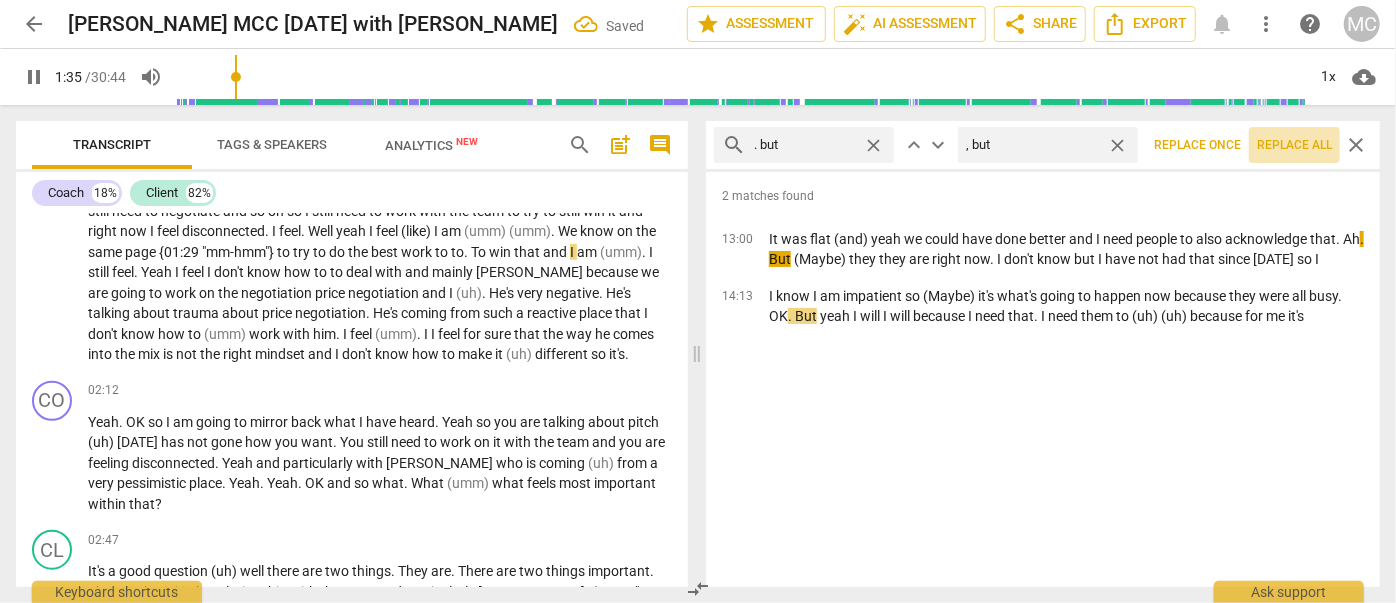 click on "Replace all" at bounding box center (1294, 145) 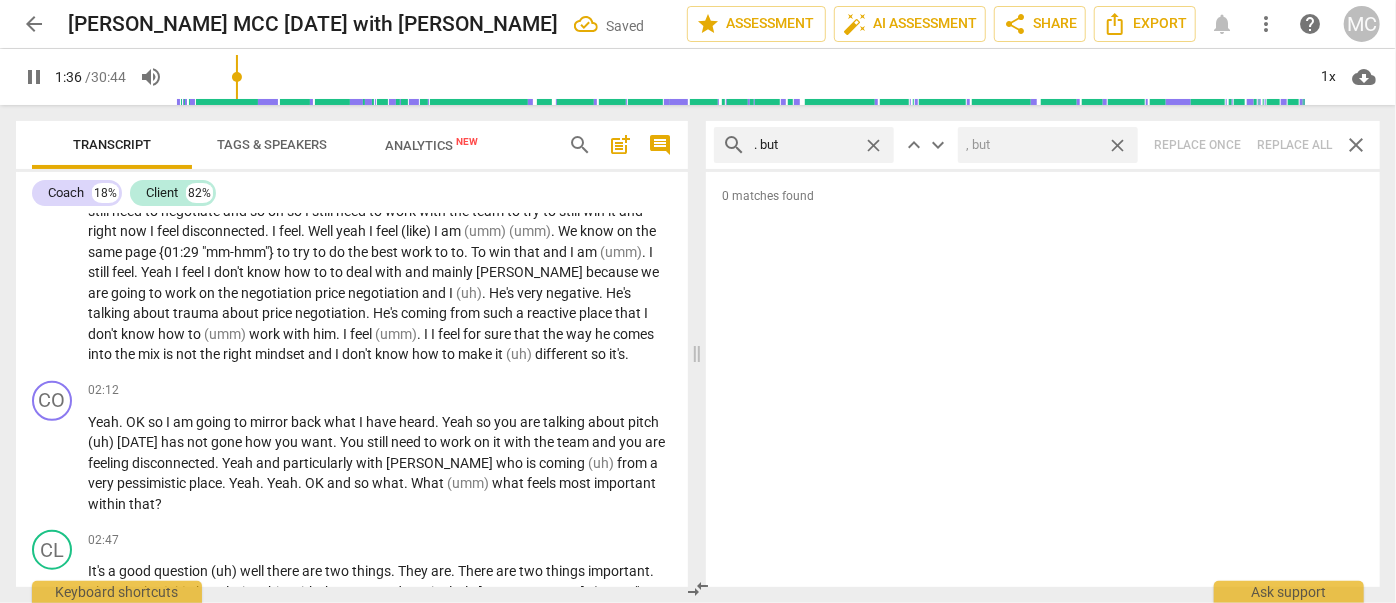 type on "97" 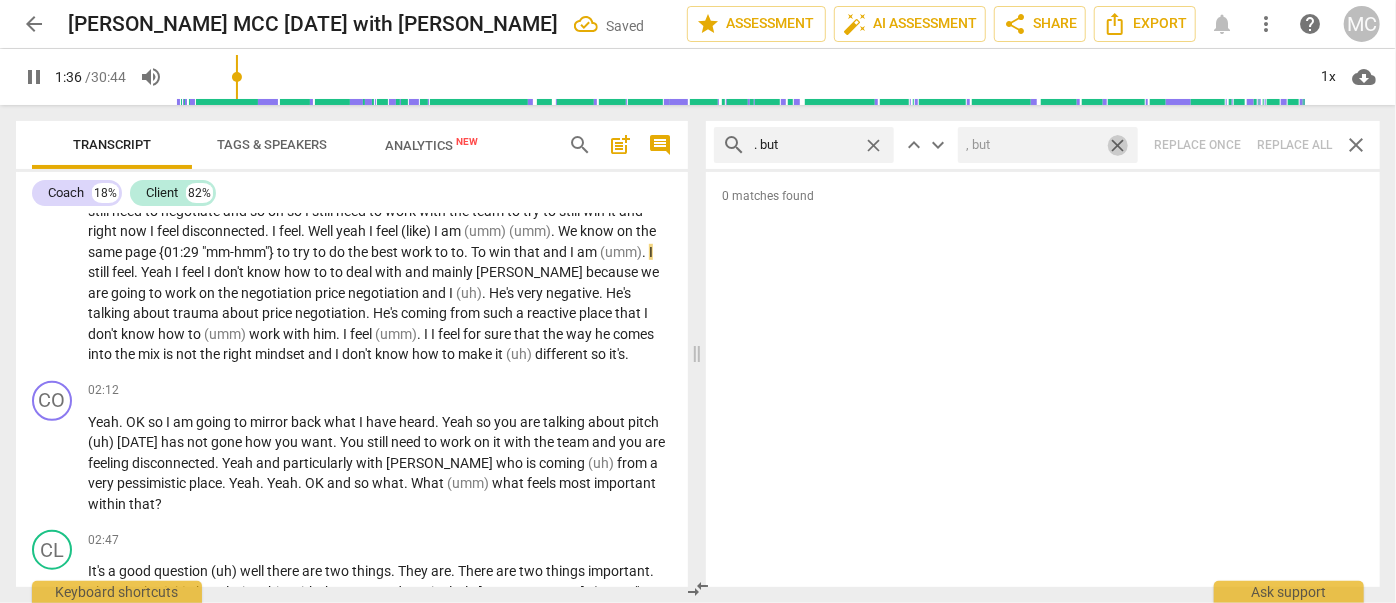 click on "close" at bounding box center (1117, 145) 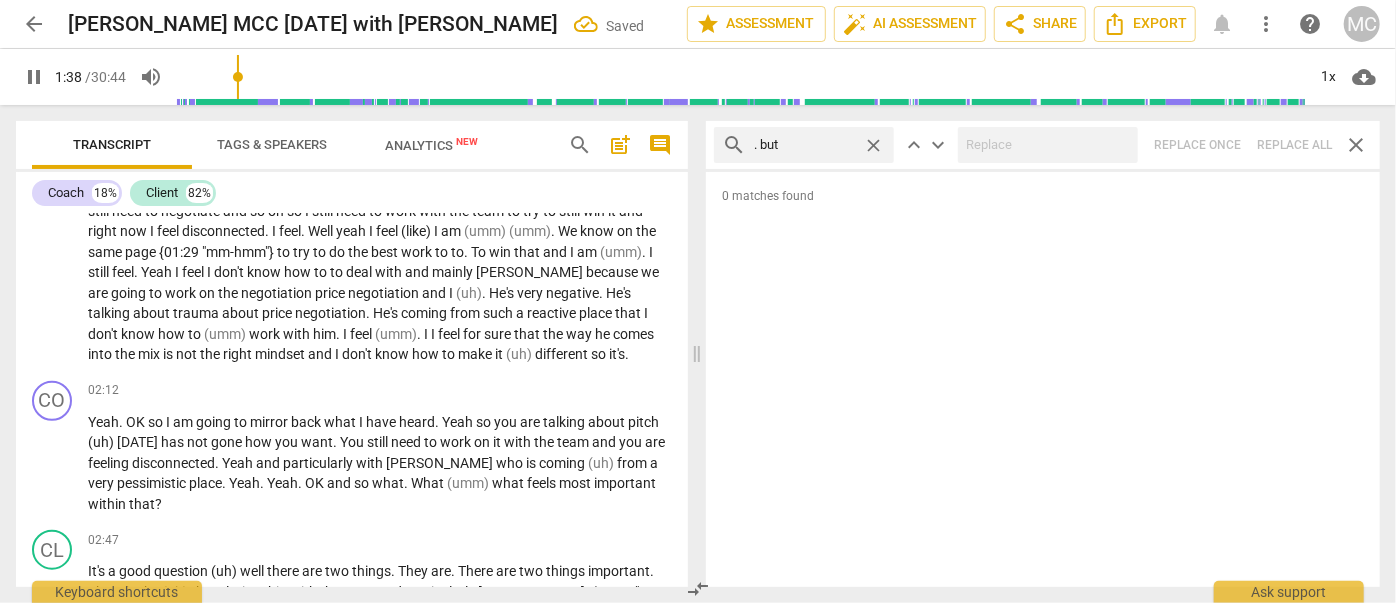 type on "98" 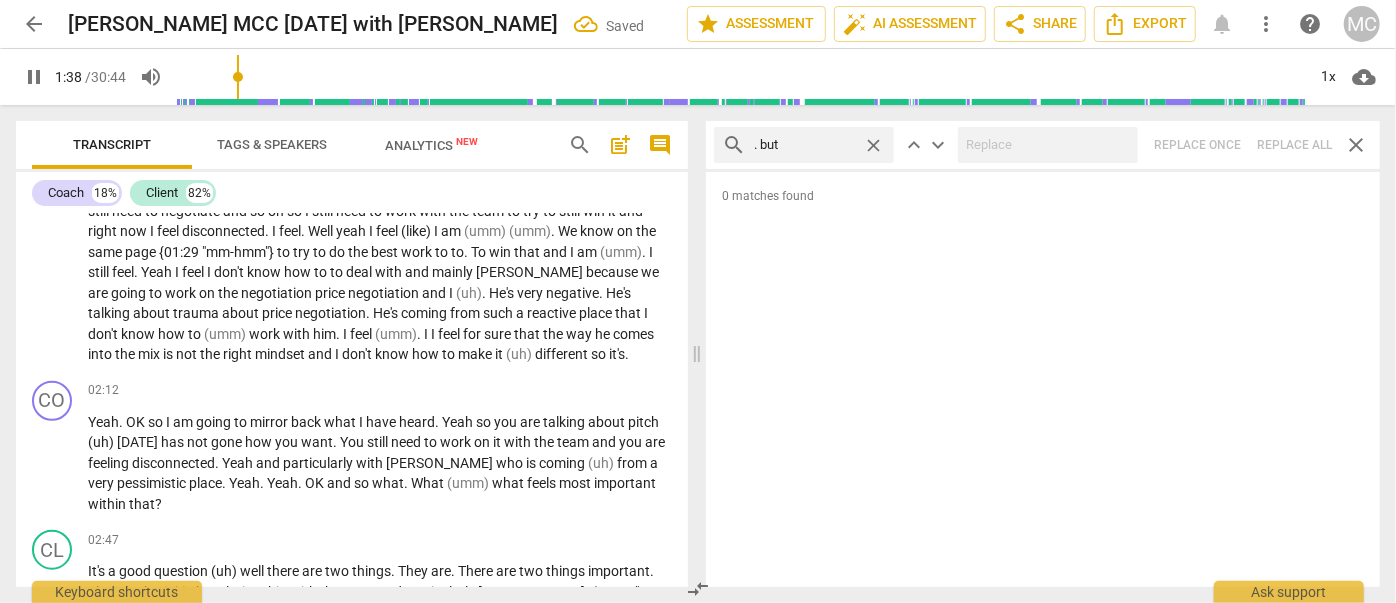 click on "close" at bounding box center (873, 145) 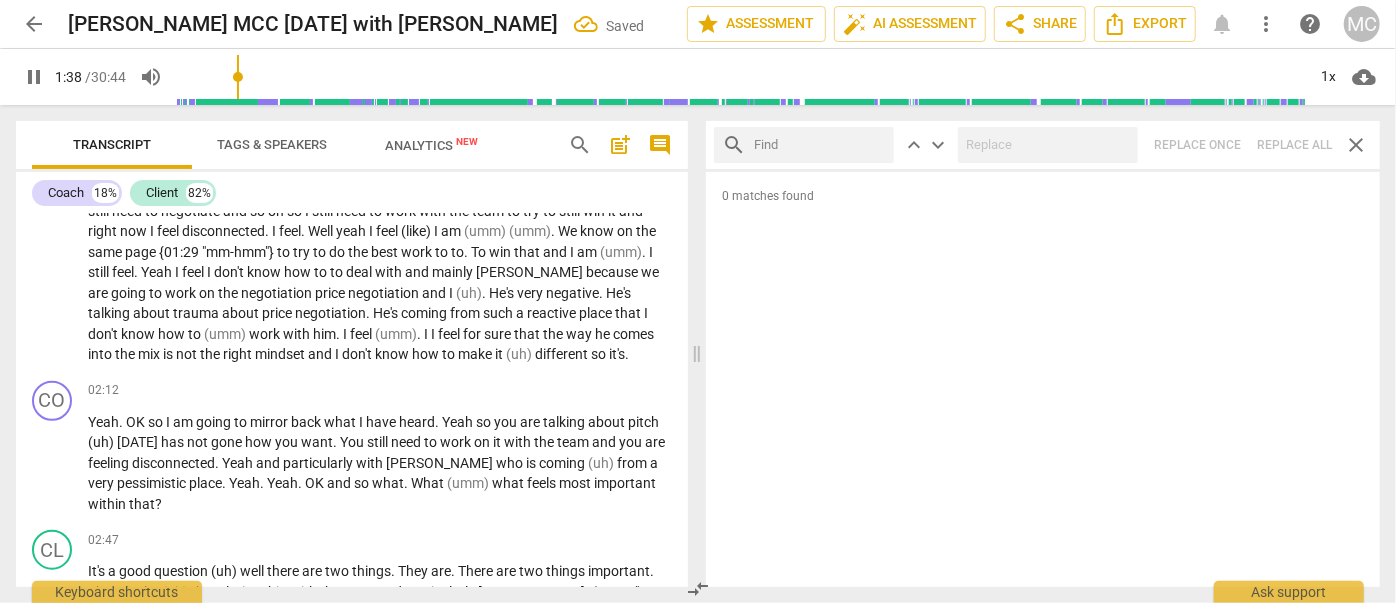click at bounding box center [820, 145] 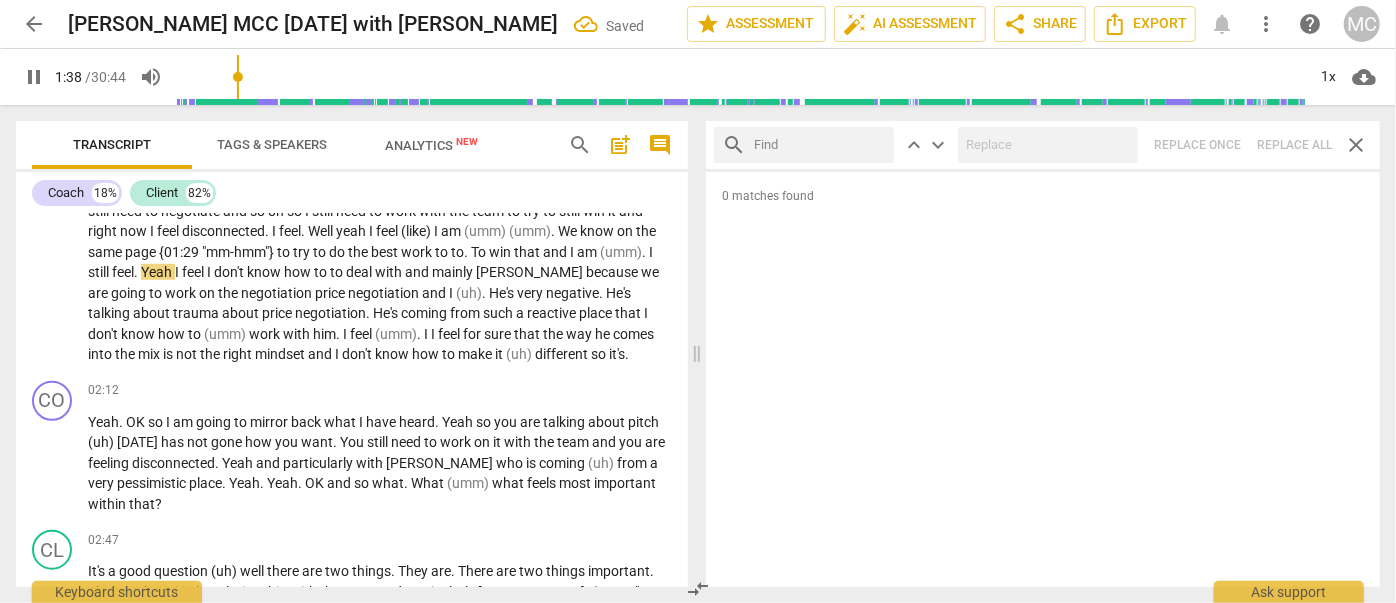 type on "99" 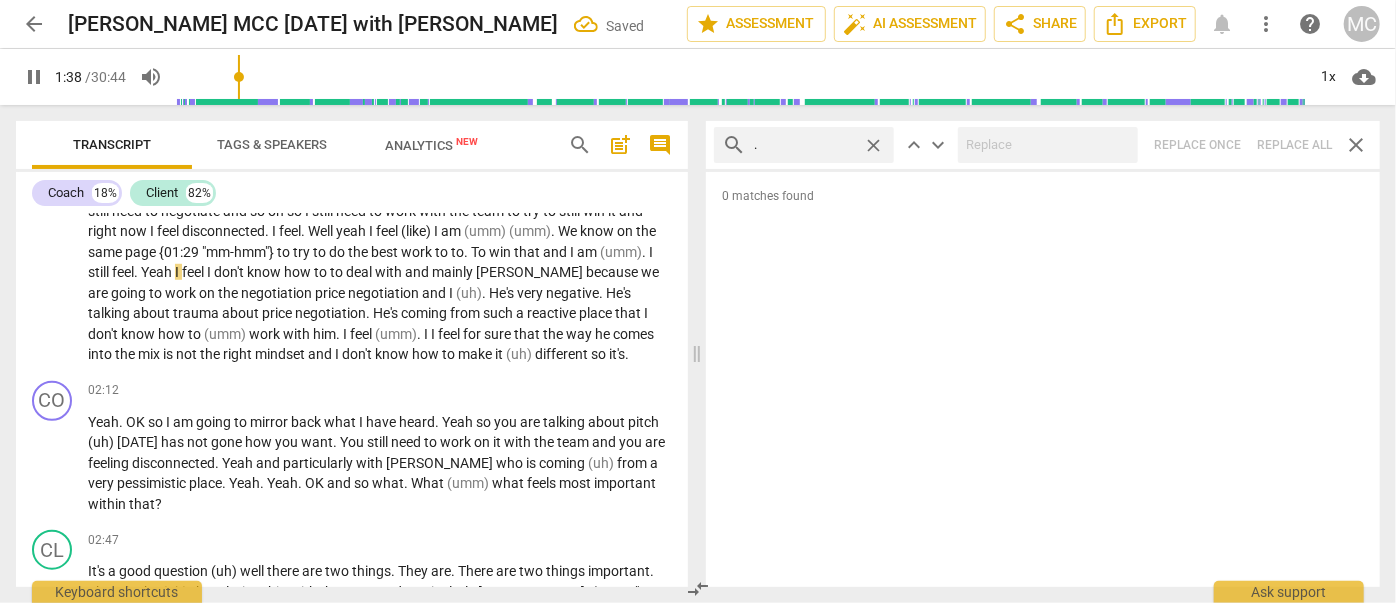 type on "99" 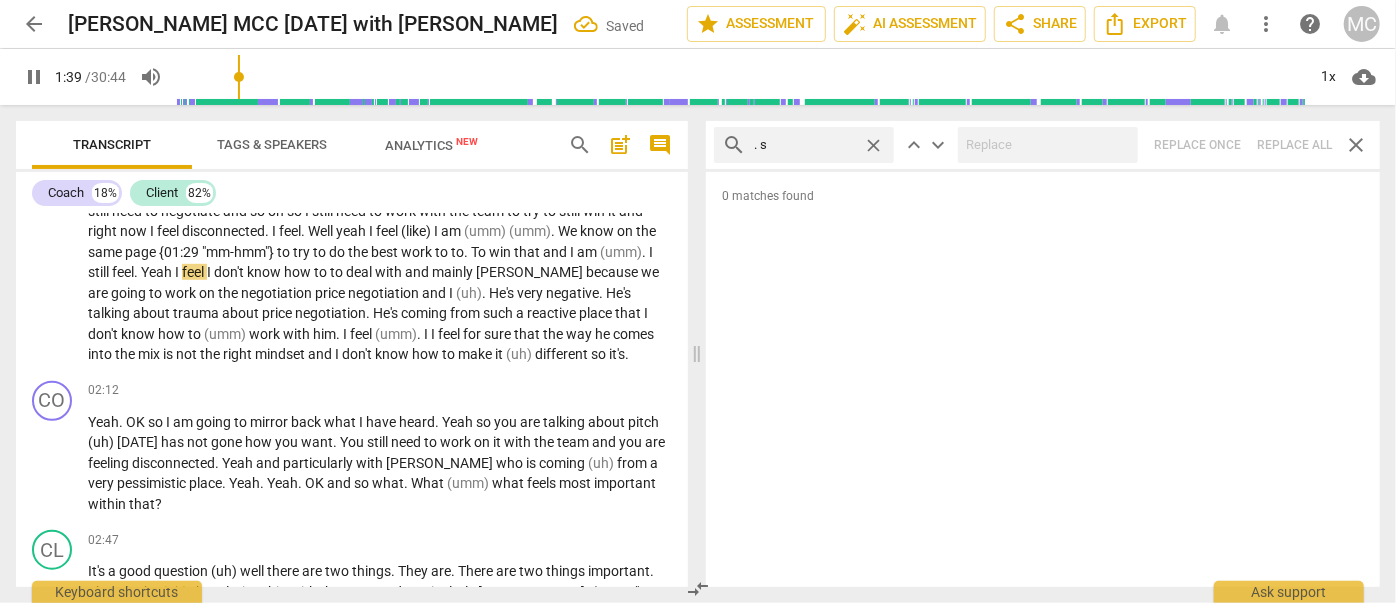 type on ". so" 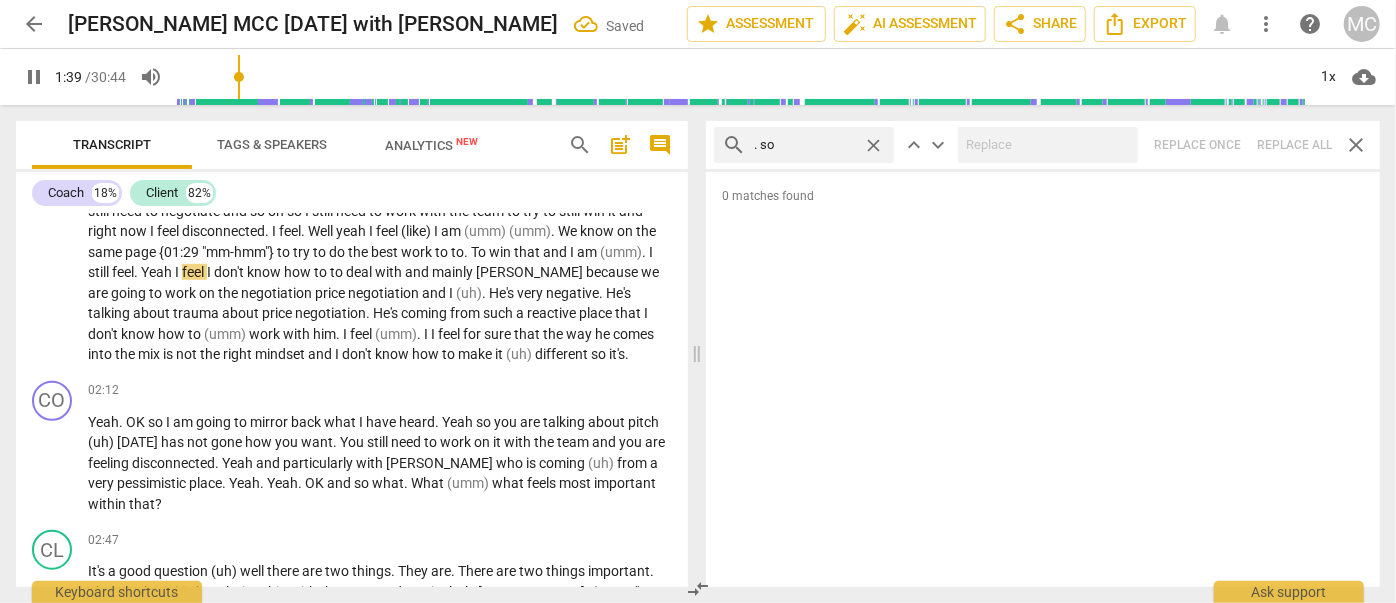 type on "99" 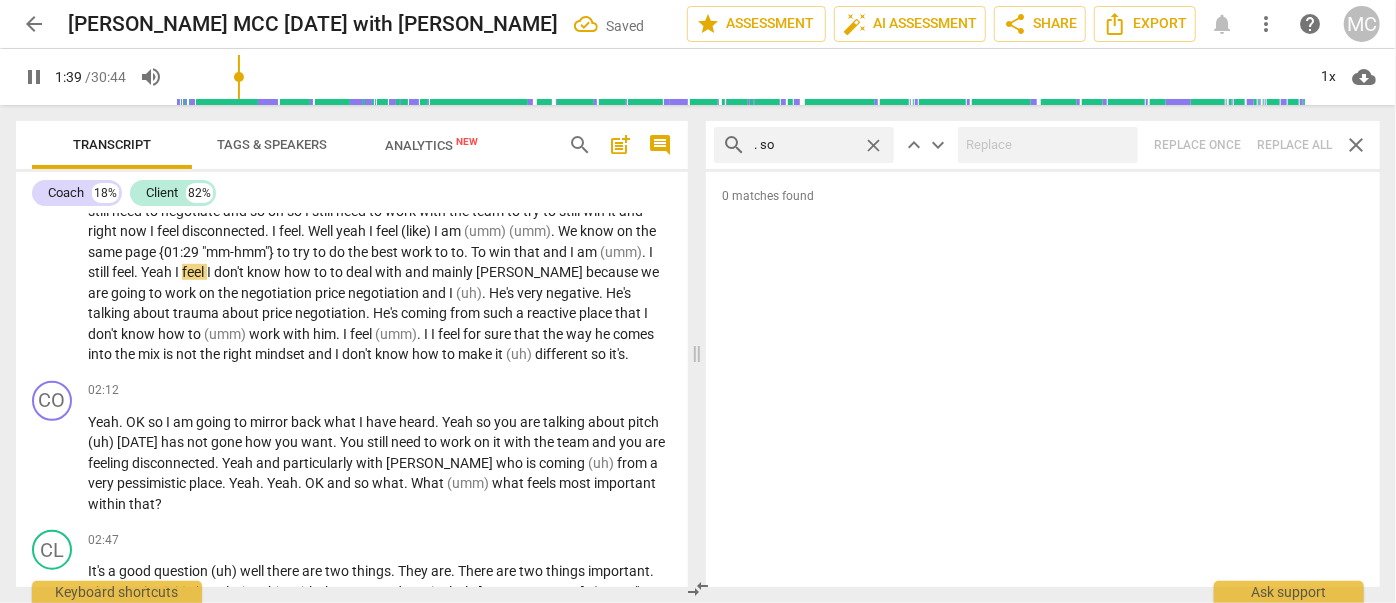 type on ". so" 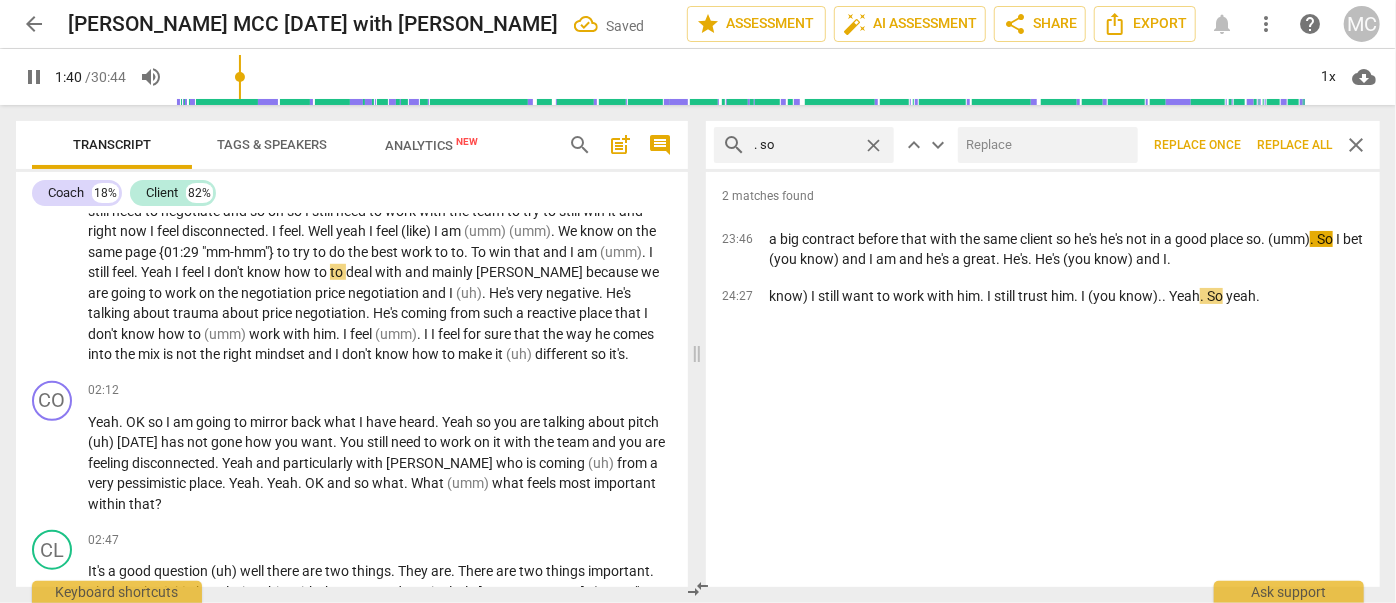 click at bounding box center [1044, 145] 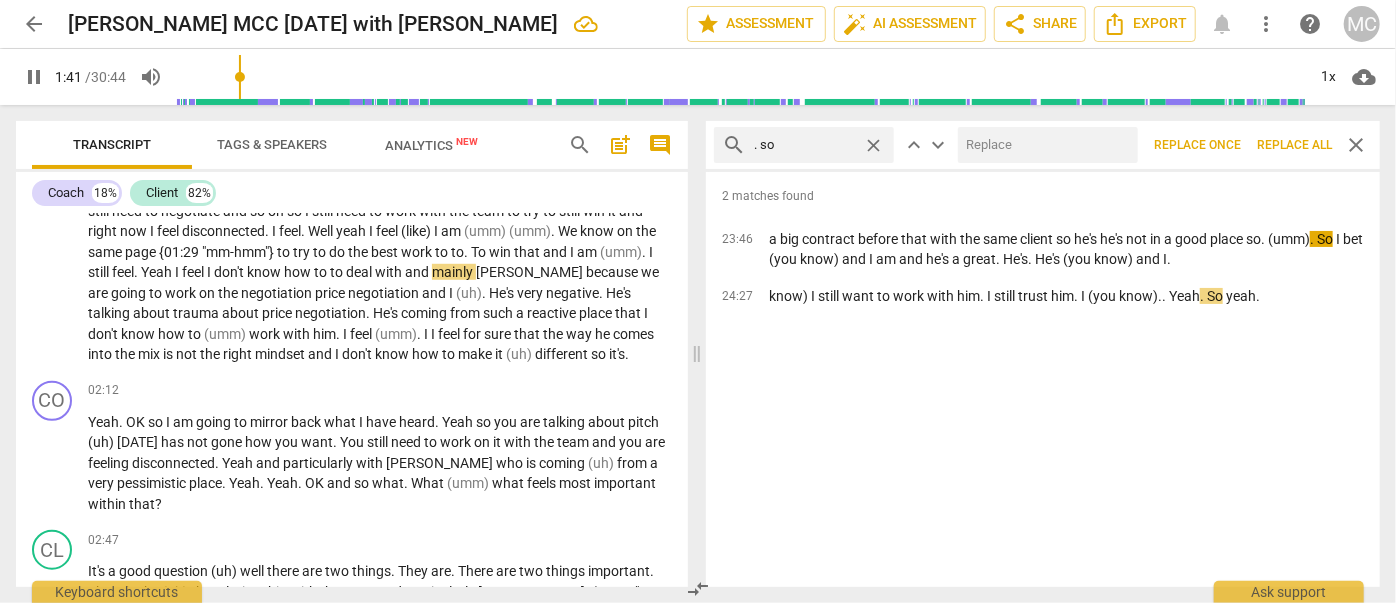 type on "102" 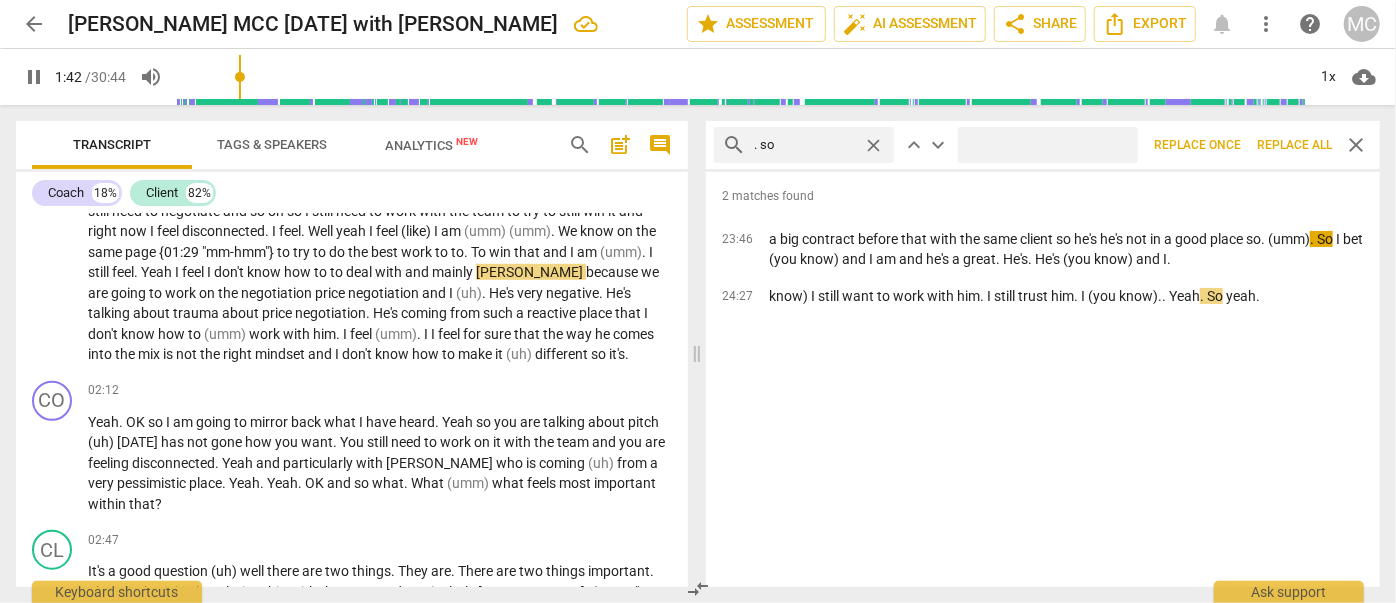 type on "(" 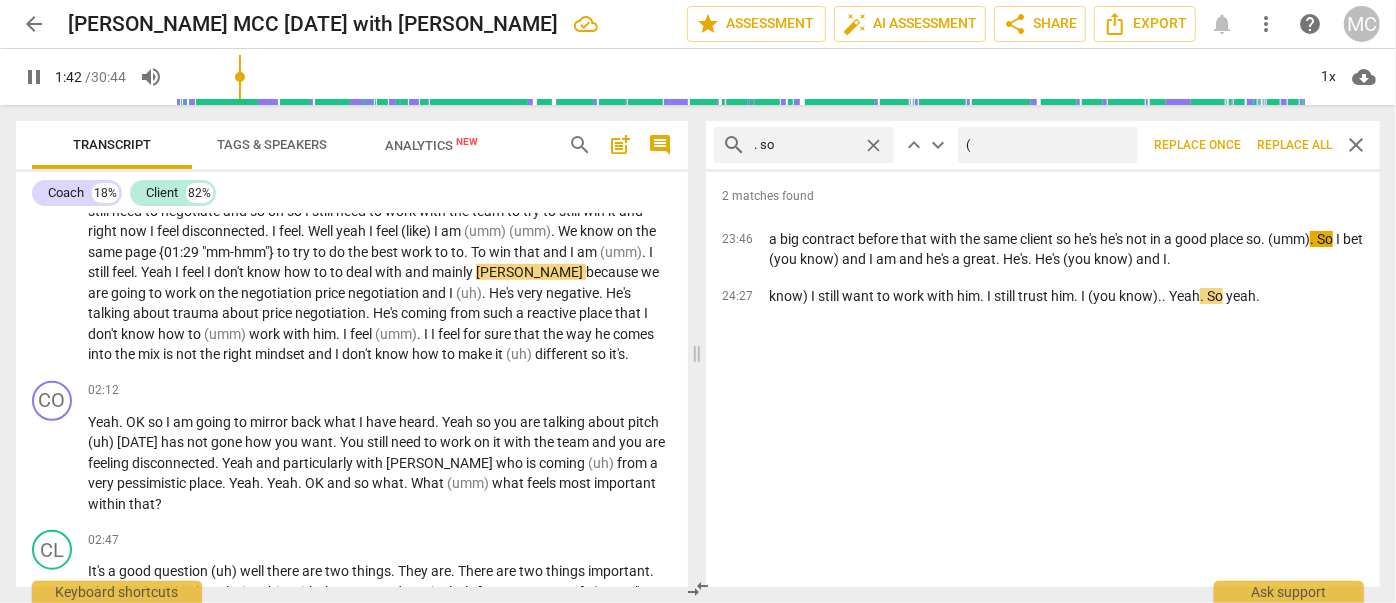 type on "102" 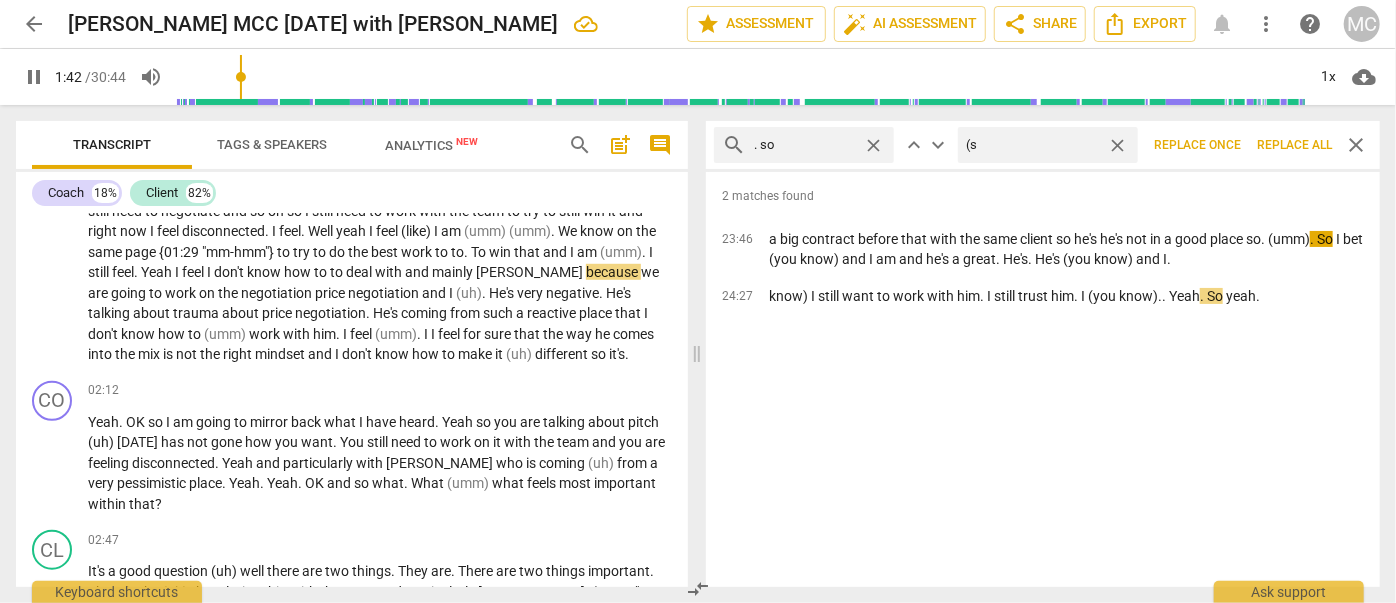 type on "(so" 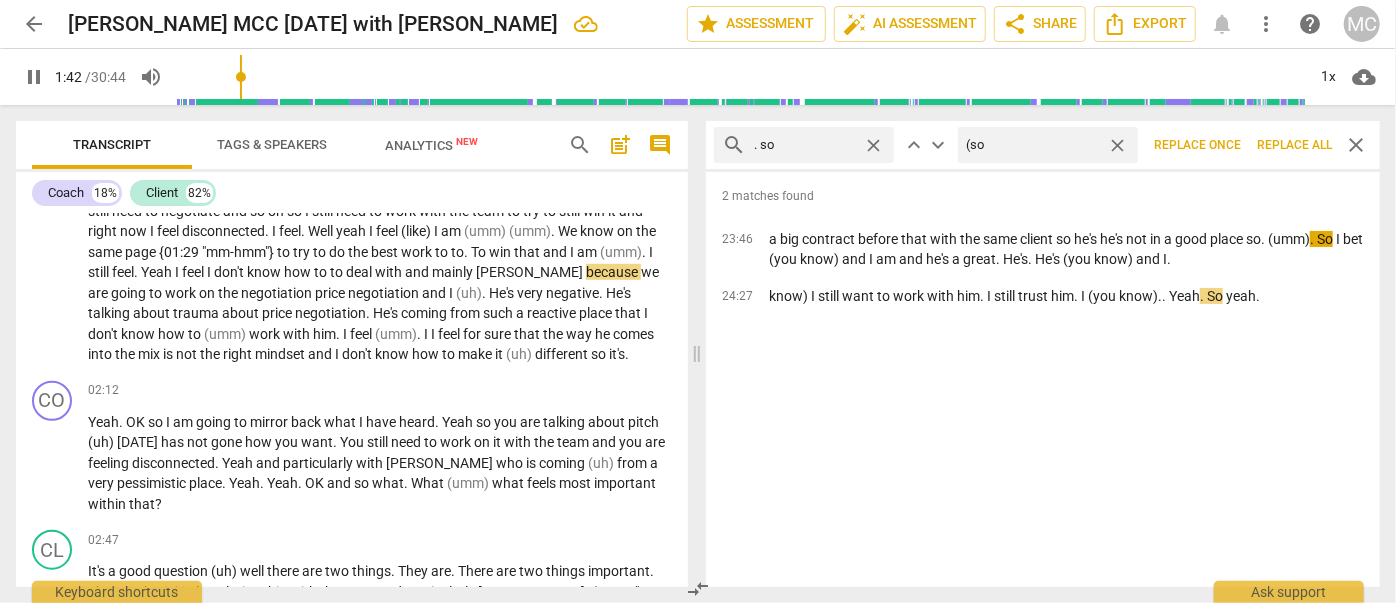 type on "103" 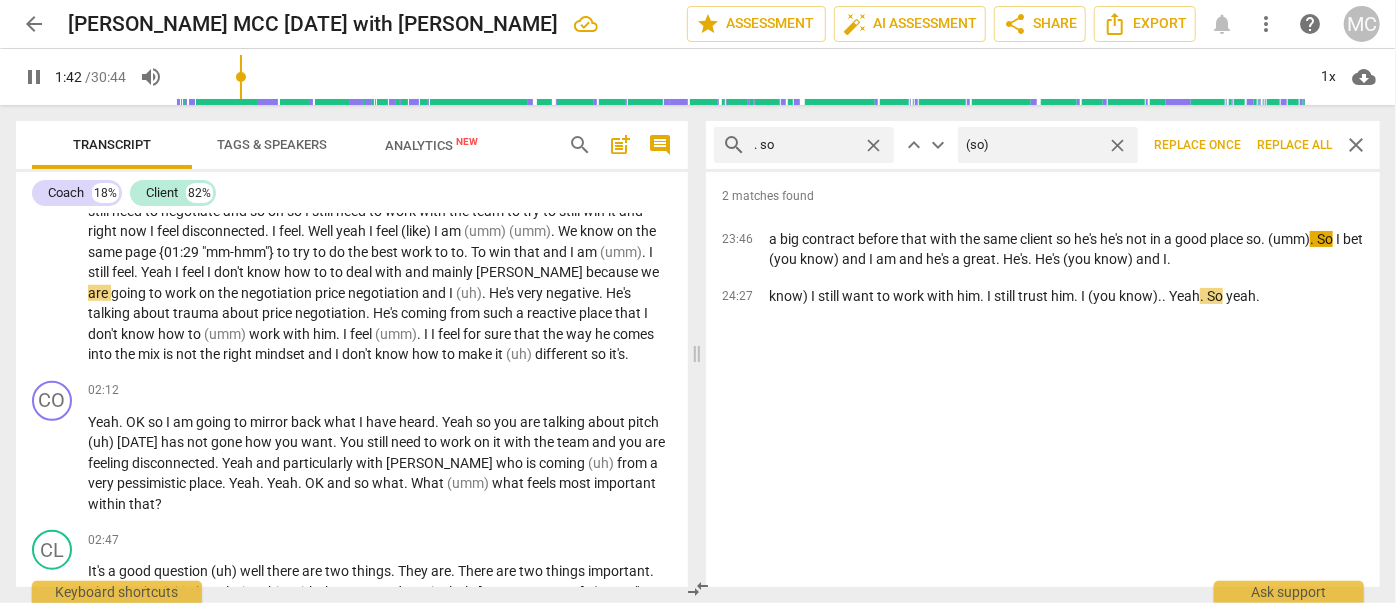 type on "103" 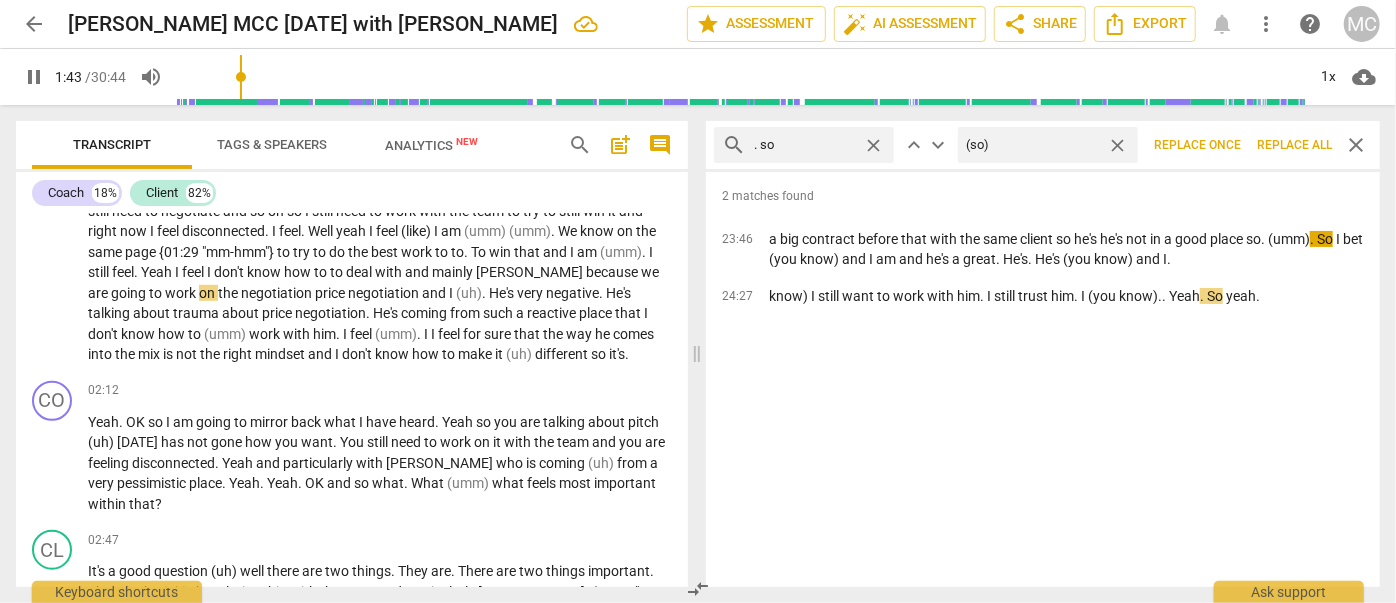type on "103" 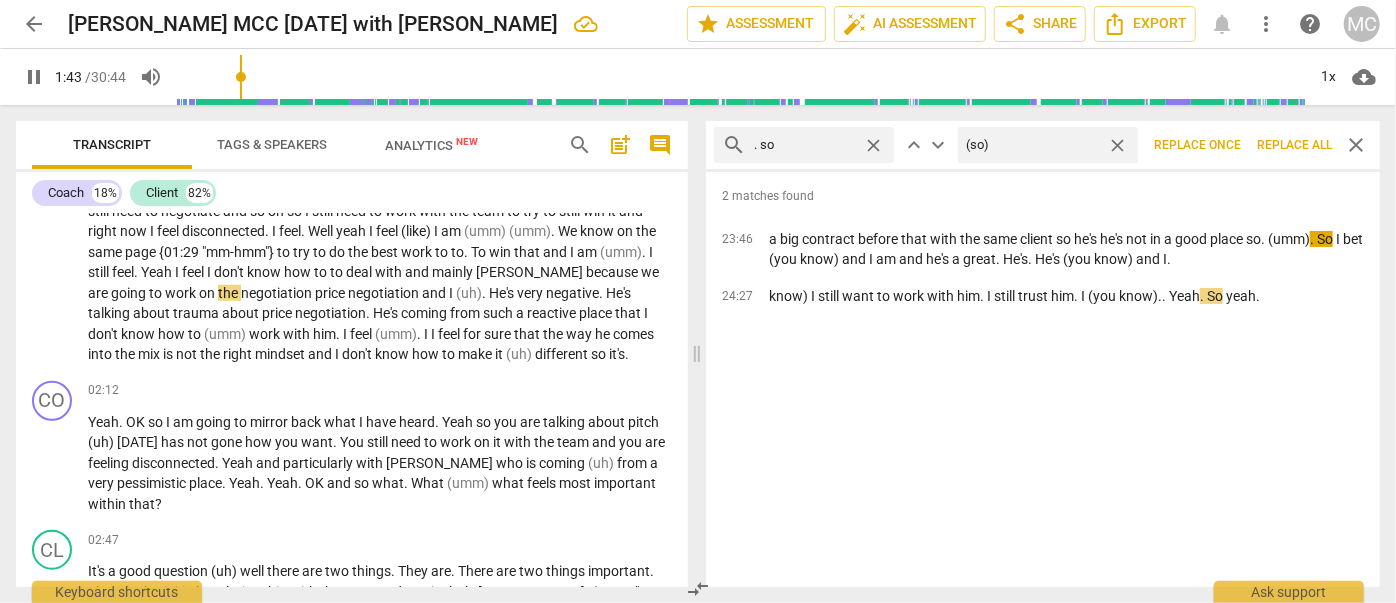 type on "(so)" 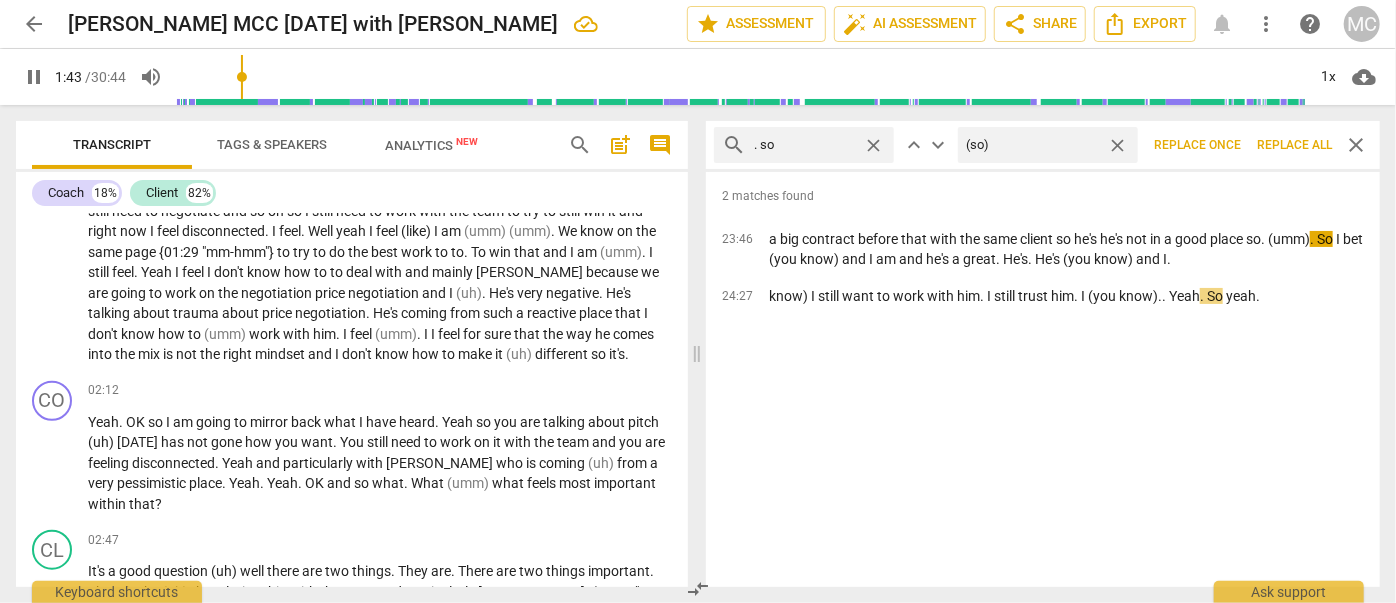 type on "104" 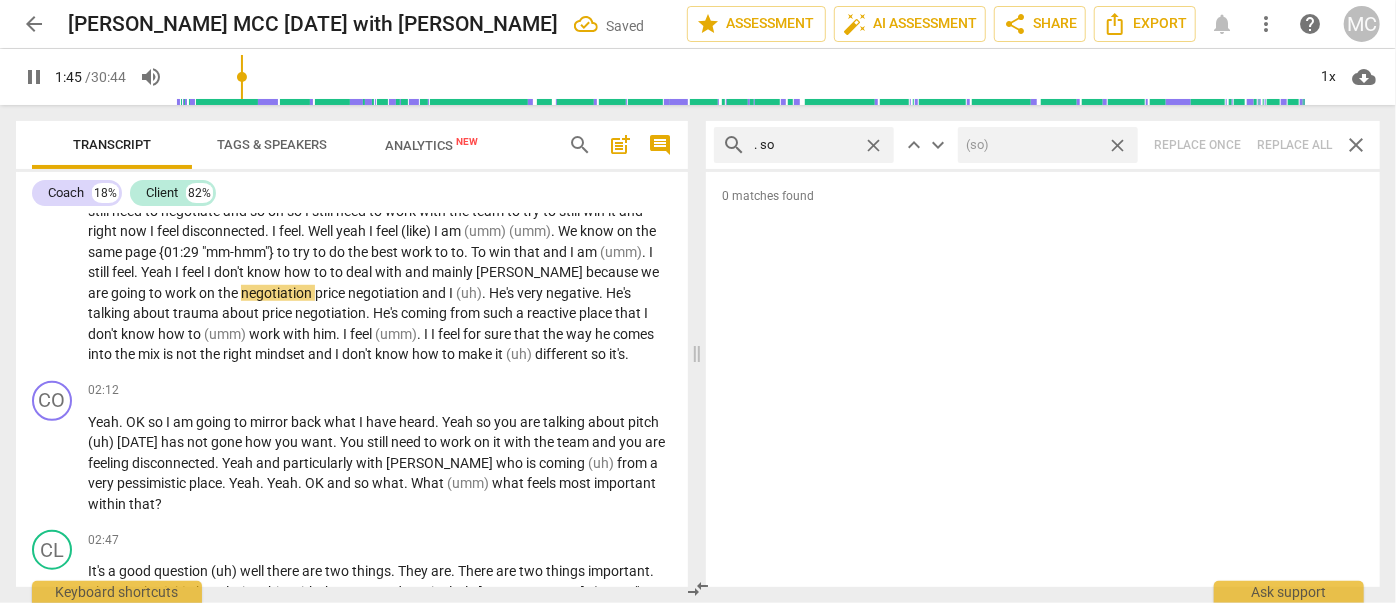 type on "106" 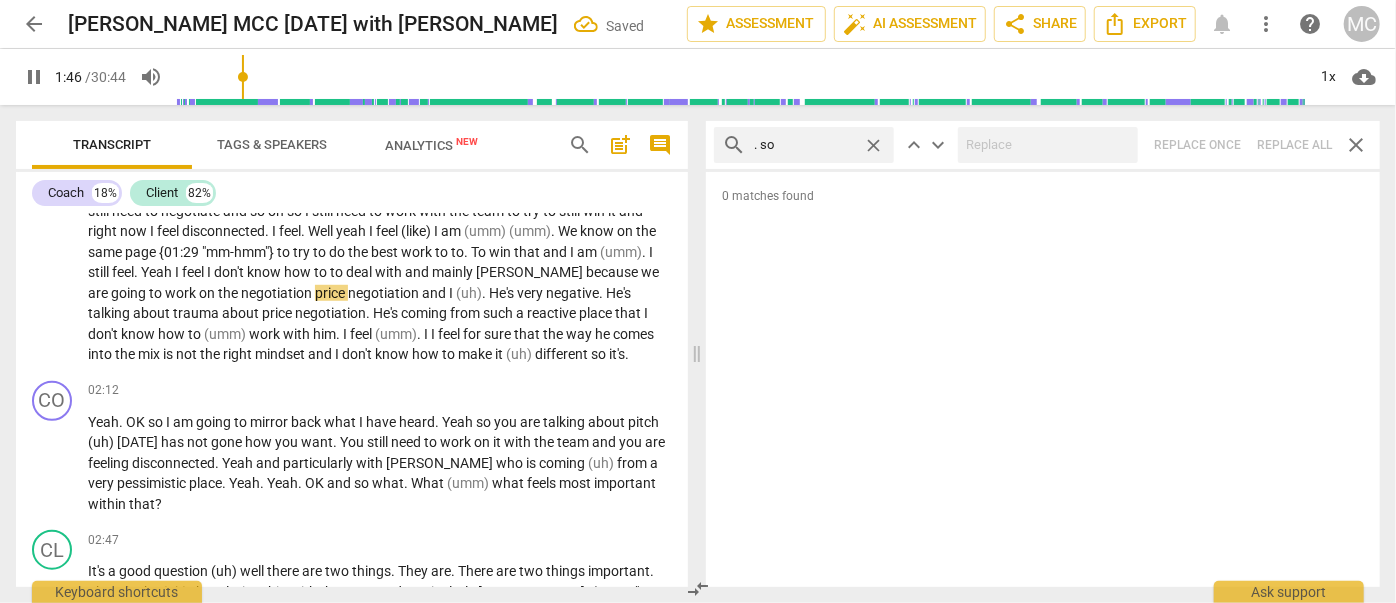 type on "106" 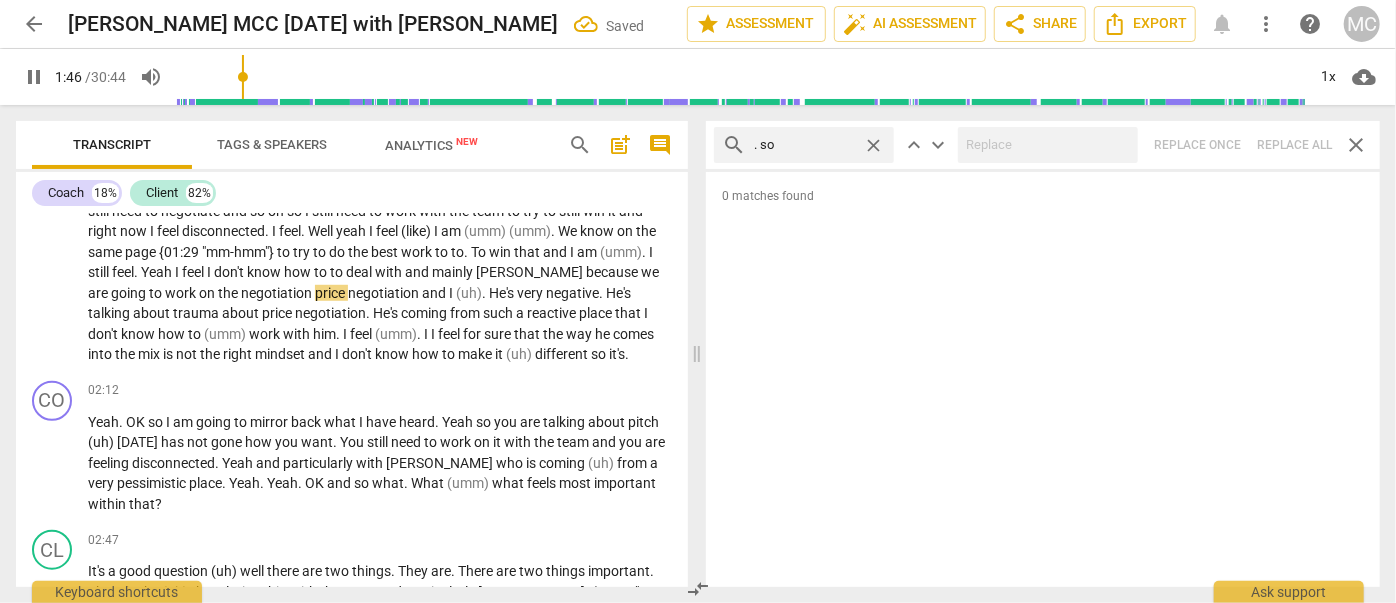 click on "close" at bounding box center [873, 145] 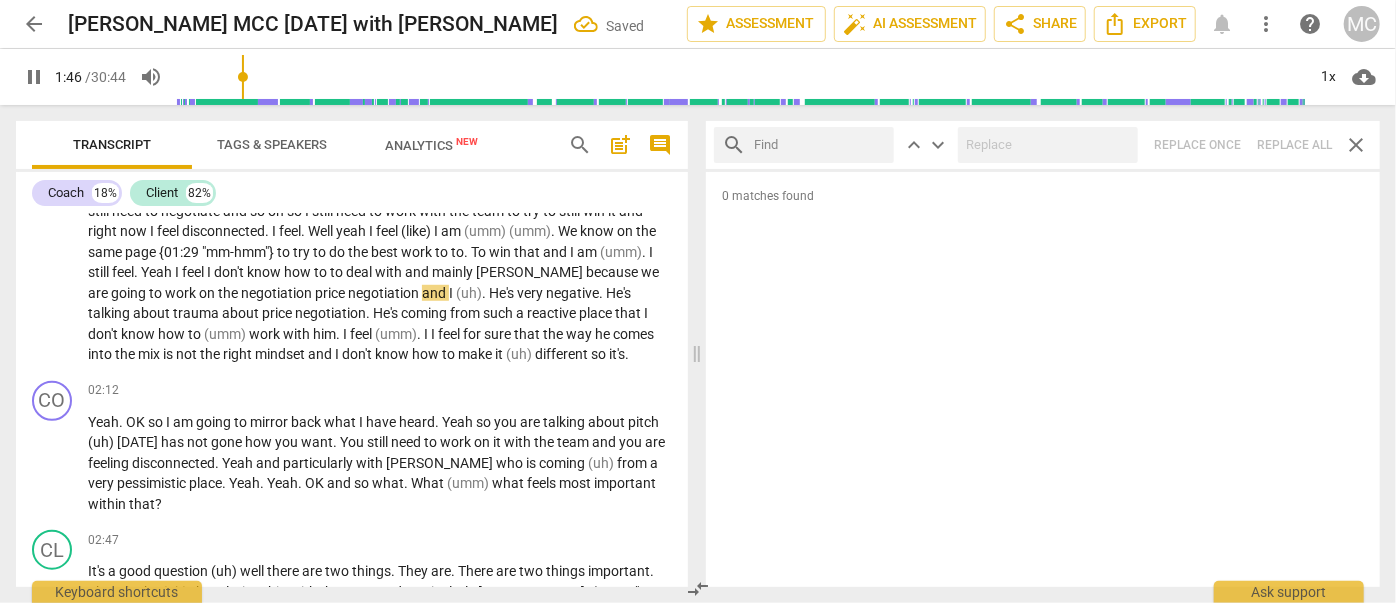 click at bounding box center [820, 145] 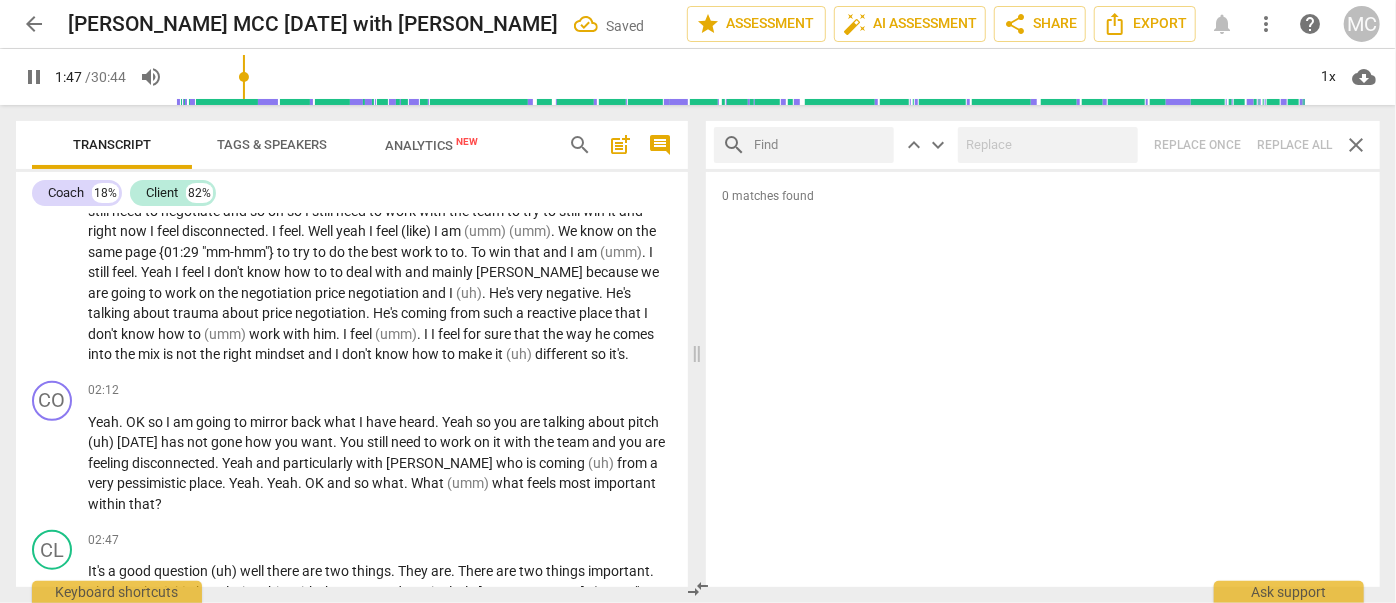 type on "108" 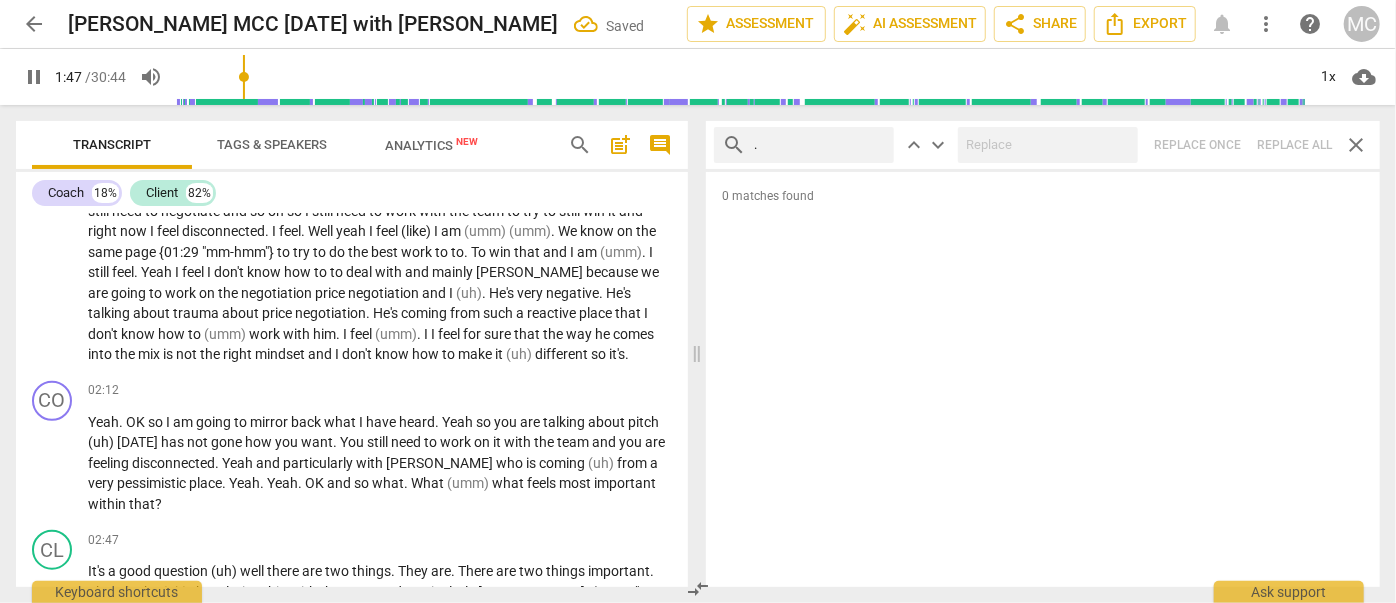 type on "." 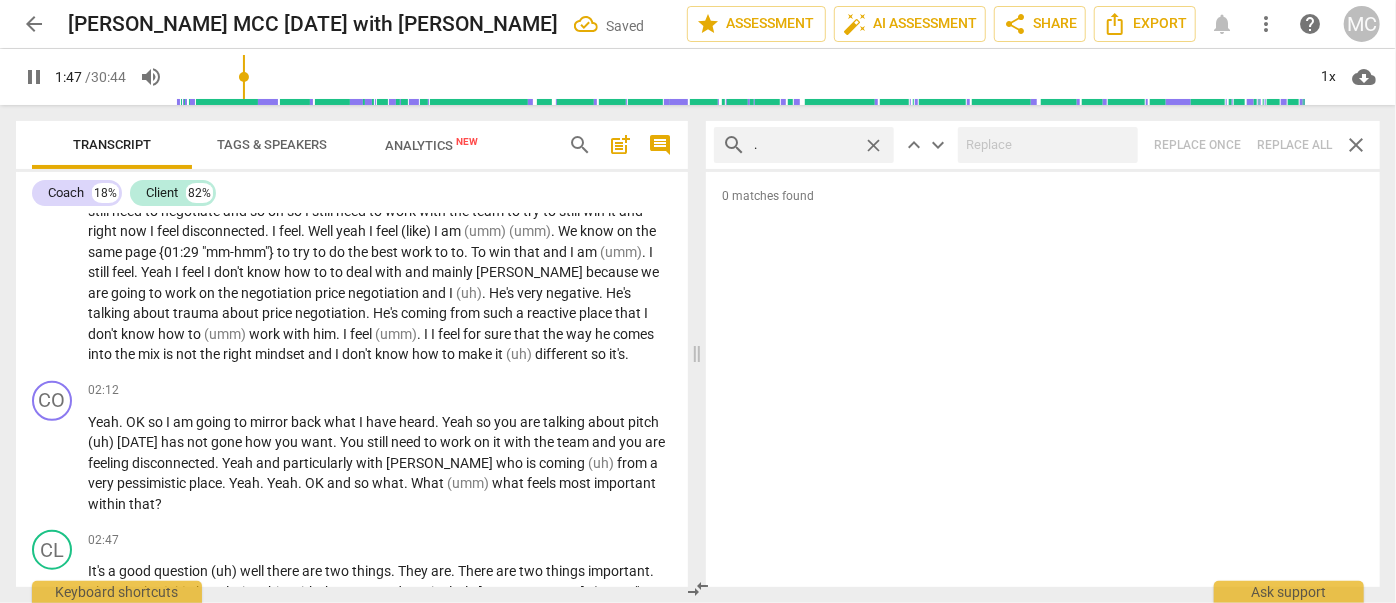 type on "108" 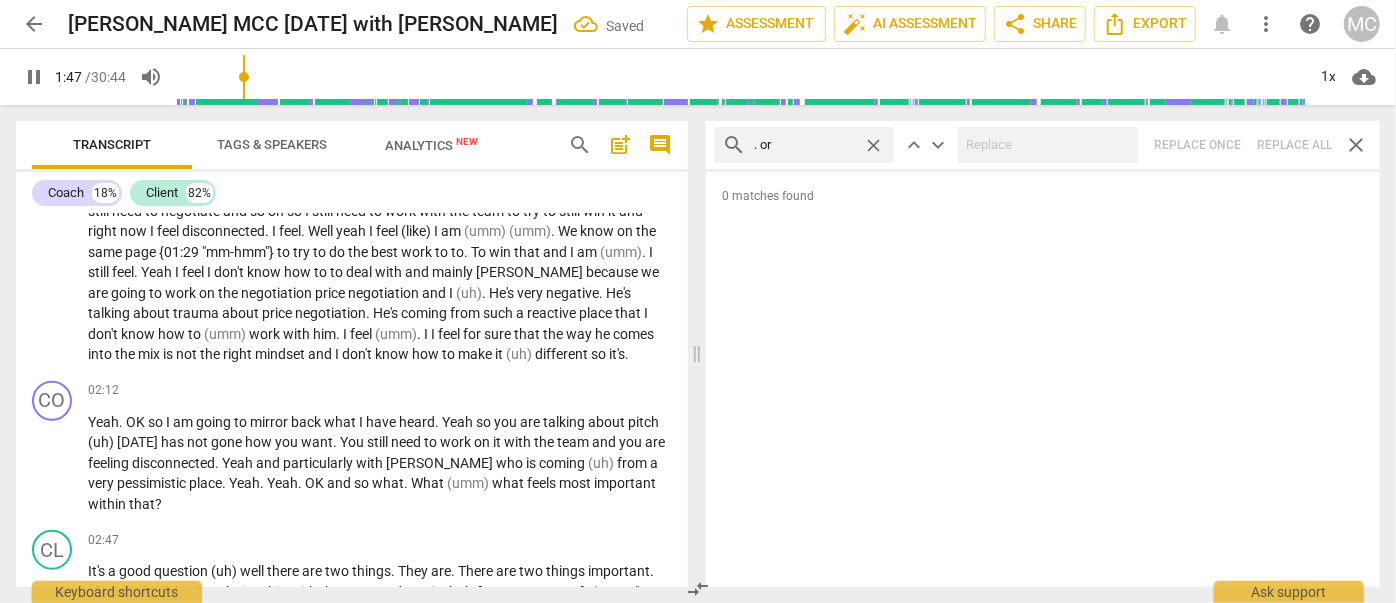 type on ". or" 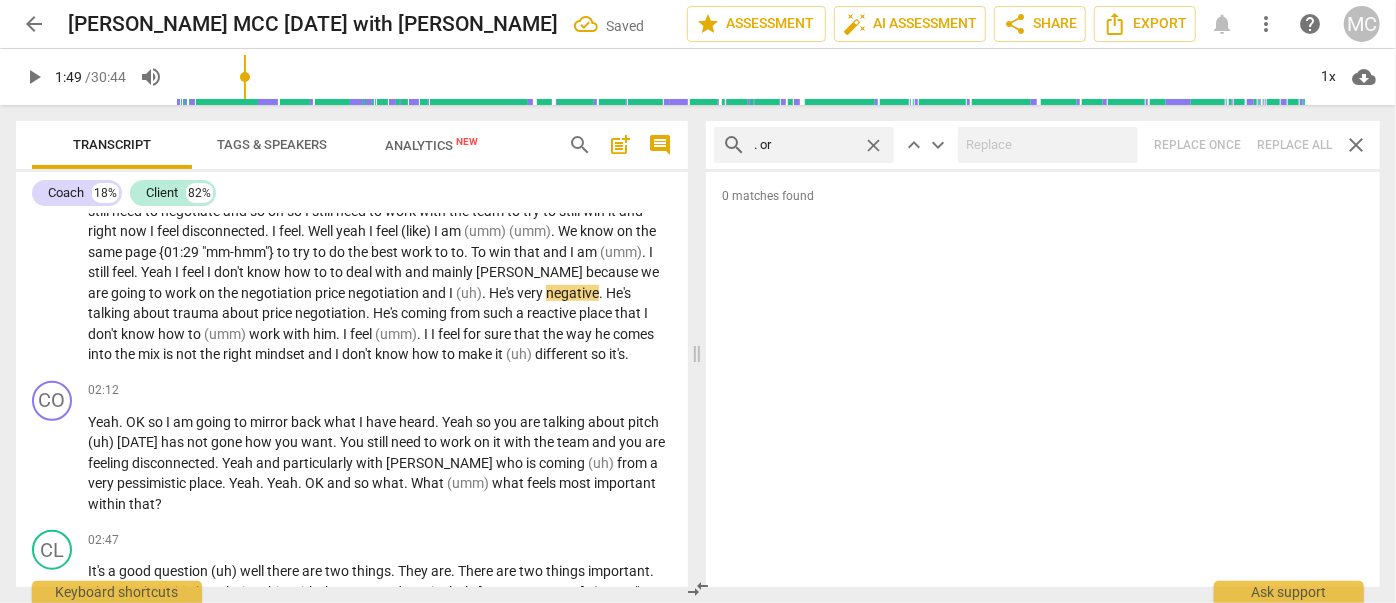 type on "109" 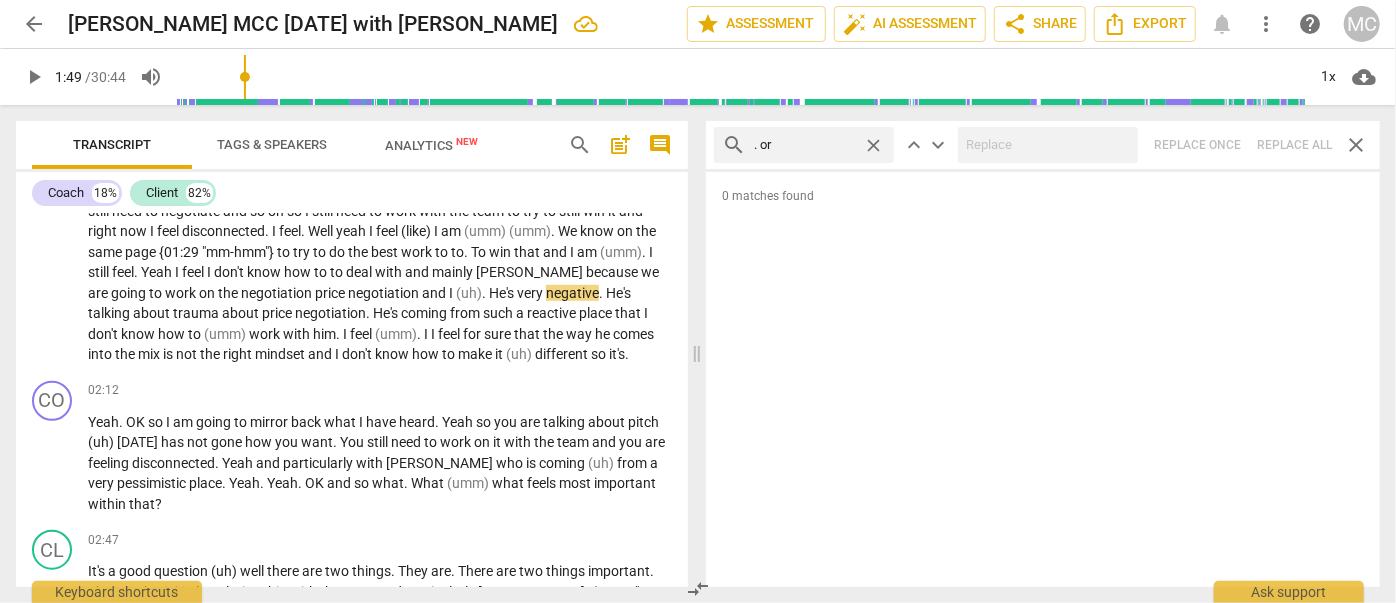 click on "search . or close keyboard_arrow_up keyboard_arrow_down Replace once Replace all close" at bounding box center [1043, 145] 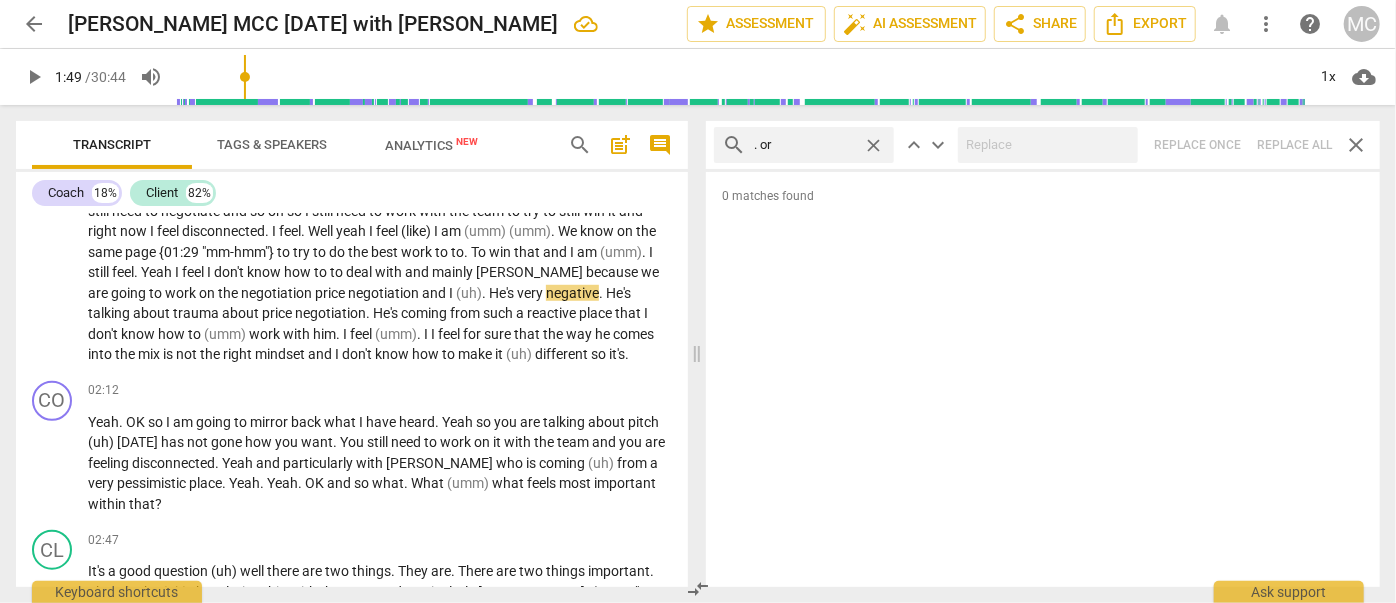 click on "close" at bounding box center (873, 145) 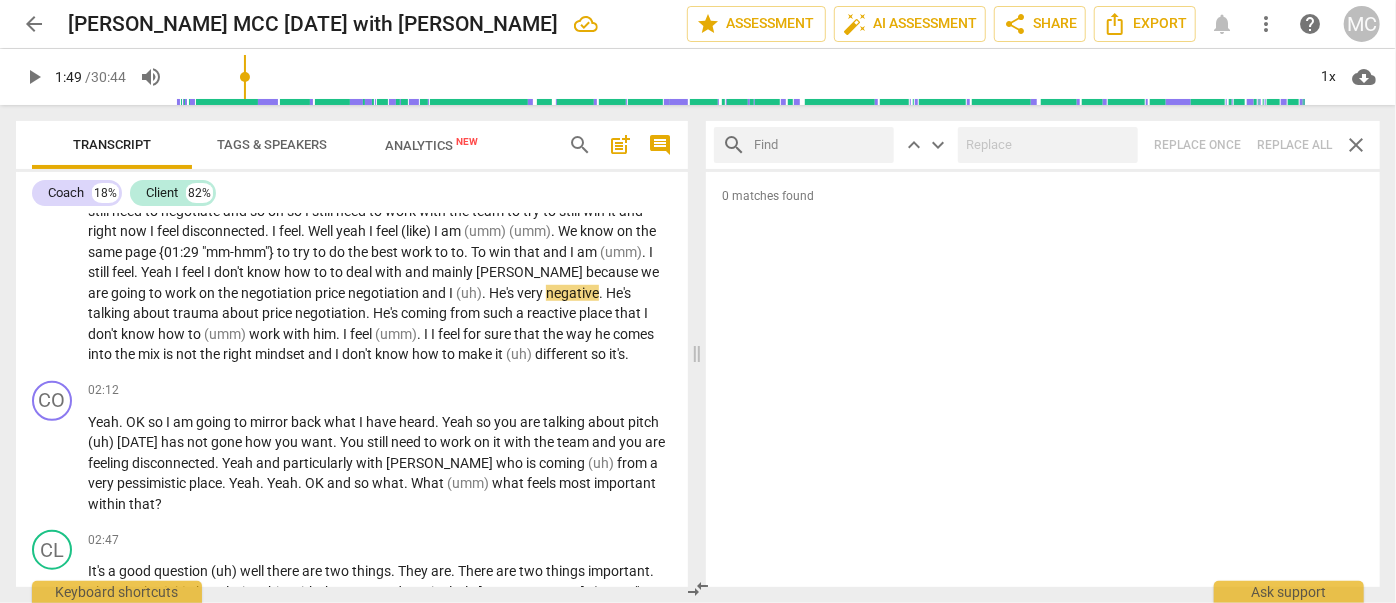 click at bounding box center (820, 145) 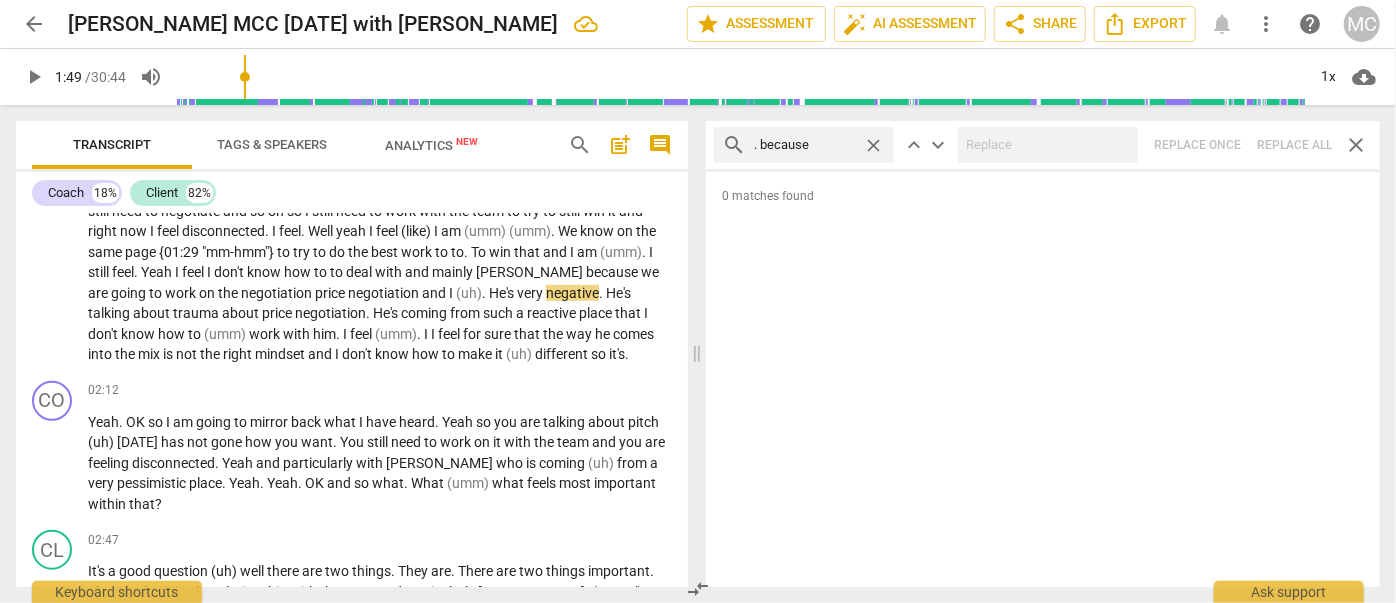 type on ". because" 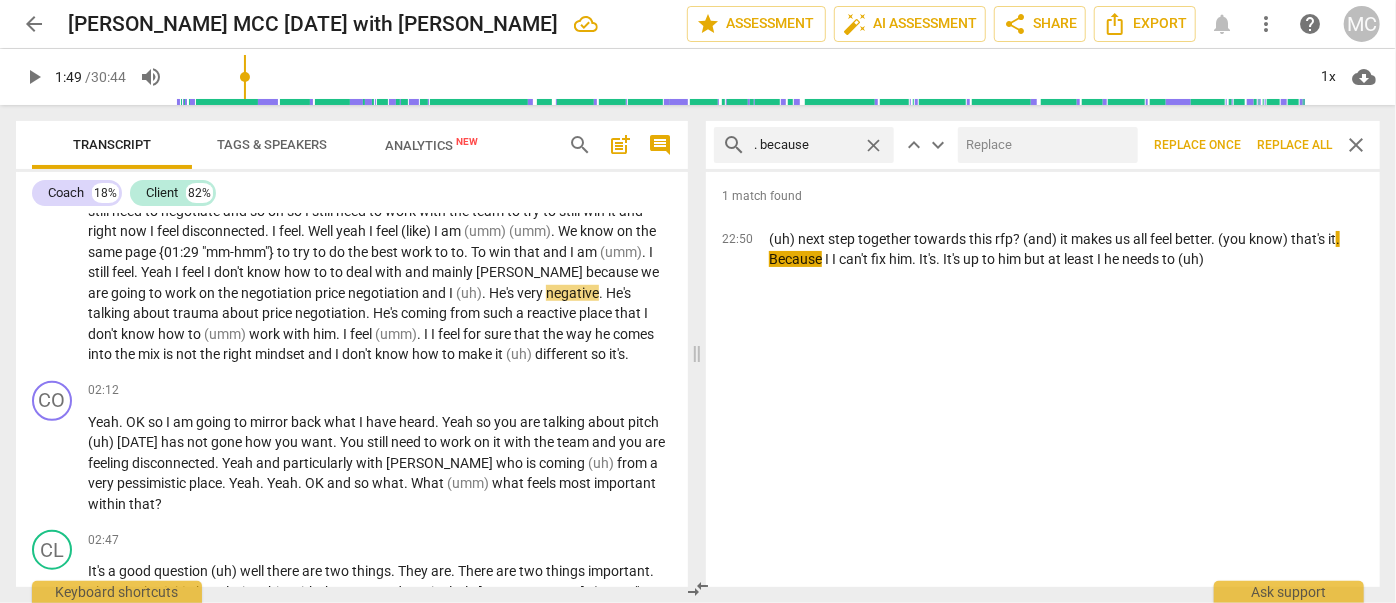 click at bounding box center [1044, 145] 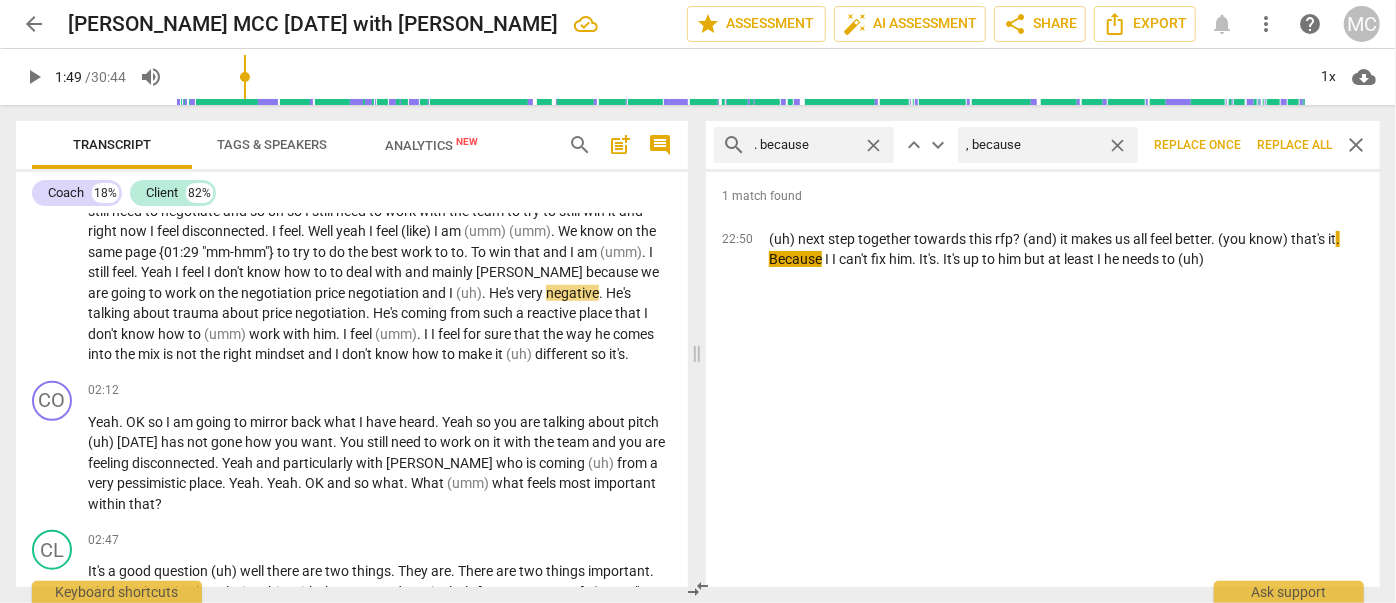 type on ", because" 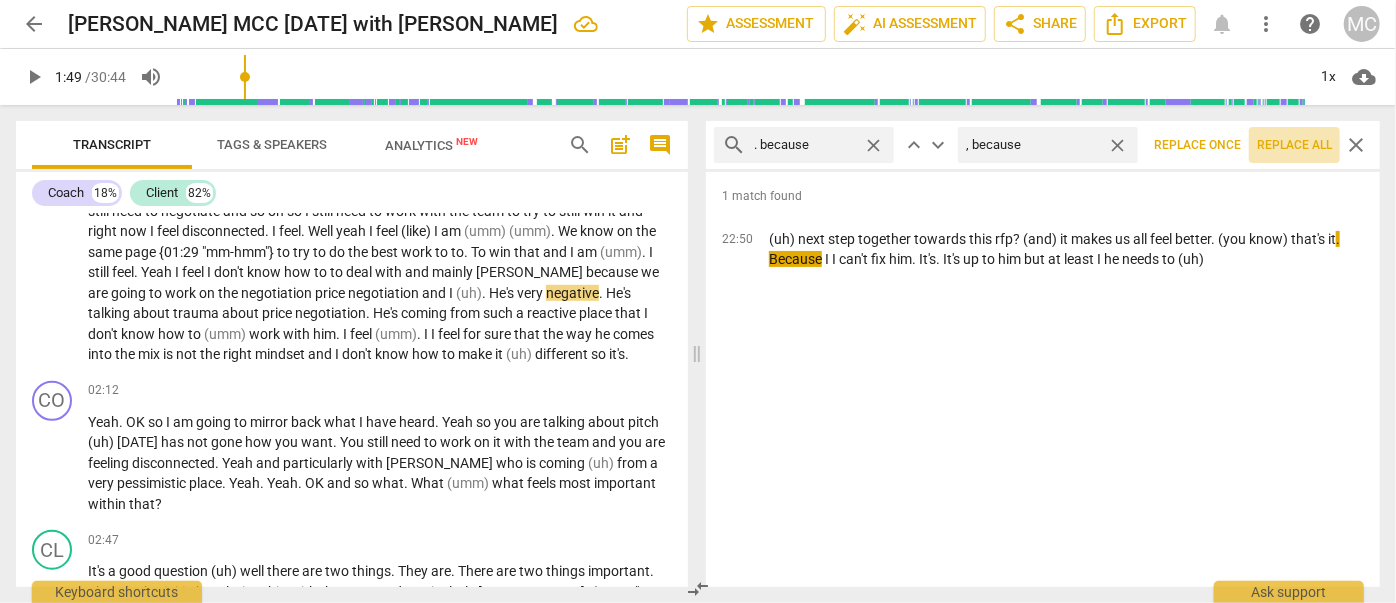 click on "Replace all" at bounding box center [1294, 145] 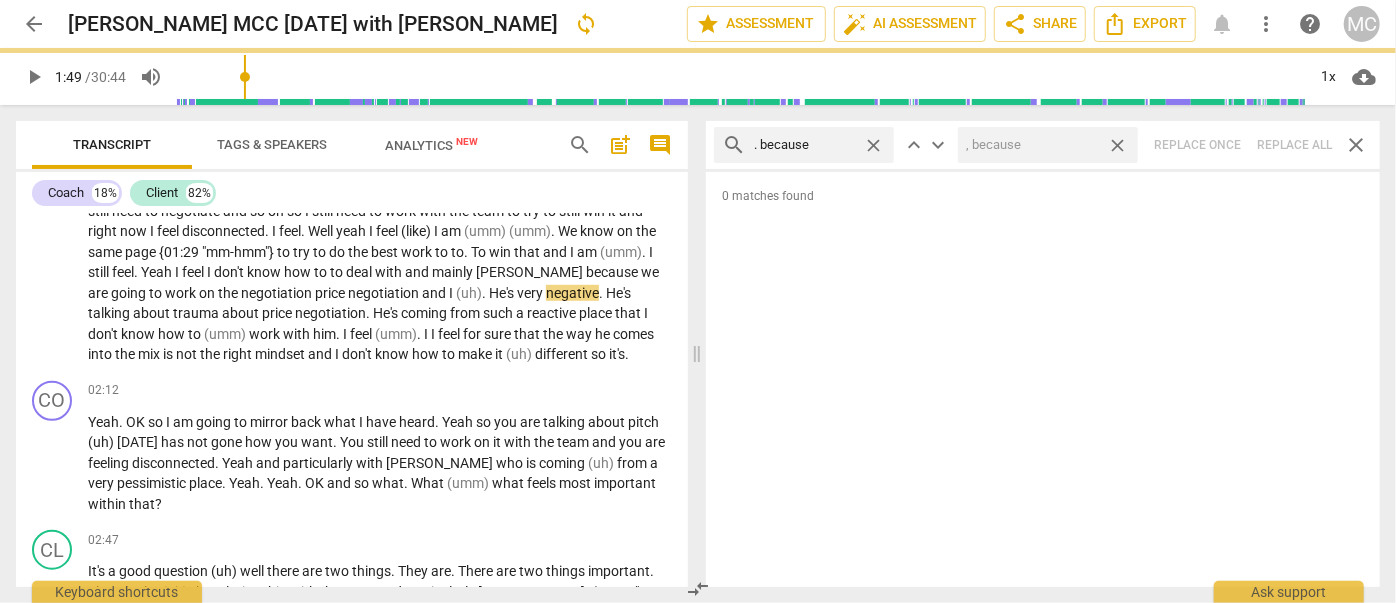 click on "close" at bounding box center [1117, 145] 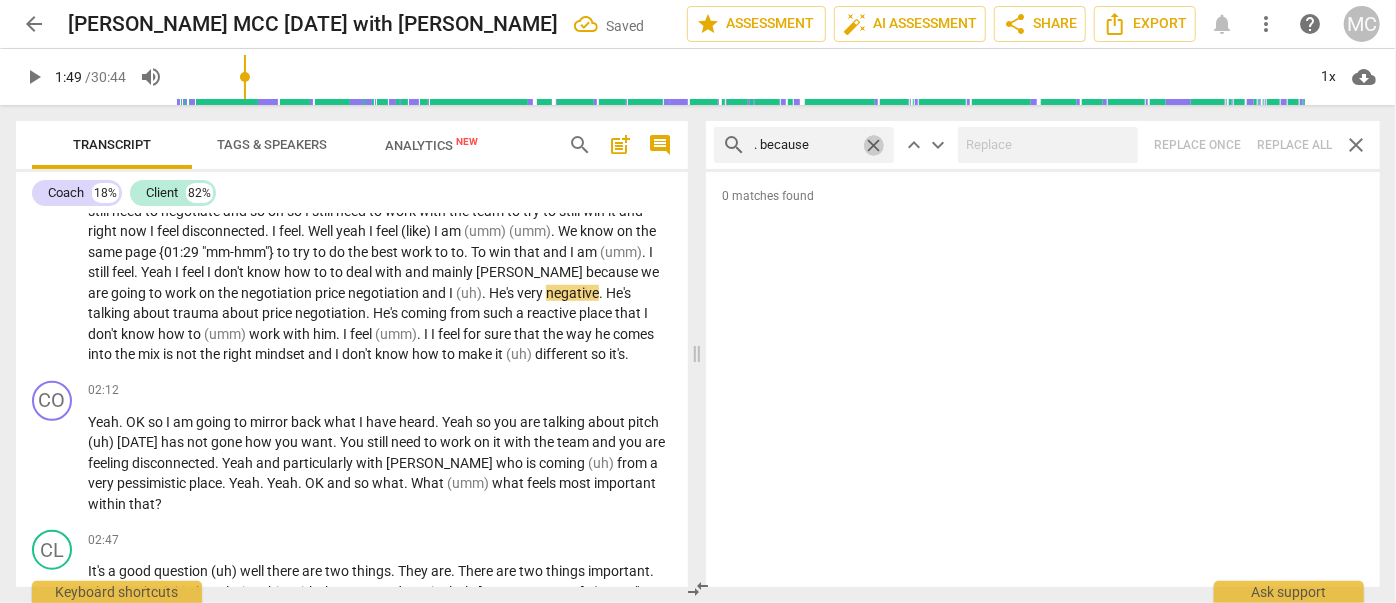 click on "close" at bounding box center [873, 145] 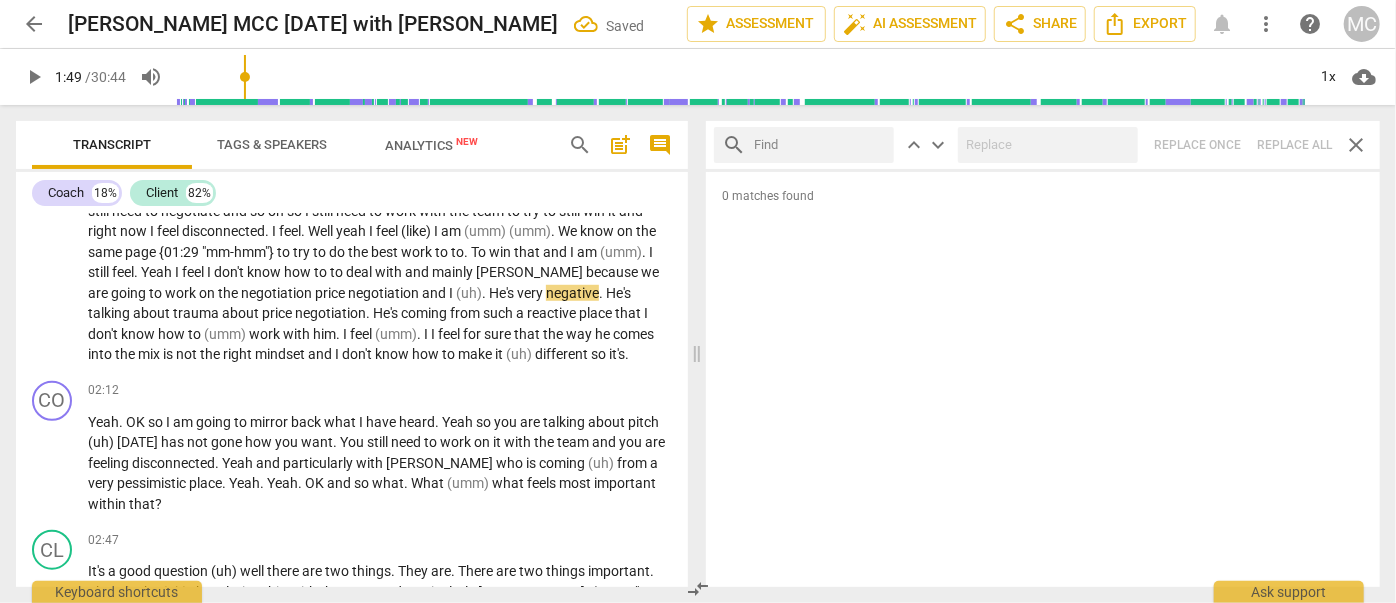 drag, startPoint x: 827, startPoint y: 141, endPoint x: 845, endPoint y: 143, distance: 18.110771 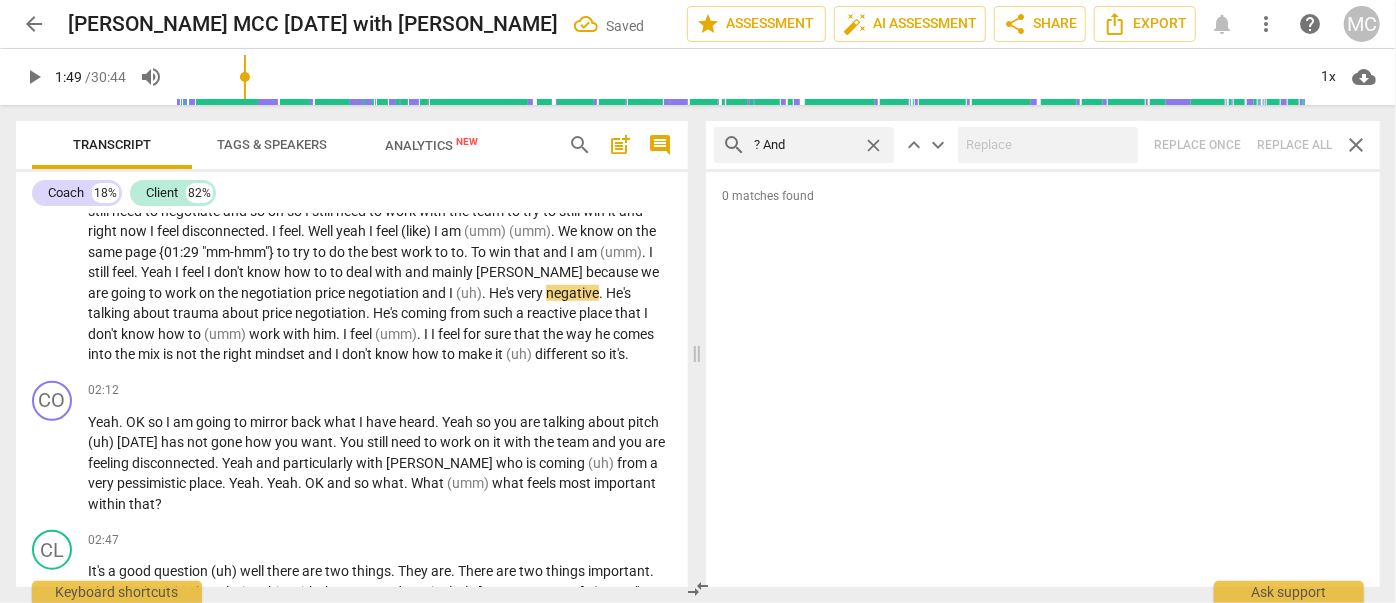 type on "? And" 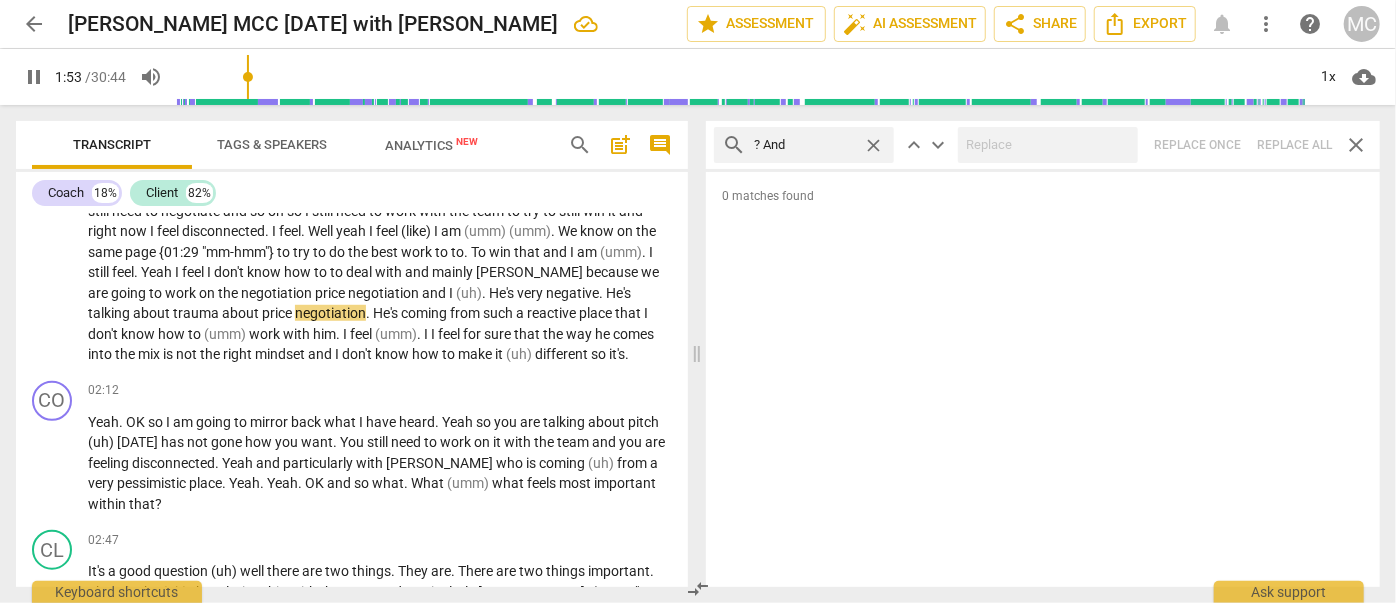 click on "search ? And close keyboard_arrow_up keyboard_arrow_down Replace once Replace all close" at bounding box center [1043, 145] 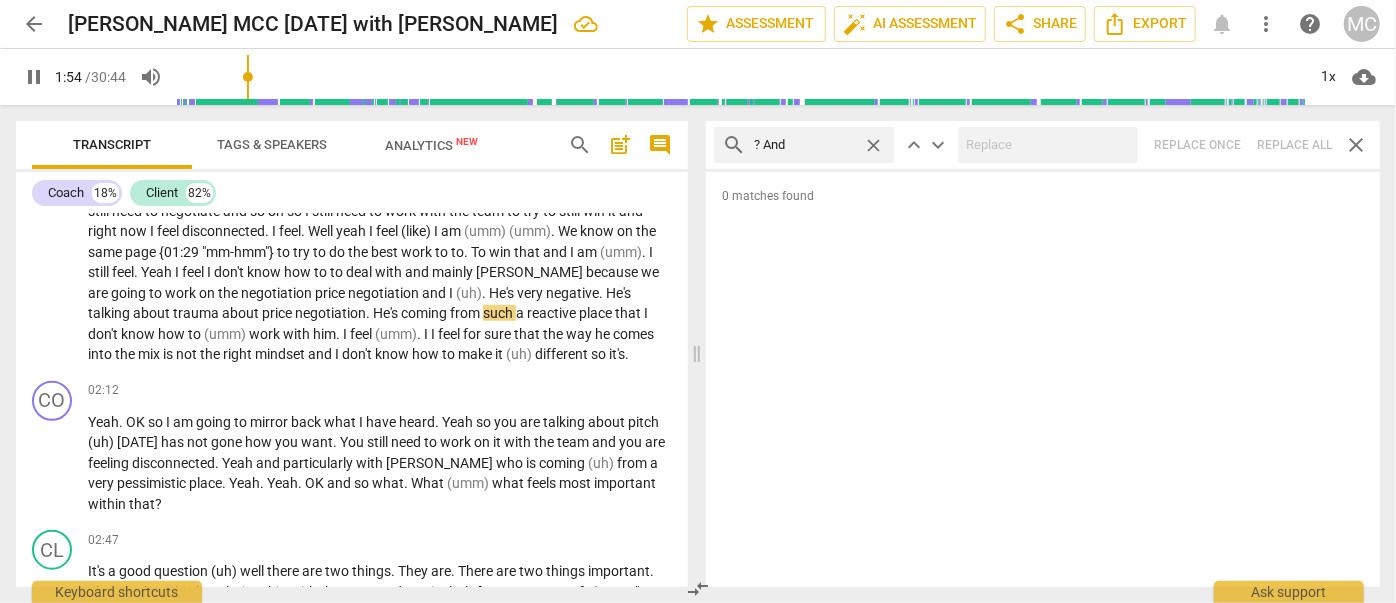 type on "115" 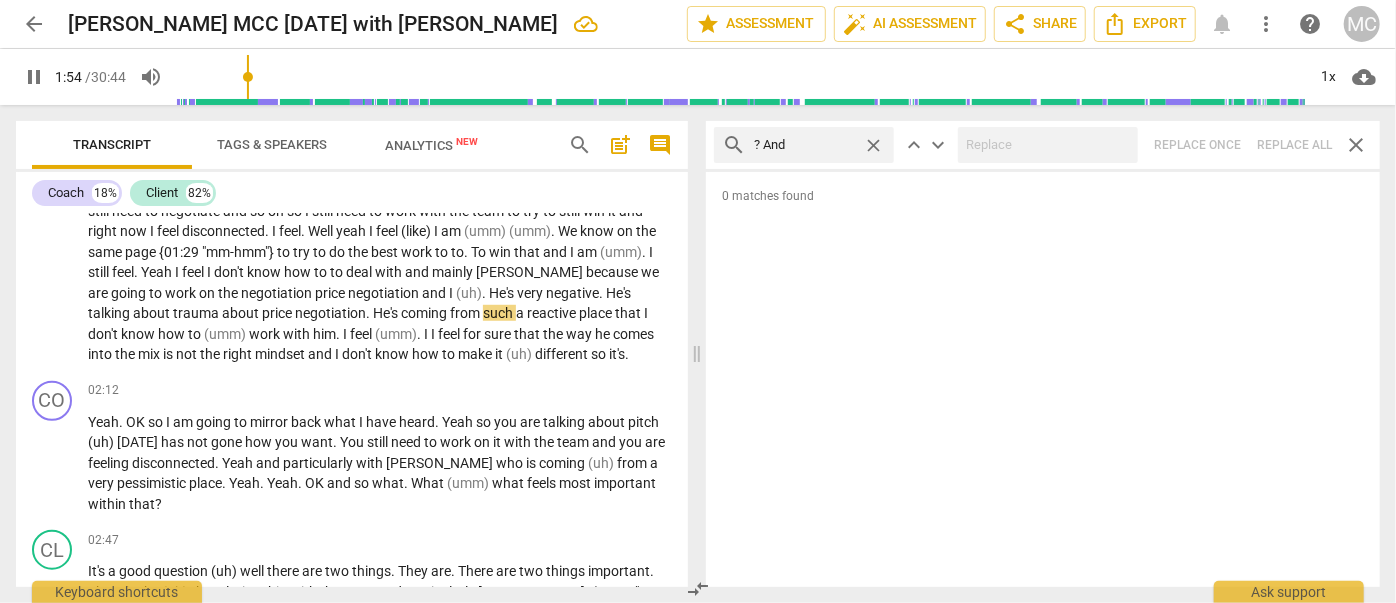 click on "close" at bounding box center [873, 145] 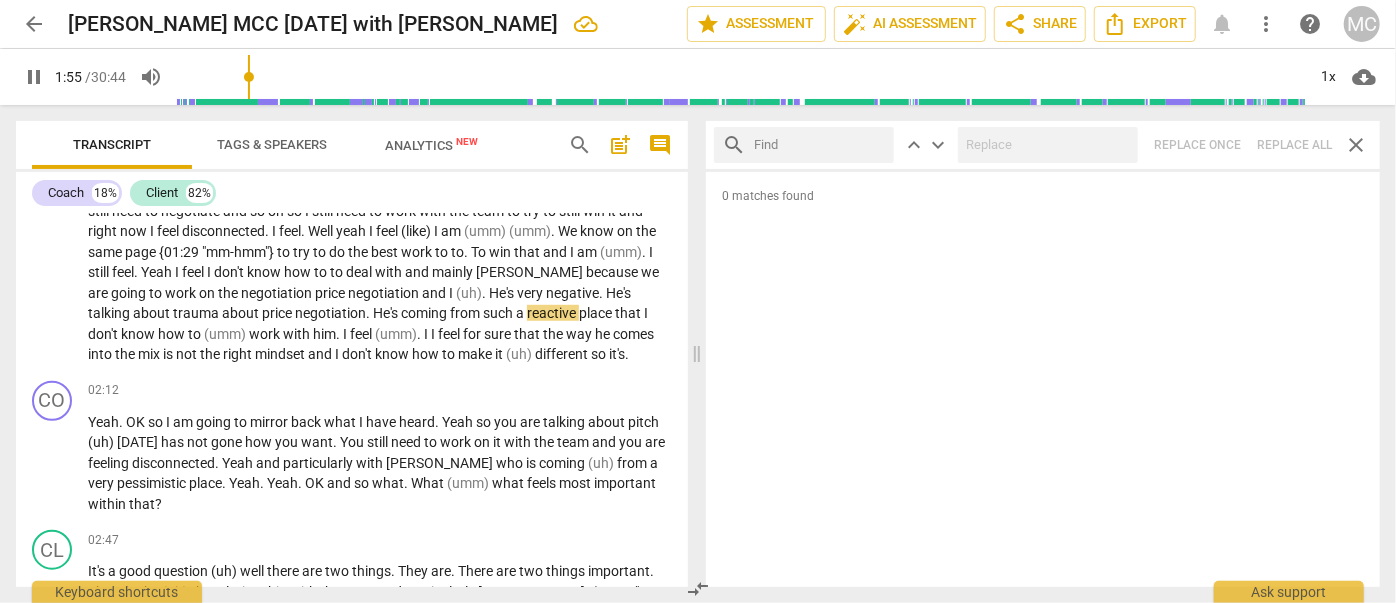 click at bounding box center [820, 145] 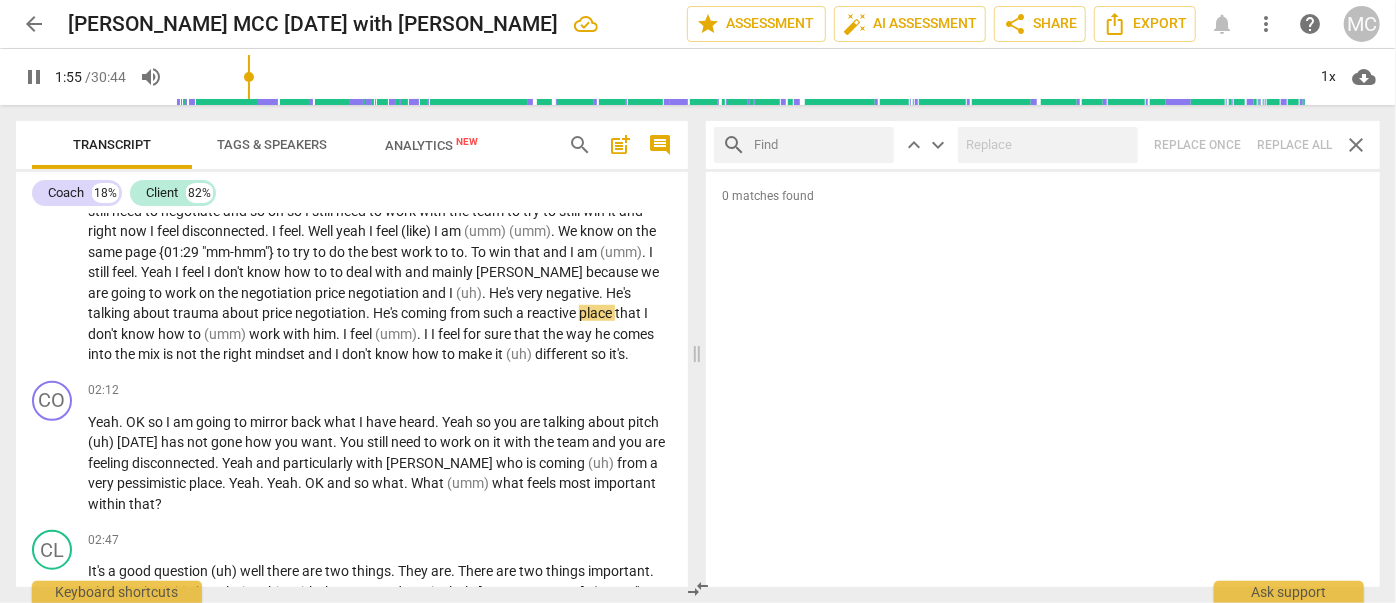 type on "116" 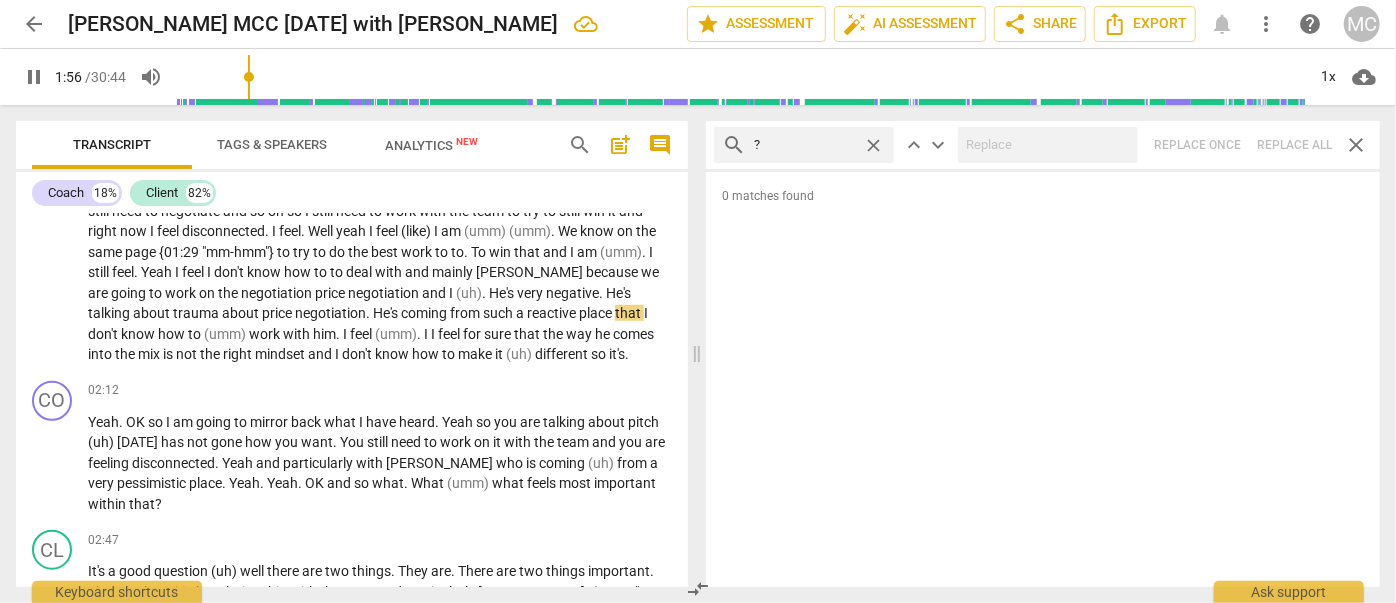 type on "116" 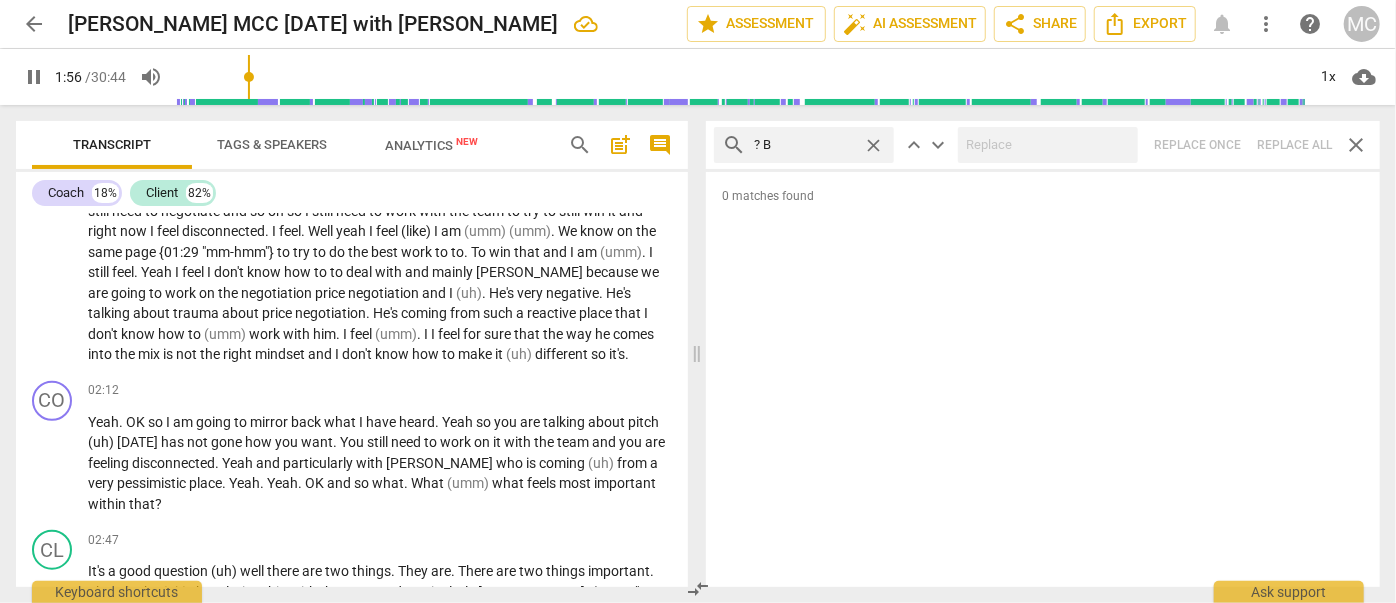 type on "? Bu" 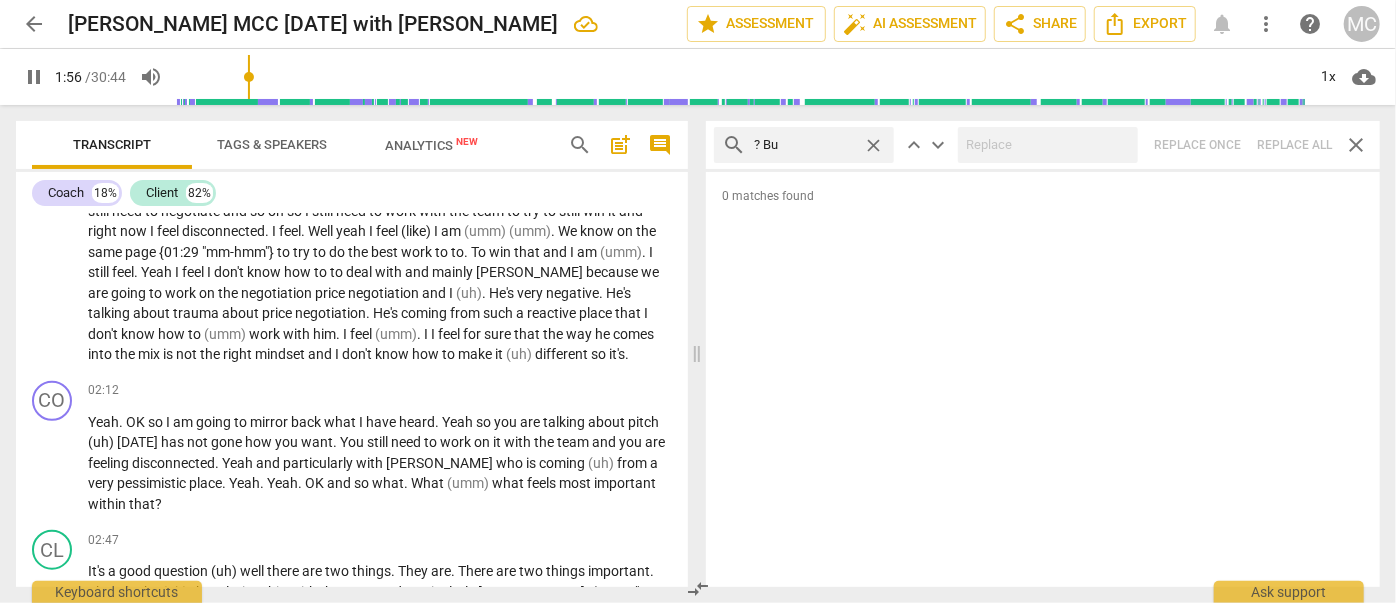 type on "117" 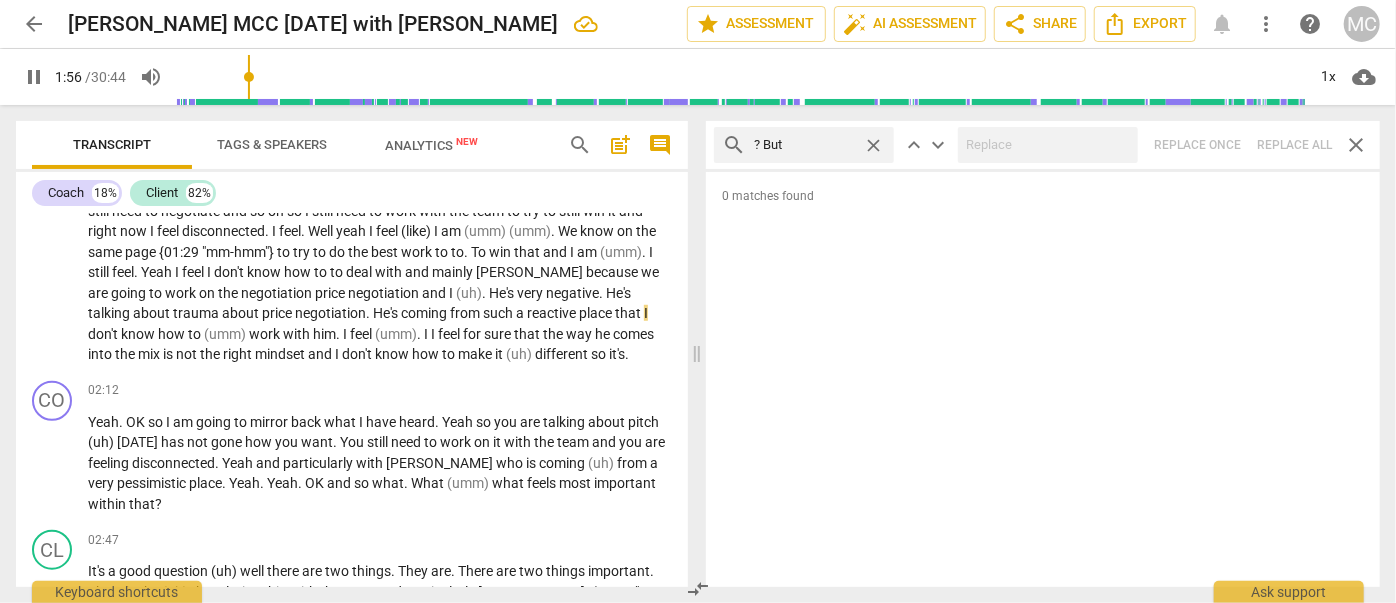 type on "? But" 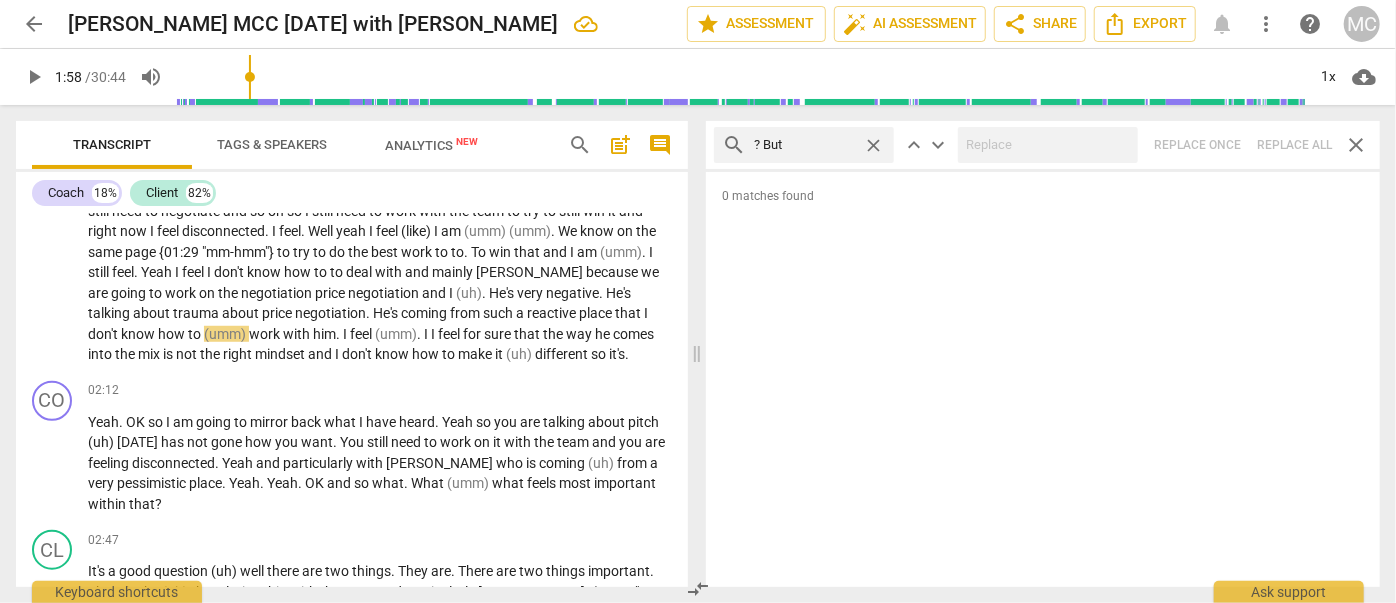 type on "118" 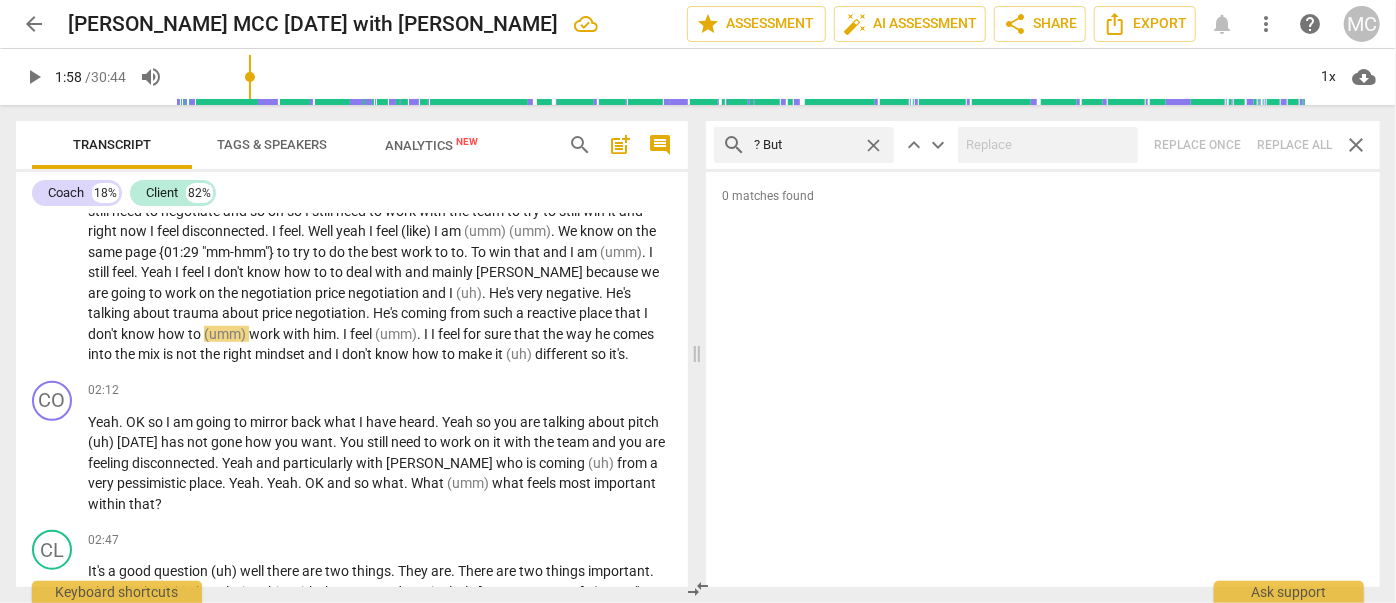 click on "search ? But close keyboard_arrow_up keyboard_arrow_down Replace once Replace all close" at bounding box center [1043, 145] 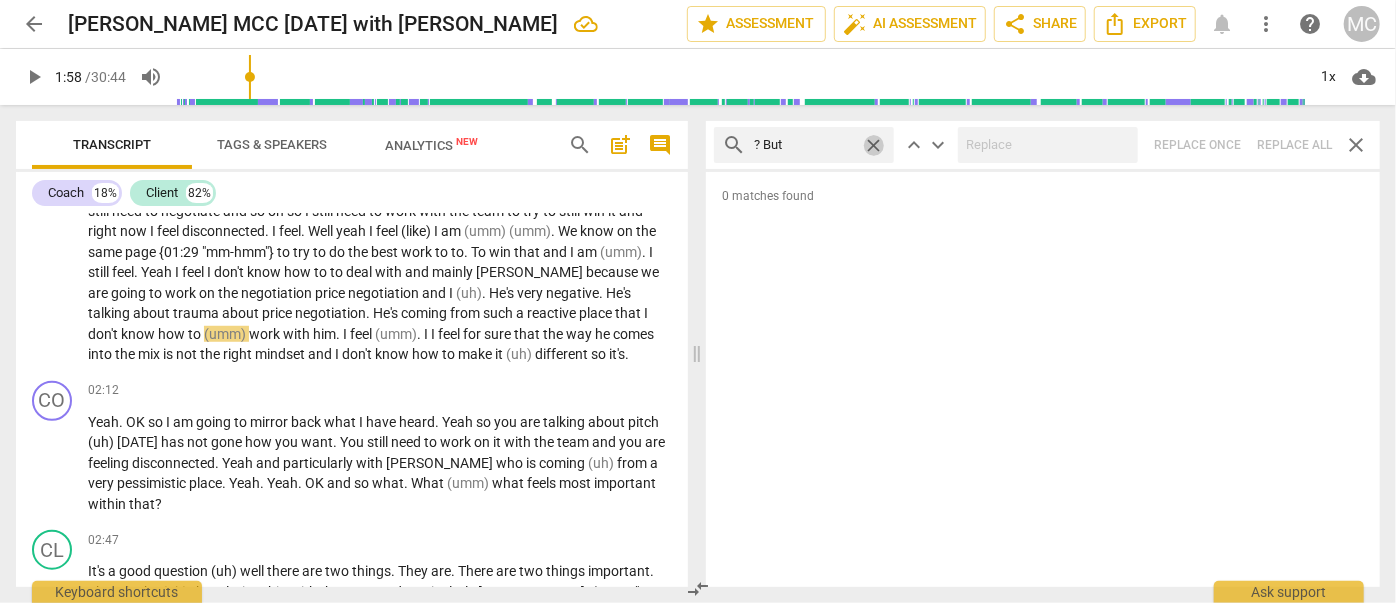 click on "close" at bounding box center (873, 145) 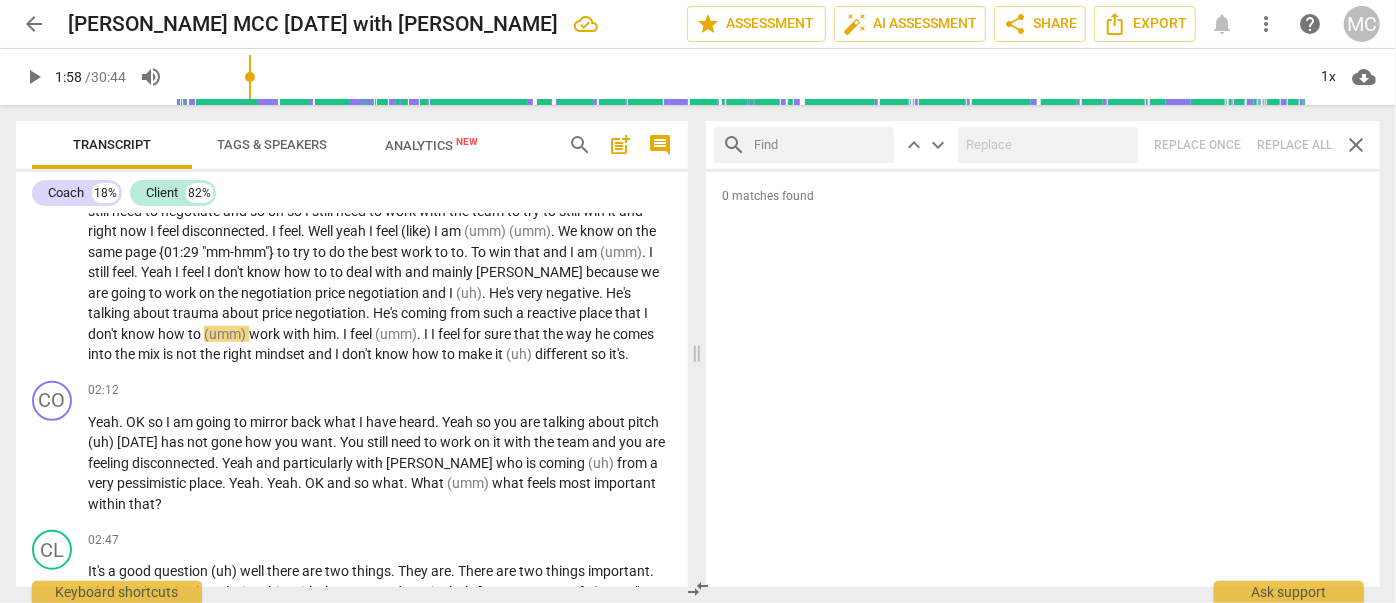 click at bounding box center (820, 145) 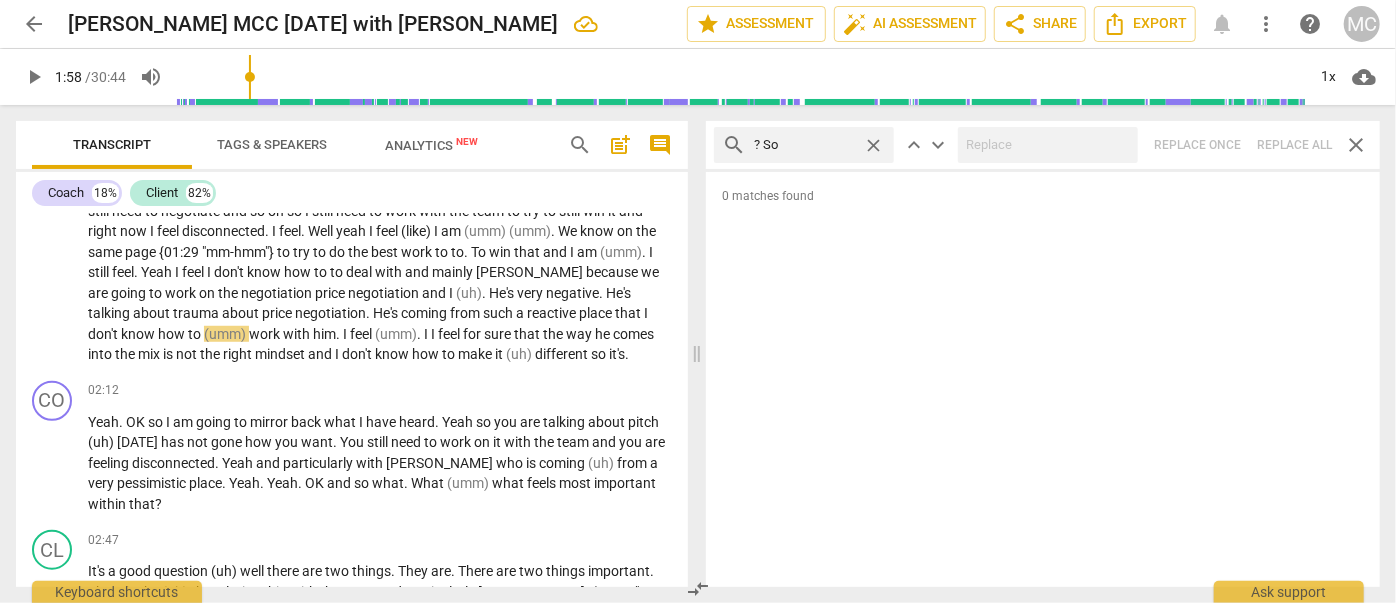 type on "? So" 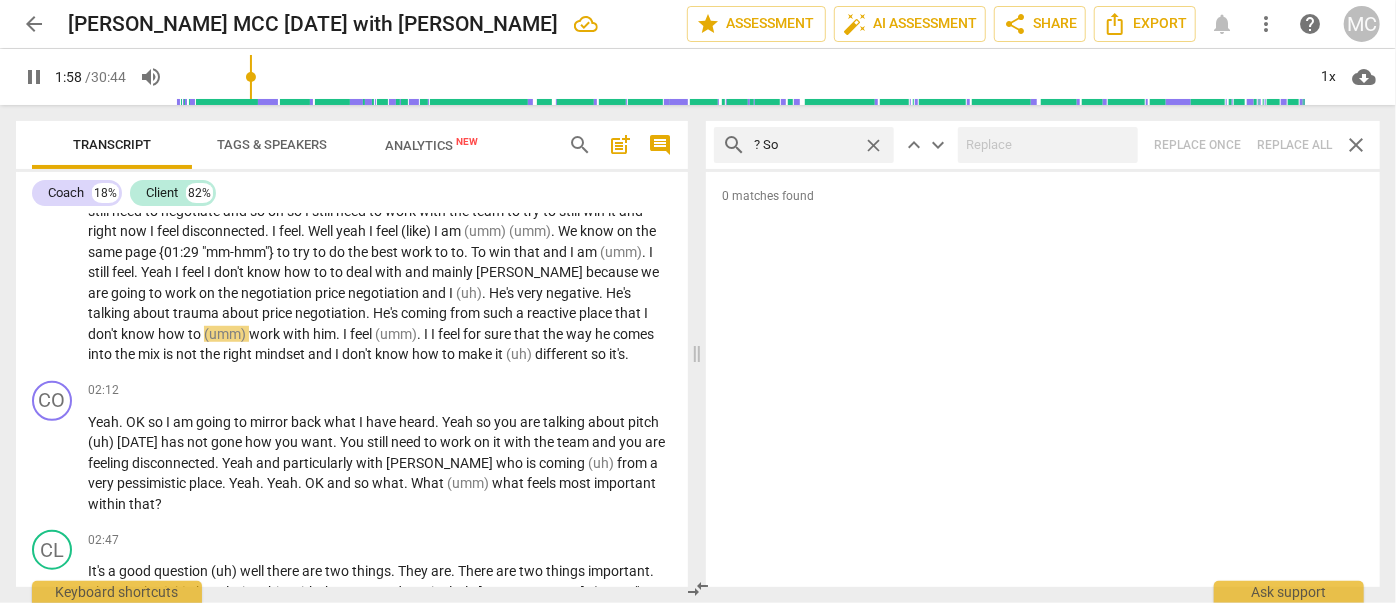 click on "search ? So close keyboard_arrow_up keyboard_arrow_down Replace once Replace all close" at bounding box center (1043, 145) 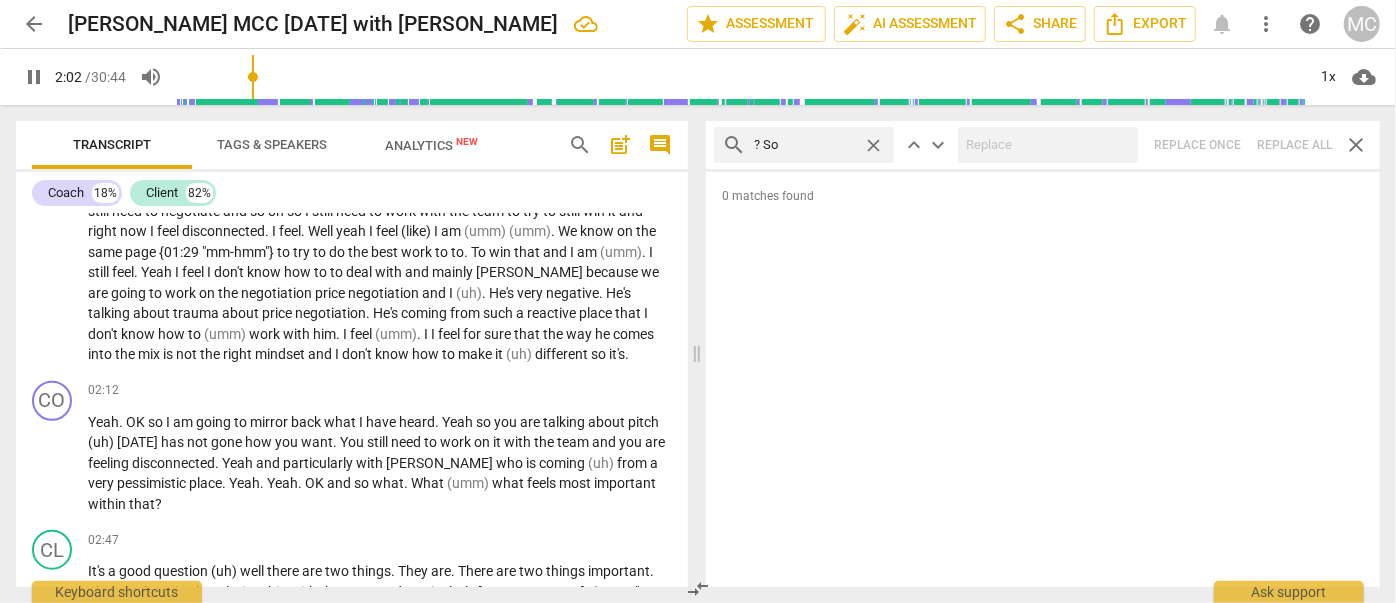 type on "123" 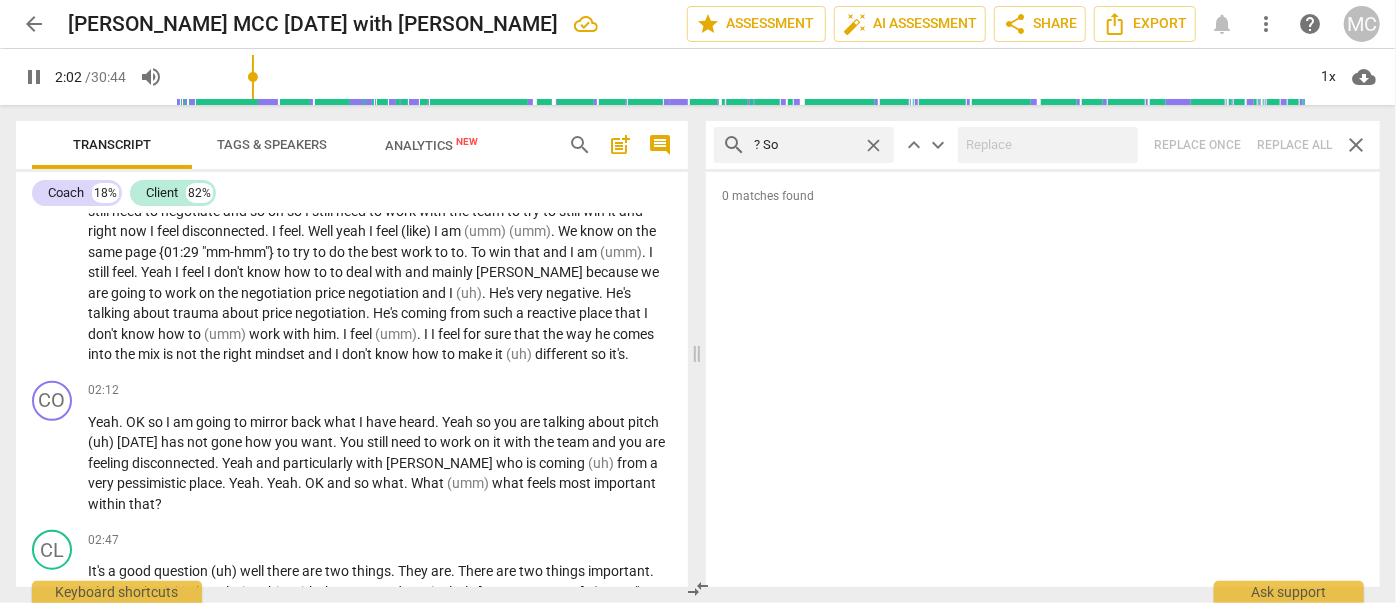 click on "close" at bounding box center (873, 145) 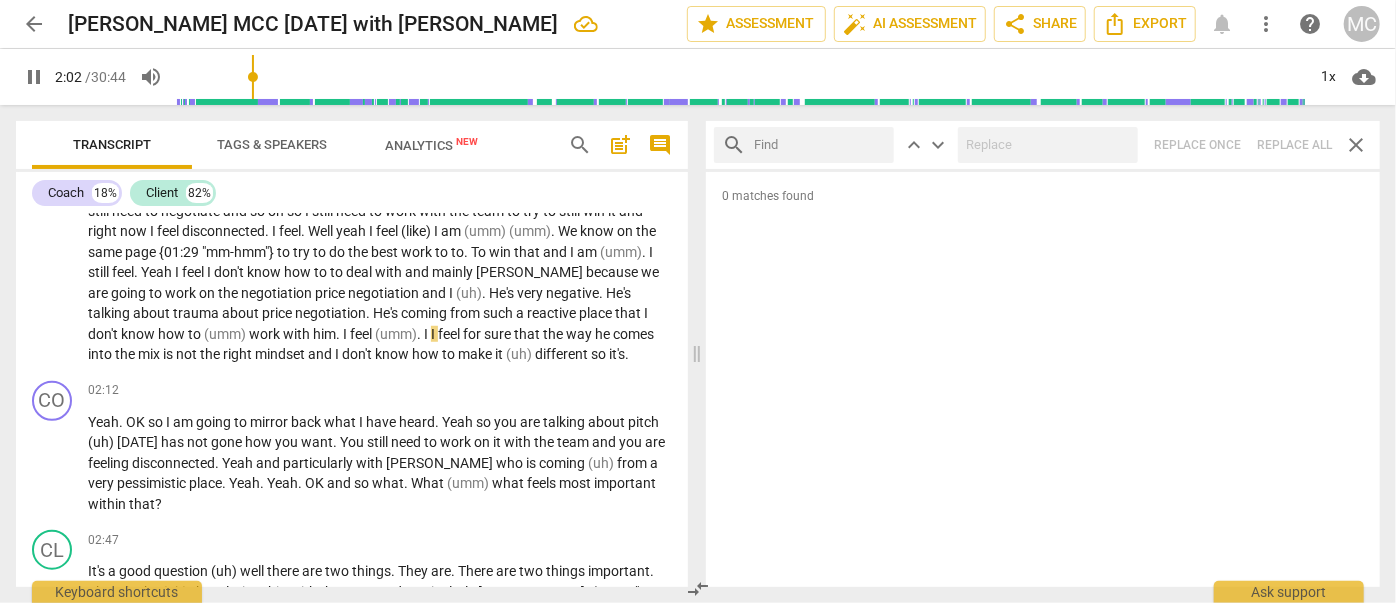 click at bounding box center (820, 145) 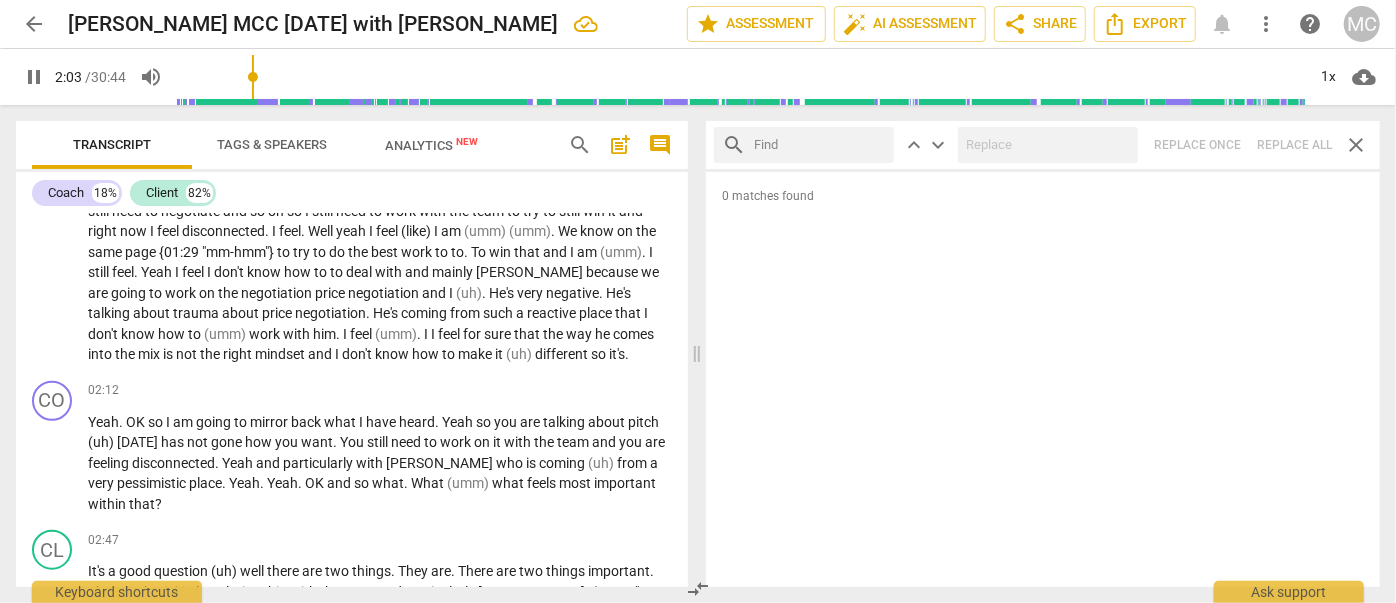 type on "123" 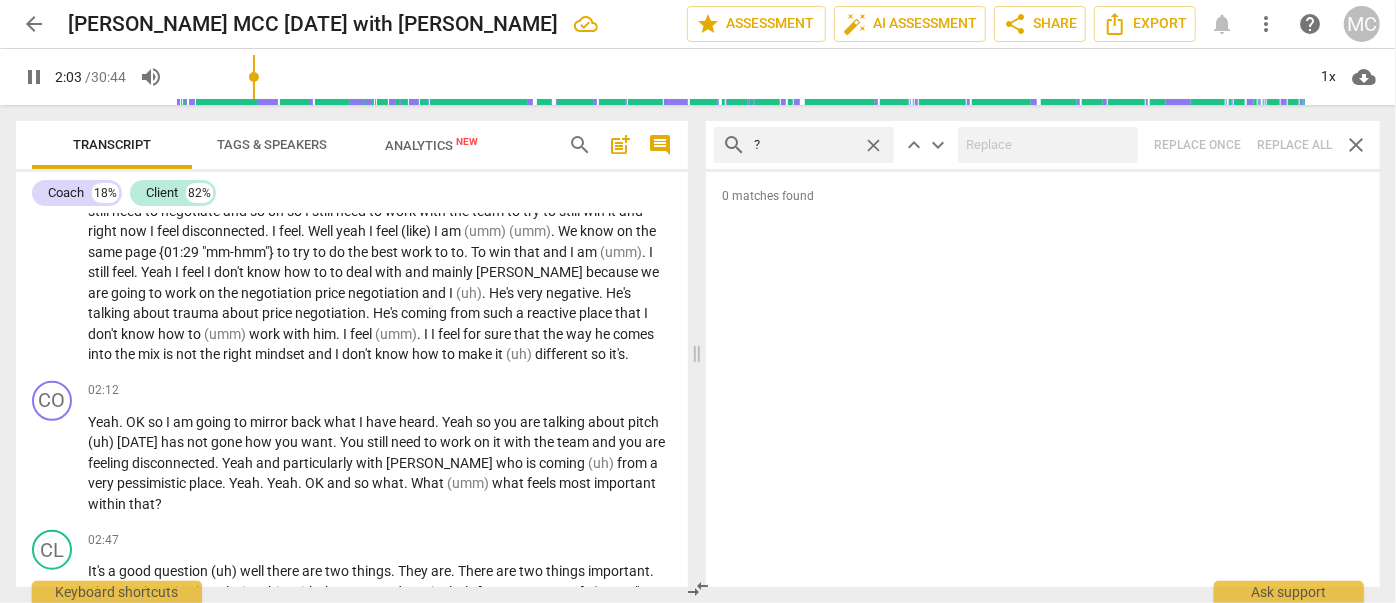 type on "?" 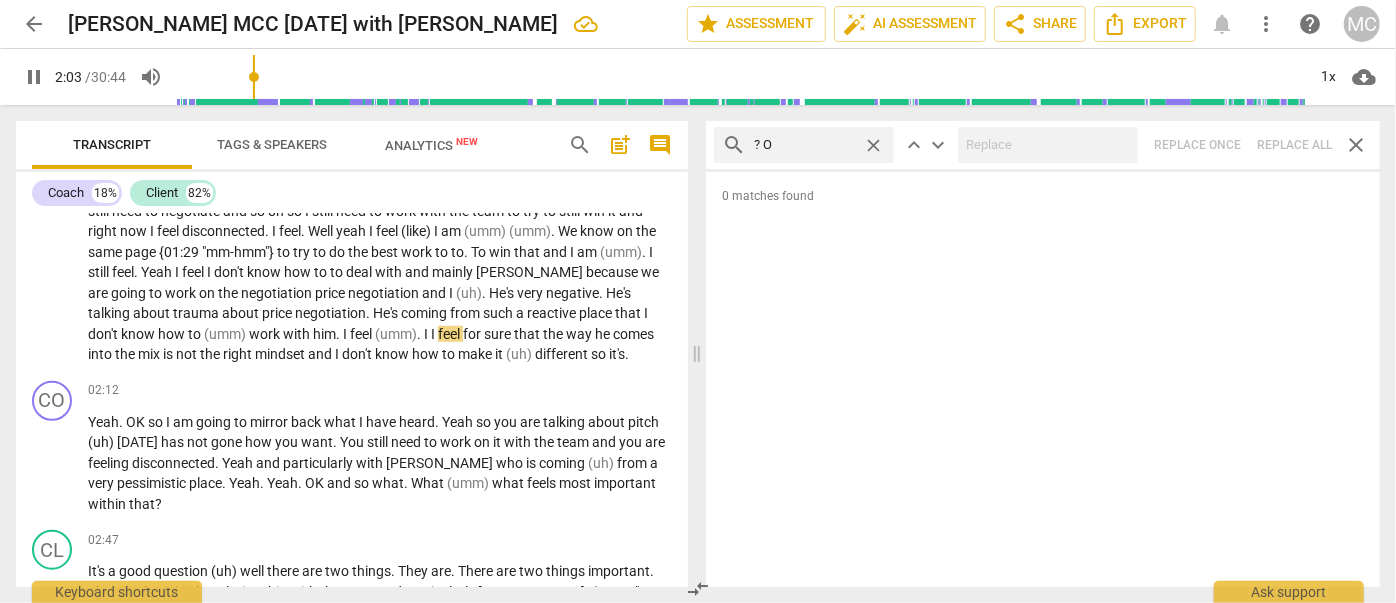 type on "124" 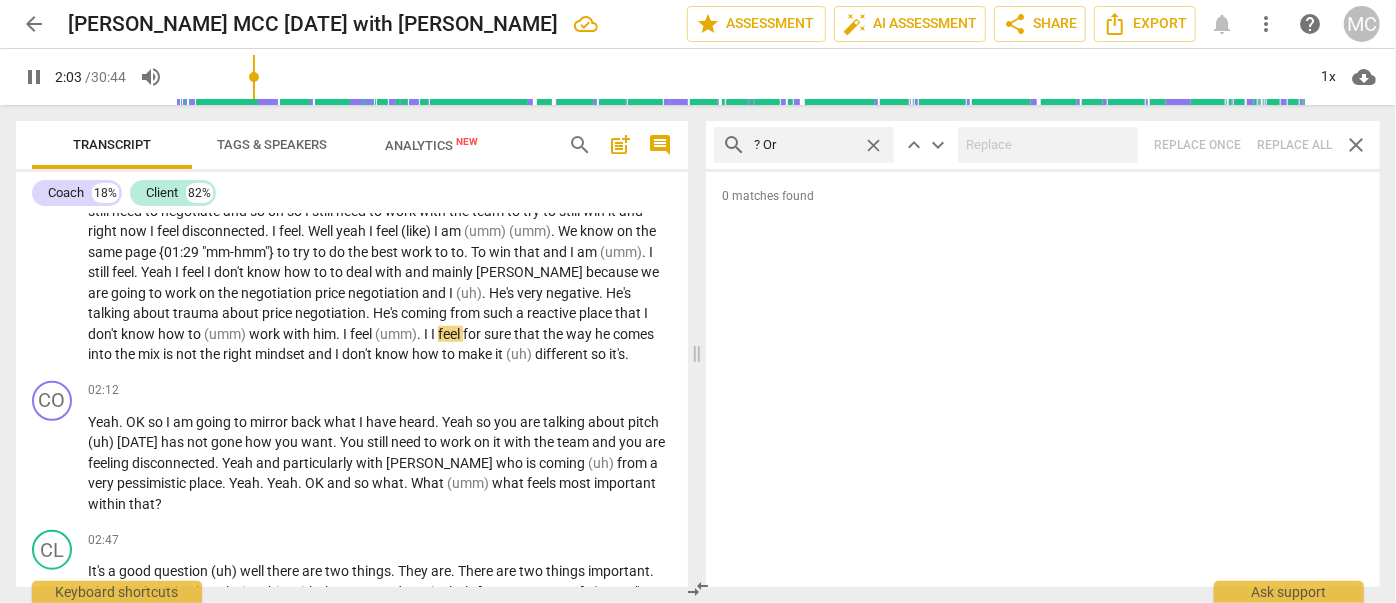 type on "? Or" 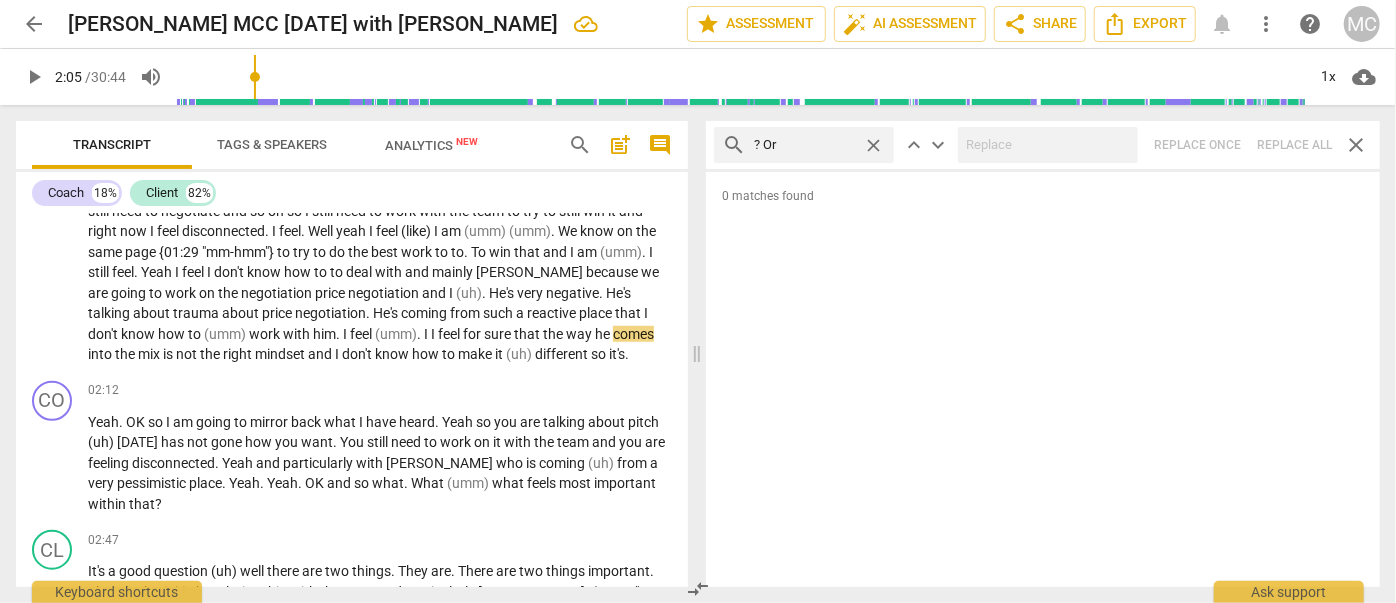 type on "125" 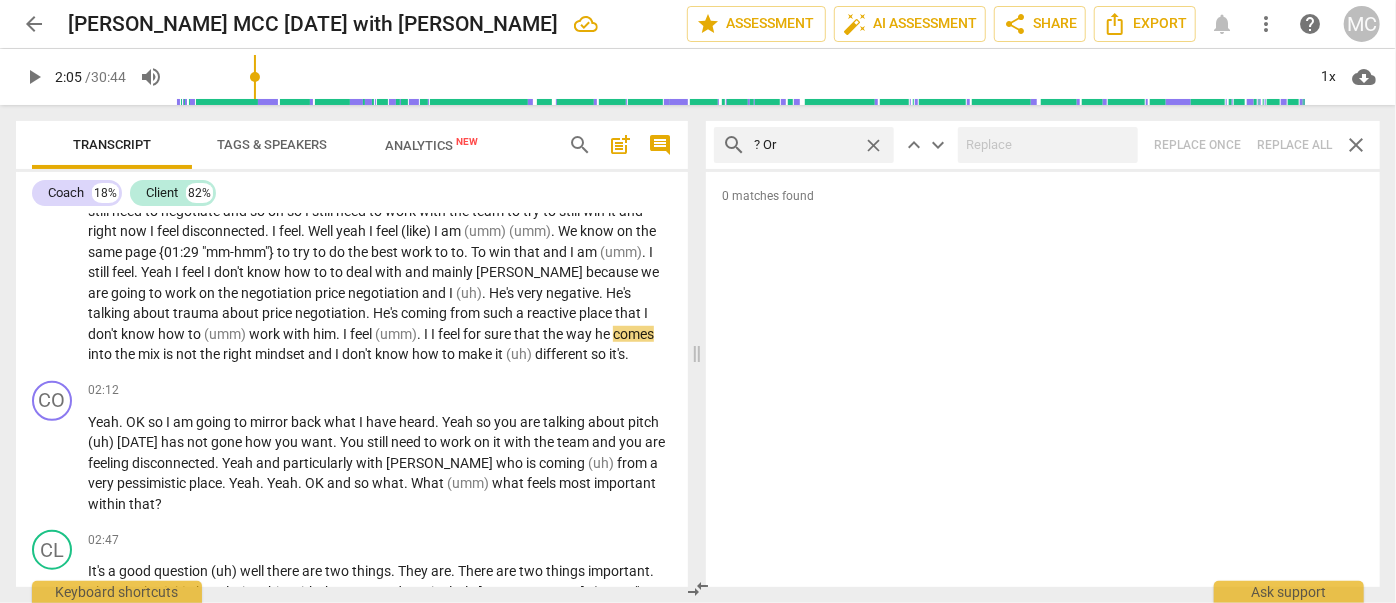 click on "search ? Or close keyboard_arrow_up keyboard_arrow_down Replace once Replace all close" at bounding box center [1043, 145] 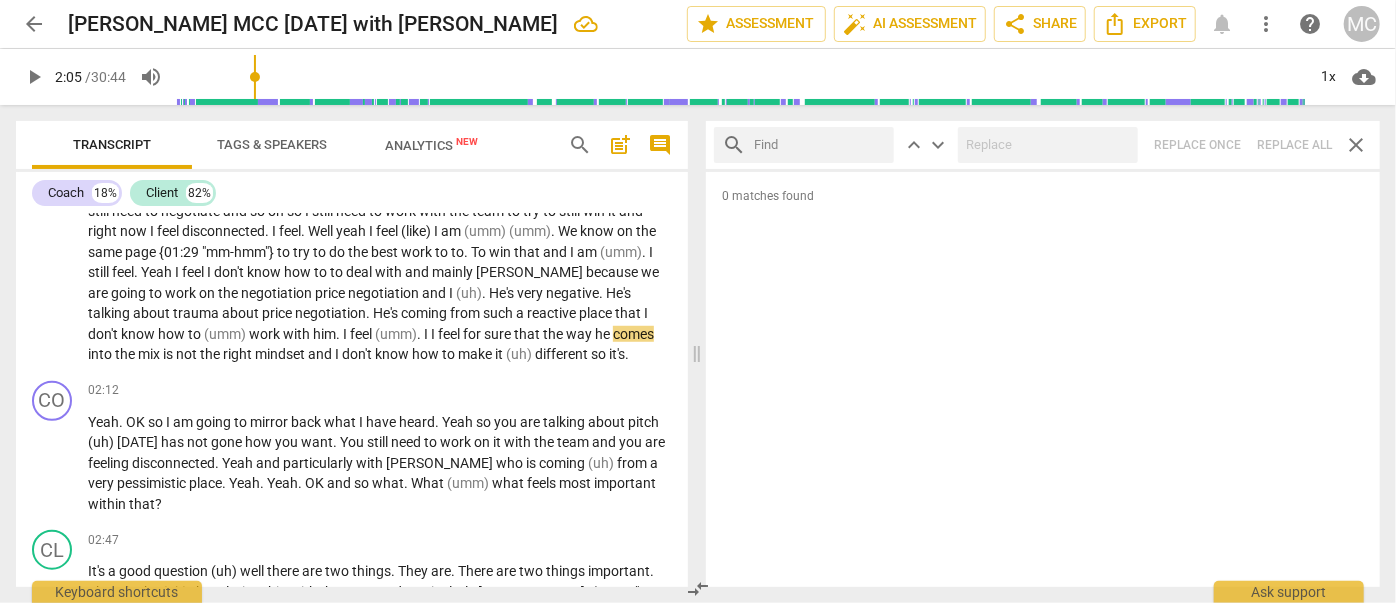 click at bounding box center [820, 145] 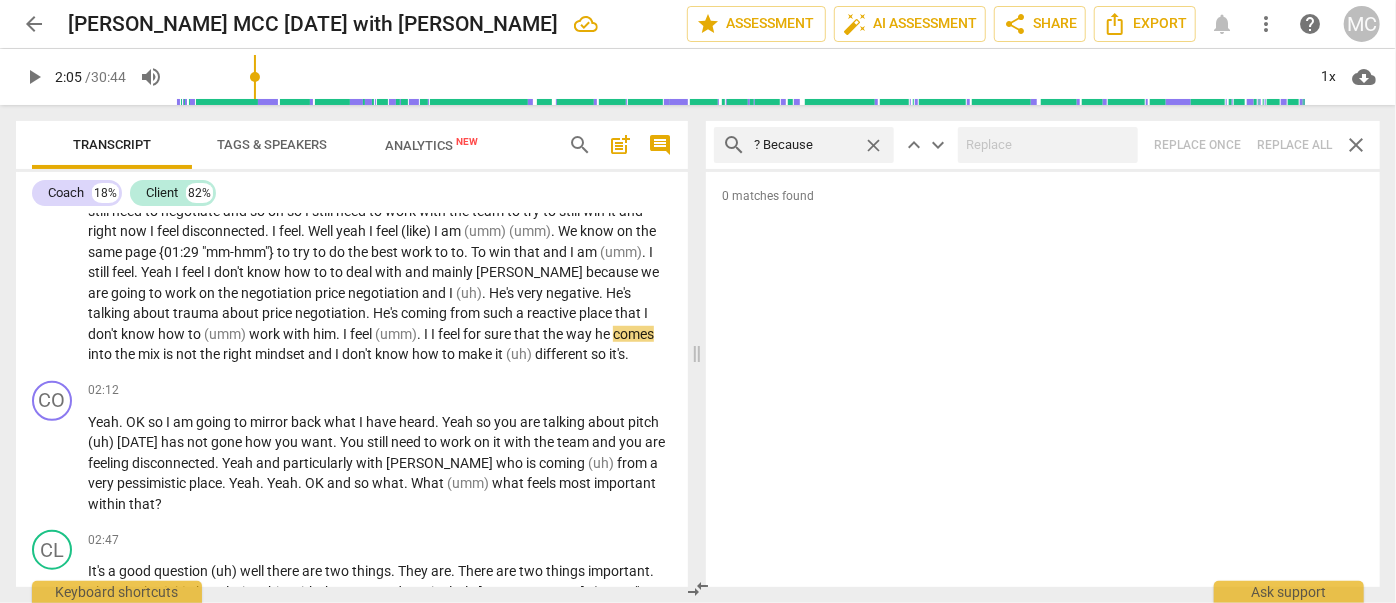 type 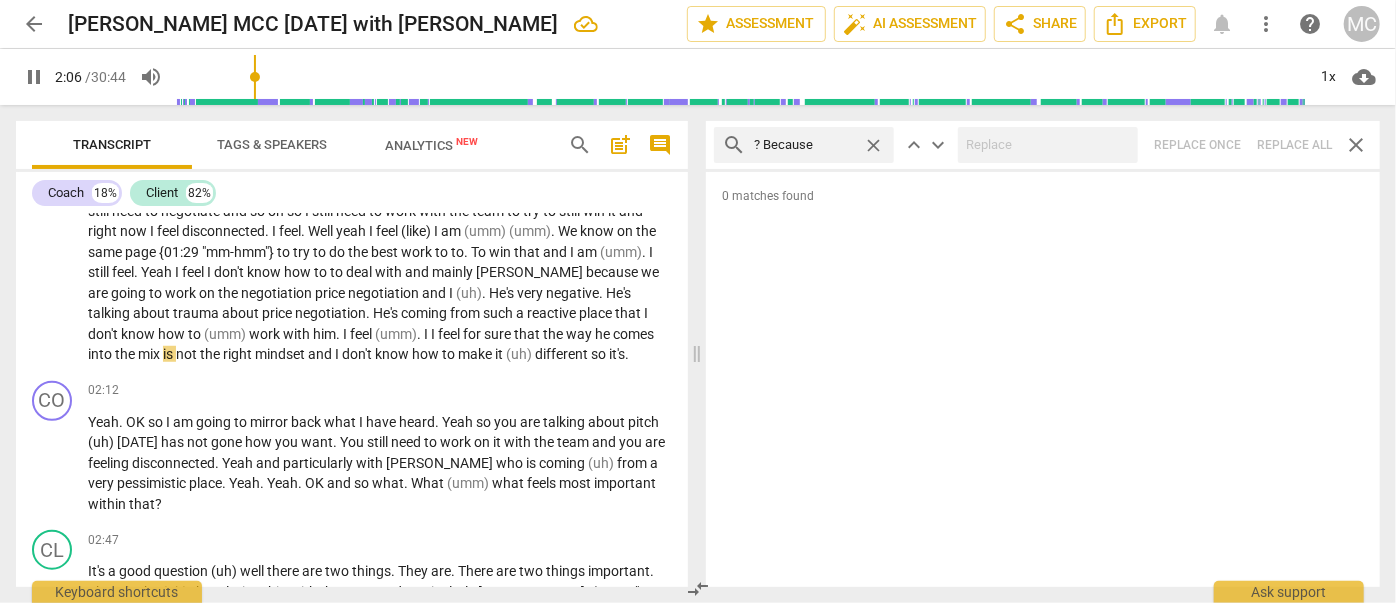 click on "search ? Because close keyboard_arrow_up keyboard_arrow_down Replace once Replace all close" at bounding box center (1043, 145) 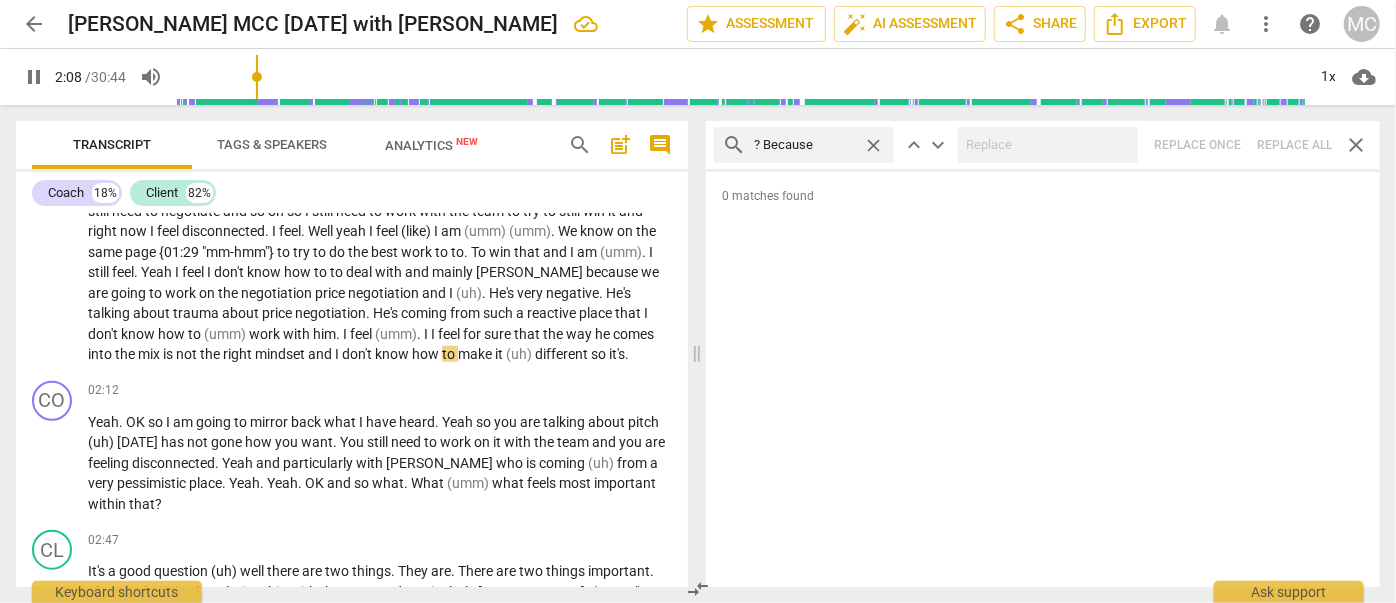 click on "close" at bounding box center (873, 145) 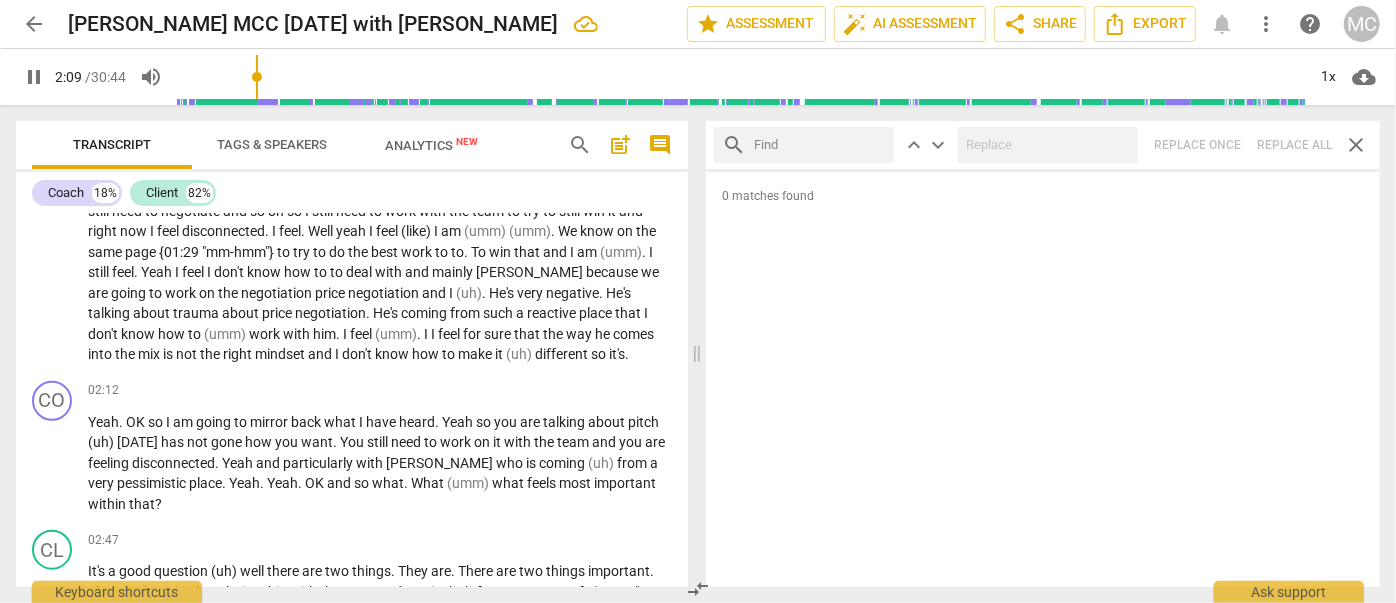click at bounding box center (820, 145) 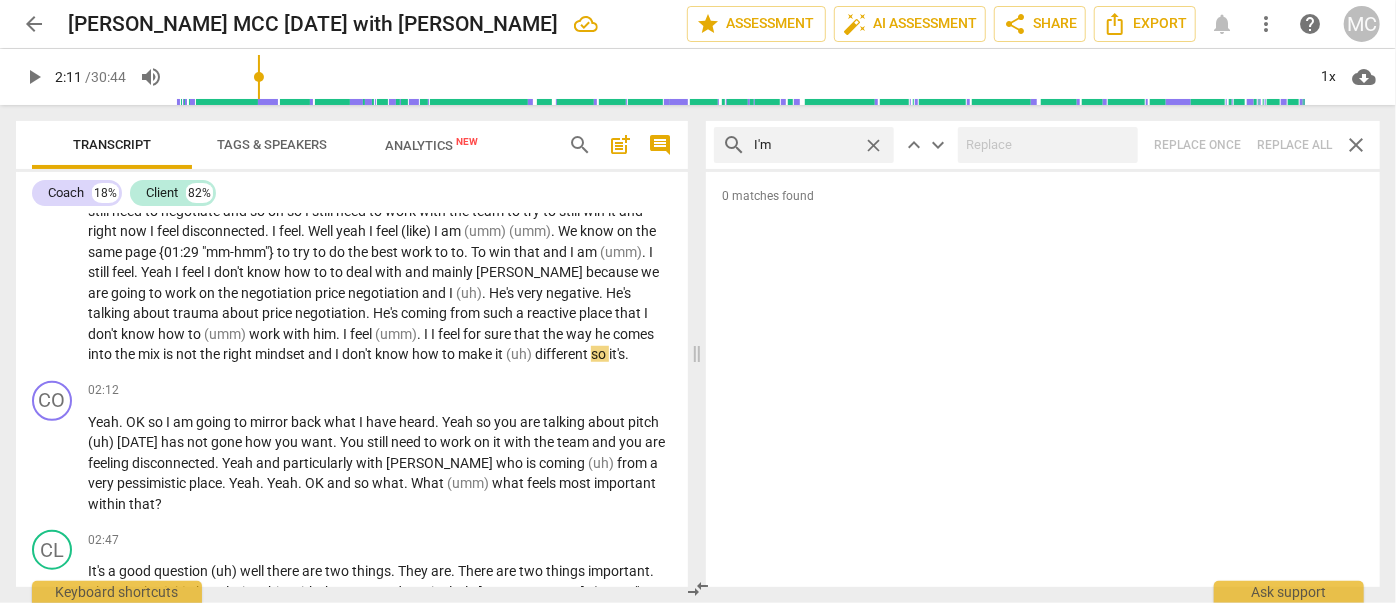 click on "search I'm close keyboard_arrow_up keyboard_arrow_down Replace once Replace all close" at bounding box center (1043, 145) 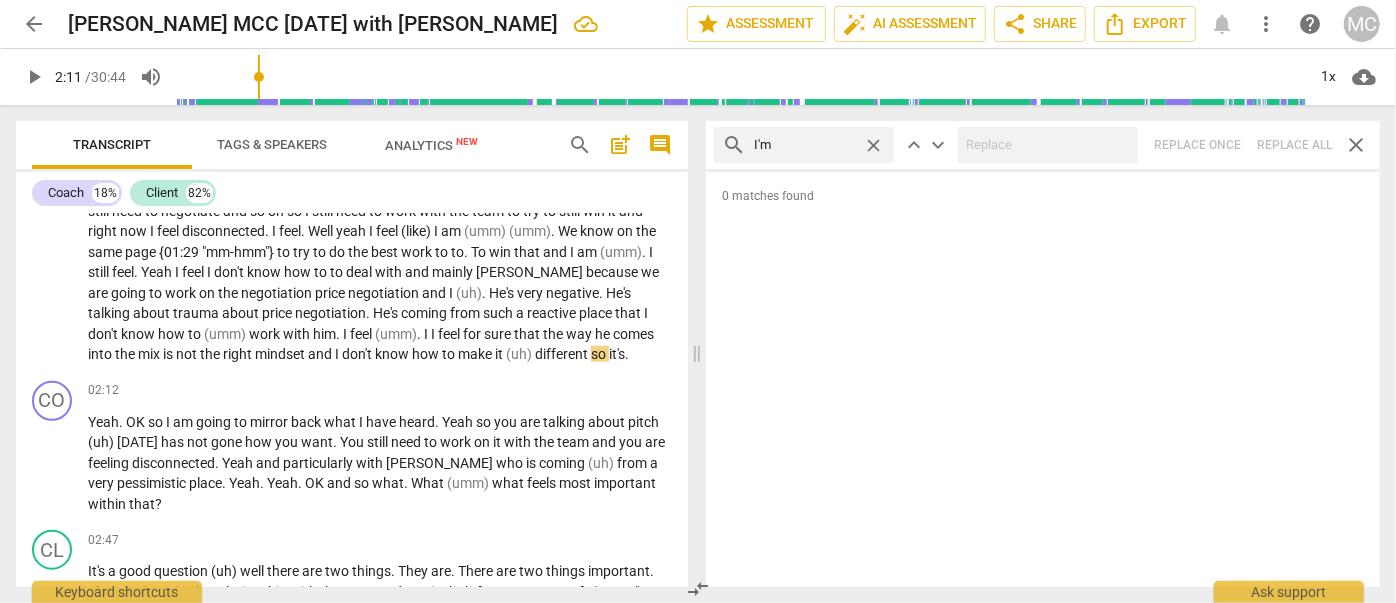 click on "close" at bounding box center [873, 145] 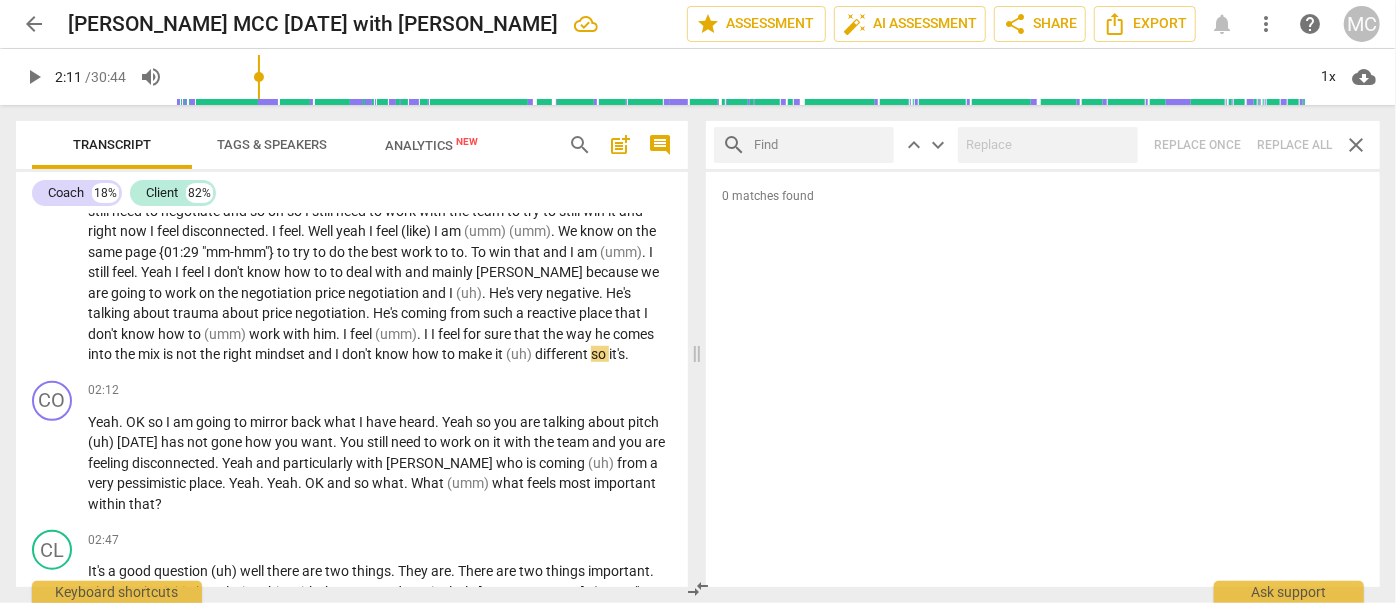 click at bounding box center (820, 145) 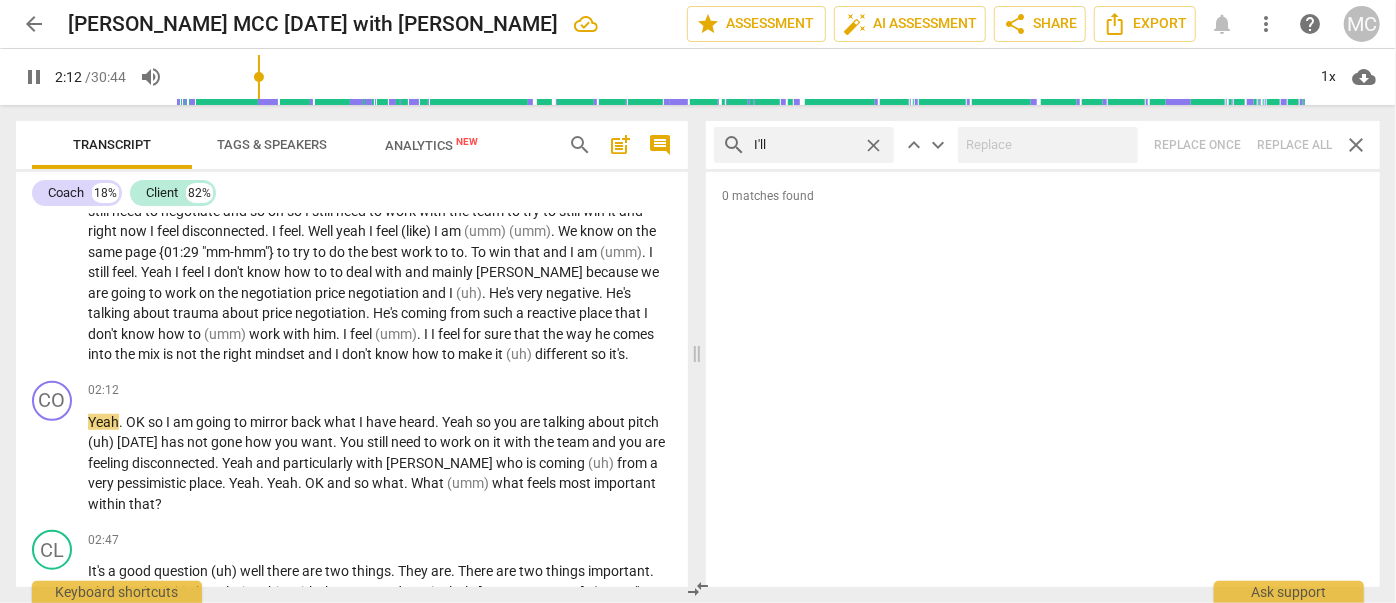click on "search I'll close keyboard_arrow_up keyboard_arrow_down Replace once Replace all close" at bounding box center [1043, 145] 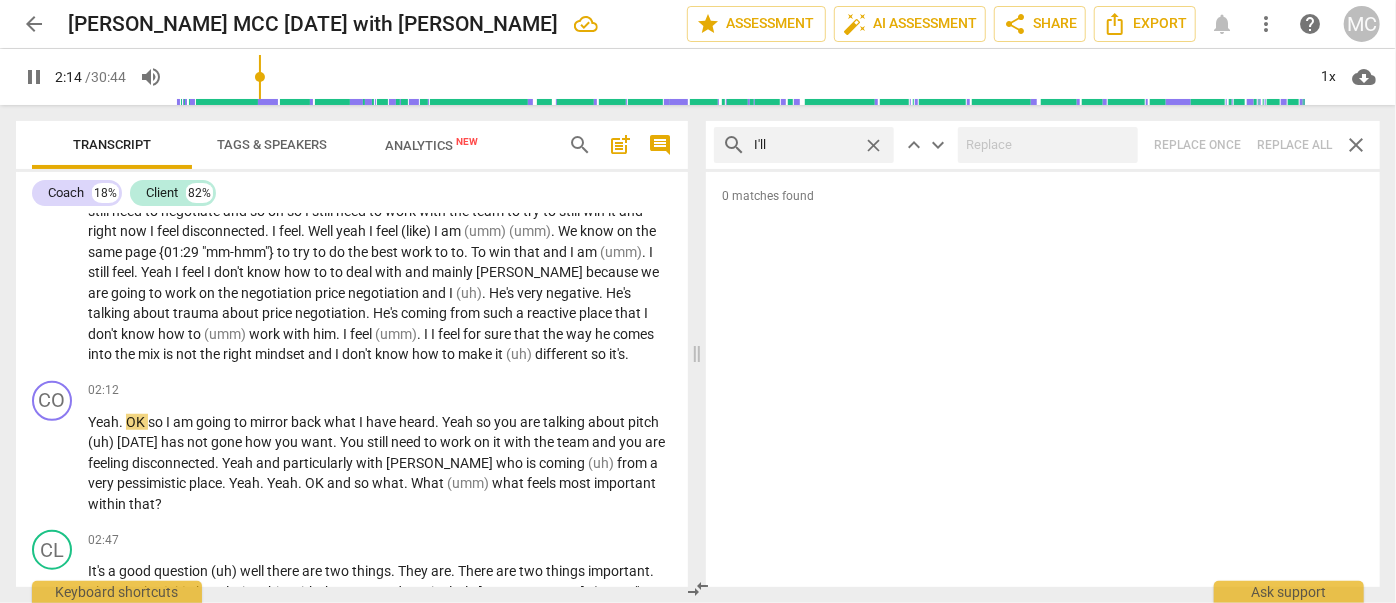 click on "close" at bounding box center [873, 145] 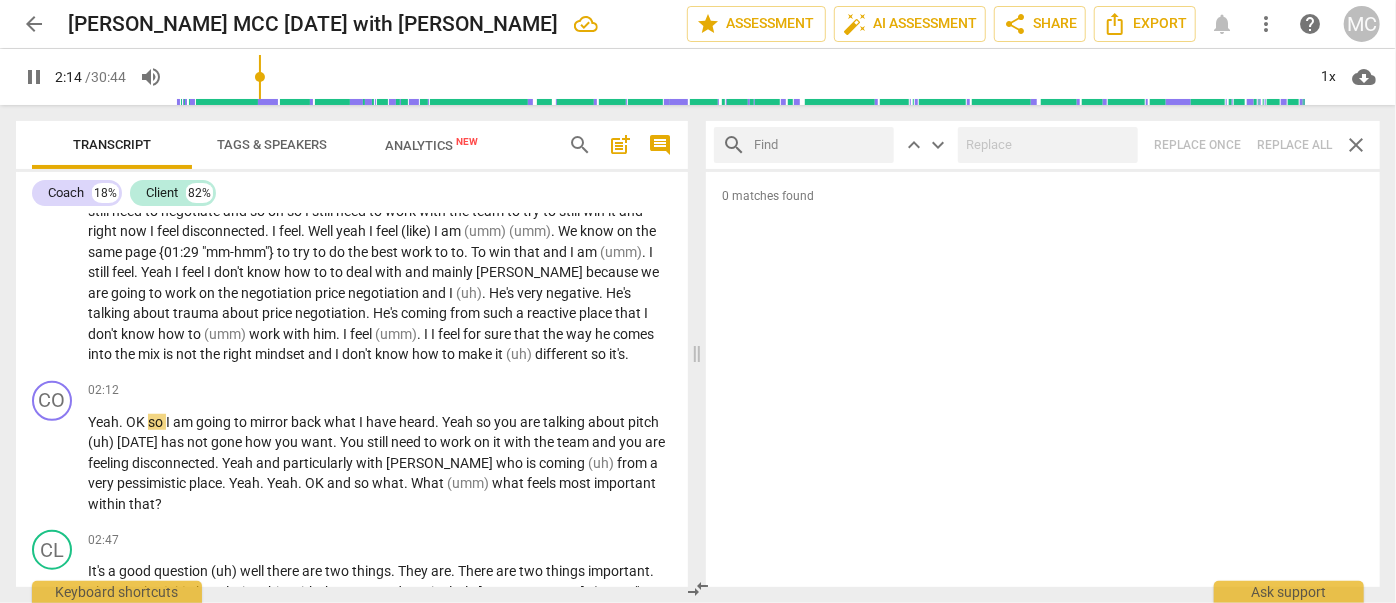 click at bounding box center (820, 145) 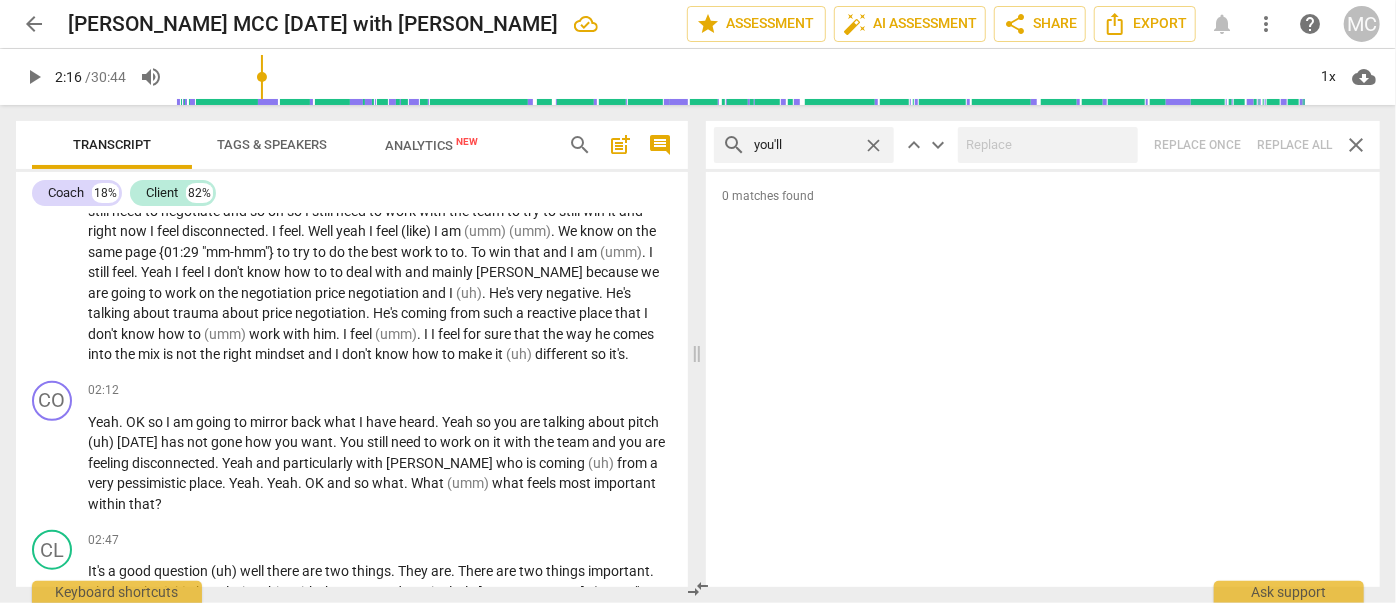 click on "search you'll close keyboard_arrow_up keyboard_arrow_down Replace once Replace all close" at bounding box center (1043, 145) 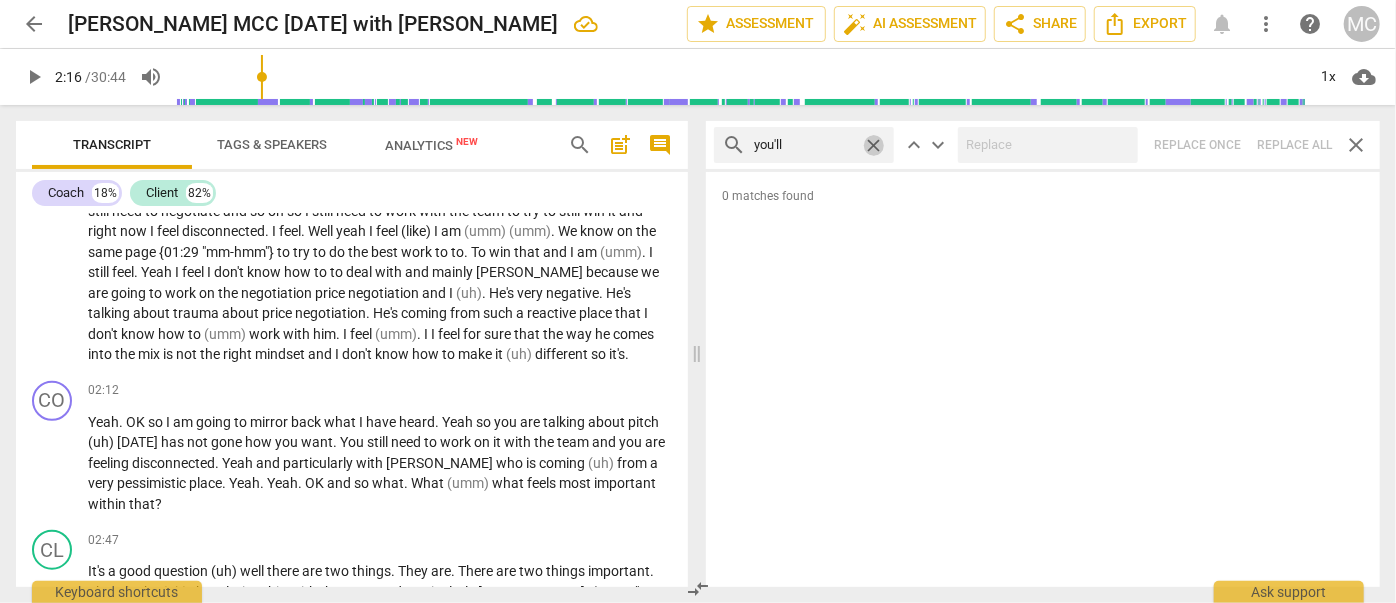 click on "close" at bounding box center (873, 145) 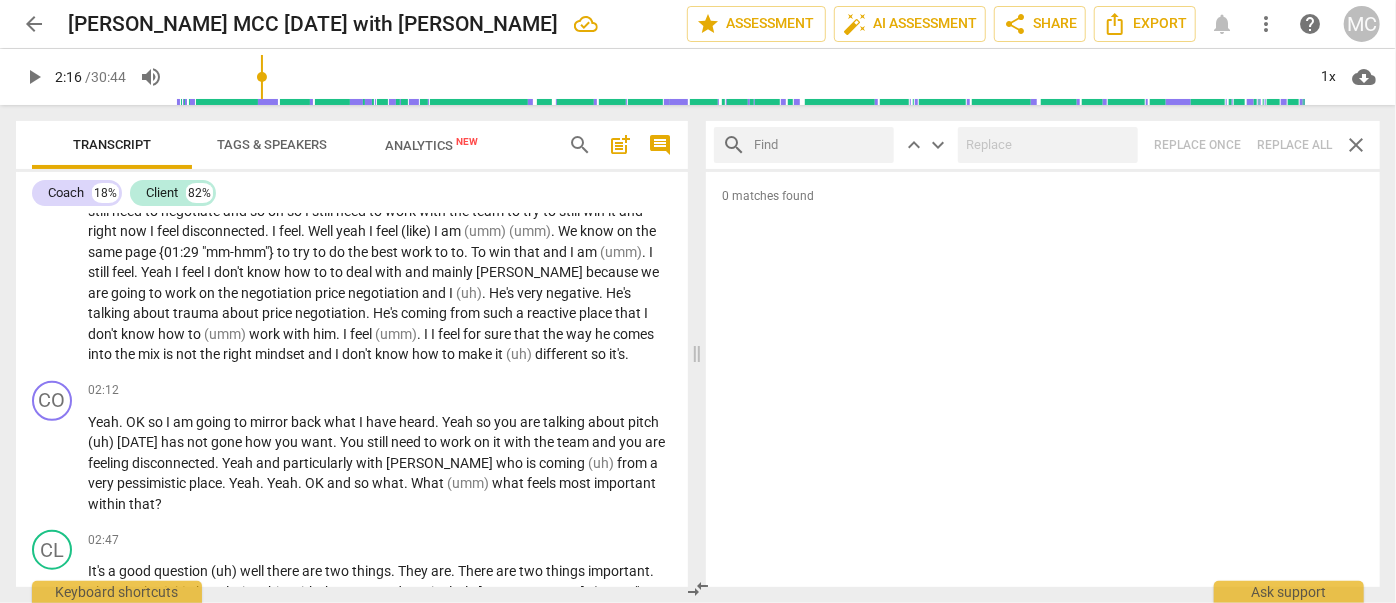 click at bounding box center (820, 145) 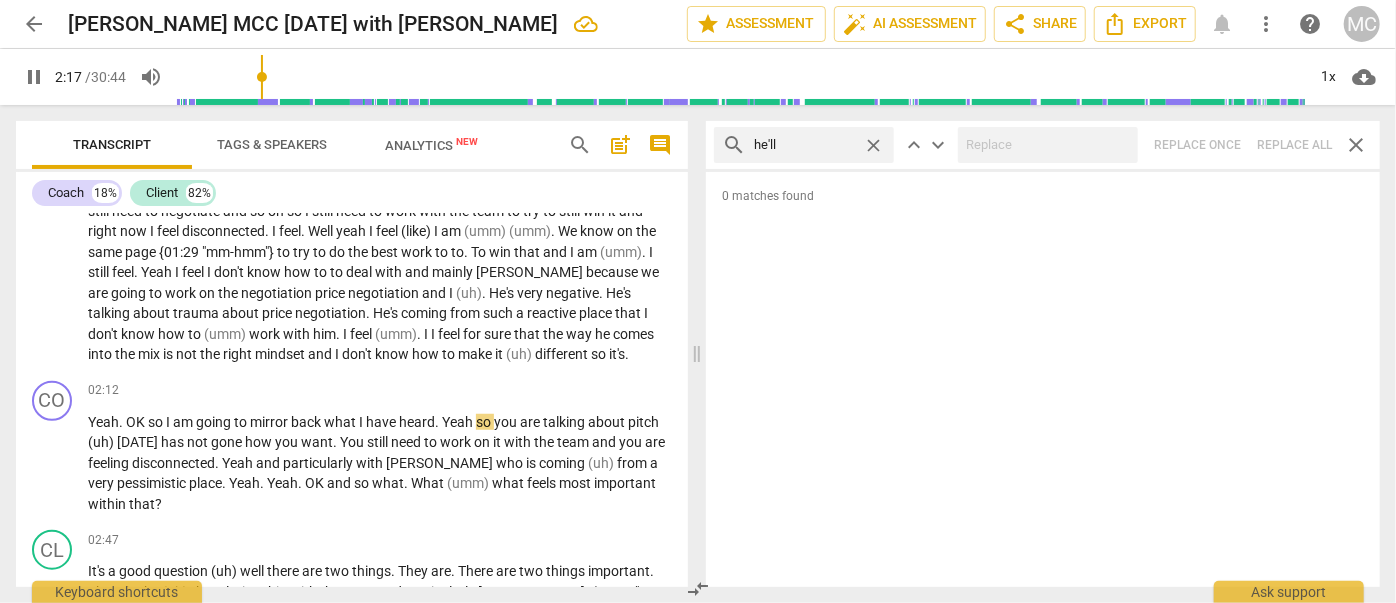 click on "search he'll close keyboard_arrow_up keyboard_arrow_down Replace once Replace all close" at bounding box center [1043, 145] 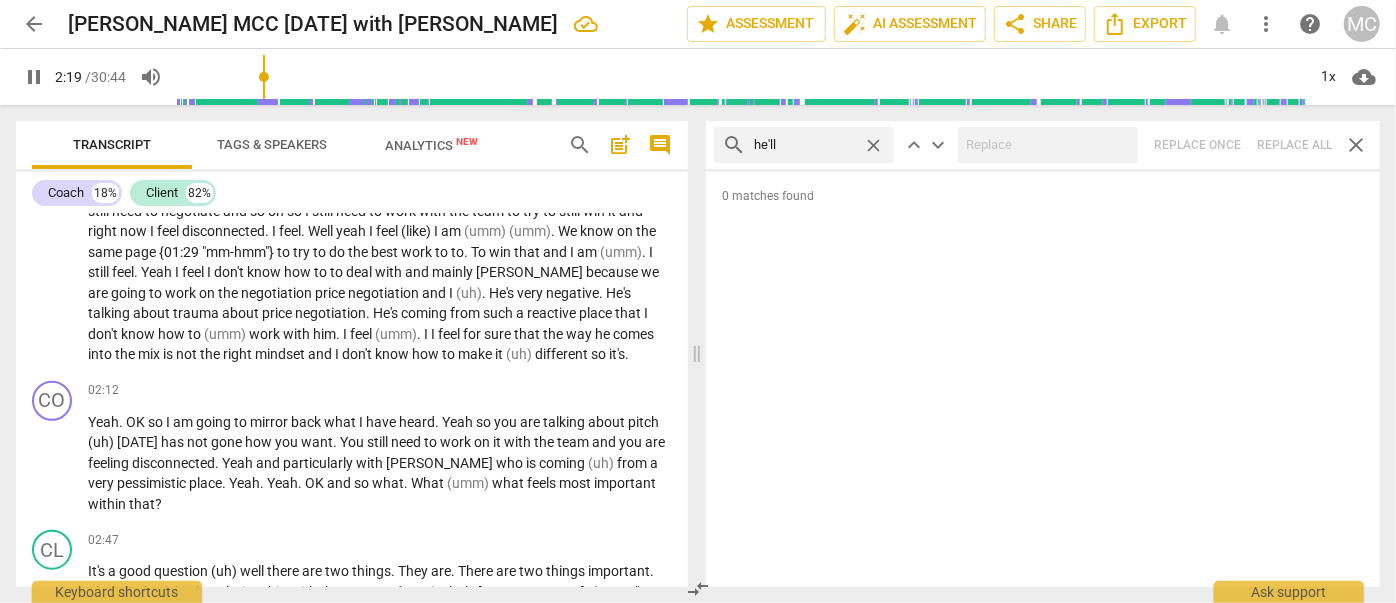 drag, startPoint x: 874, startPoint y: 143, endPoint x: 859, endPoint y: 143, distance: 15 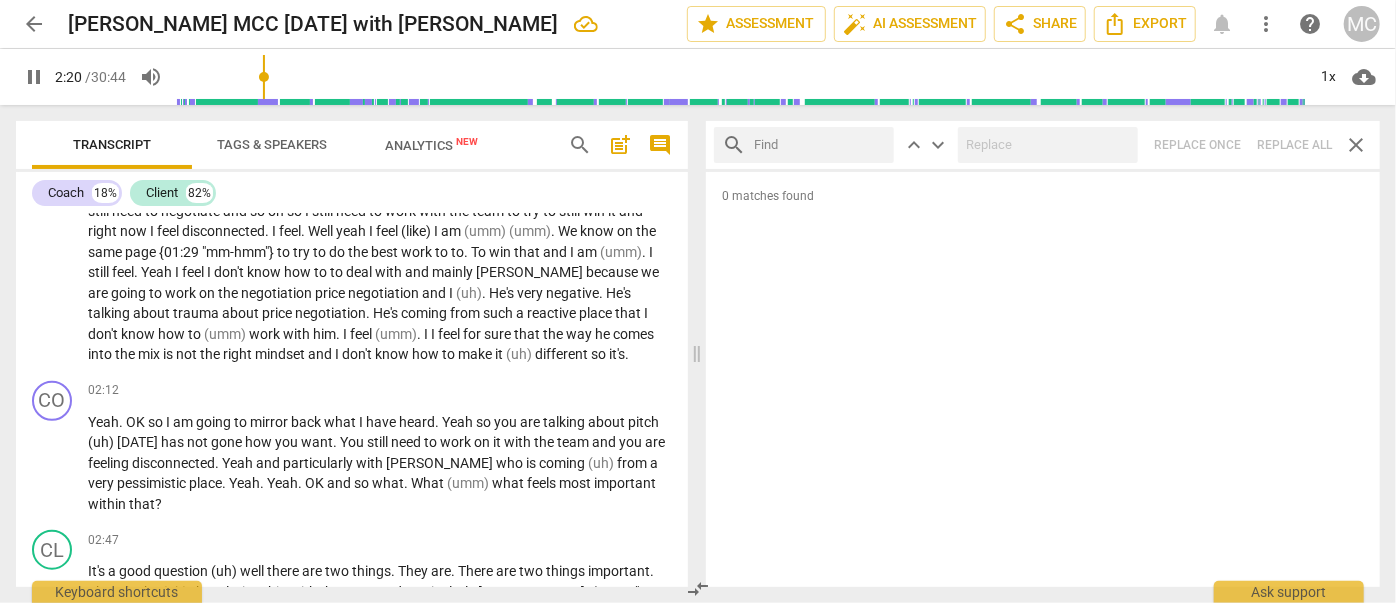 click at bounding box center (820, 145) 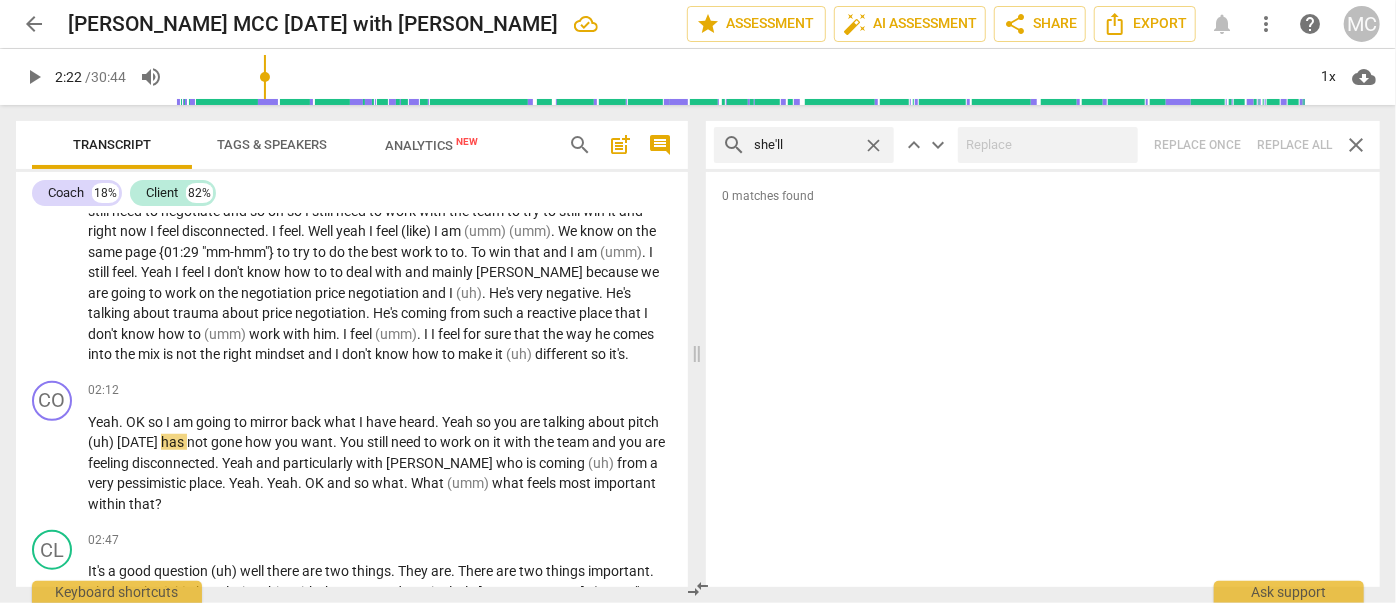 click on "search she'll close keyboard_arrow_up keyboard_arrow_down Replace once Replace all close" at bounding box center [1043, 145] 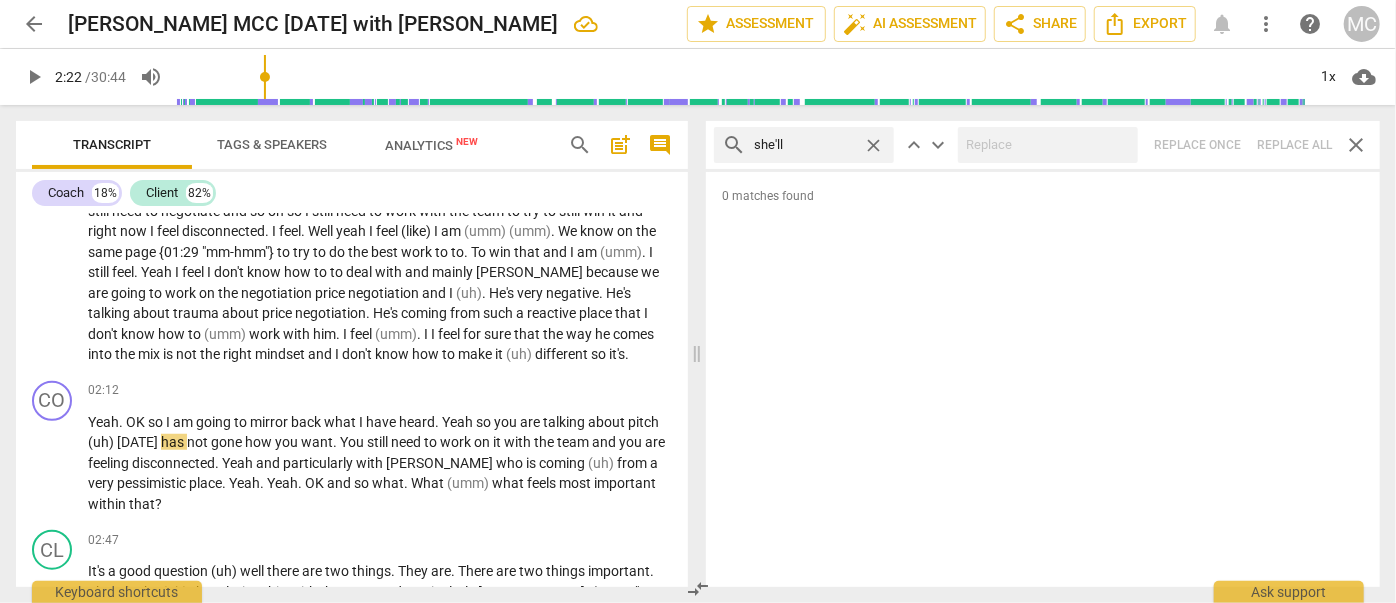 click on "close" at bounding box center (873, 145) 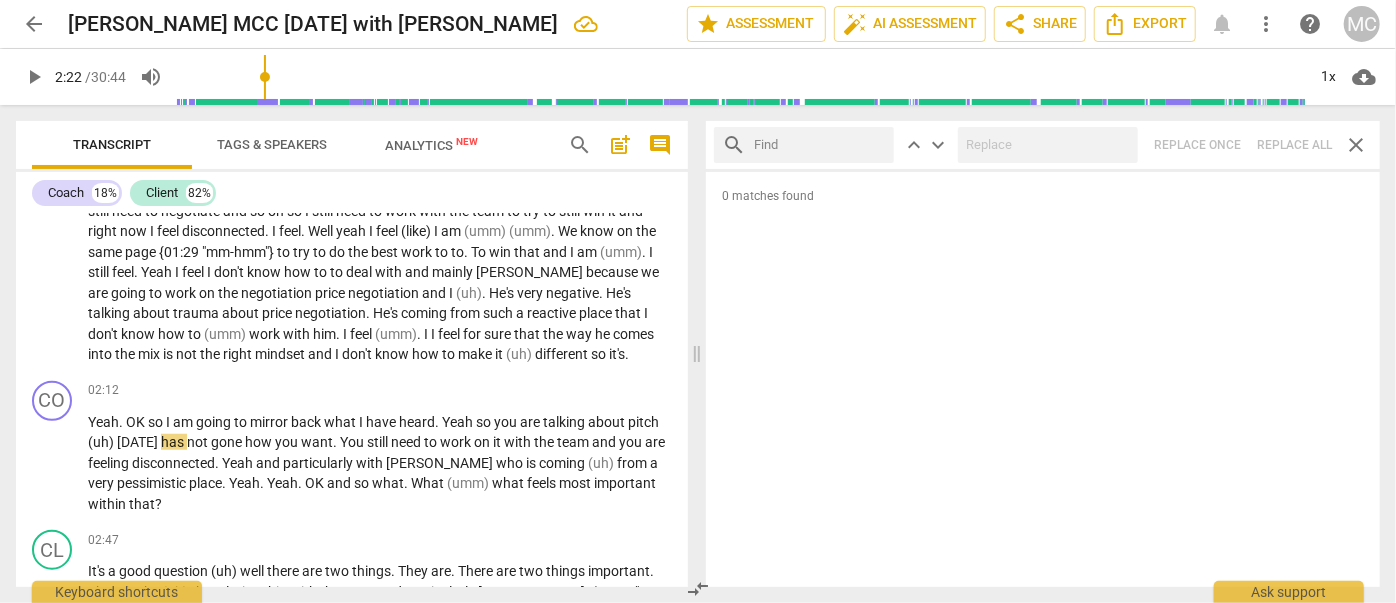 click at bounding box center (820, 145) 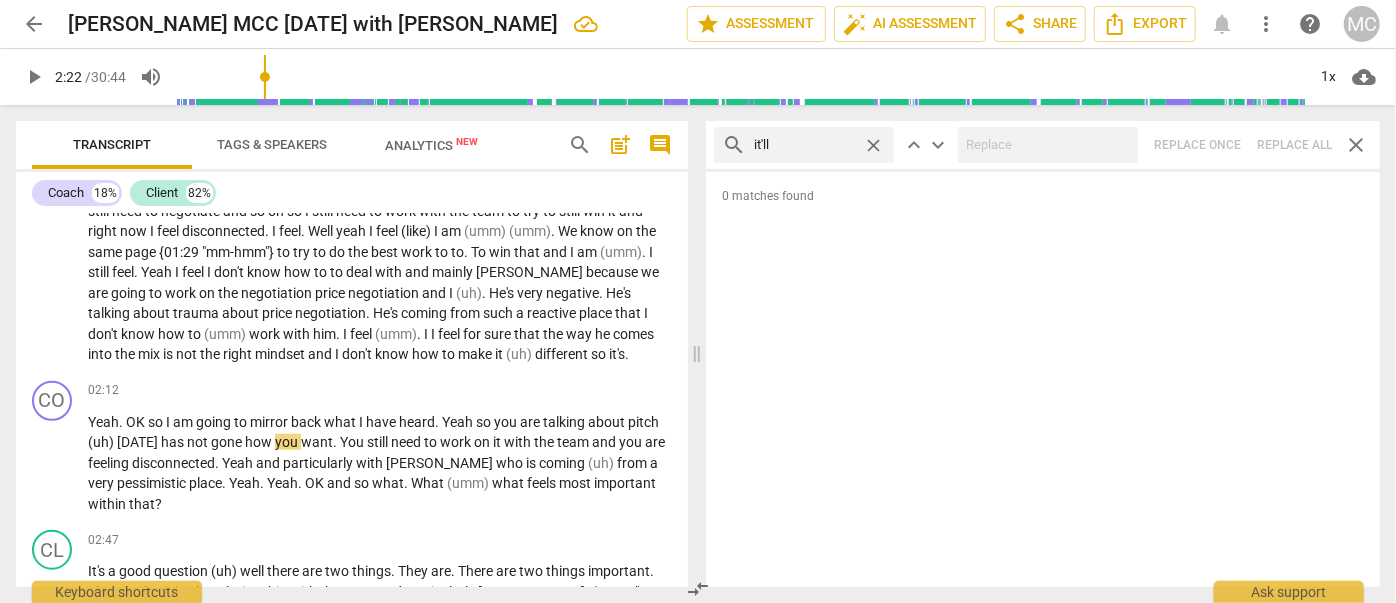 click on "search it'll close keyboard_arrow_up keyboard_arrow_down Replace once Replace all close" at bounding box center [1043, 145] 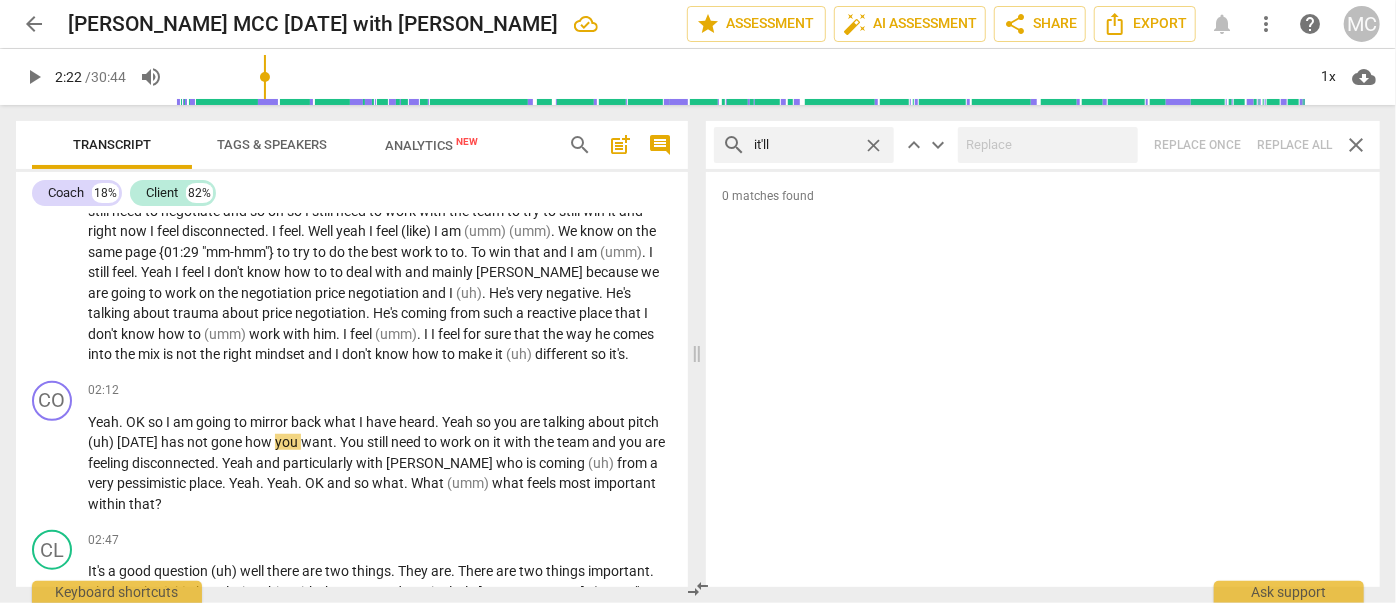 drag, startPoint x: 877, startPoint y: 143, endPoint x: 850, endPoint y: 148, distance: 27.45906 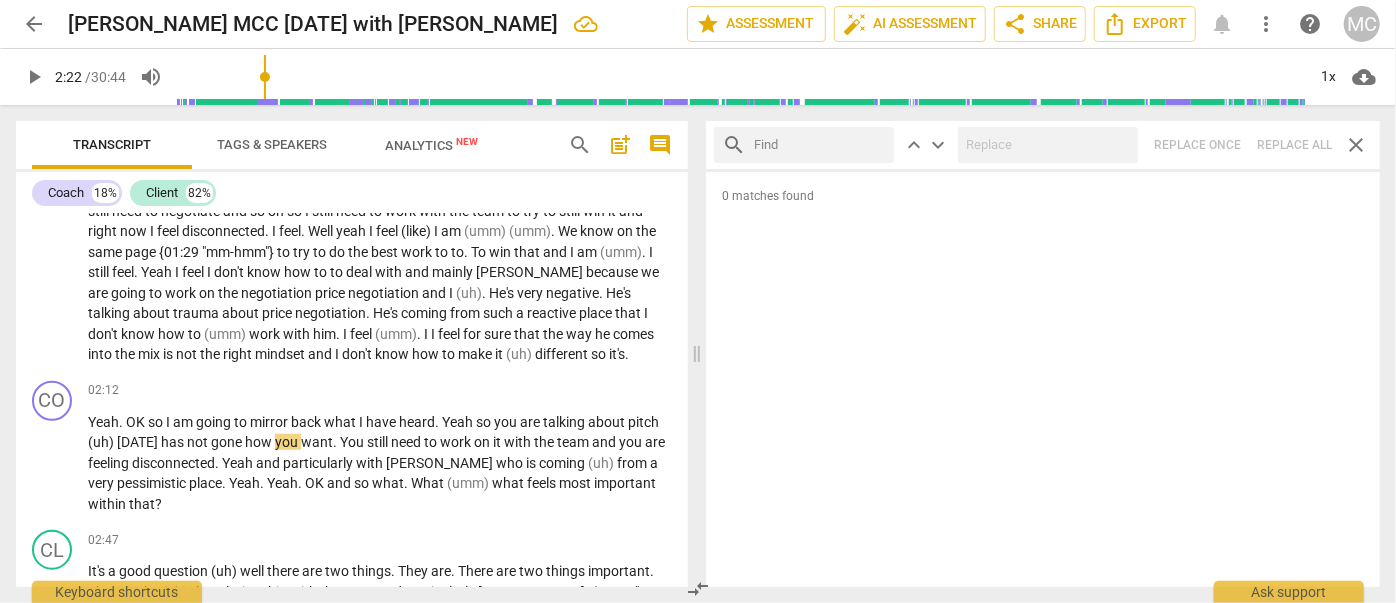 click at bounding box center (820, 145) 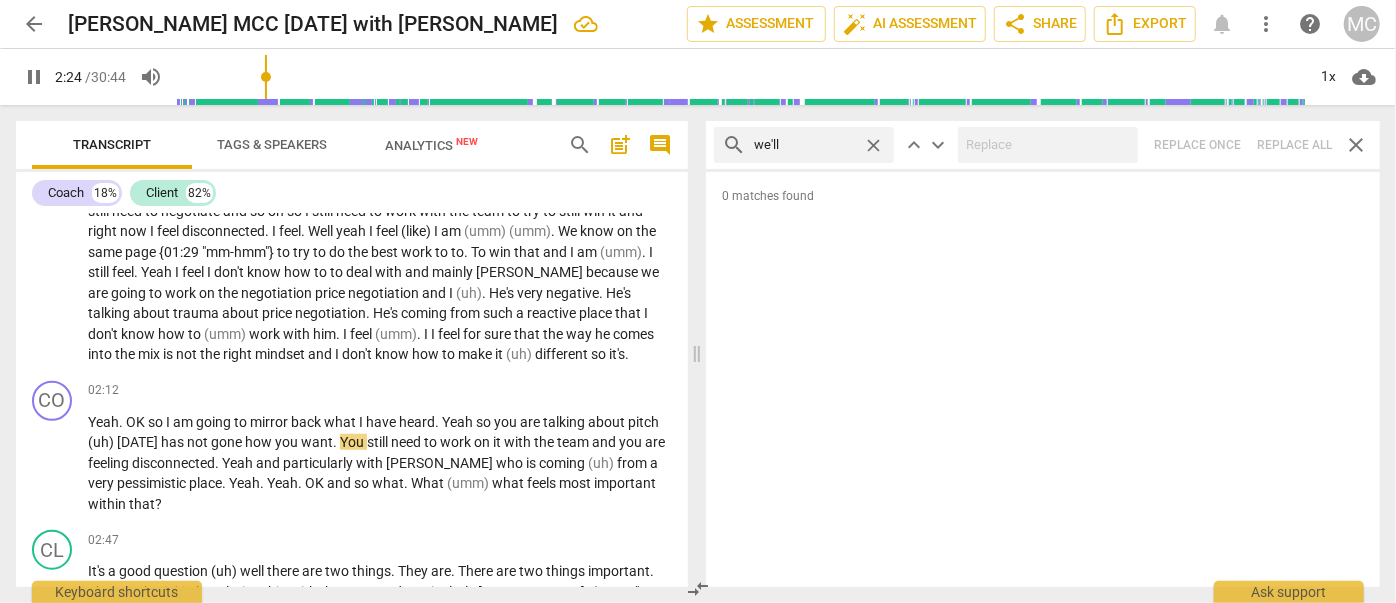 click on "search we'll close keyboard_arrow_up keyboard_arrow_down Replace once Replace all close" at bounding box center [1043, 145] 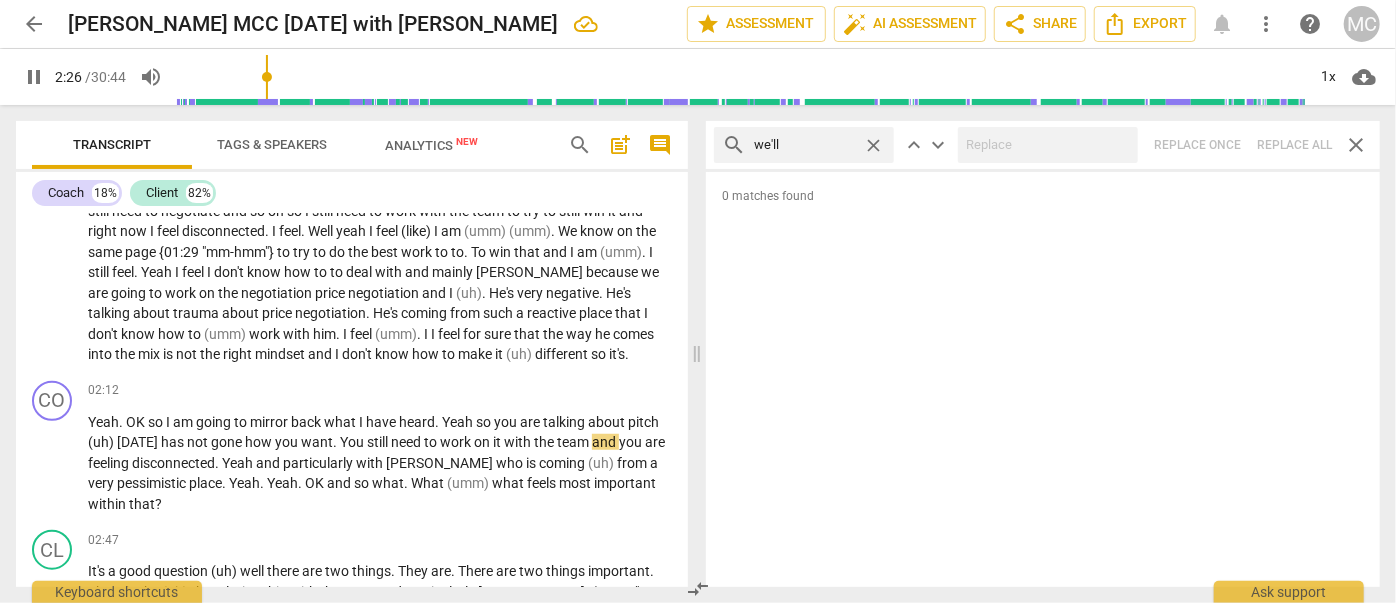click on "close" at bounding box center (873, 145) 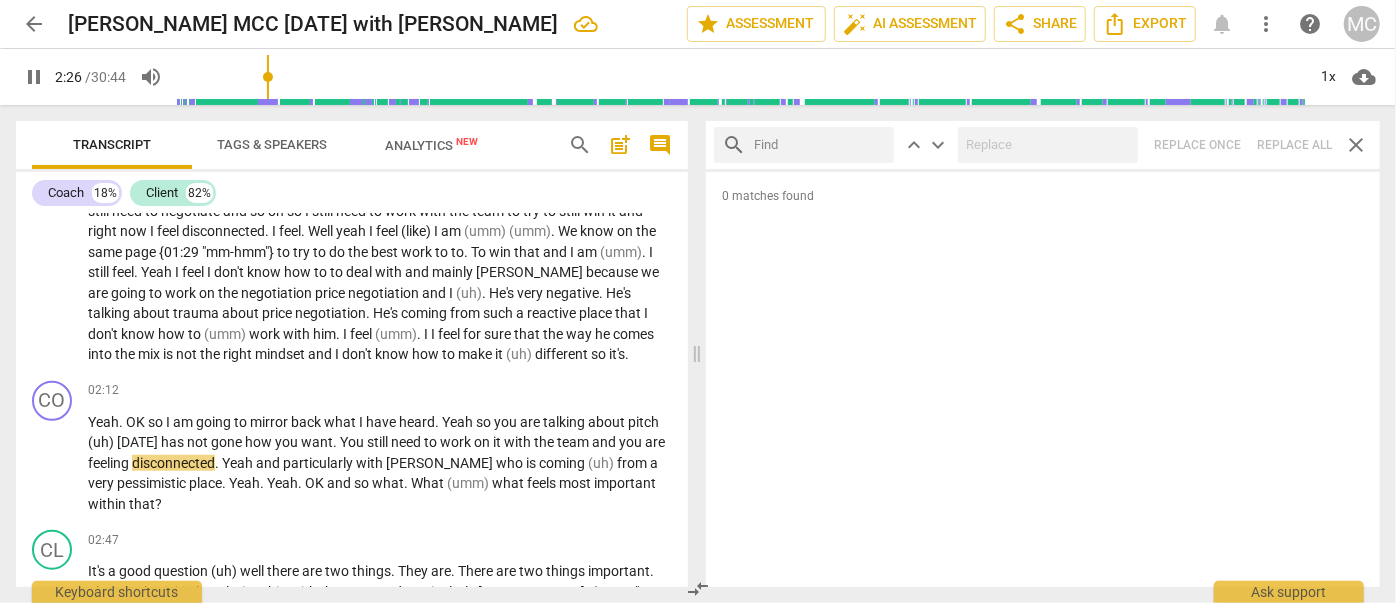 click at bounding box center (820, 145) 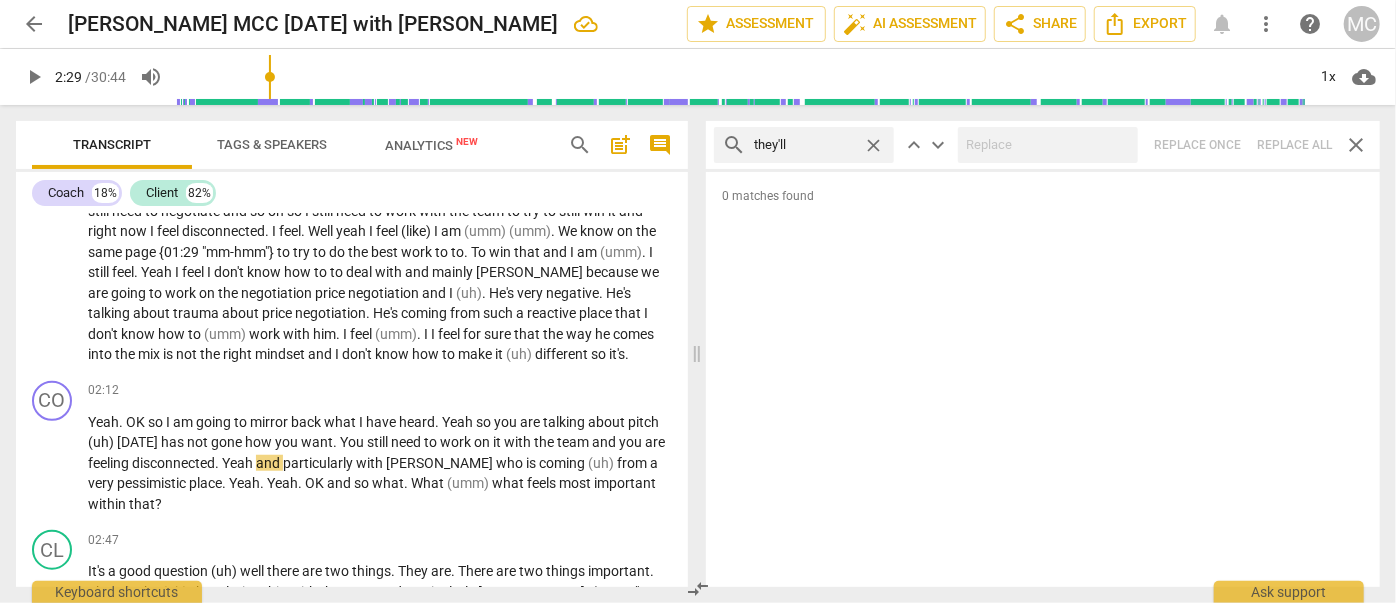 click on "search they'll close keyboard_arrow_up keyboard_arrow_down Replace once Replace all close" at bounding box center [1043, 145] 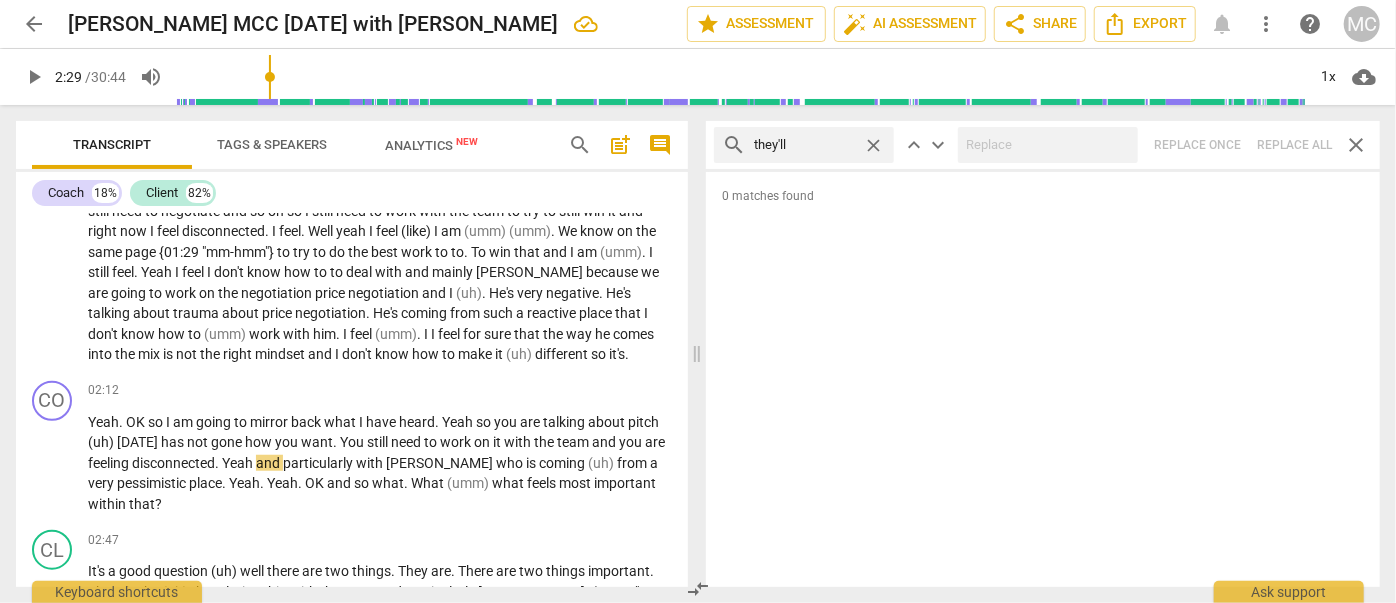 click on "close" at bounding box center [873, 145] 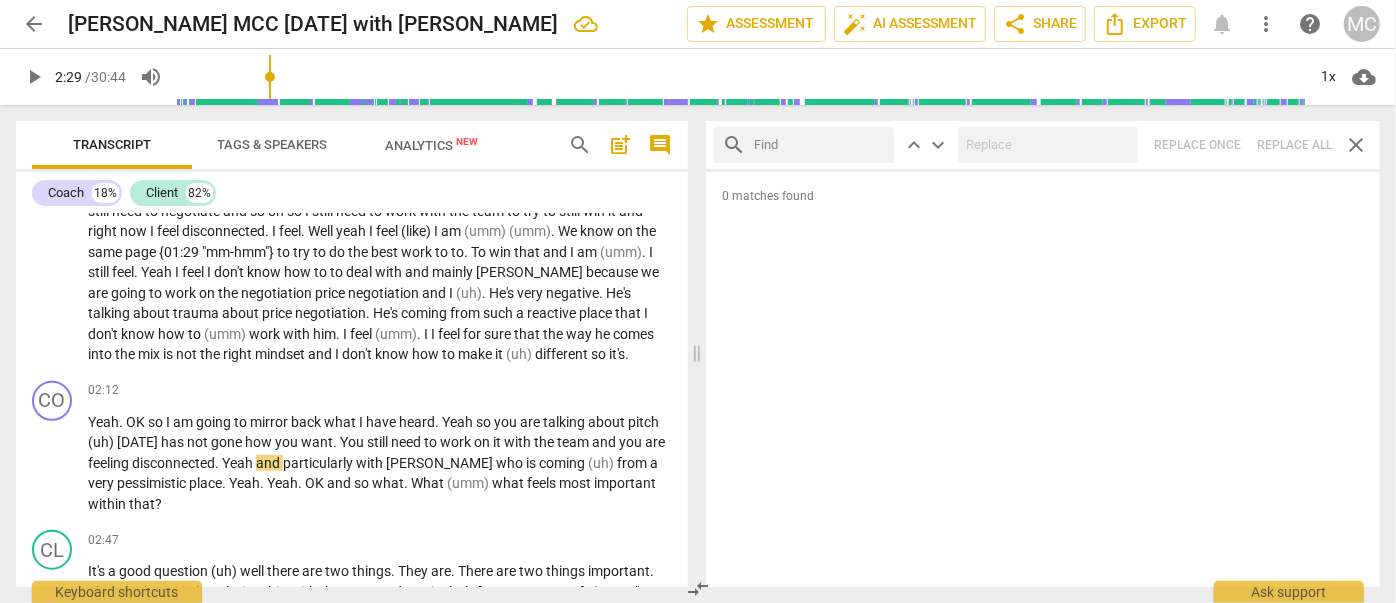 click at bounding box center (820, 145) 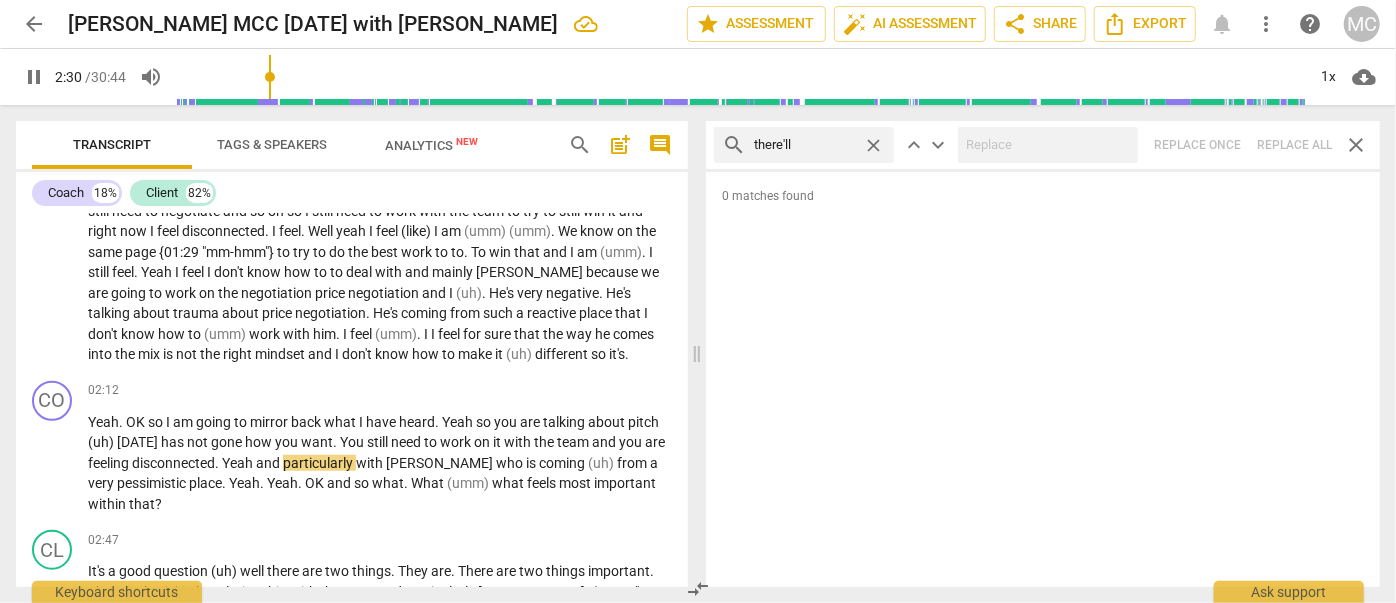 click on "search there'll close keyboard_arrow_up keyboard_arrow_down Replace once Replace all close" at bounding box center (1043, 145) 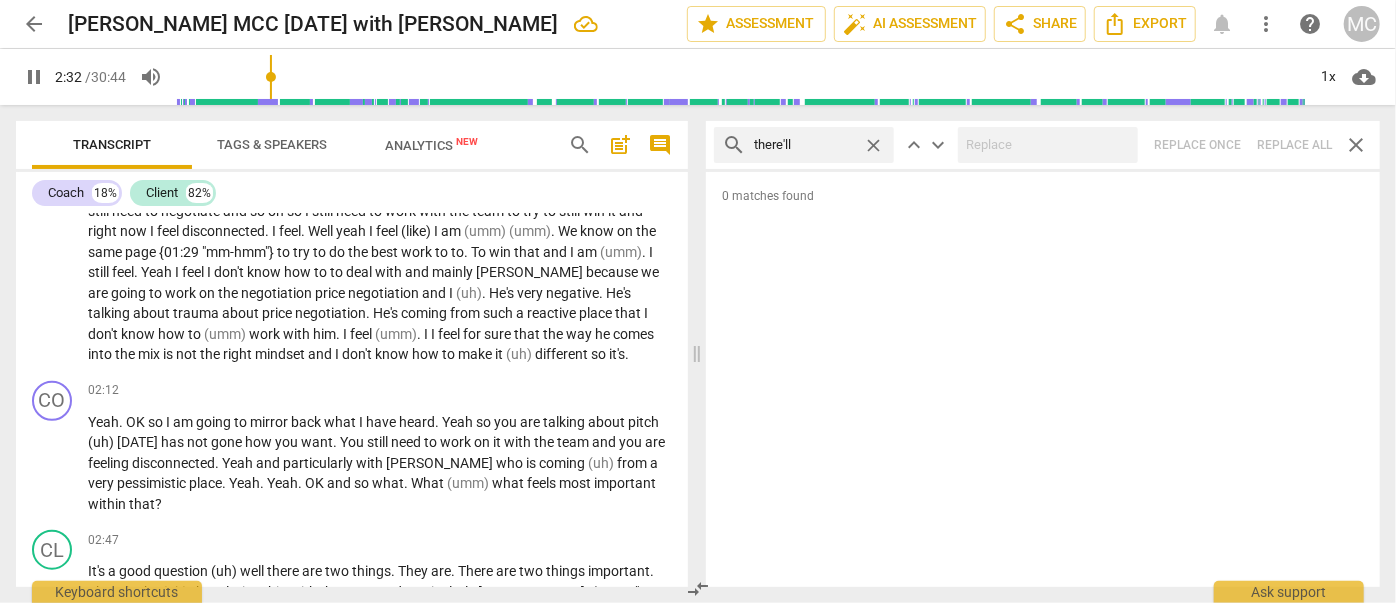 click on "close" at bounding box center [873, 145] 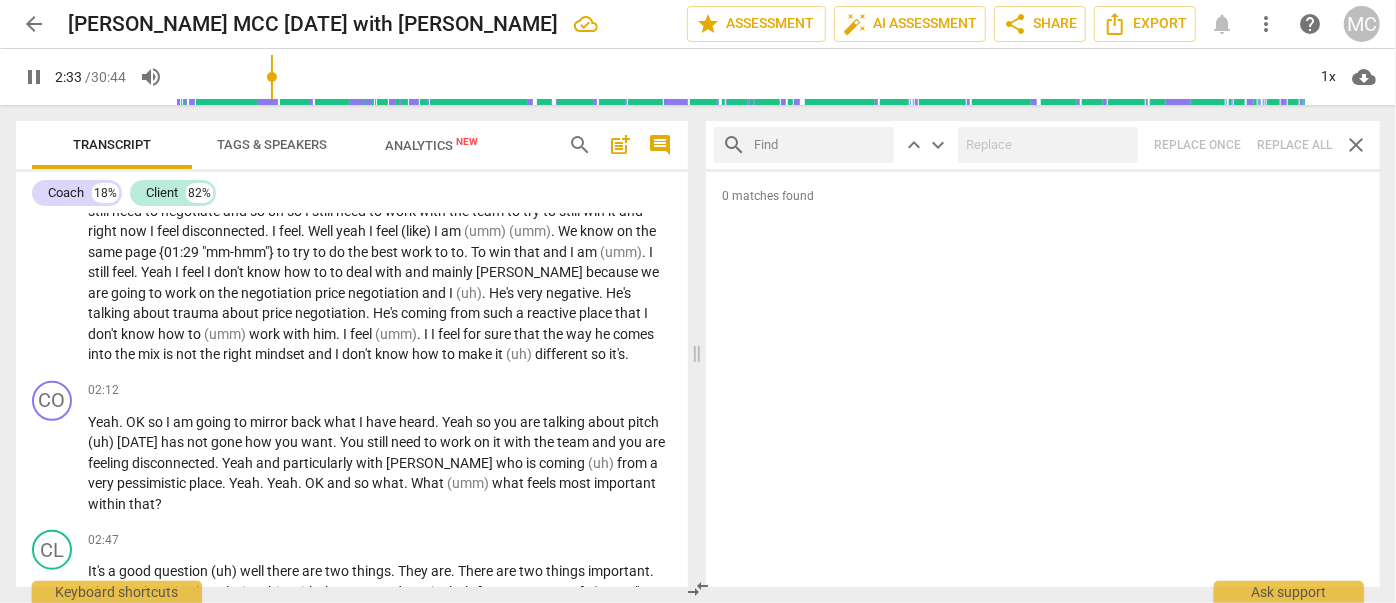 click at bounding box center [820, 145] 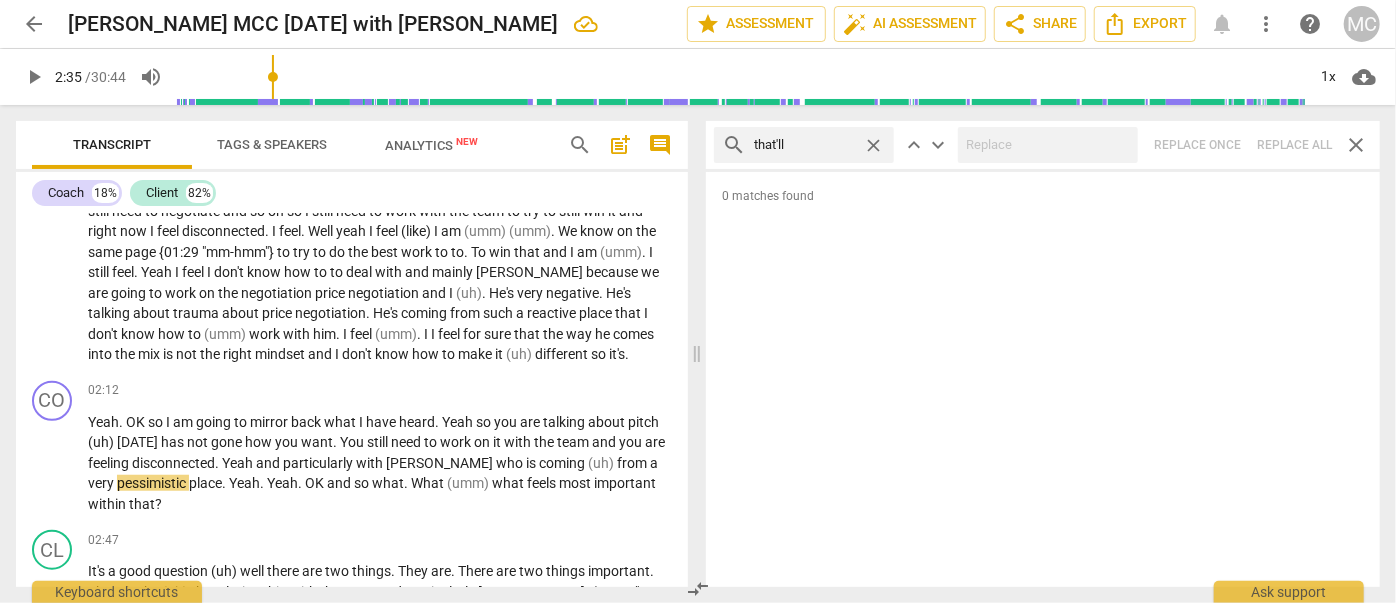 click on "search that'll close keyboard_arrow_up keyboard_arrow_down Replace once Replace all close" at bounding box center [1043, 145] 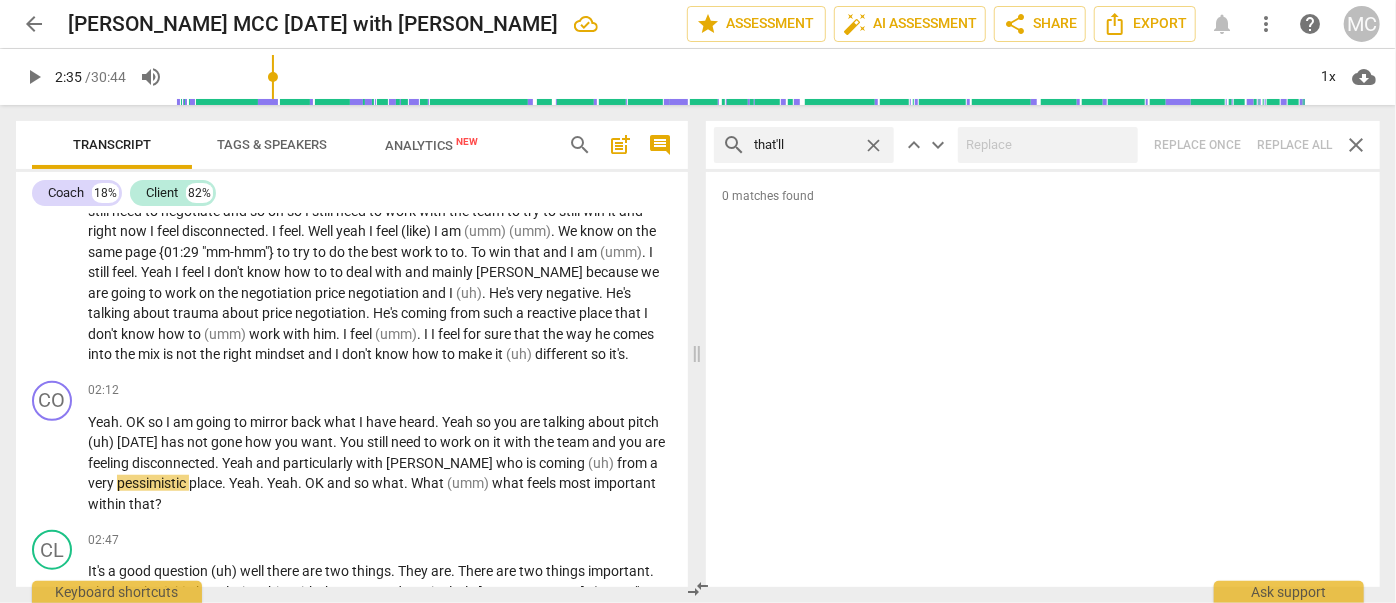click on "close" at bounding box center [873, 145] 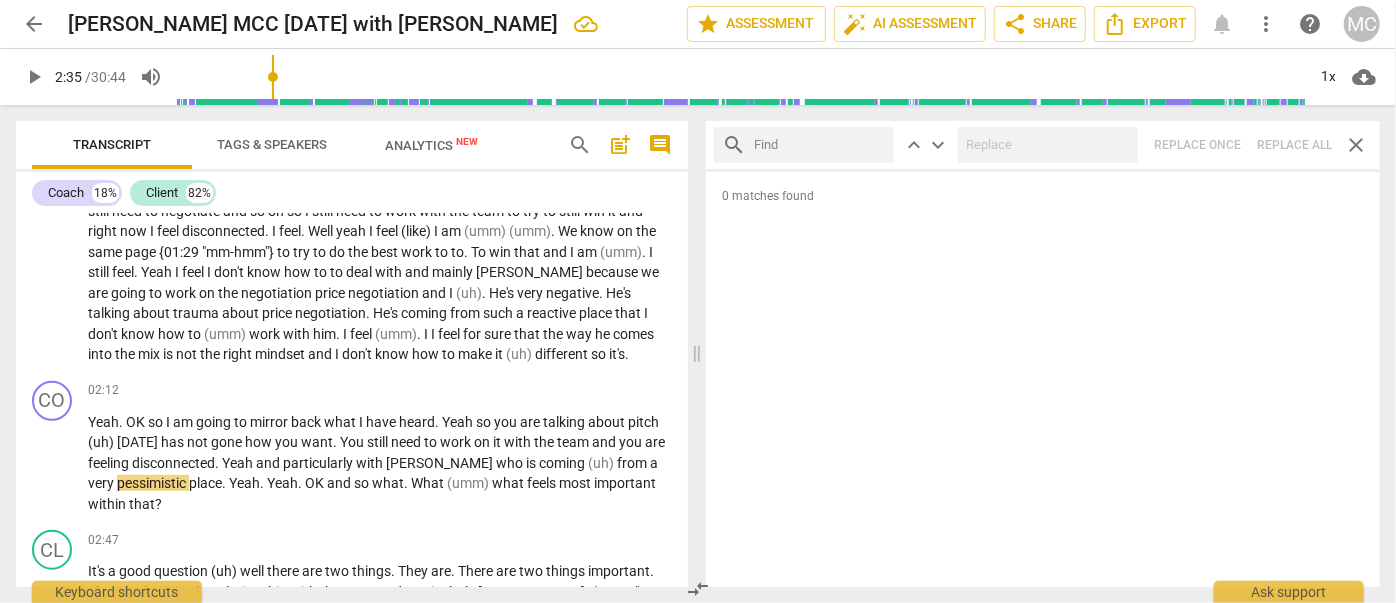 click at bounding box center (820, 145) 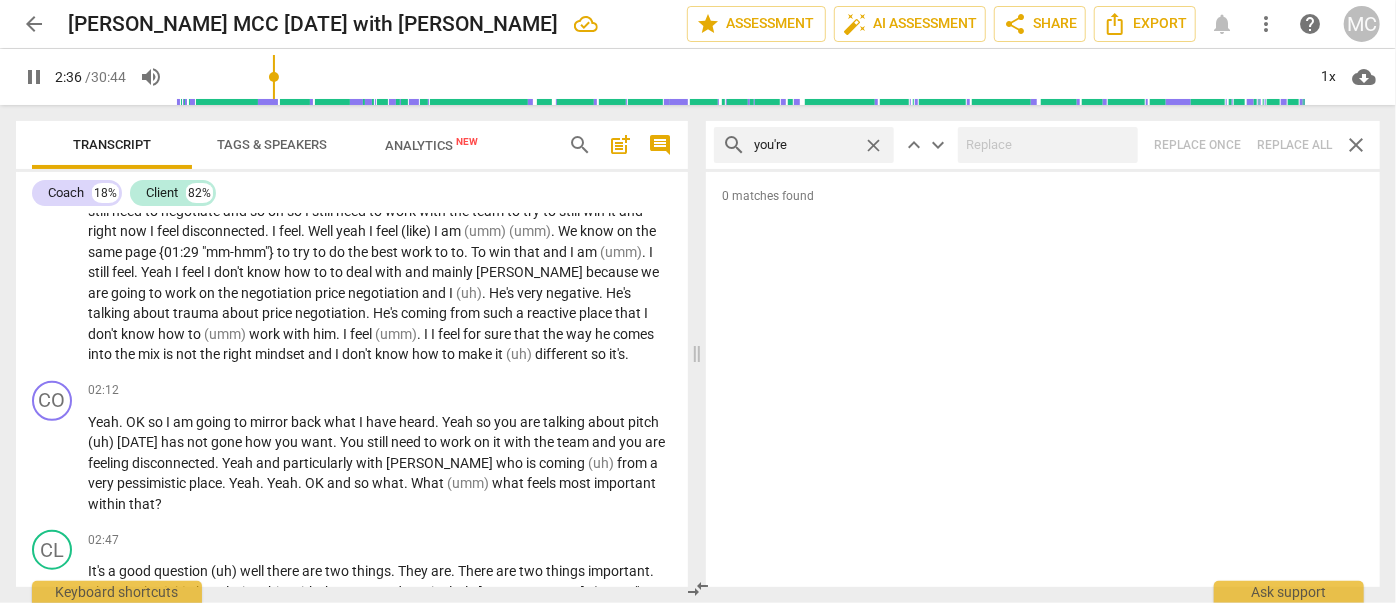 click on "search you're close keyboard_arrow_up keyboard_arrow_down Replace once Replace all close" at bounding box center (1043, 145) 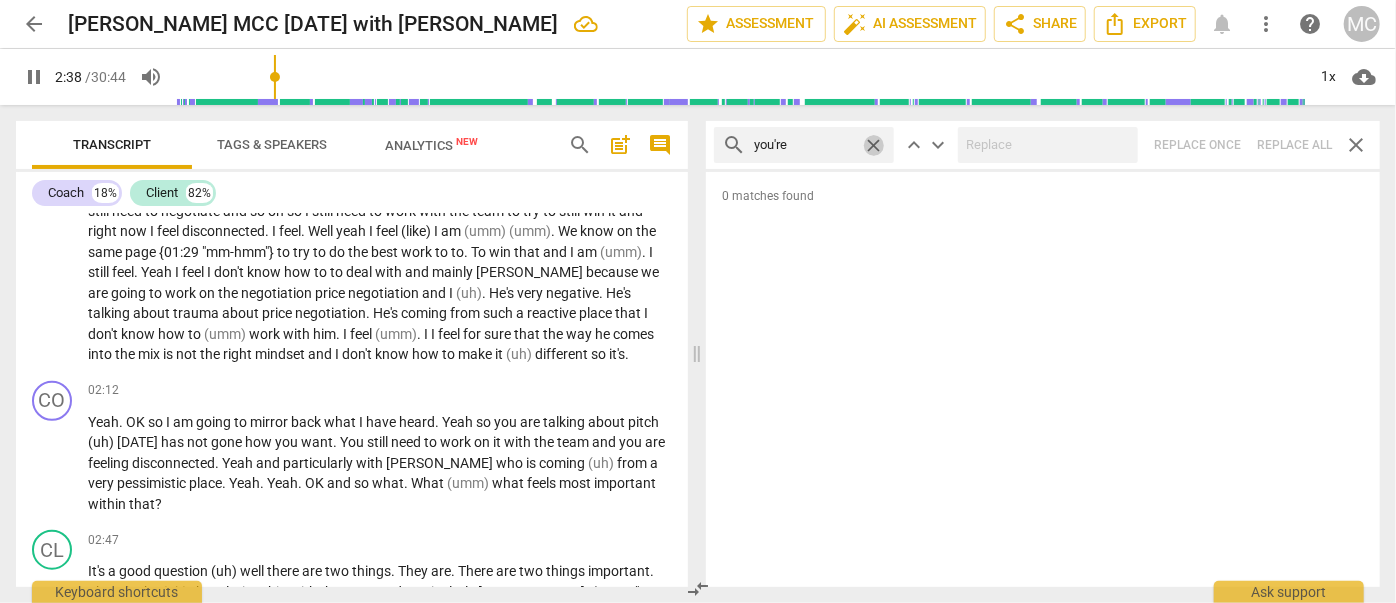 click on "close" at bounding box center [873, 145] 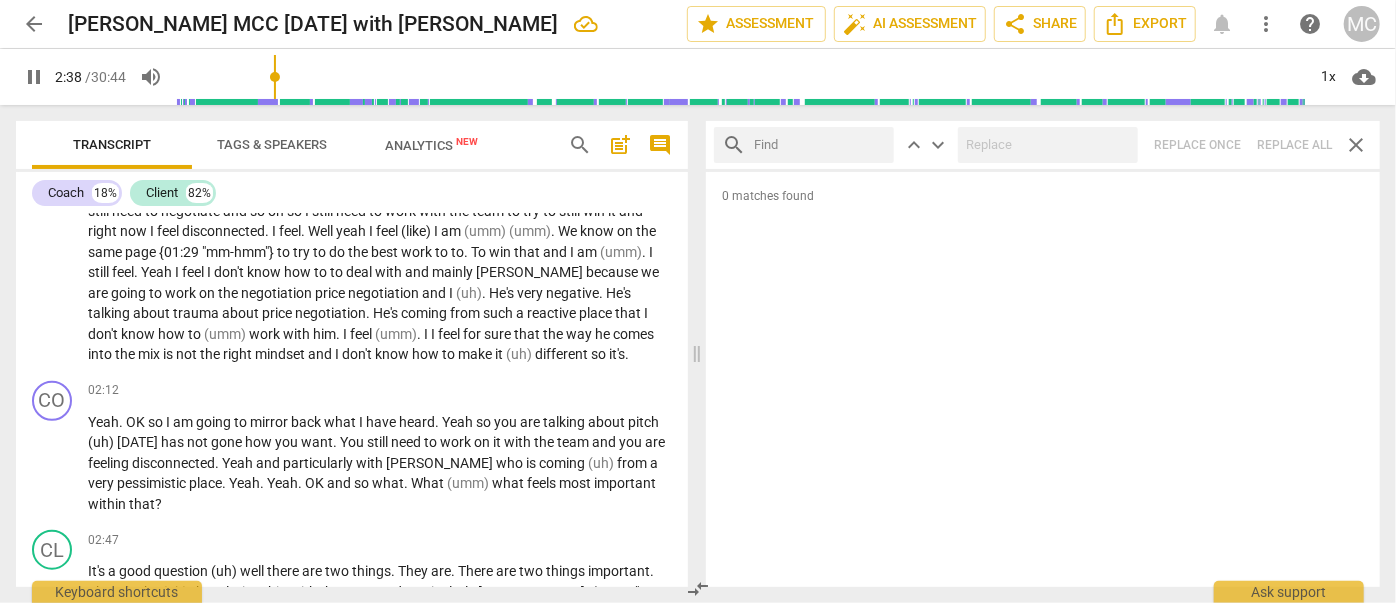 click at bounding box center (820, 145) 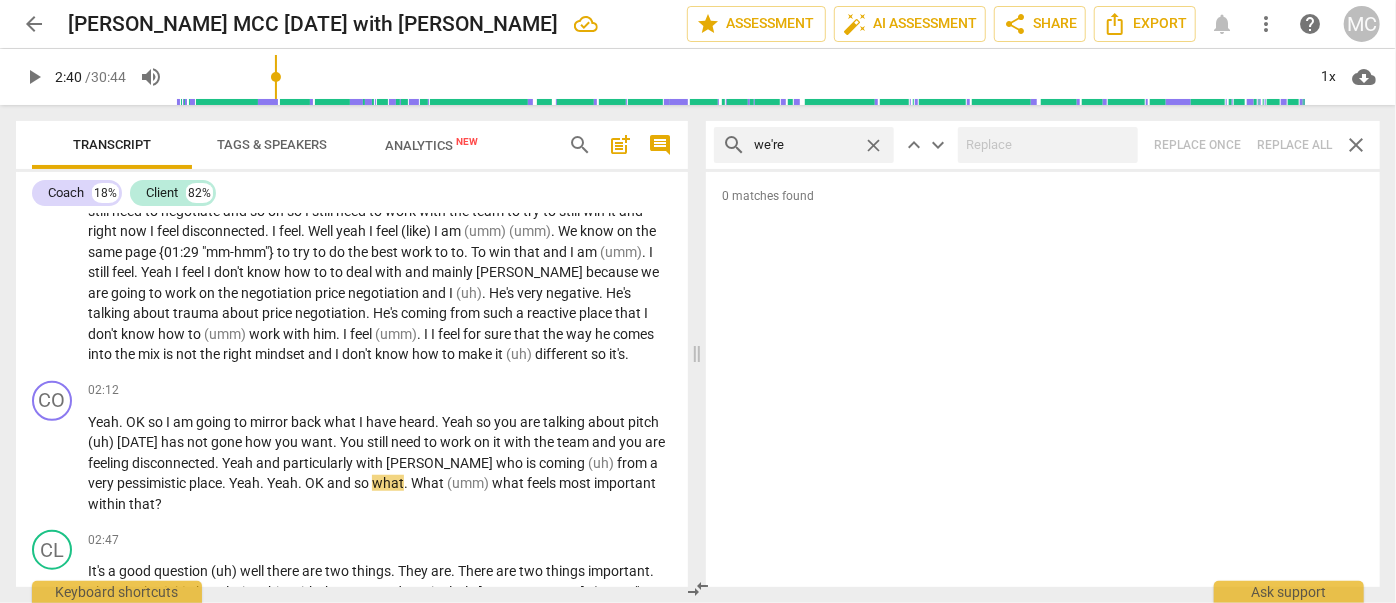 click on "search we're close keyboard_arrow_up keyboard_arrow_down Replace once Replace all close" at bounding box center [1043, 145] 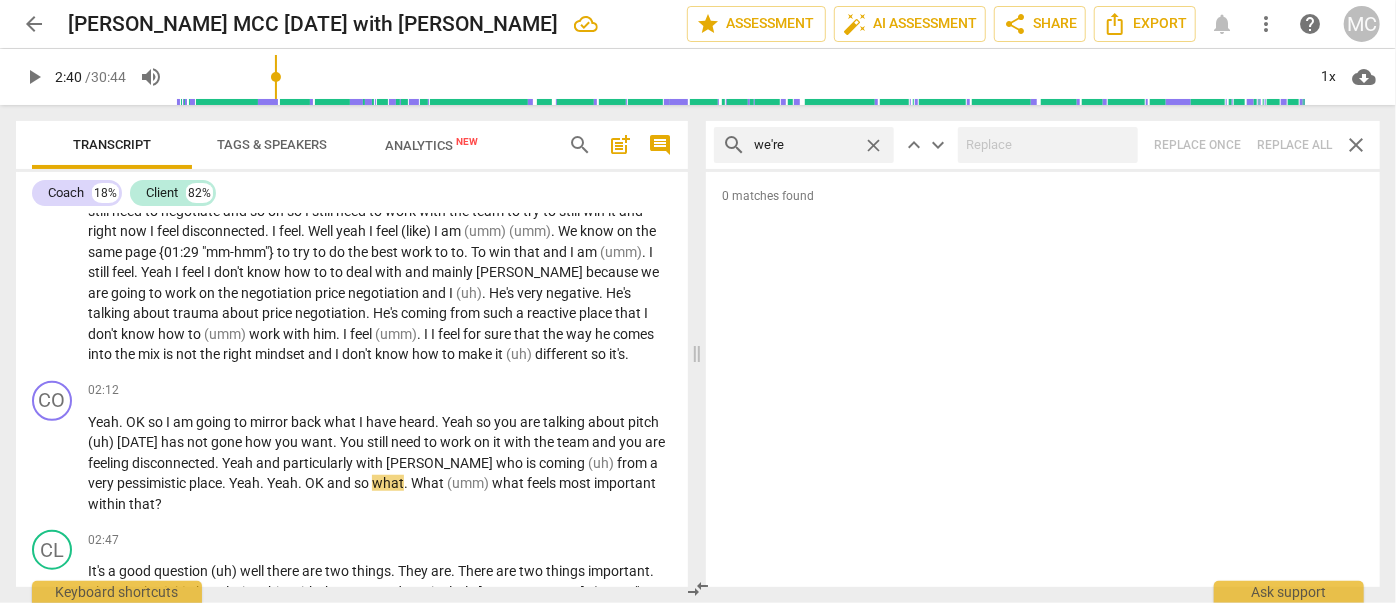 click on "close" at bounding box center [873, 145] 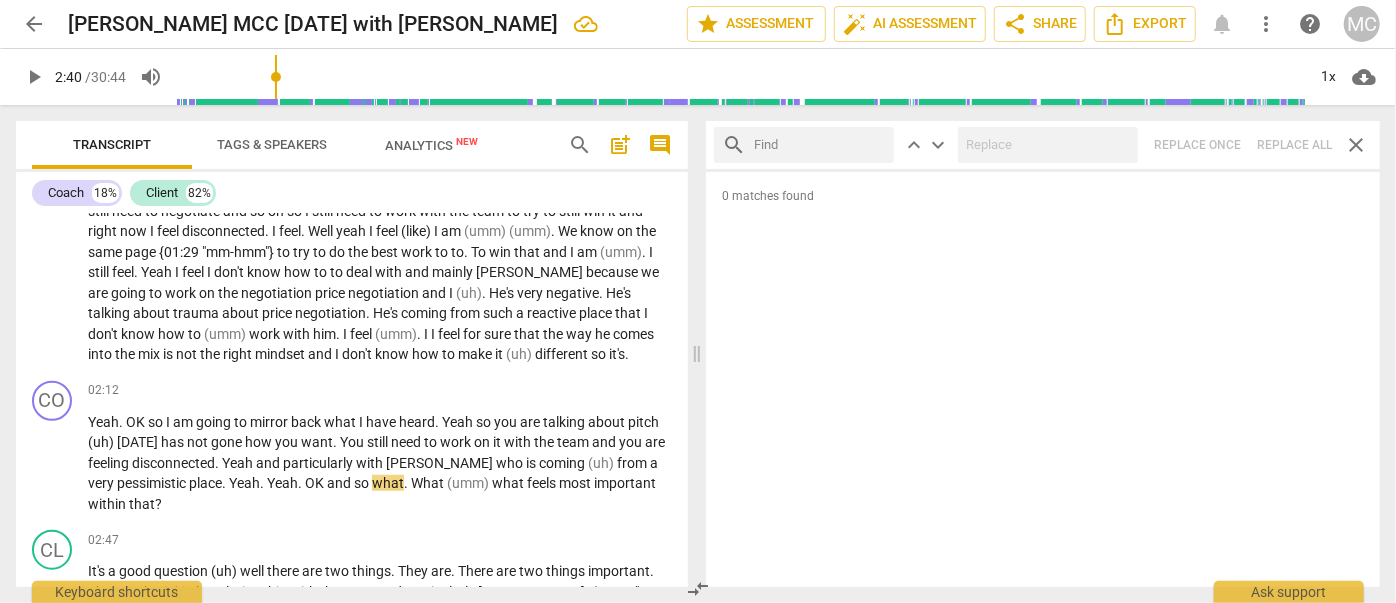 drag, startPoint x: 823, startPoint y: 151, endPoint x: 837, endPoint y: 164, distance: 19.104973 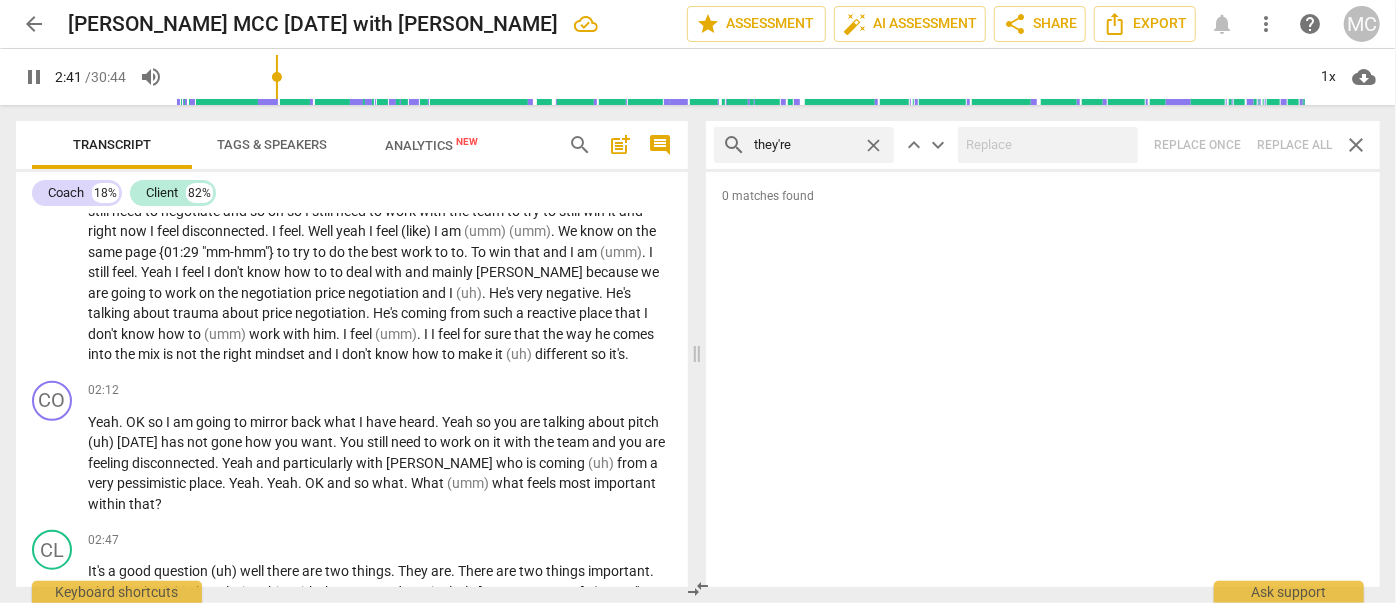 click on "search they're close keyboard_arrow_up keyboard_arrow_down Replace once Replace all close" at bounding box center (1043, 145) 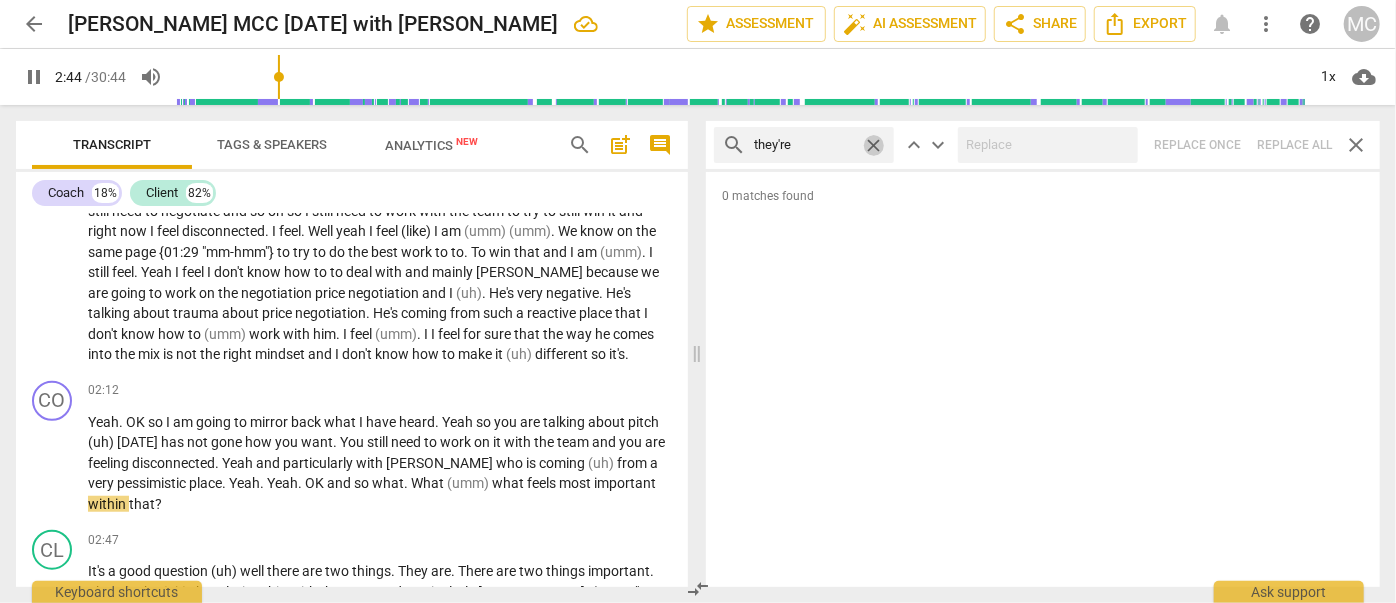 click on "close" at bounding box center [873, 145] 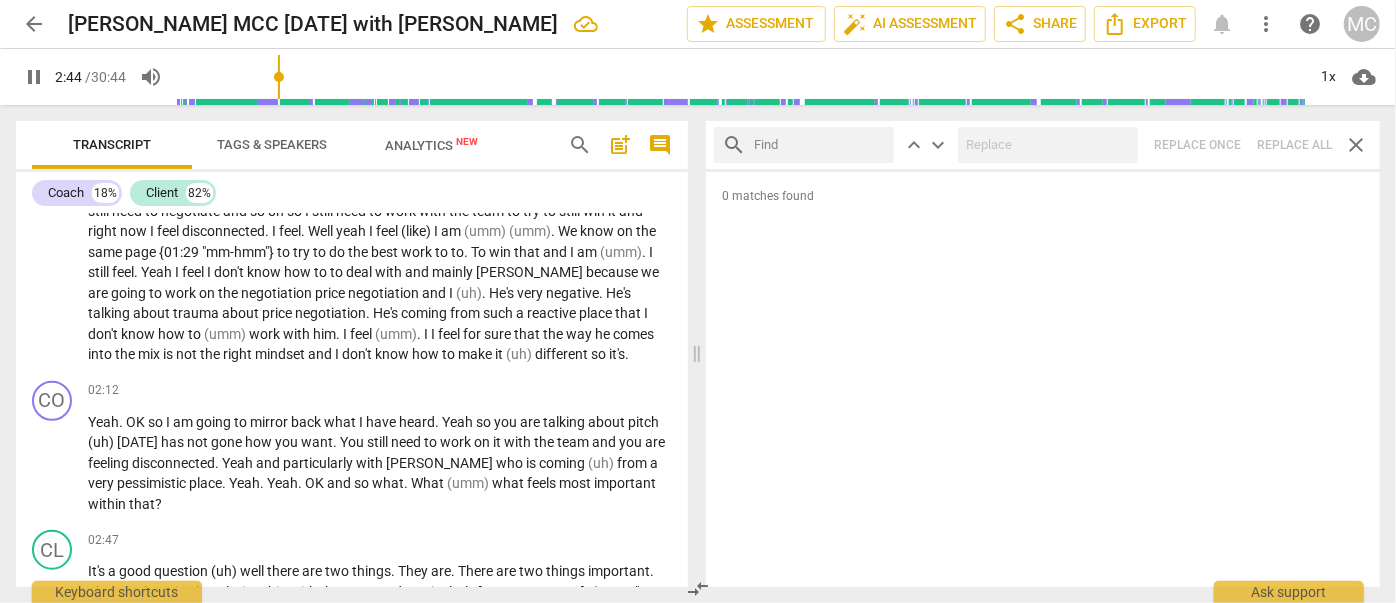 click at bounding box center (820, 145) 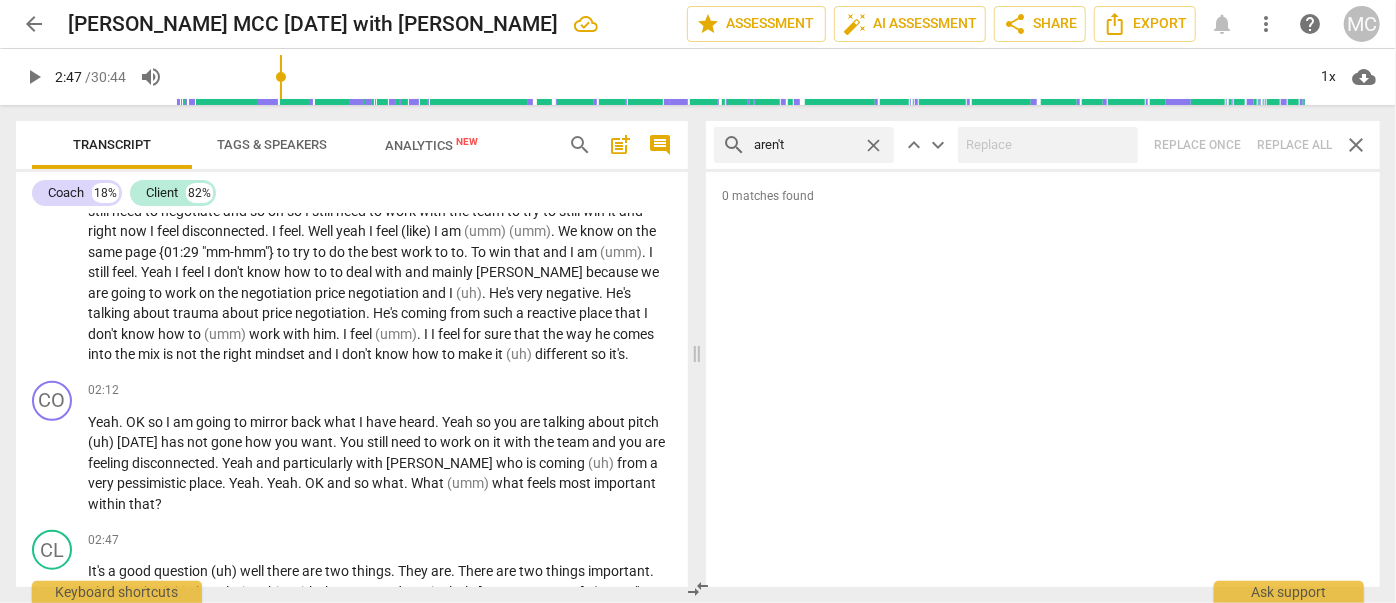click on "search aren't close keyboard_arrow_up keyboard_arrow_down Replace once Replace all close" at bounding box center [1043, 145] 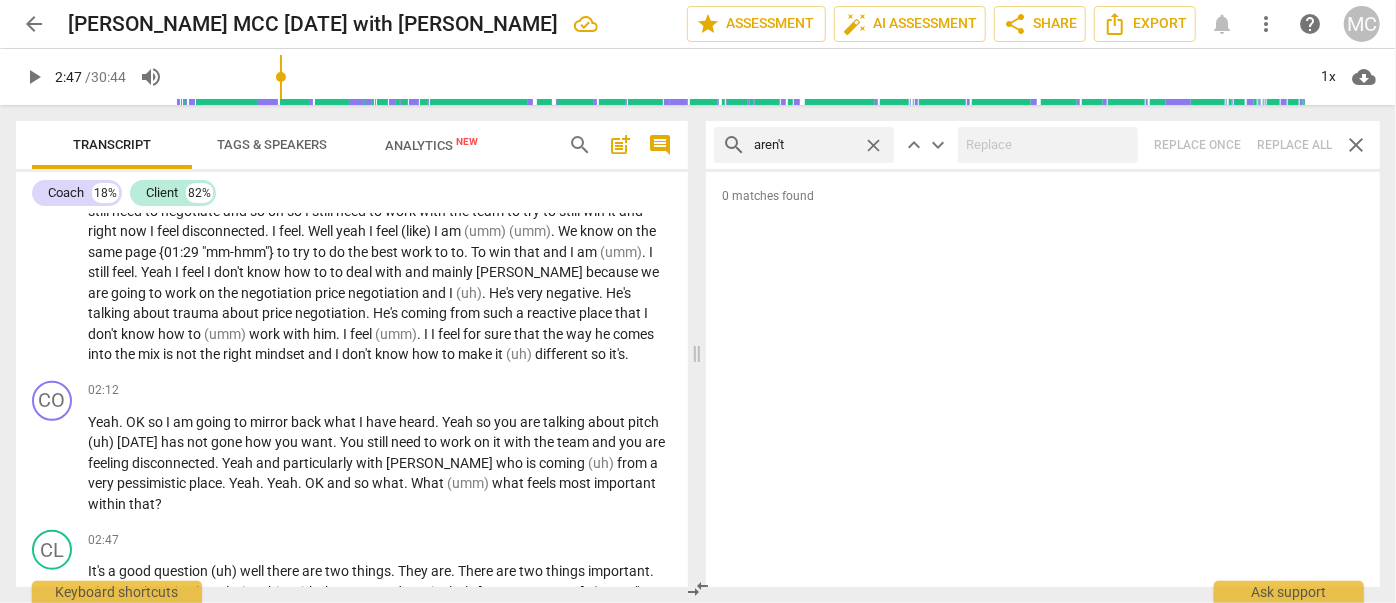 click on "close" at bounding box center [873, 145] 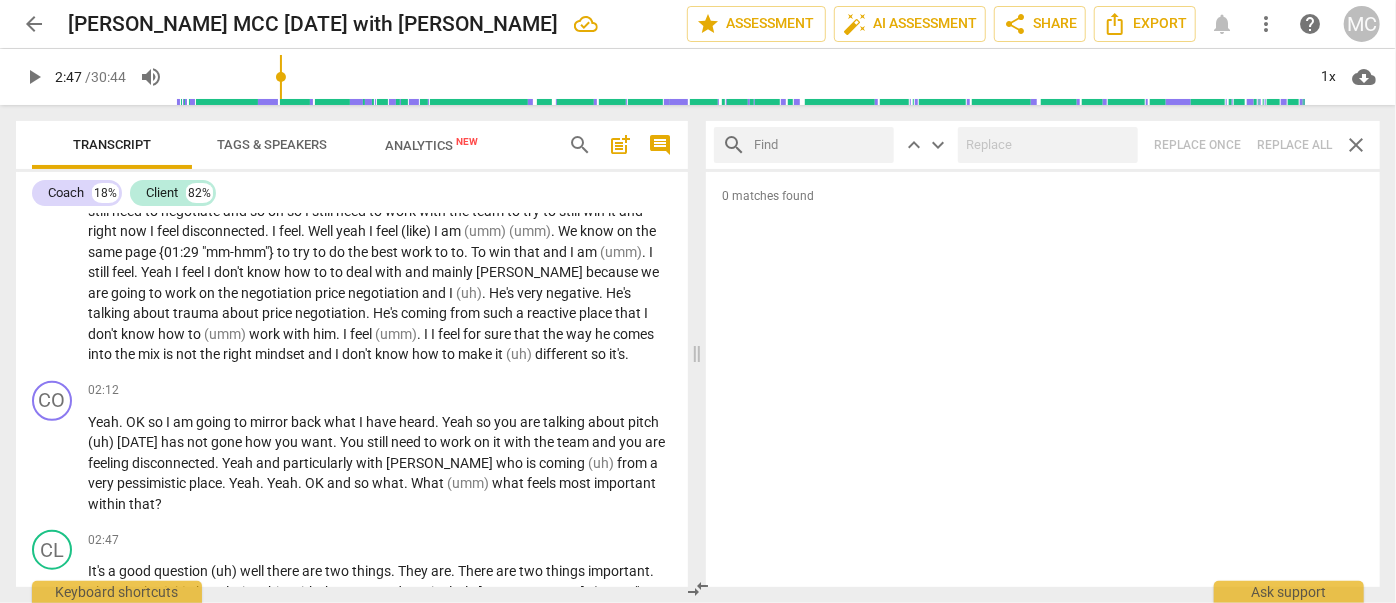 click at bounding box center [820, 145] 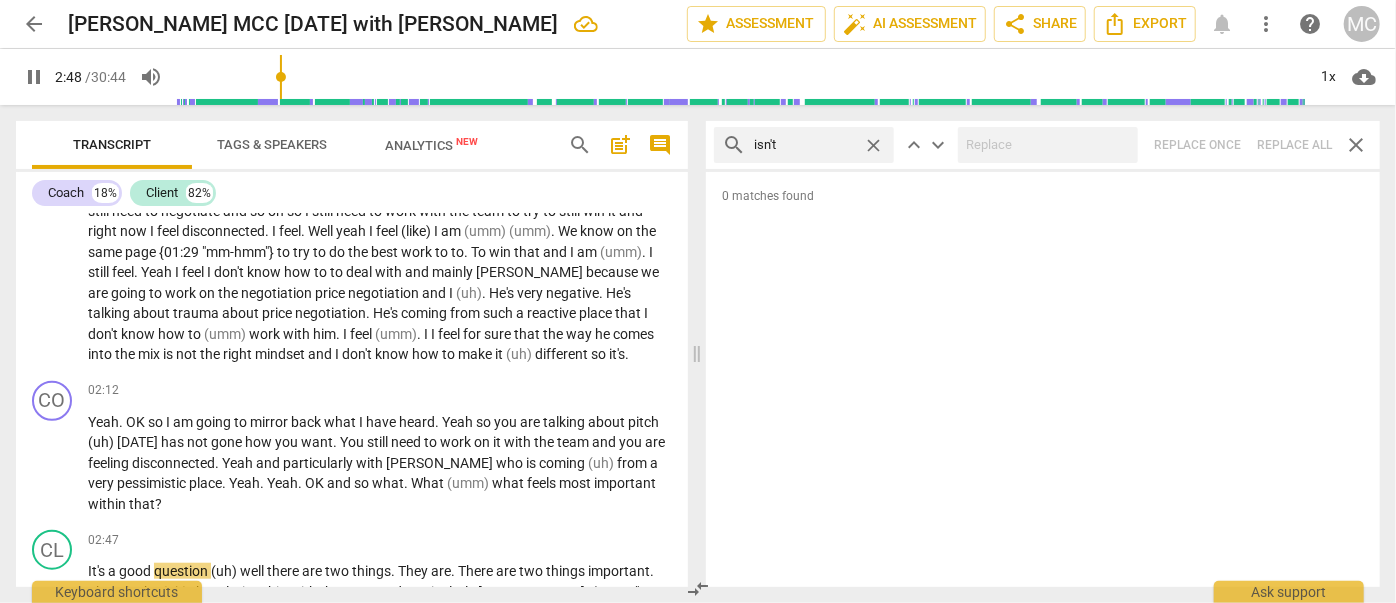 click on "search isn't close keyboard_arrow_up keyboard_arrow_down Replace once Replace all close" at bounding box center [1043, 145] 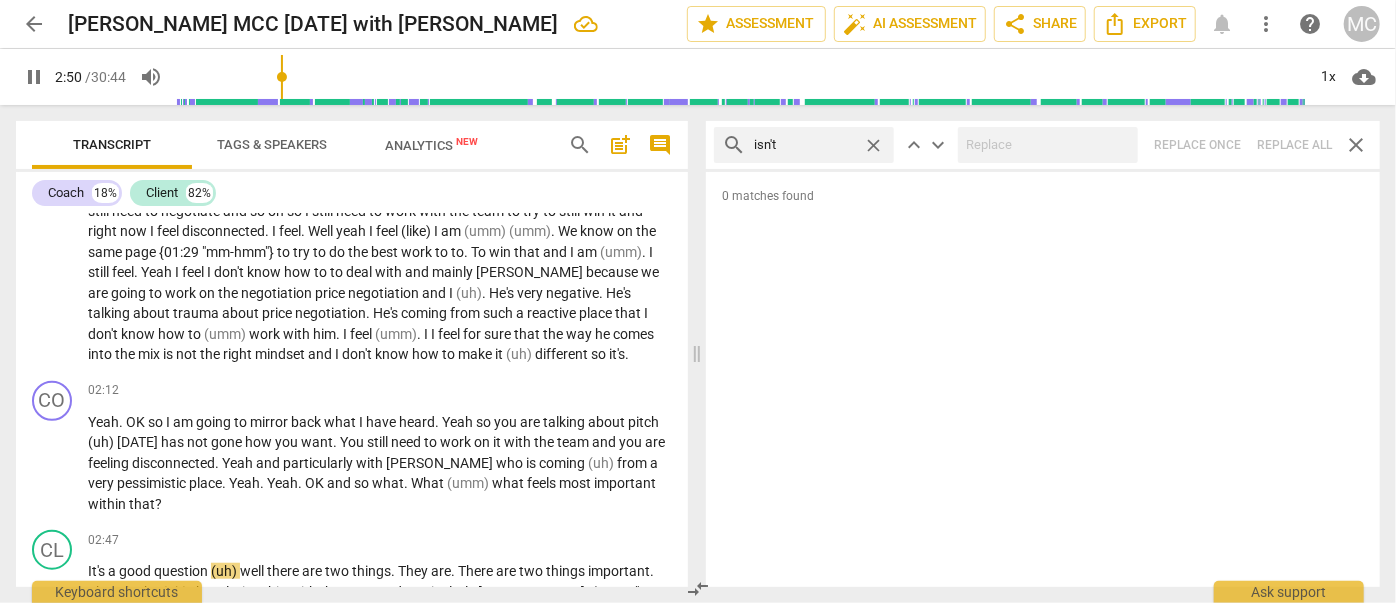 click on "close" at bounding box center (873, 145) 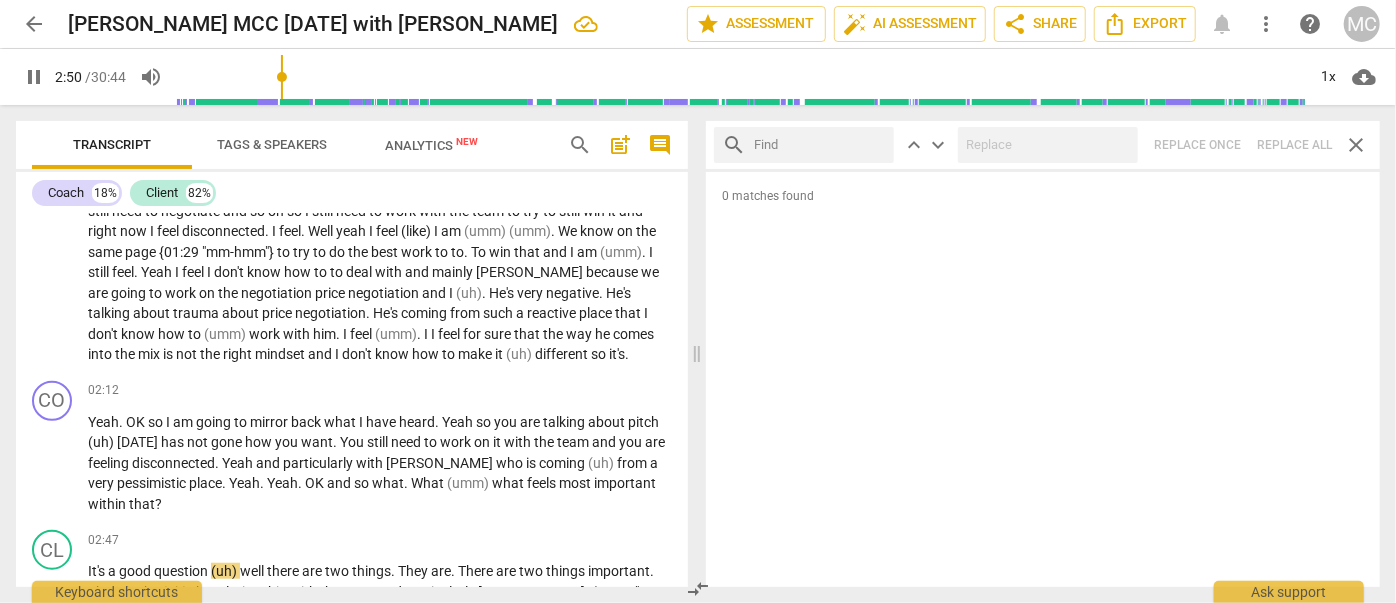click at bounding box center [820, 145] 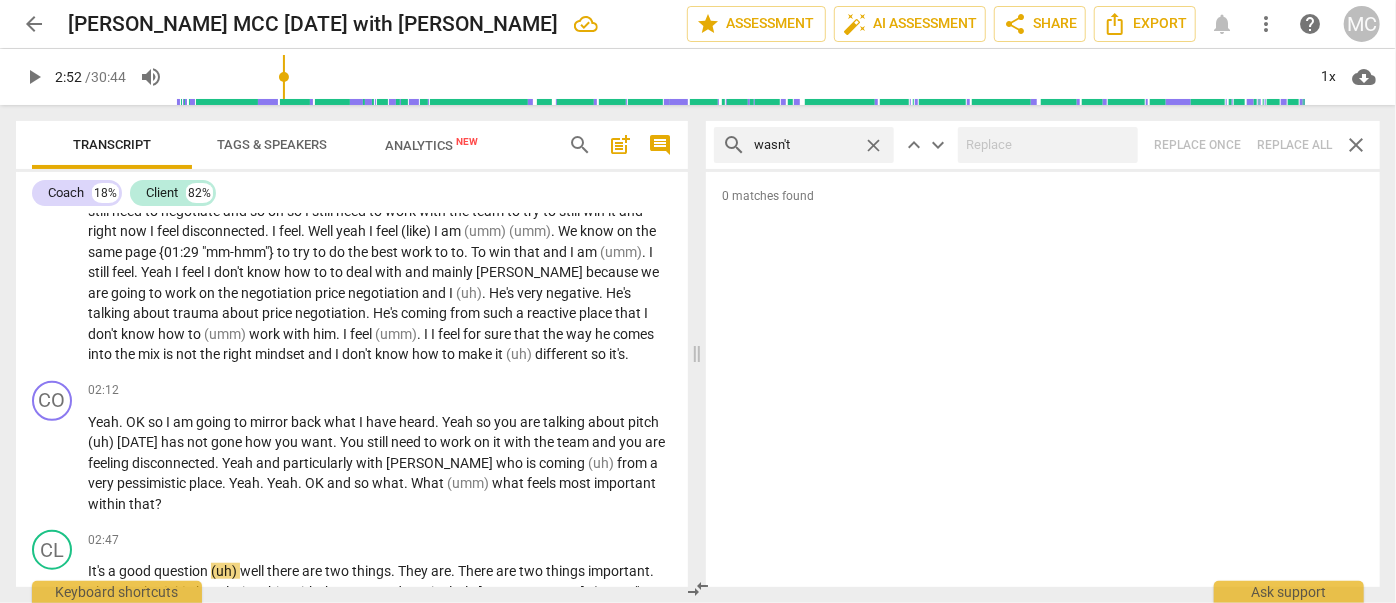 click on "search wasn't close keyboard_arrow_up keyboard_arrow_down Replace once Replace all close" at bounding box center (1043, 145) 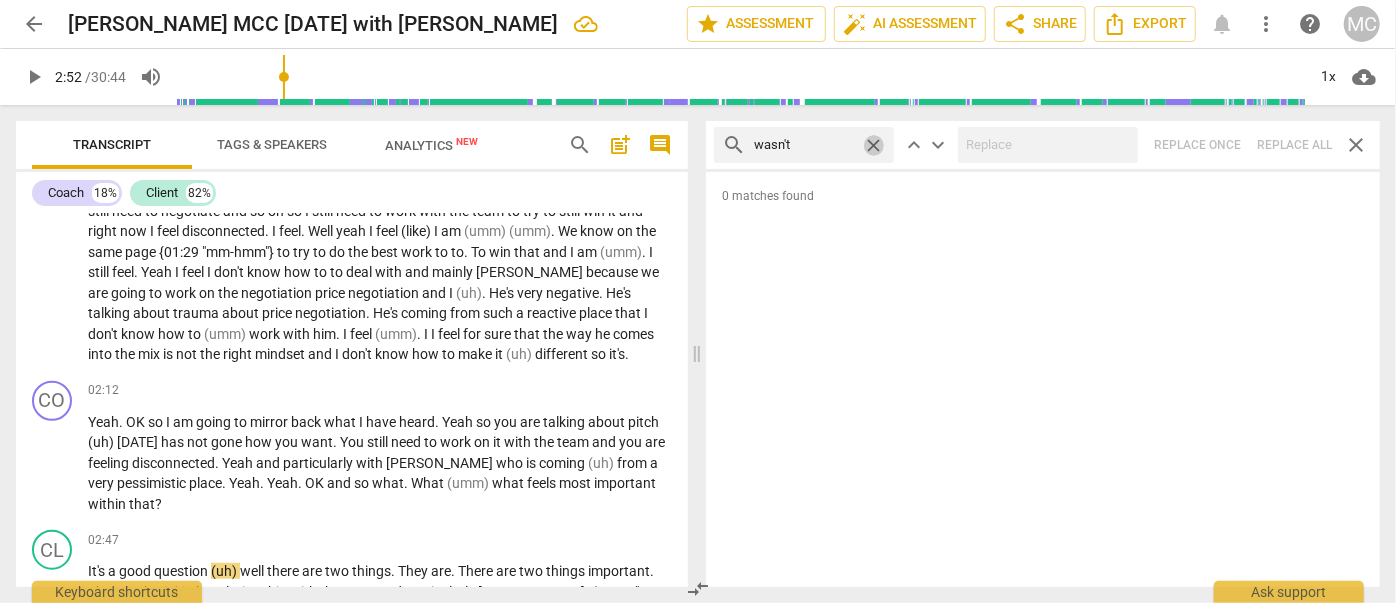 click on "close" at bounding box center [873, 145] 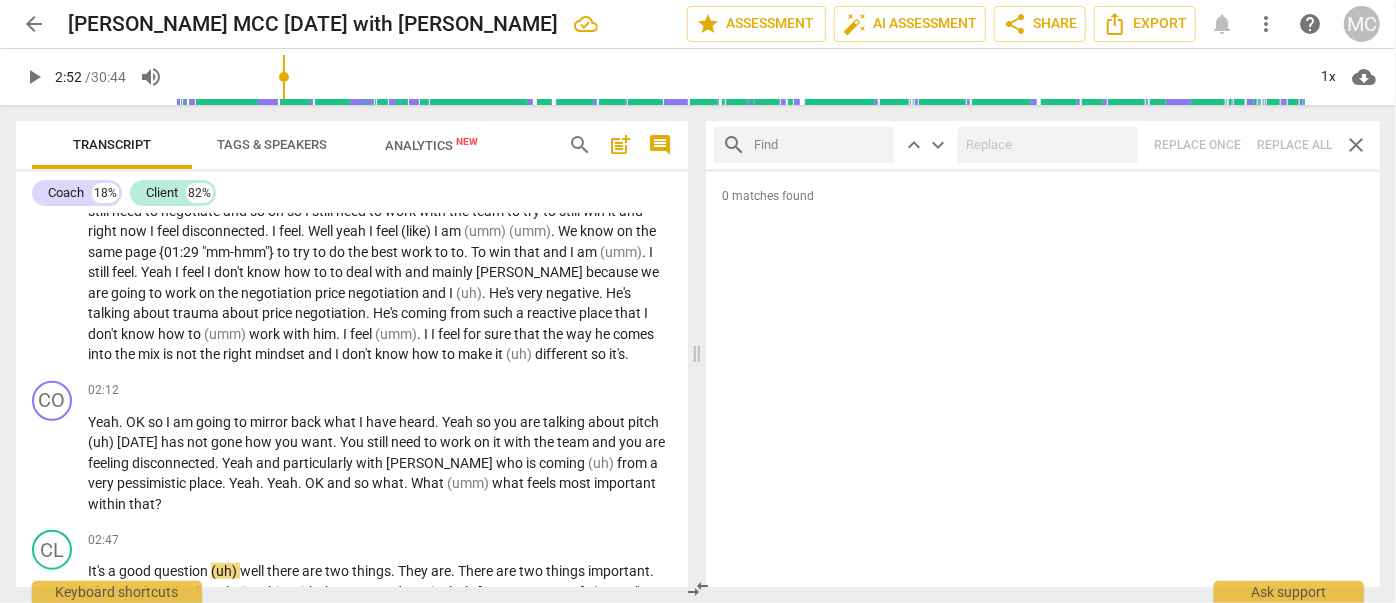 click at bounding box center (820, 145) 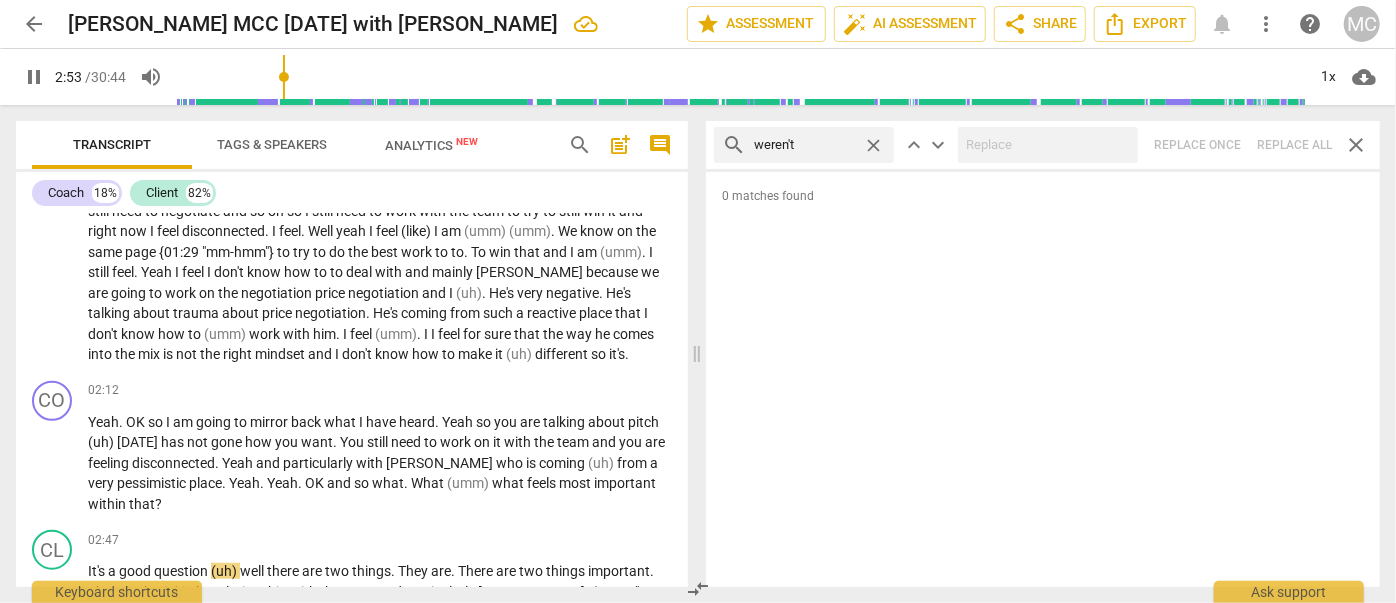 click on "search weren't close keyboard_arrow_up keyboard_arrow_down Replace once Replace all close" at bounding box center [1043, 145] 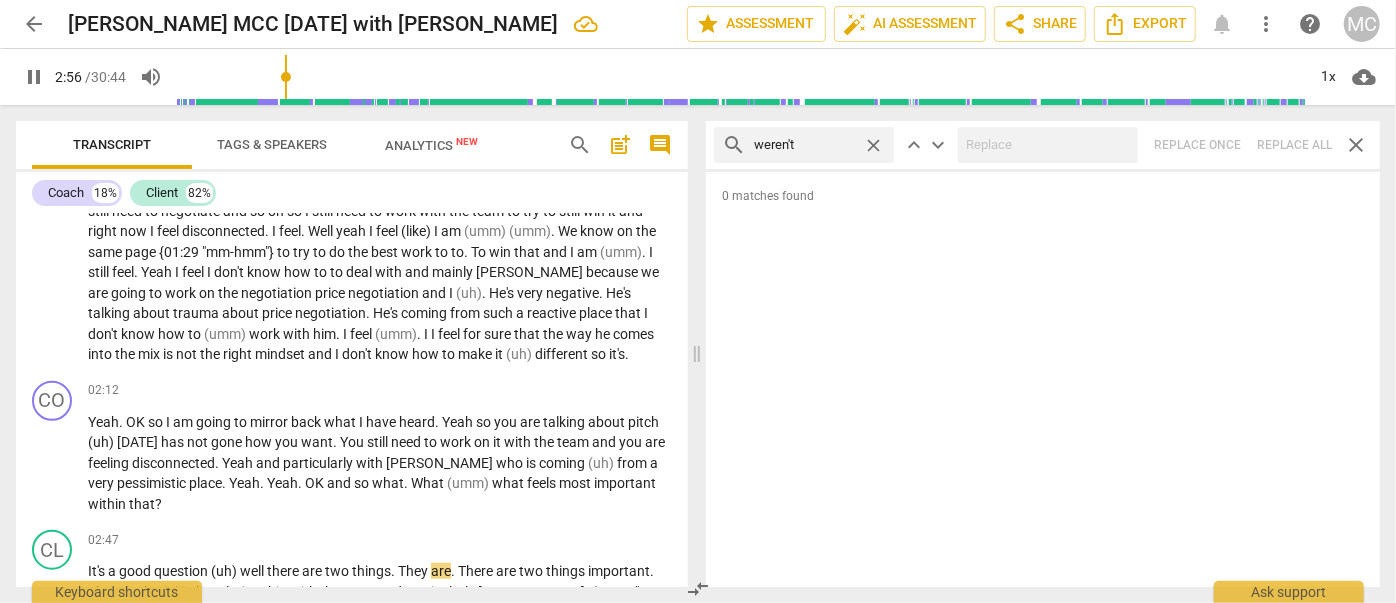 click on "close" at bounding box center [873, 145] 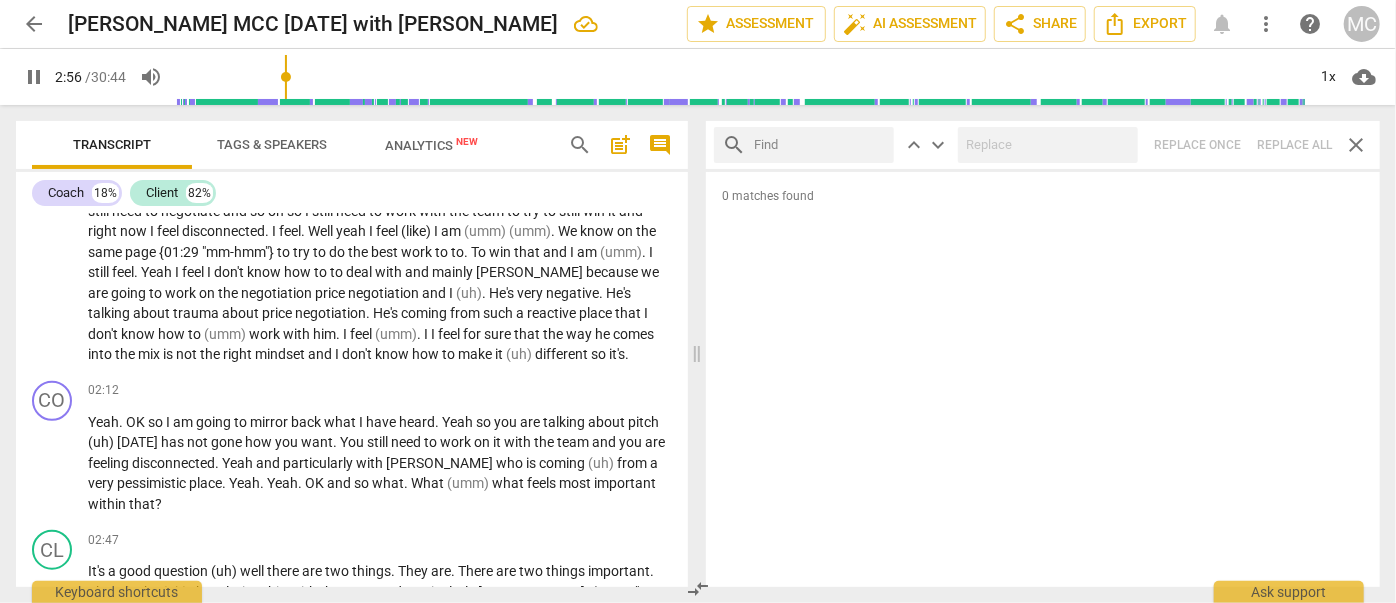 click at bounding box center (820, 145) 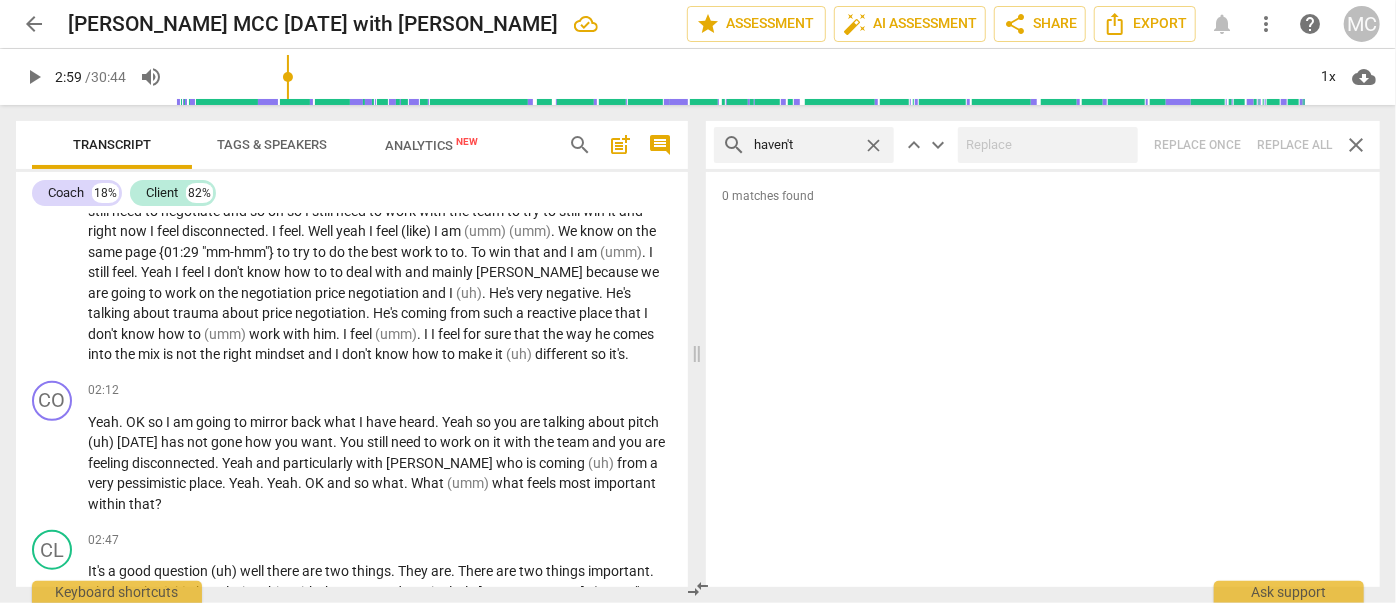 click on "search haven't close keyboard_arrow_up keyboard_arrow_down Replace once Replace all close" at bounding box center (1043, 145) 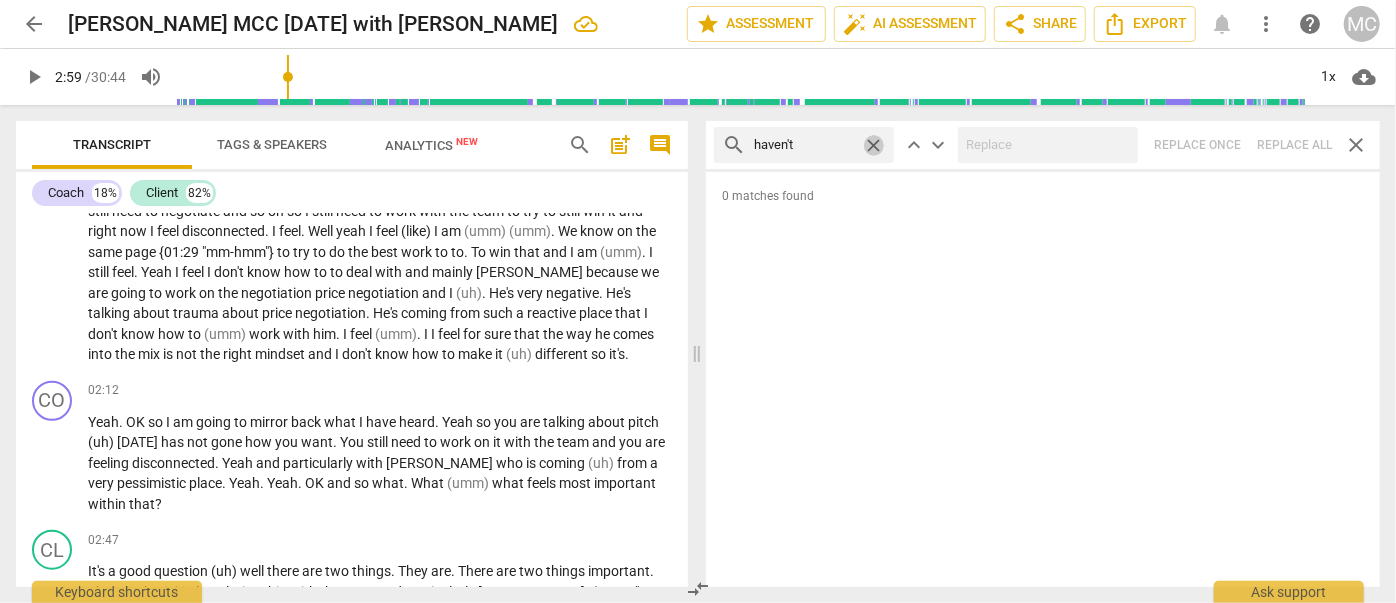 click on "close" at bounding box center [873, 145] 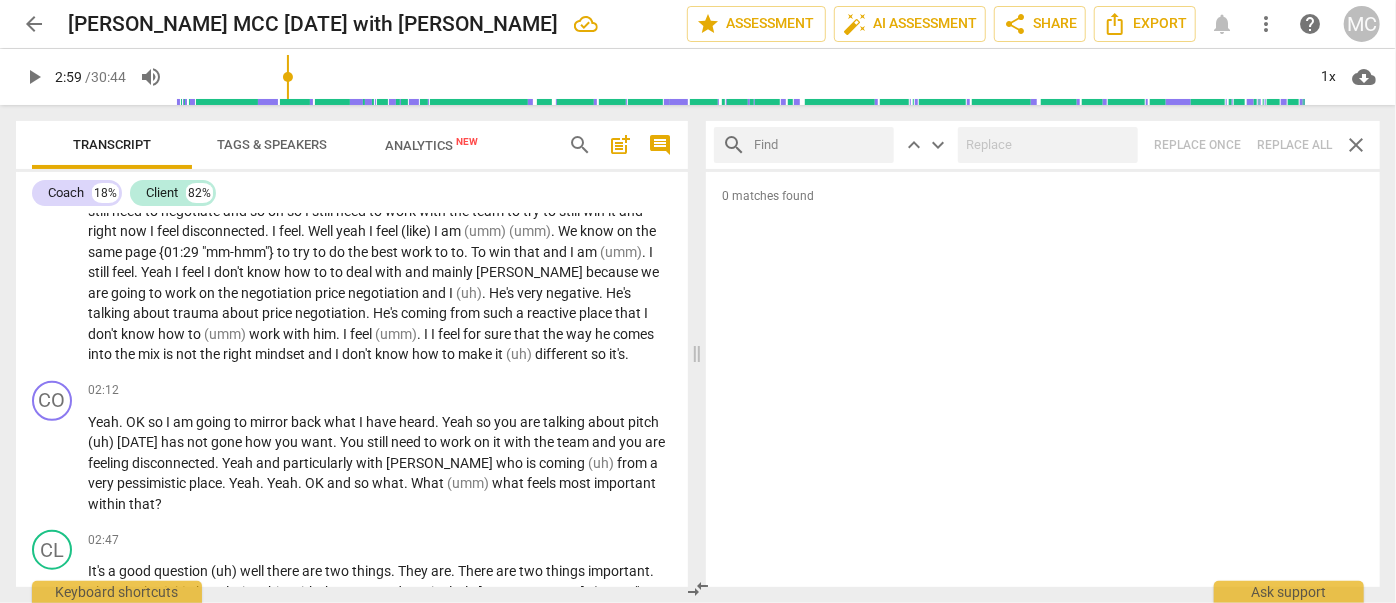 click at bounding box center [820, 145] 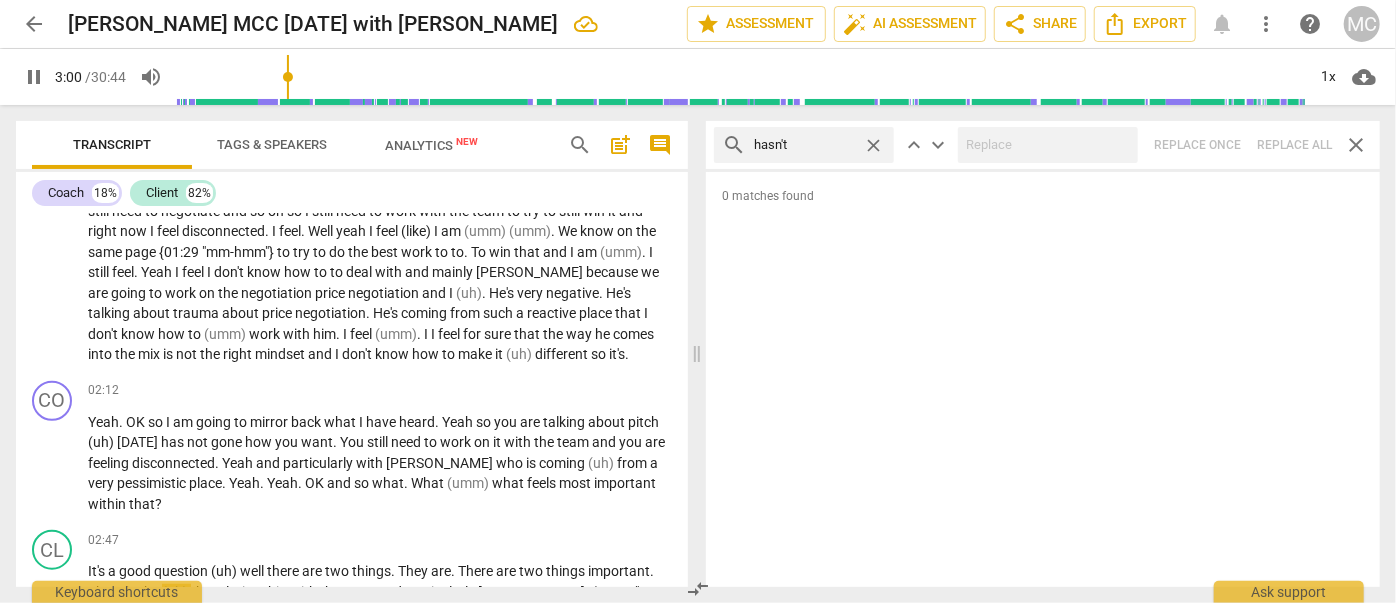 click on "search hasn't close keyboard_arrow_up keyboard_arrow_down Replace once Replace all close" at bounding box center [1043, 145] 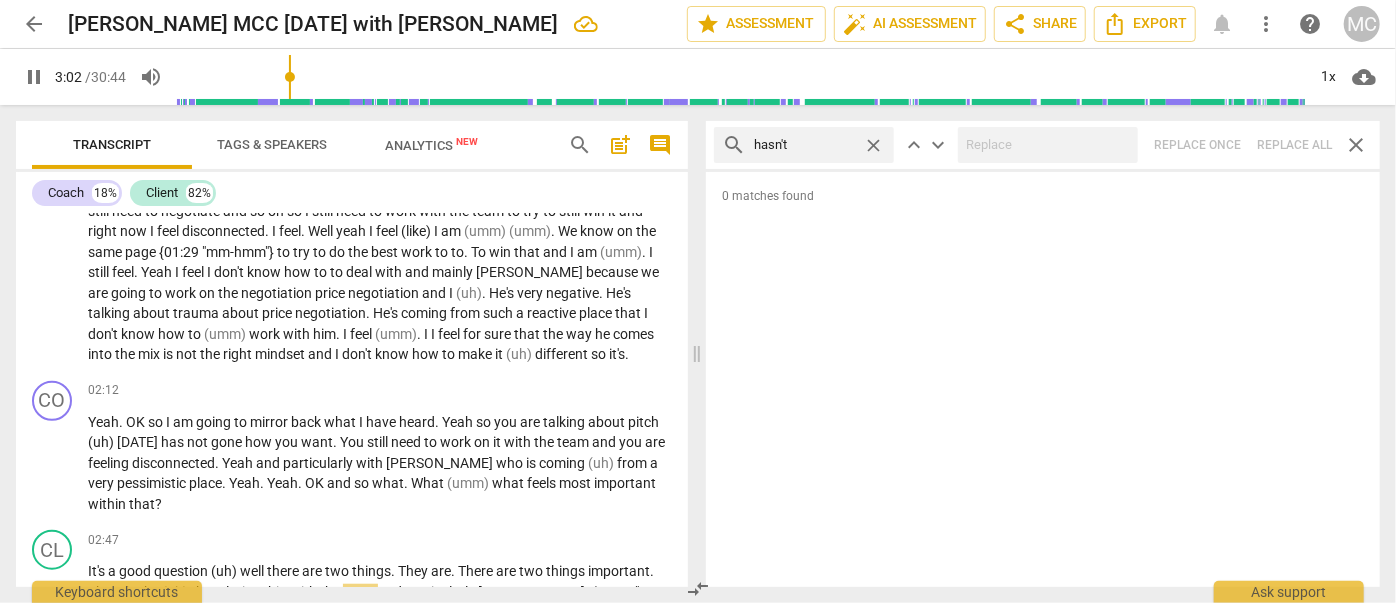 click on "close" at bounding box center [873, 145] 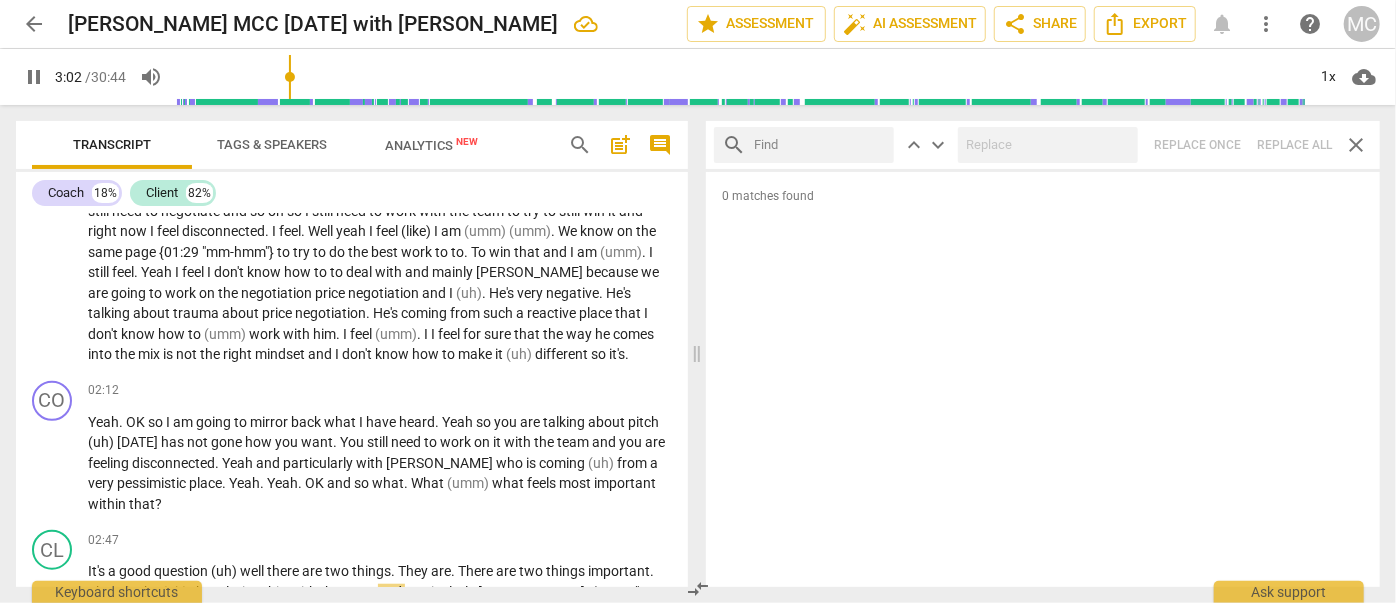 click at bounding box center [820, 145] 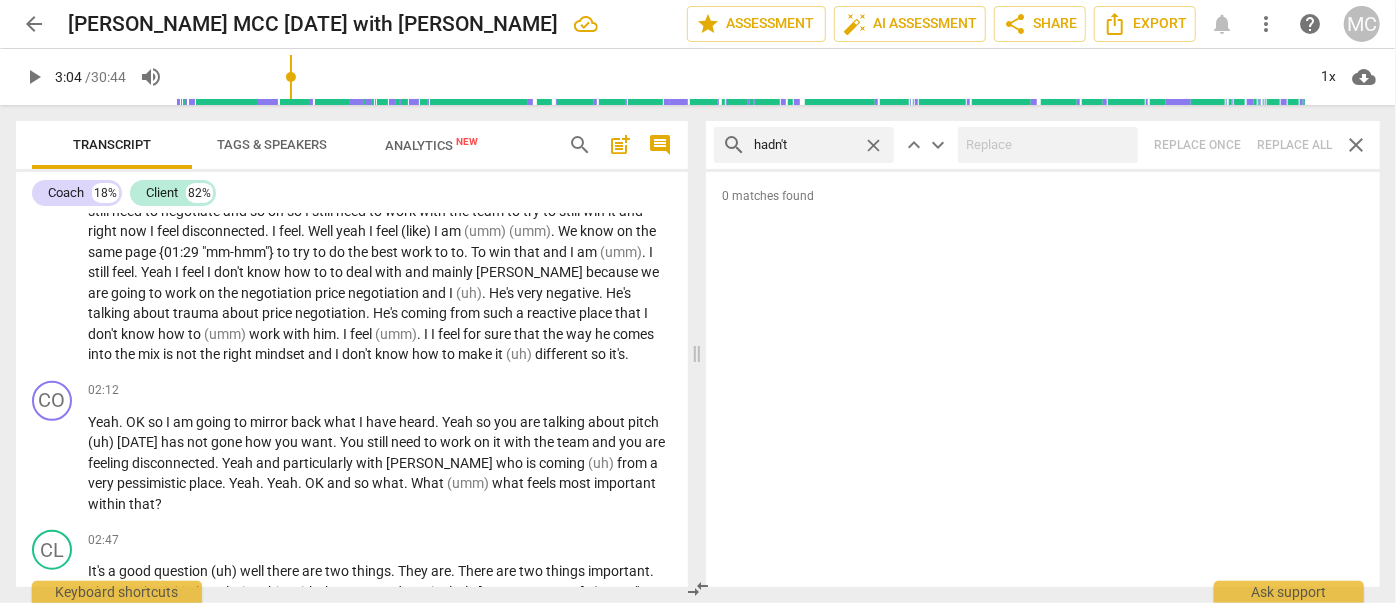 click on "search hadn't close keyboard_arrow_up keyboard_arrow_down Replace once Replace all close" at bounding box center (1043, 145) 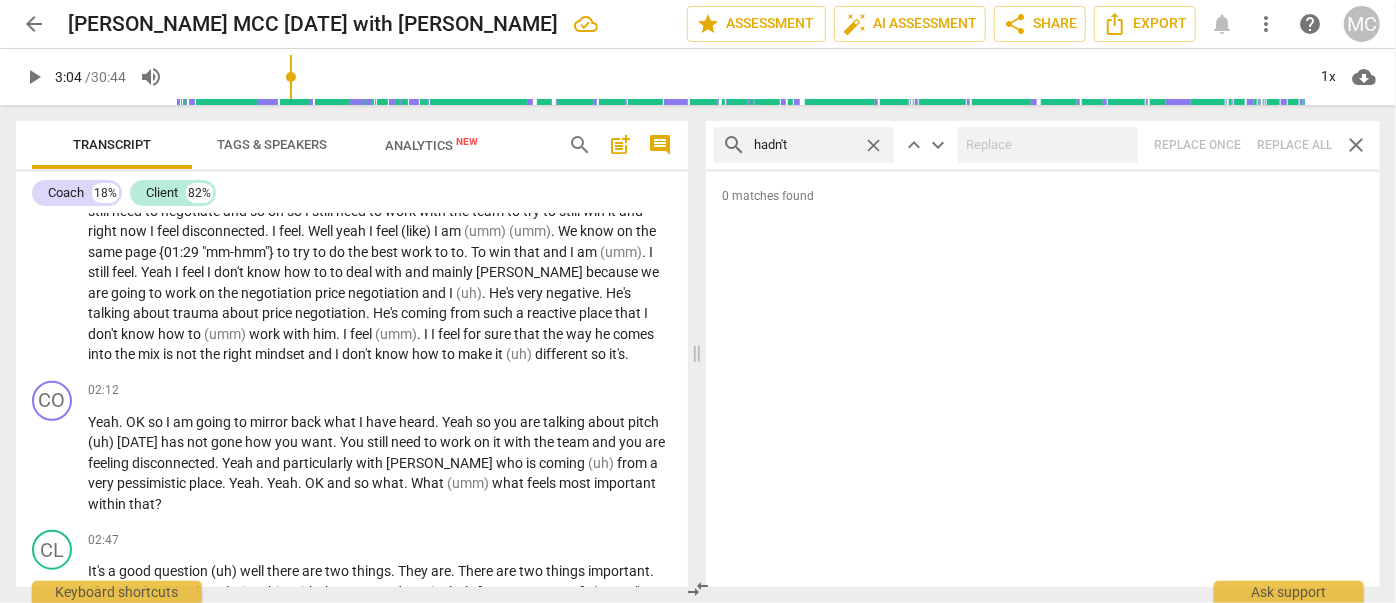 click on "close" at bounding box center [873, 145] 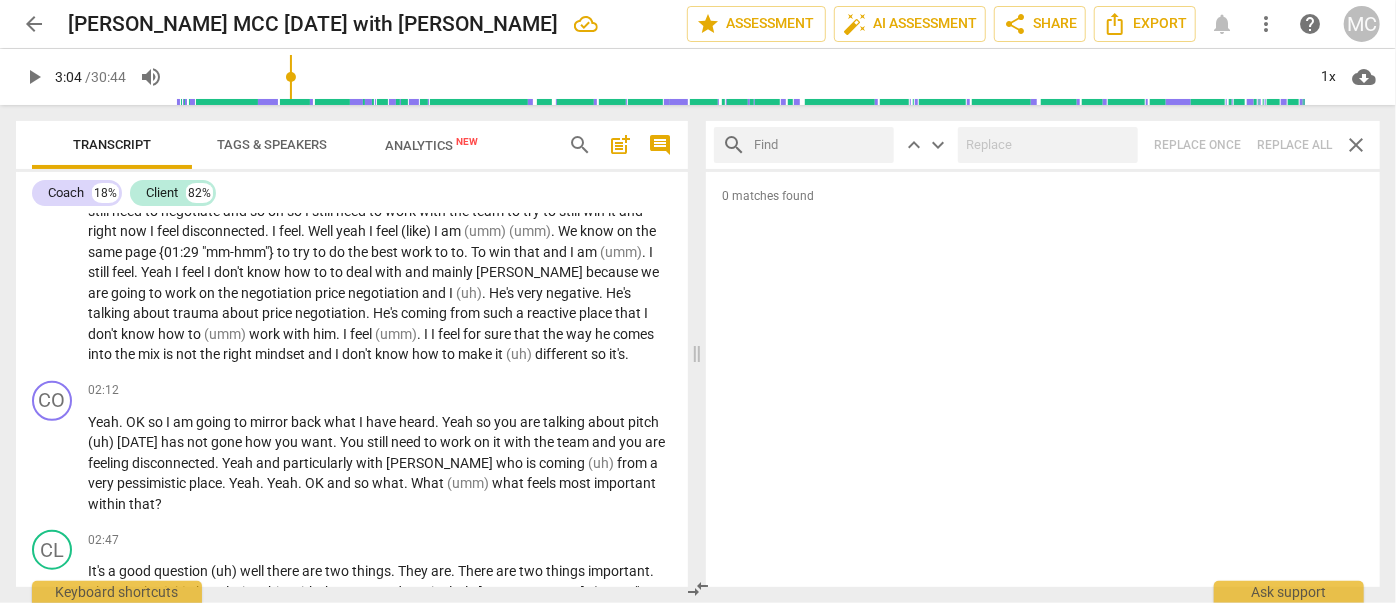 click at bounding box center [820, 145] 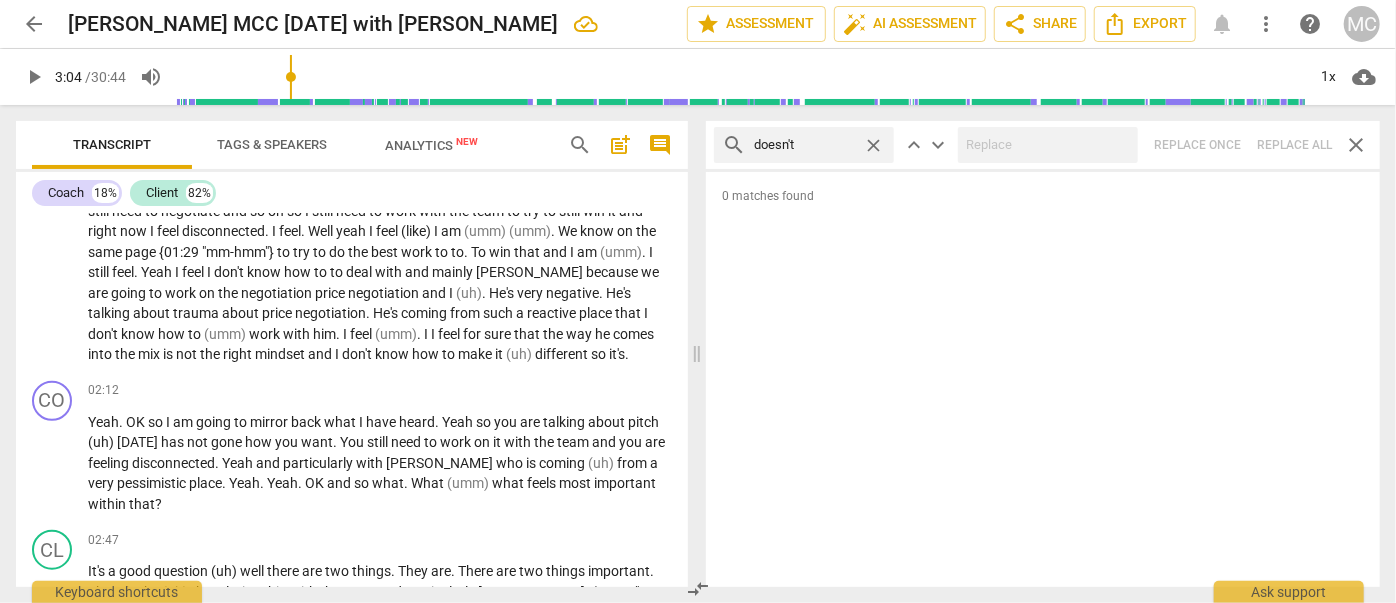 click on "search doesn't close keyboard_arrow_up keyboard_arrow_down Replace once Replace all close" at bounding box center [1043, 145] 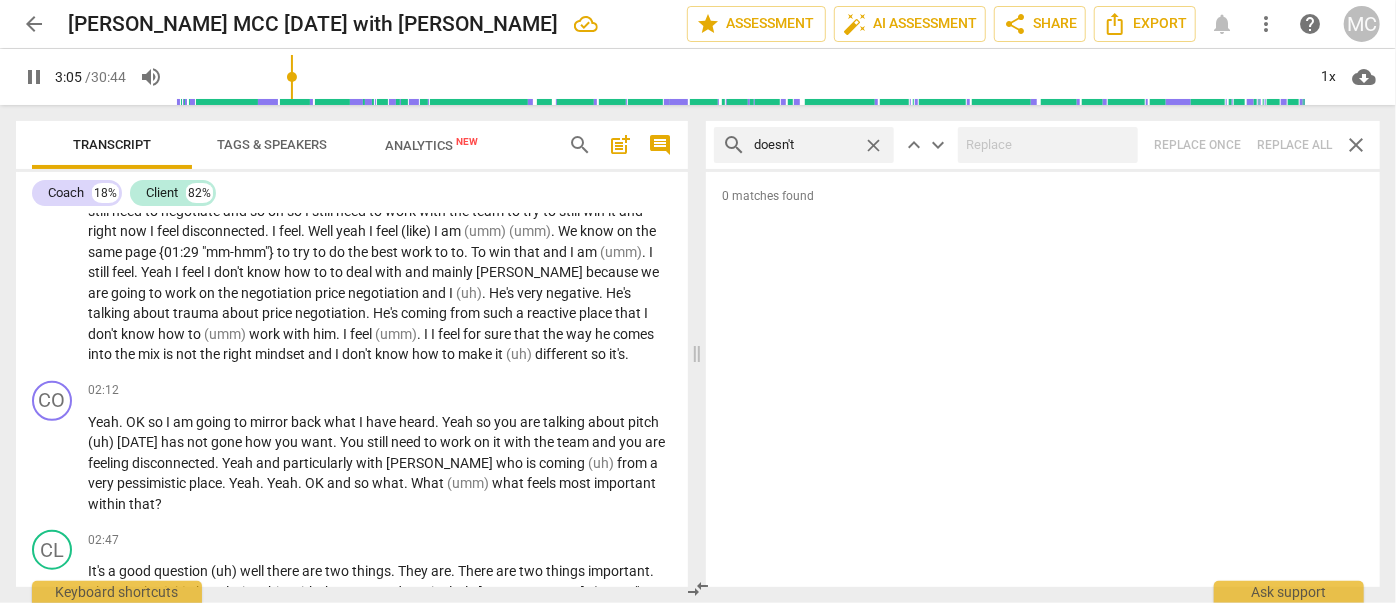 click on "search doesn't close keyboard_arrow_up keyboard_arrow_down Replace once Replace all close" at bounding box center [1043, 145] 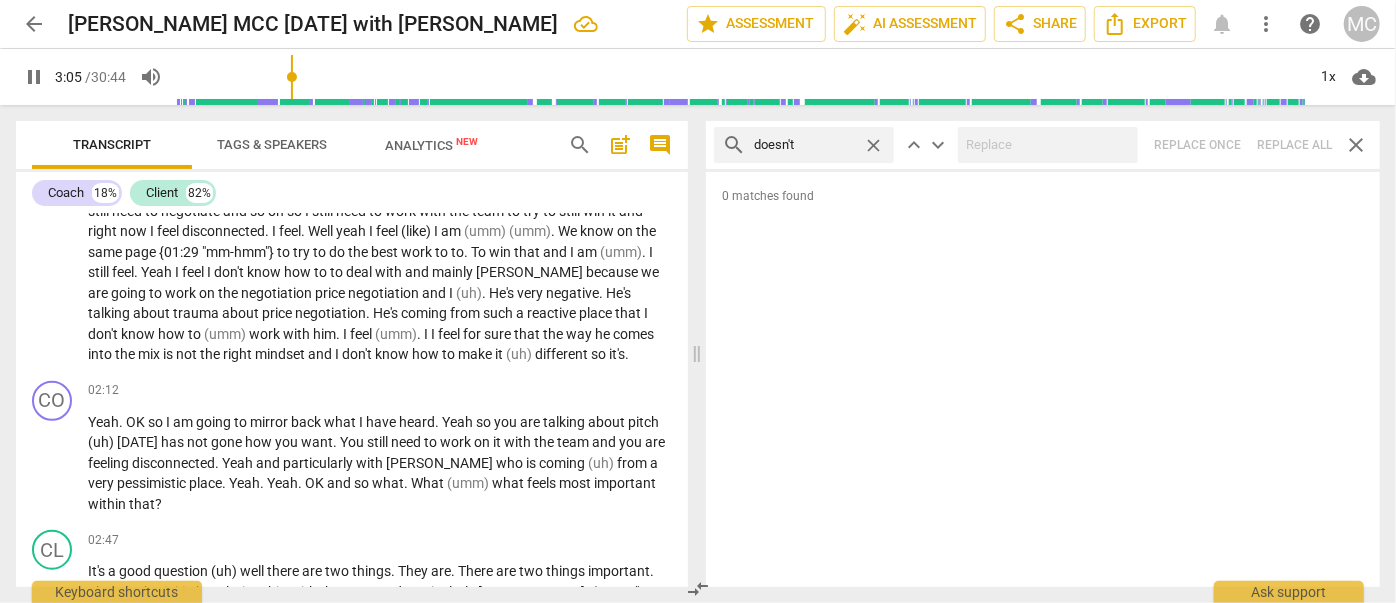 scroll, scrollTop: 1152, scrollLeft: 0, axis: vertical 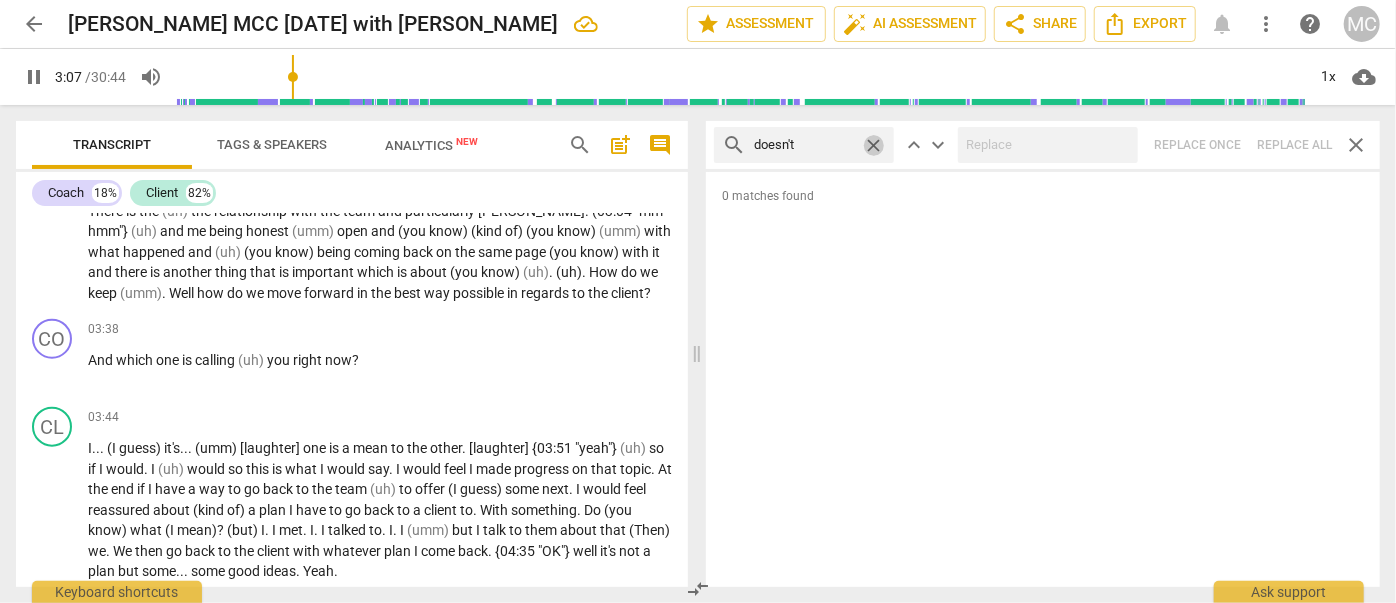 click on "close" at bounding box center [873, 145] 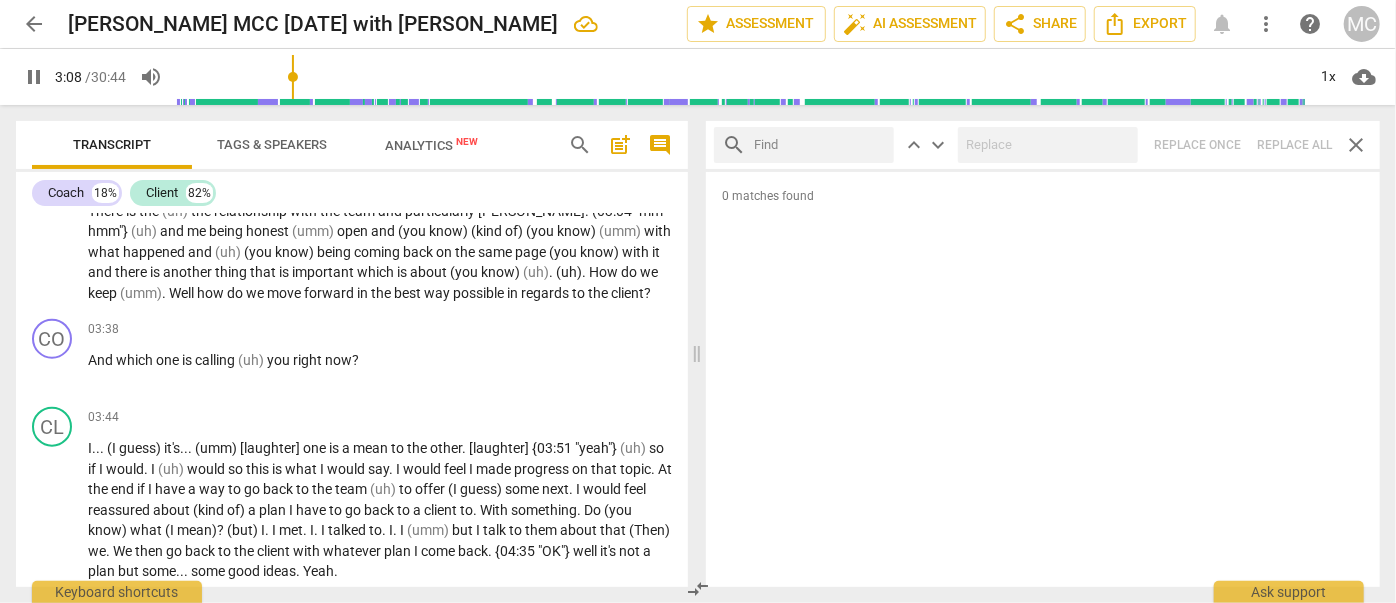 click at bounding box center [820, 145] 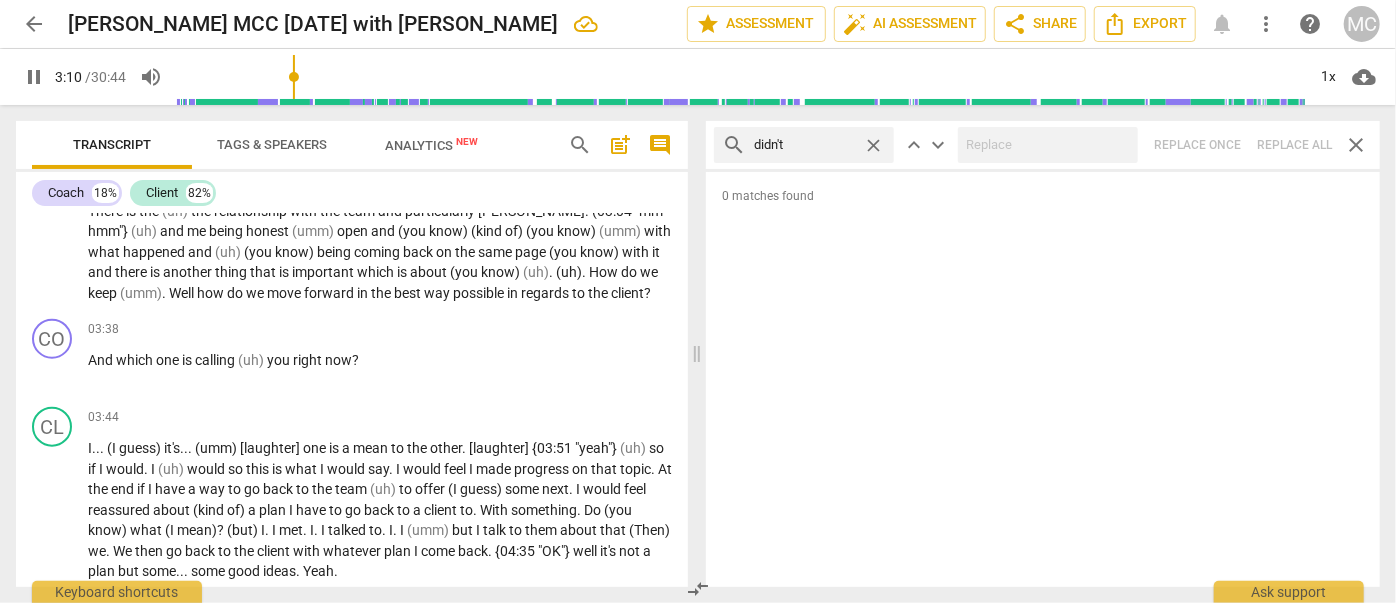 click at bounding box center (1048, 145) 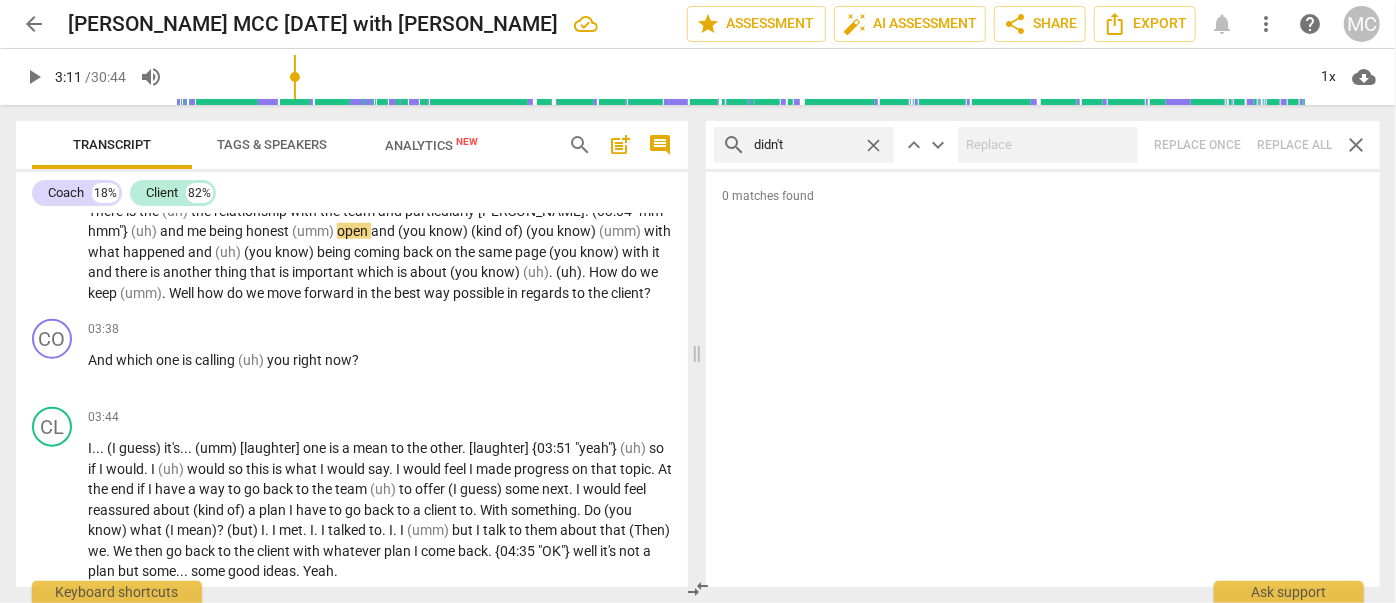 click on "search didn't close keyboard_arrow_up keyboard_arrow_down Replace once Replace all close" at bounding box center (1043, 145) 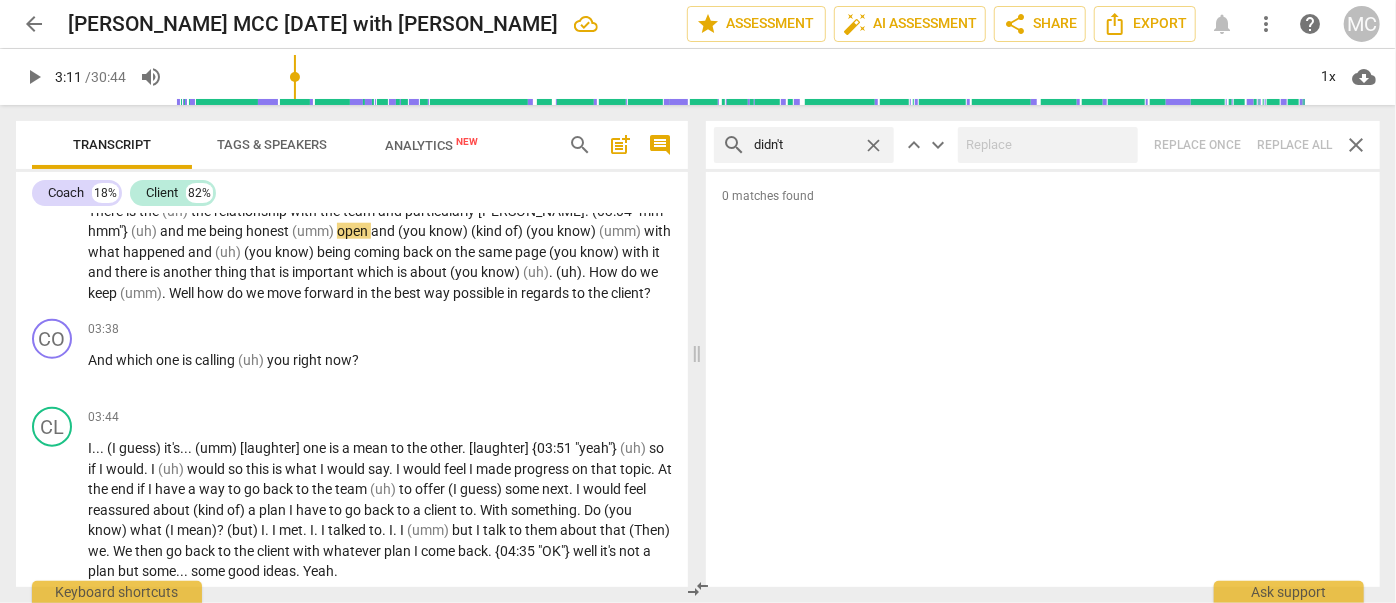 click on "close" at bounding box center [873, 145] 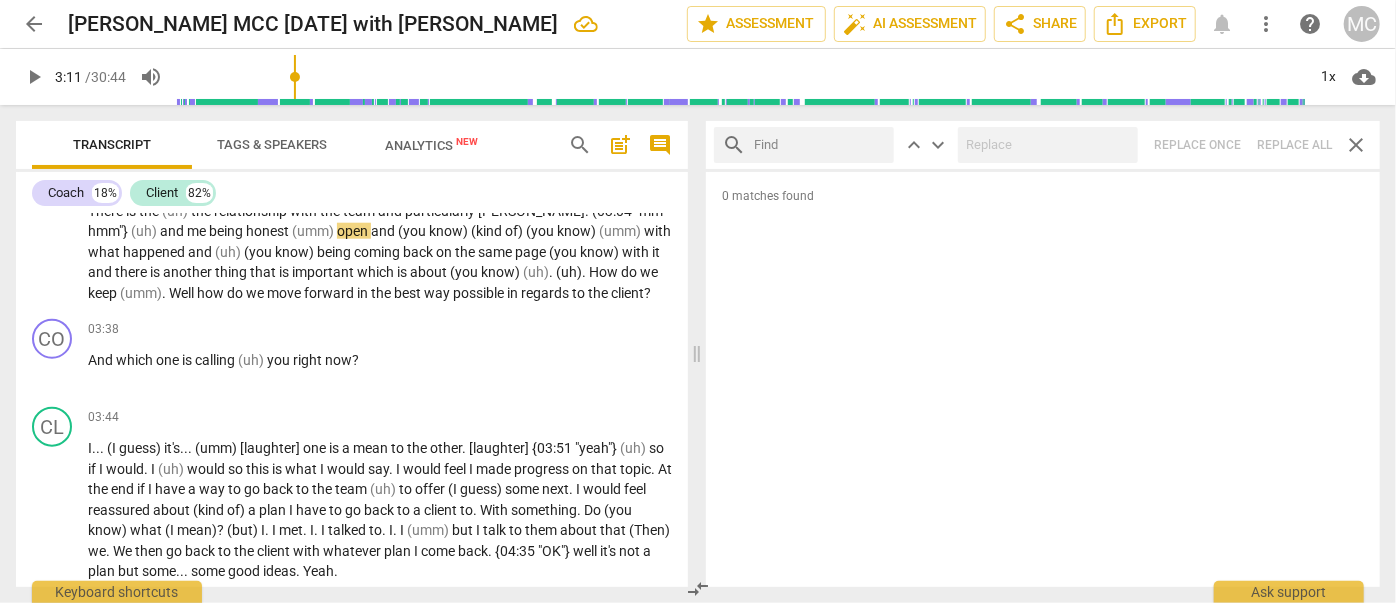 click at bounding box center (820, 145) 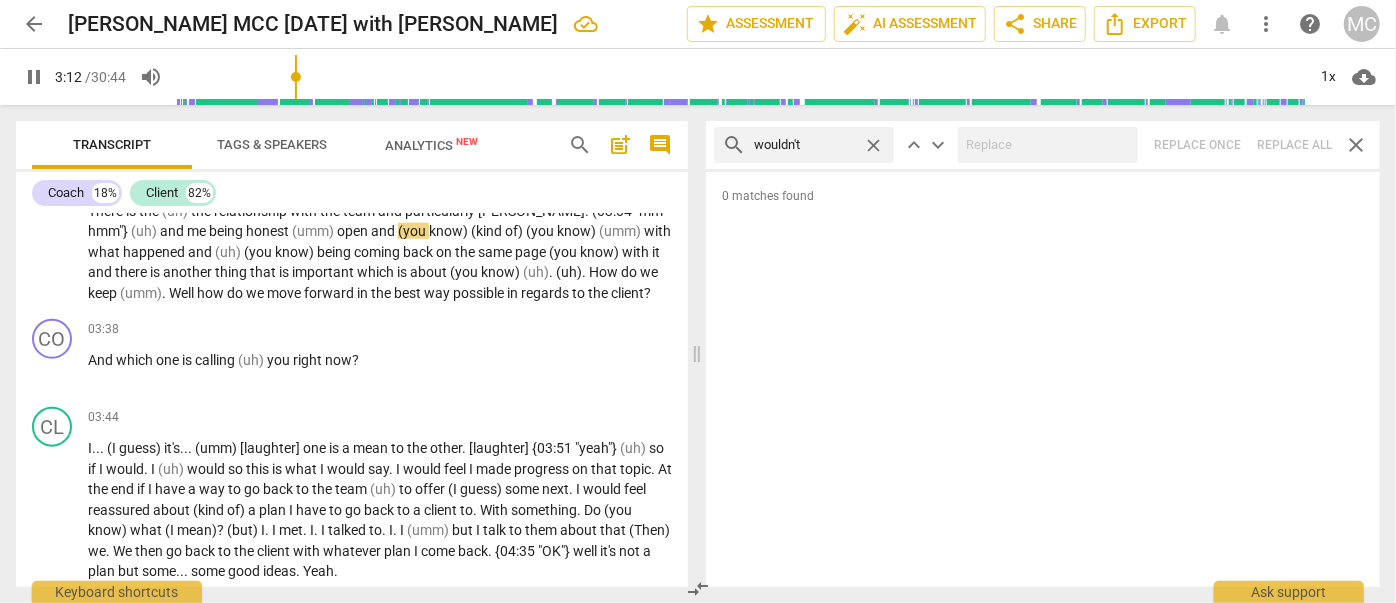 click on "search wouldn't close keyboard_arrow_up keyboard_arrow_down Replace once Replace all close" at bounding box center (1043, 145) 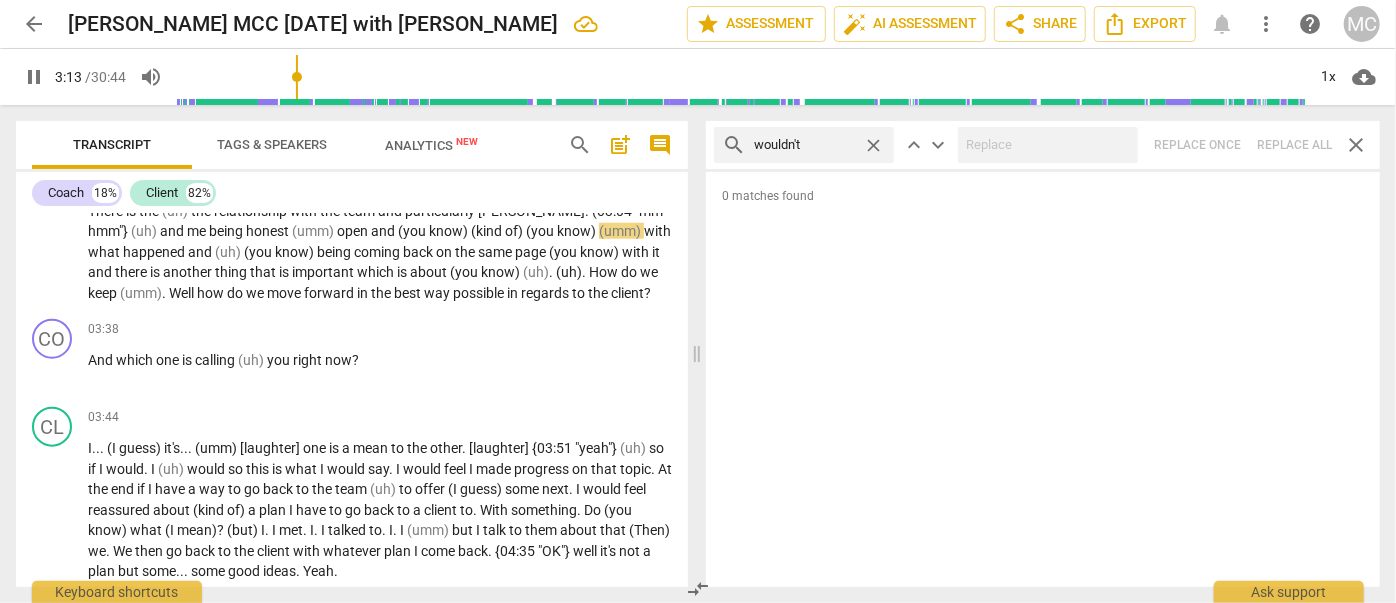 click on "close" at bounding box center (873, 145) 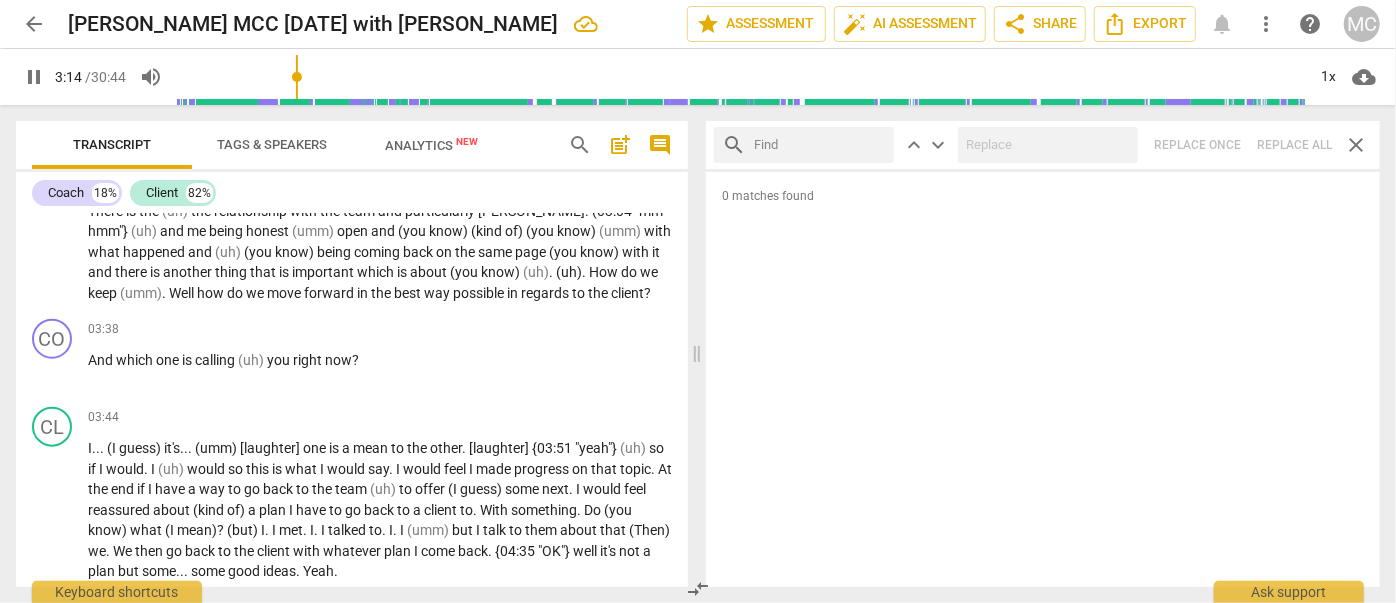 click at bounding box center (820, 145) 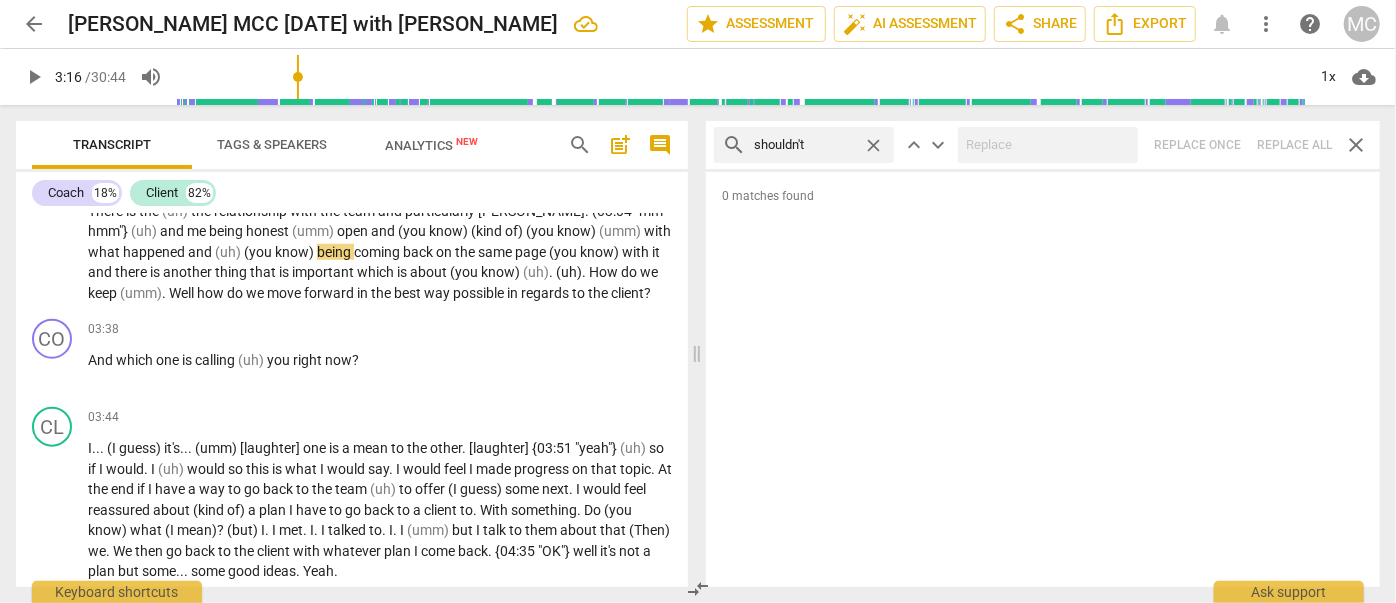 click on "search shouldn't close keyboard_arrow_up keyboard_arrow_down Replace once Replace all close" at bounding box center (1043, 145) 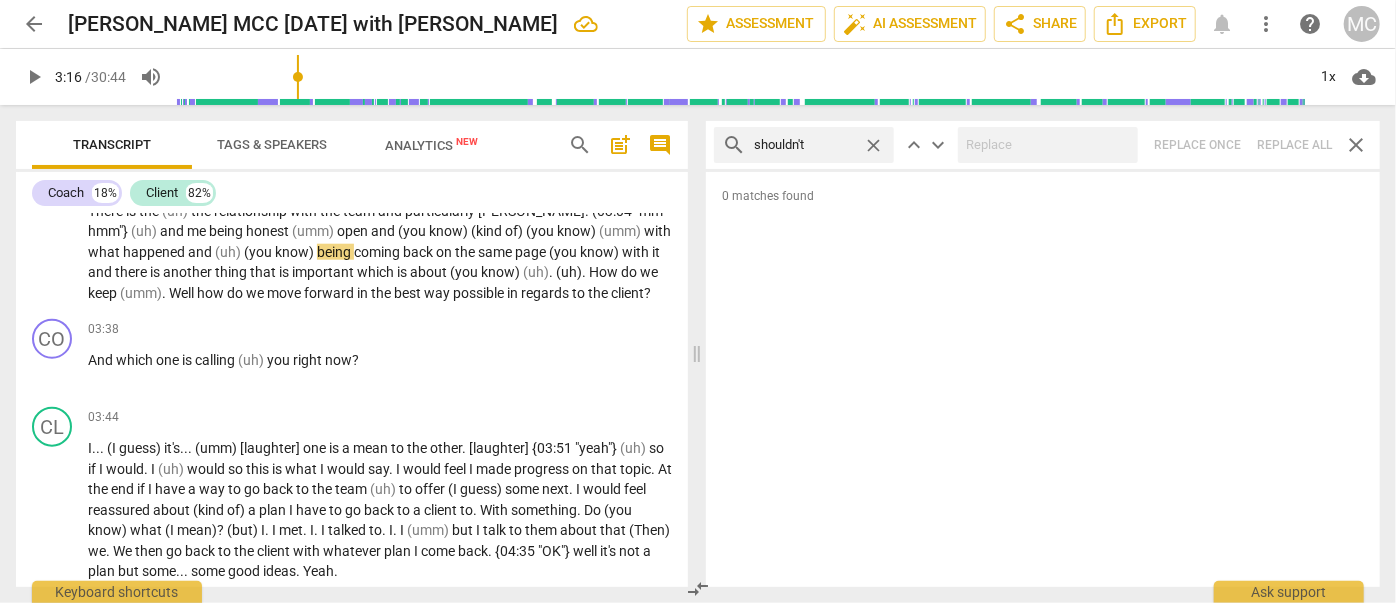 click on "close" at bounding box center (873, 145) 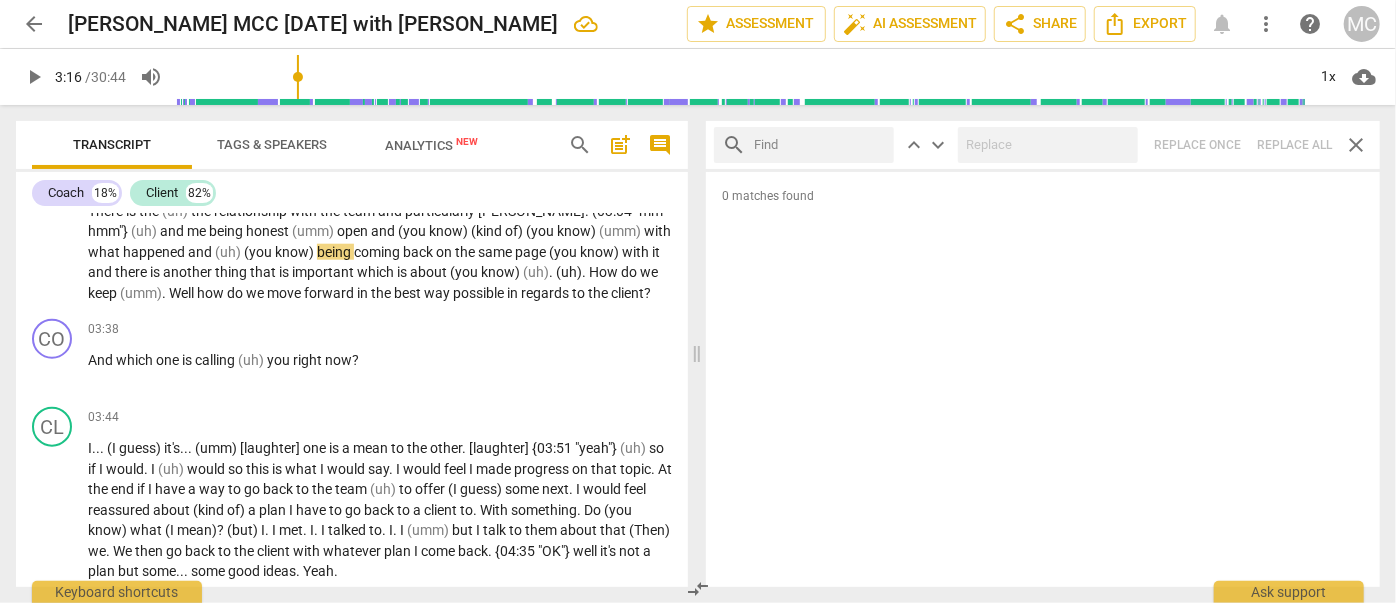 click at bounding box center [820, 145] 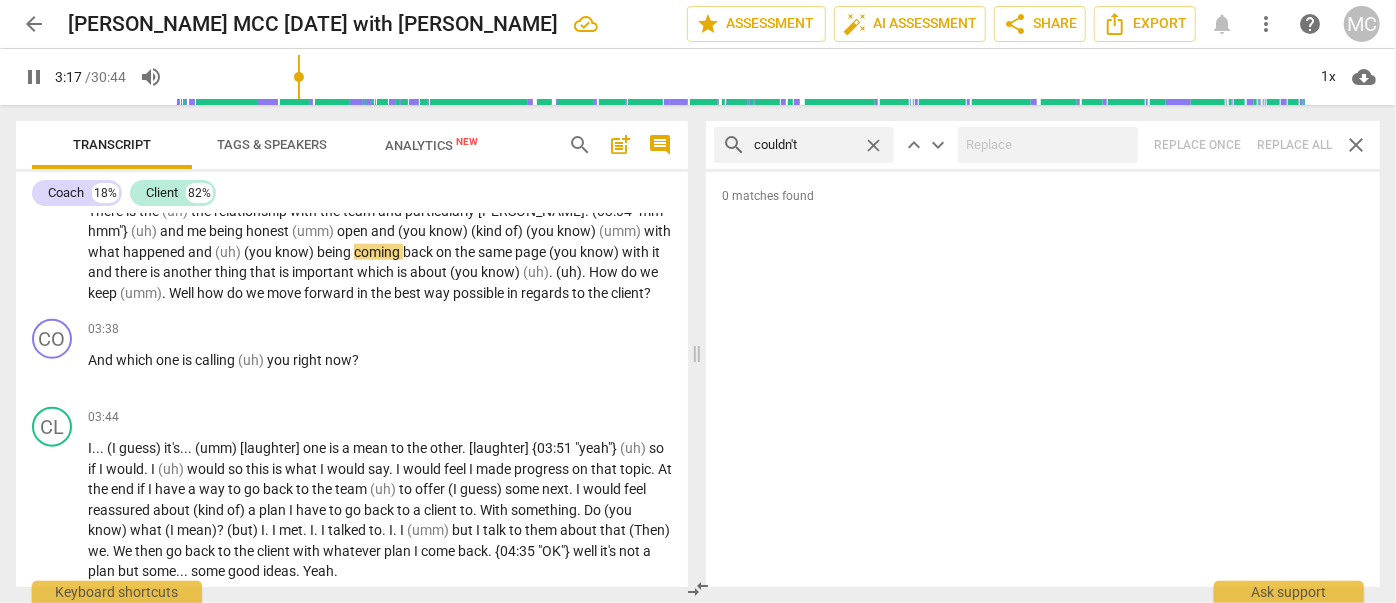 click on "search couldn't close keyboard_arrow_up keyboard_arrow_down Replace once Replace all close" at bounding box center [1043, 145] 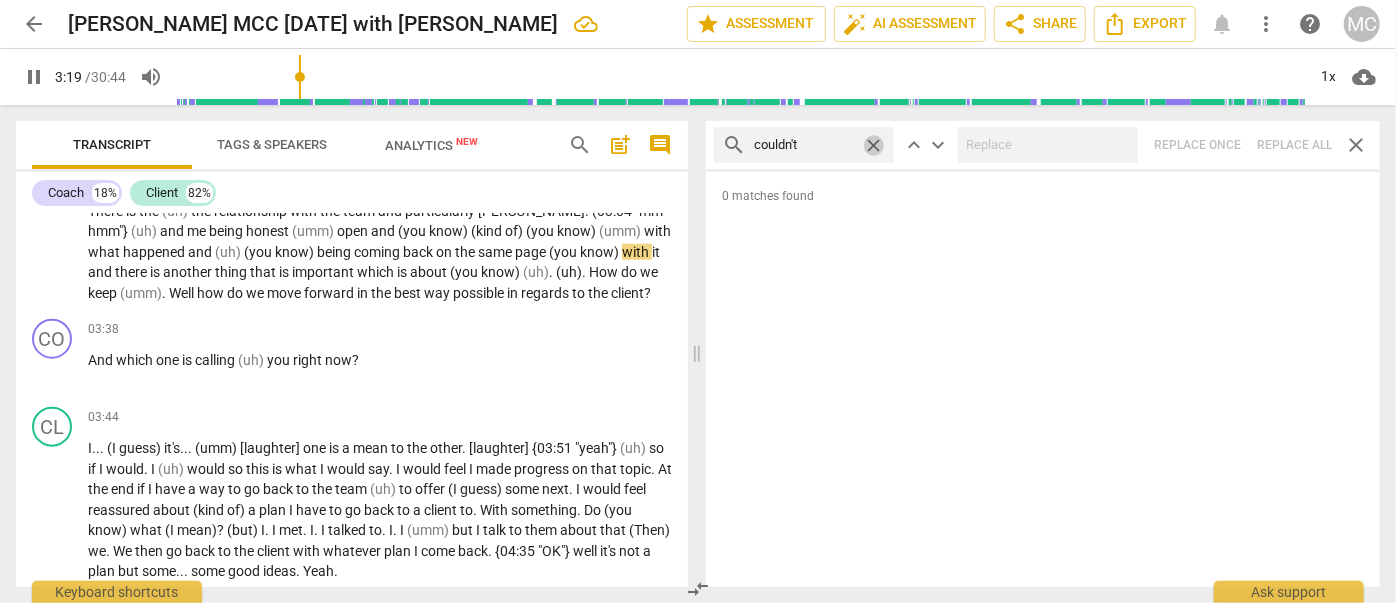 click on "close" at bounding box center [873, 145] 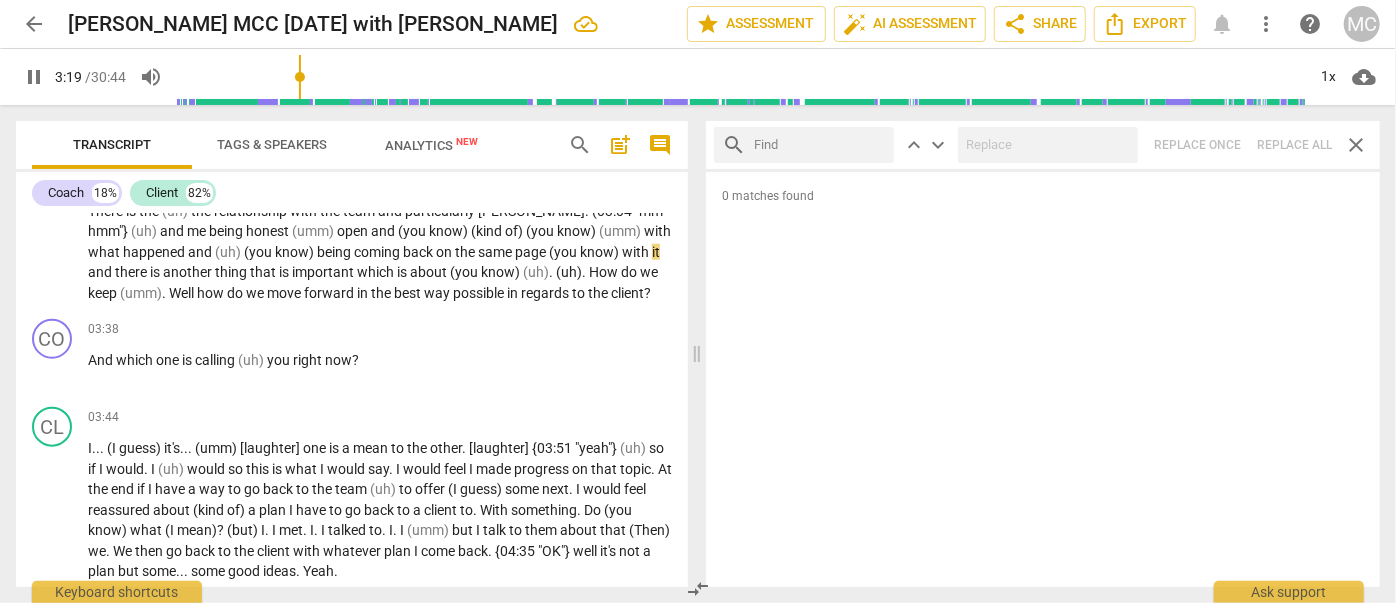 click at bounding box center (820, 145) 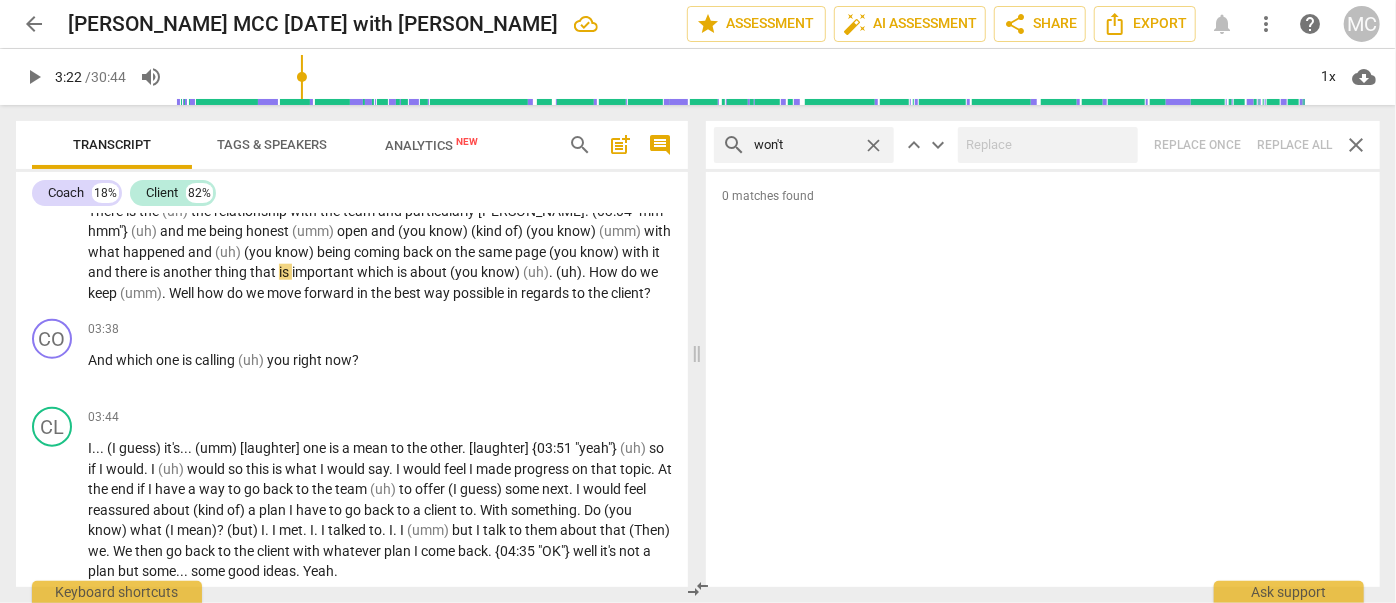 click on "search won't close keyboard_arrow_up keyboard_arrow_down Replace once Replace all close" at bounding box center [1043, 145] 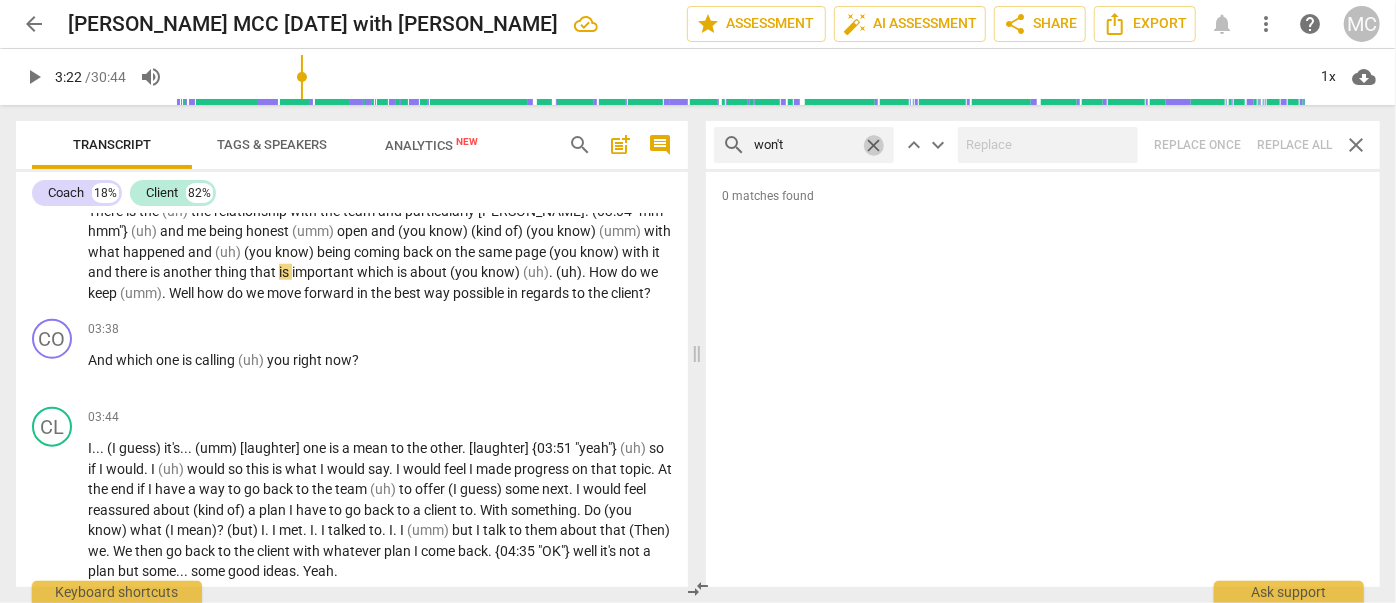 click on "close" at bounding box center [873, 145] 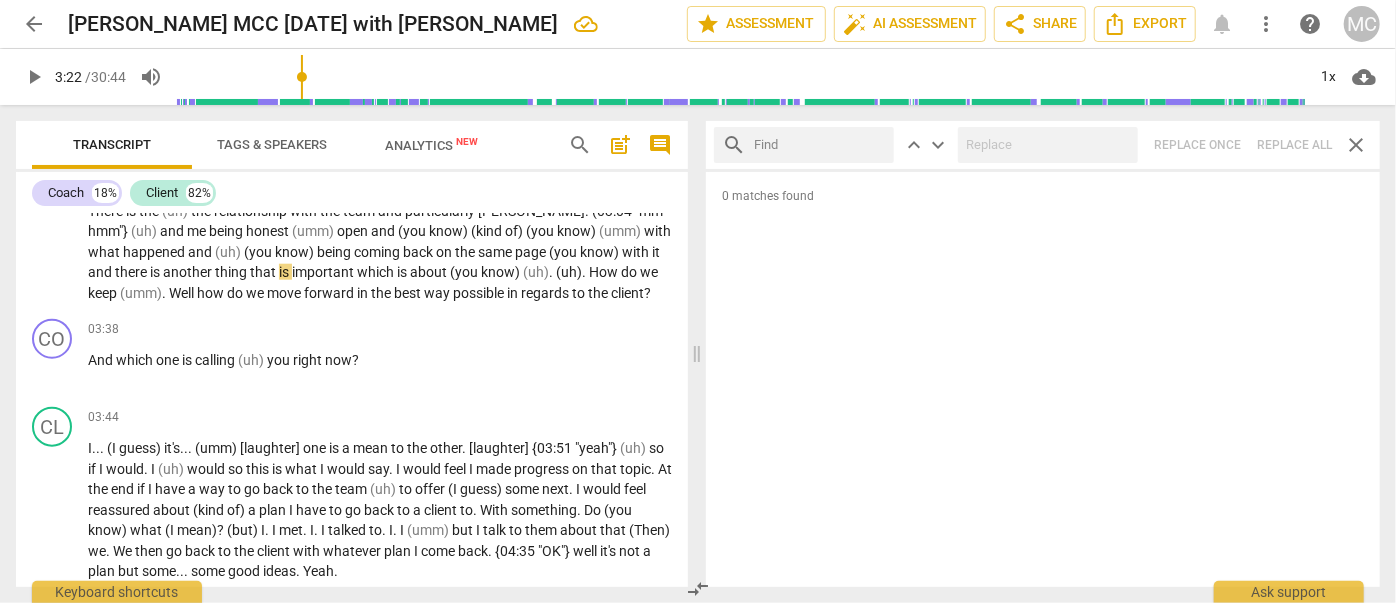click at bounding box center [820, 145] 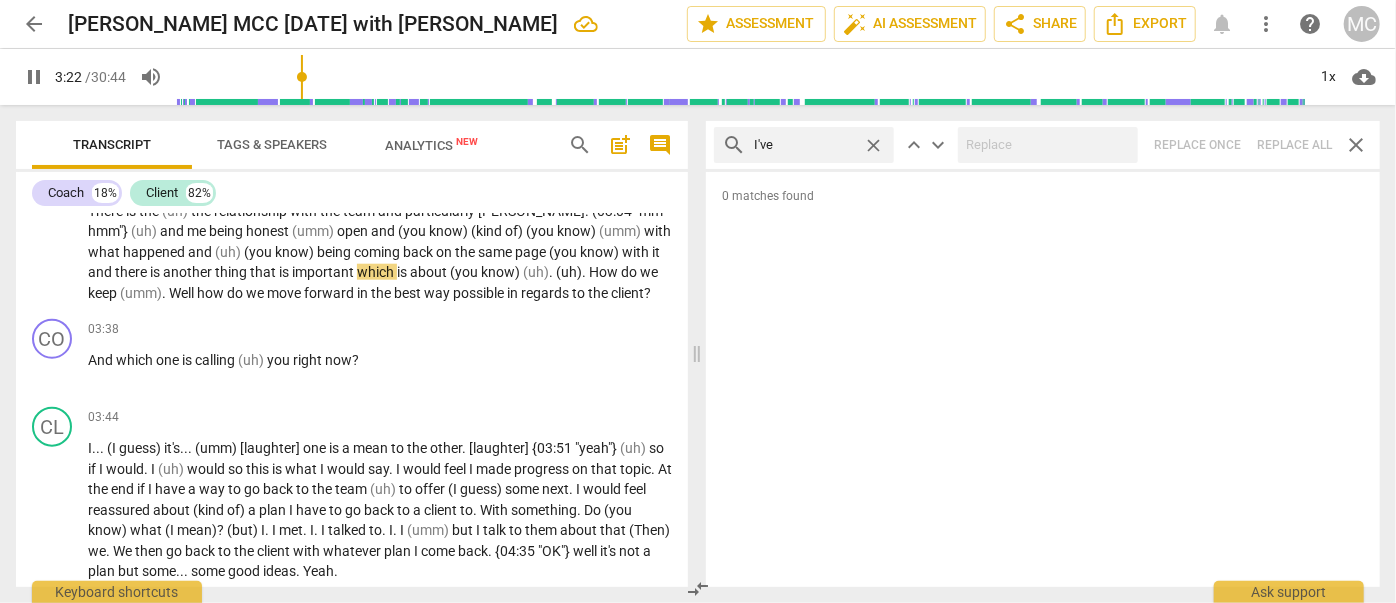 click on "search I've close keyboard_arrow_up keyboard_arrow_down Replace once Replace all close" at bounding box center [1043, 145] 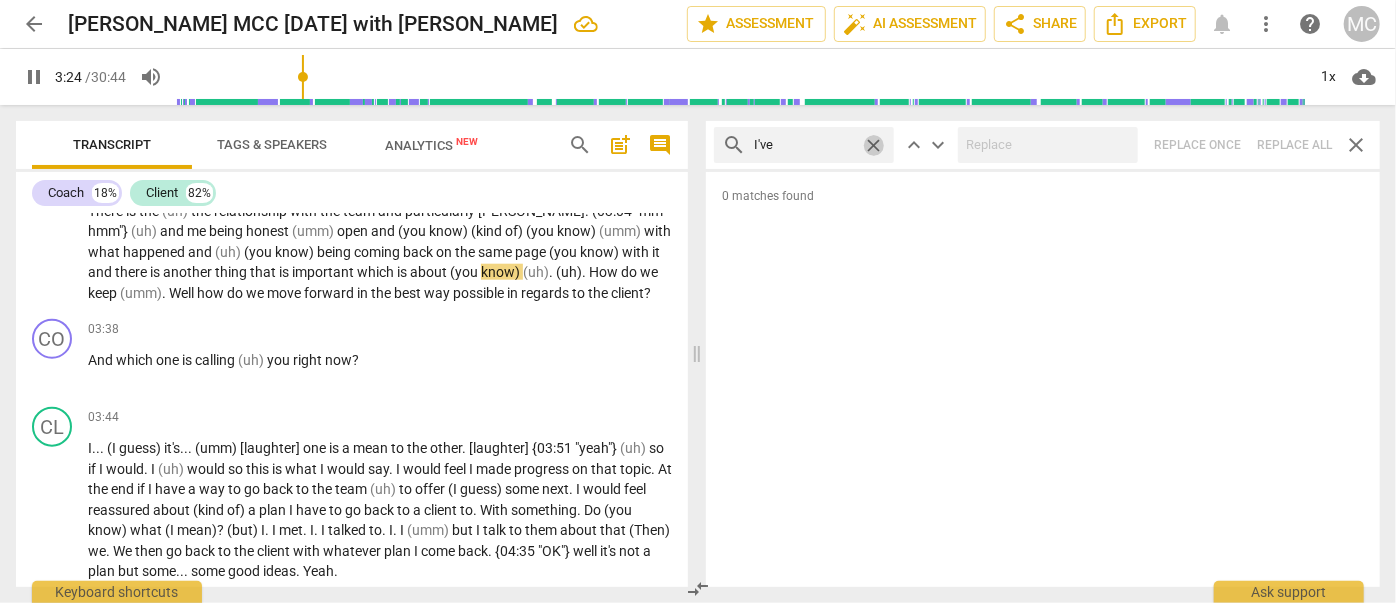 click on "close" at bounding box center [873, 145] 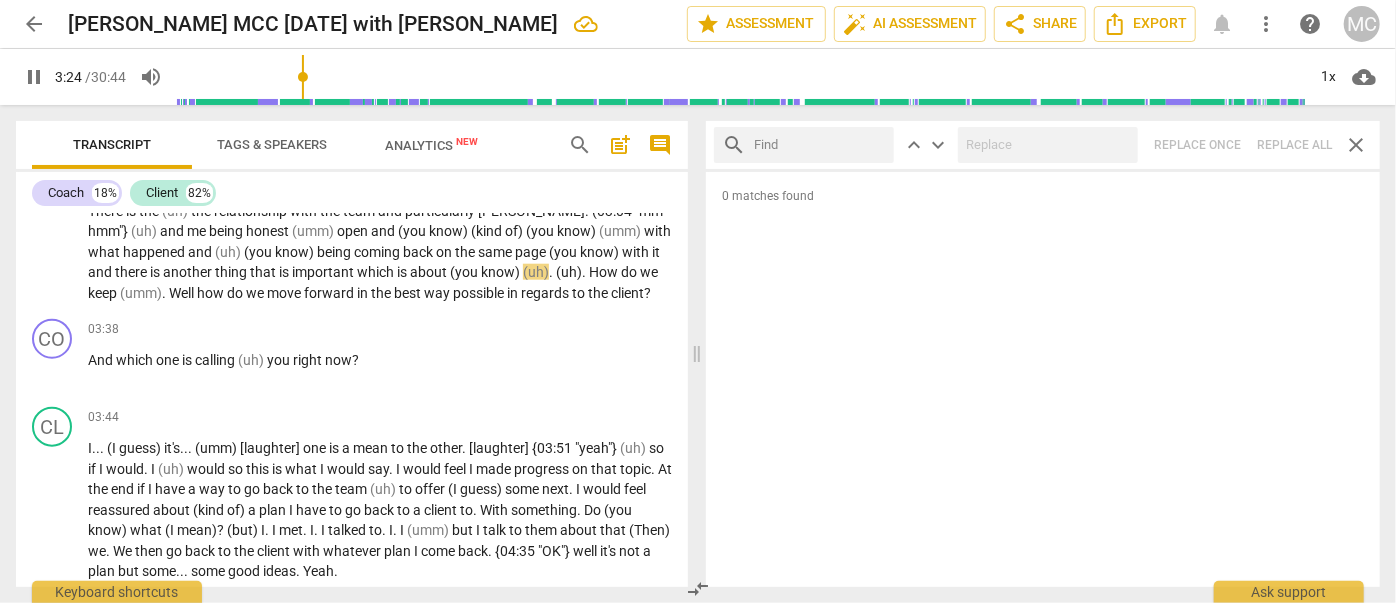click at bounding box center [820, 145] 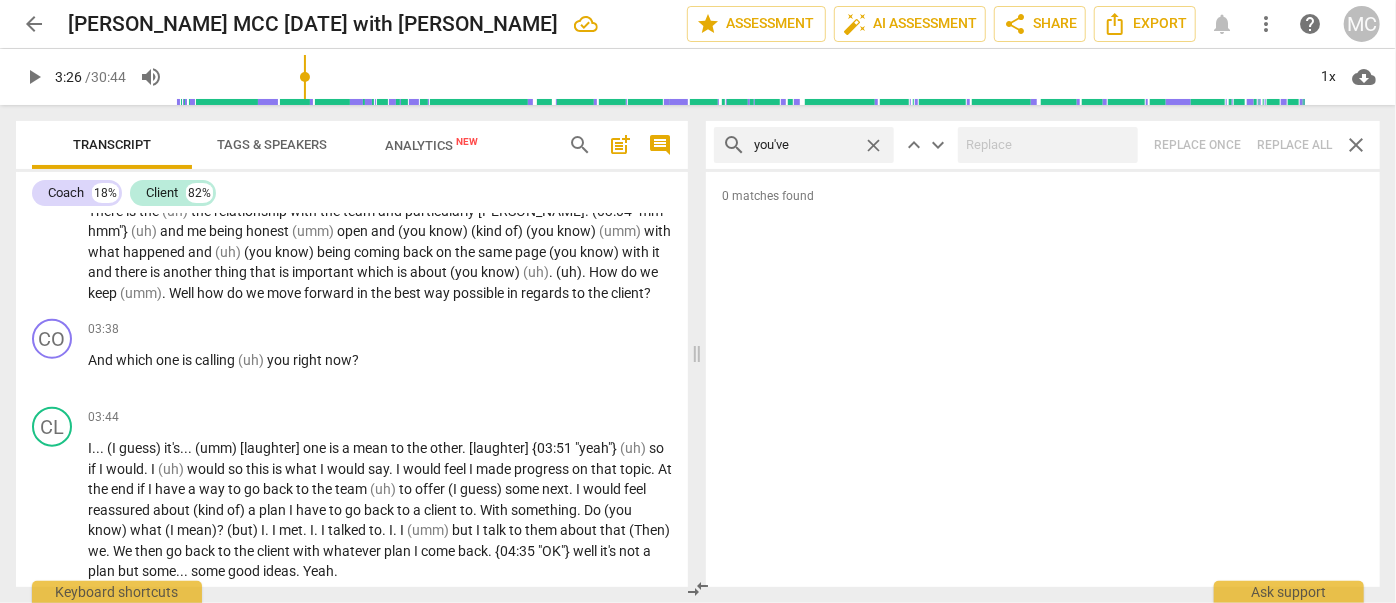 click on "search you've close keyboard_arrow_up keyboard_arrow_down Replace once Replace all close" at bounding box center [1043, 145] 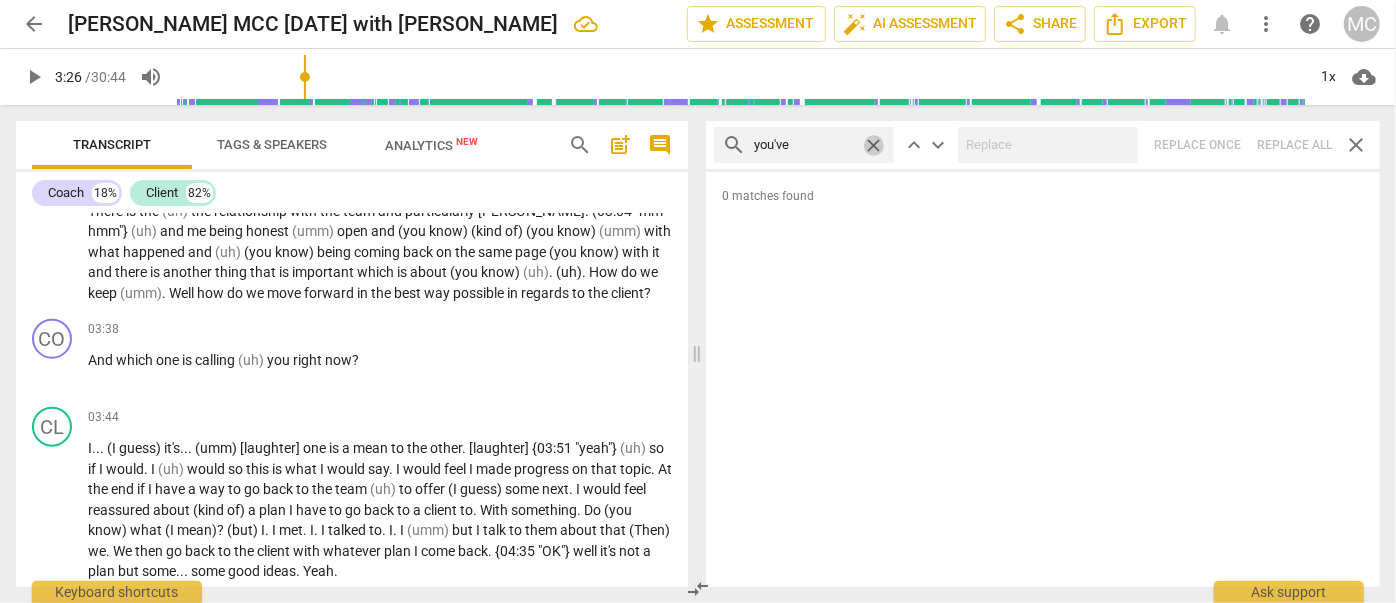 click on "close" at bounding box center (873, 145) 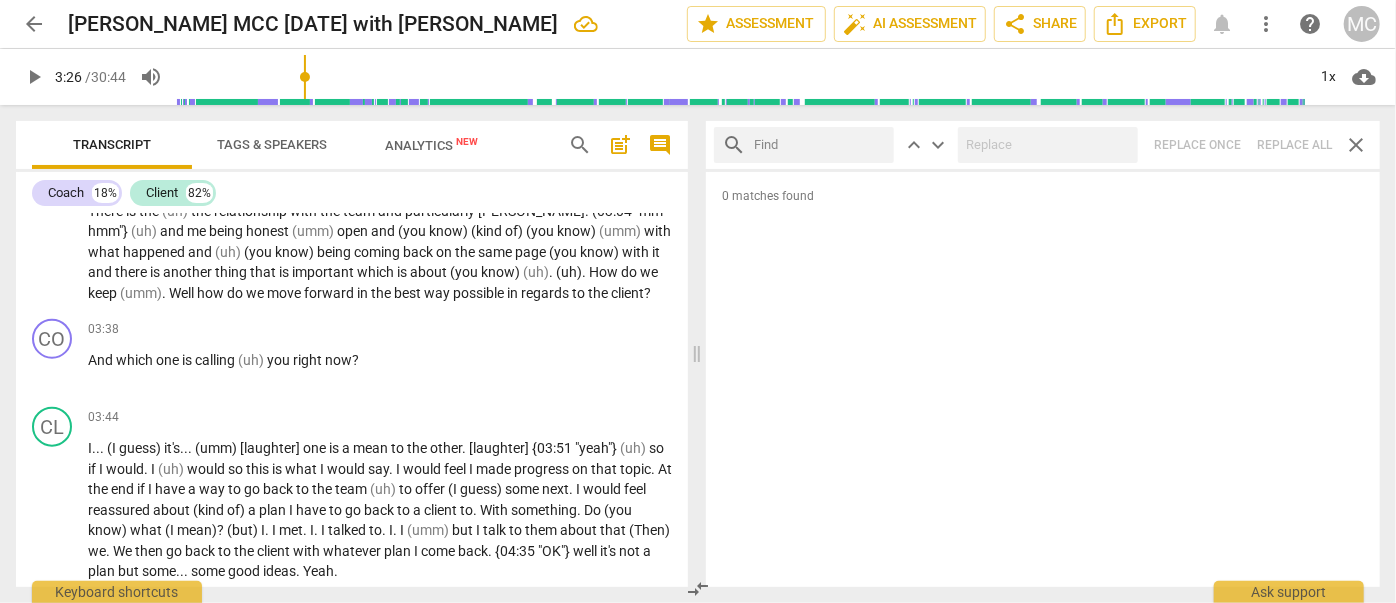 click at bounding box center (820, 145) 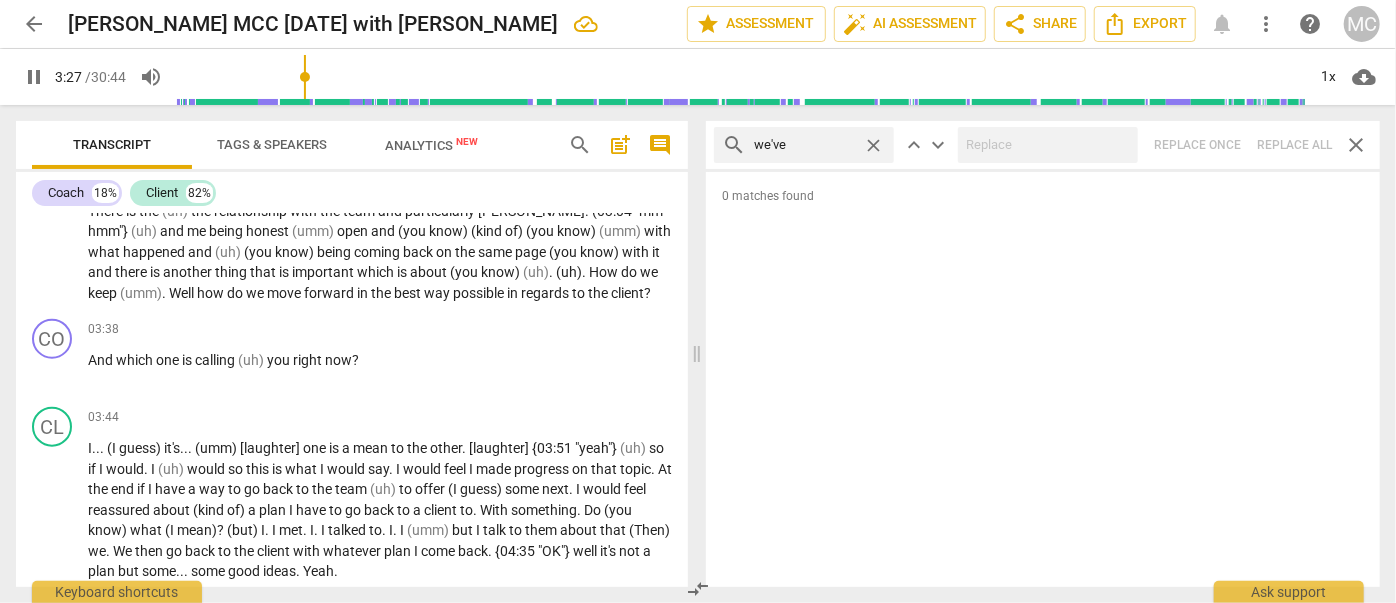 click on "search we've close keyboard_arrow_up keyboard_arrow_down Replace once Replace all close" at bounding box center (1043, 145) 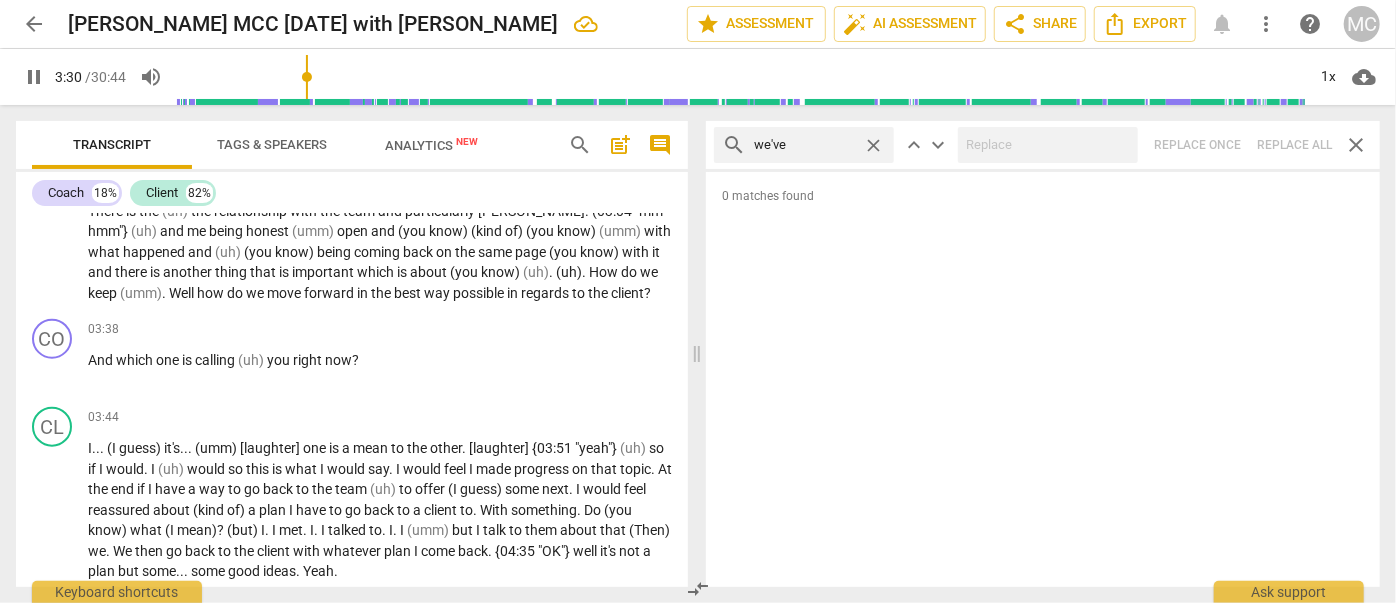 click on "close" at bounding box center (873, 145) 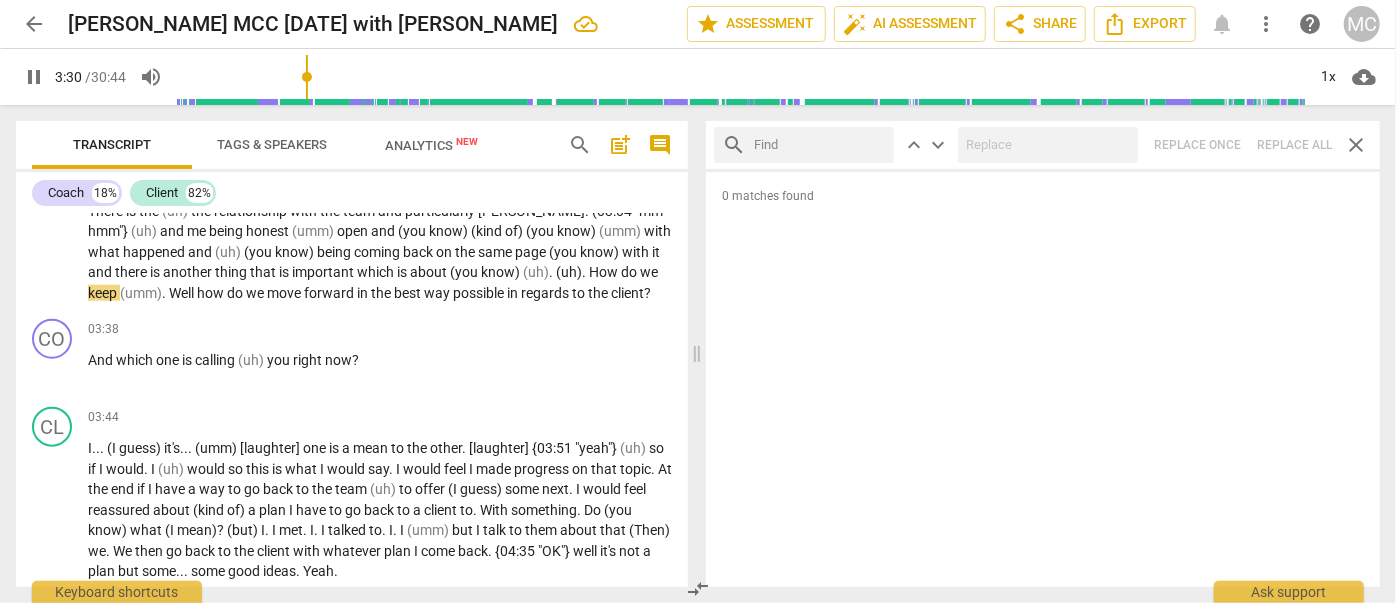 click at bounding box center [820, 145] 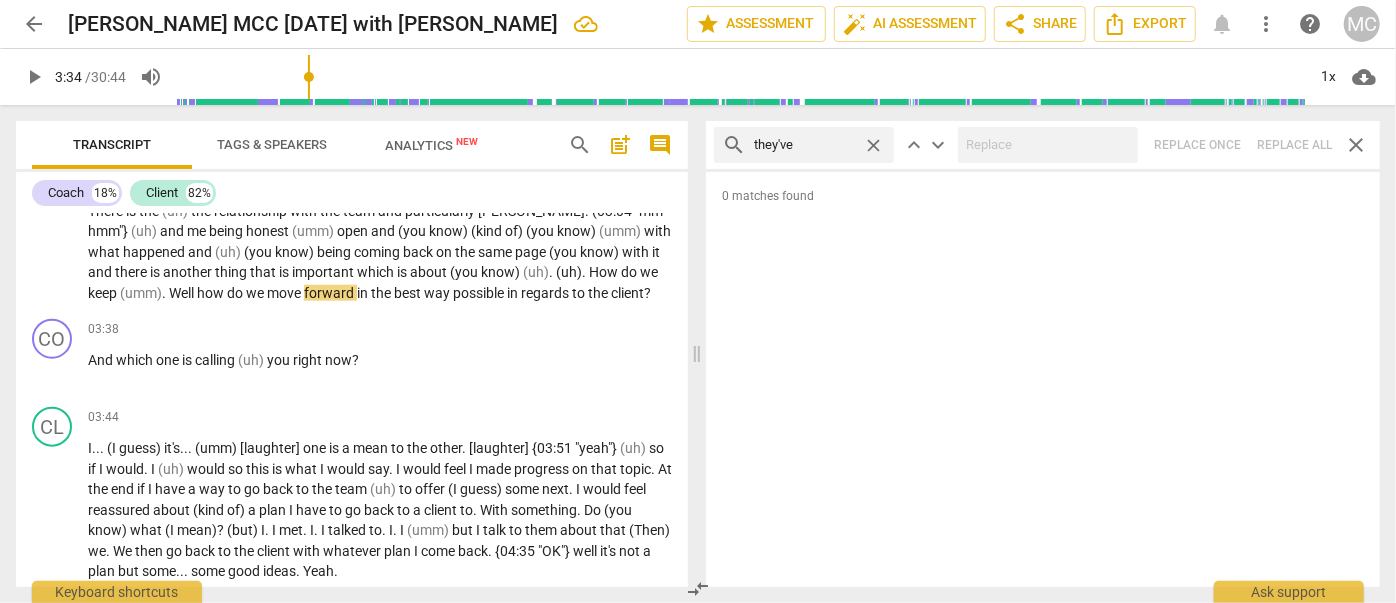 click on "search they've close keyboard_arrow_up keyboard_arrow_down Replace once Replace all close" at bounding box center (1043, 145) 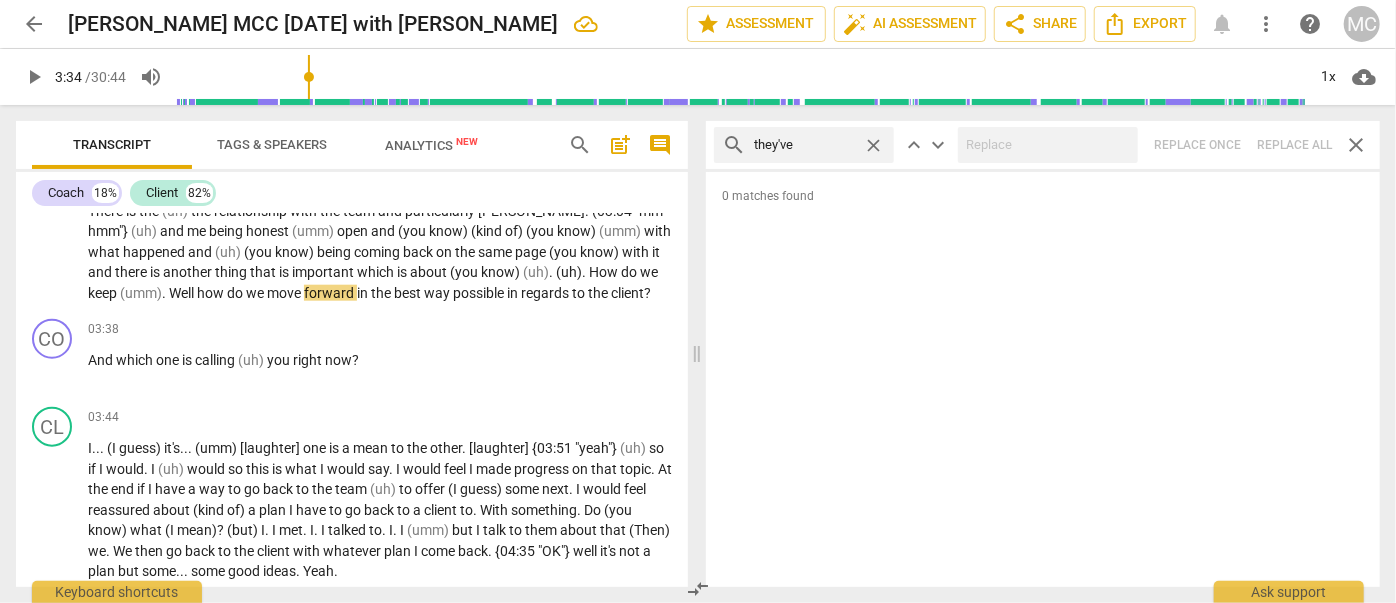 drag, startPoint x: 869, startPoint y: 143, endPoint x: 854, endPoint y: 146, distance: 15.297058 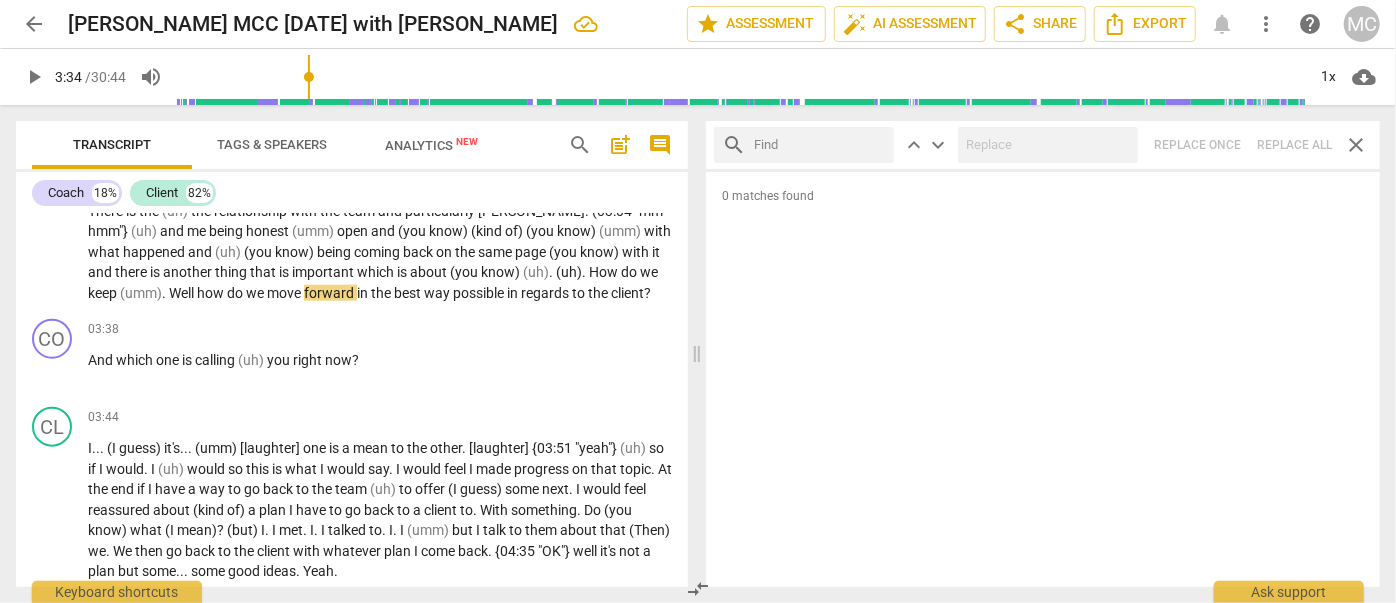click at bounding box center [820, 145] 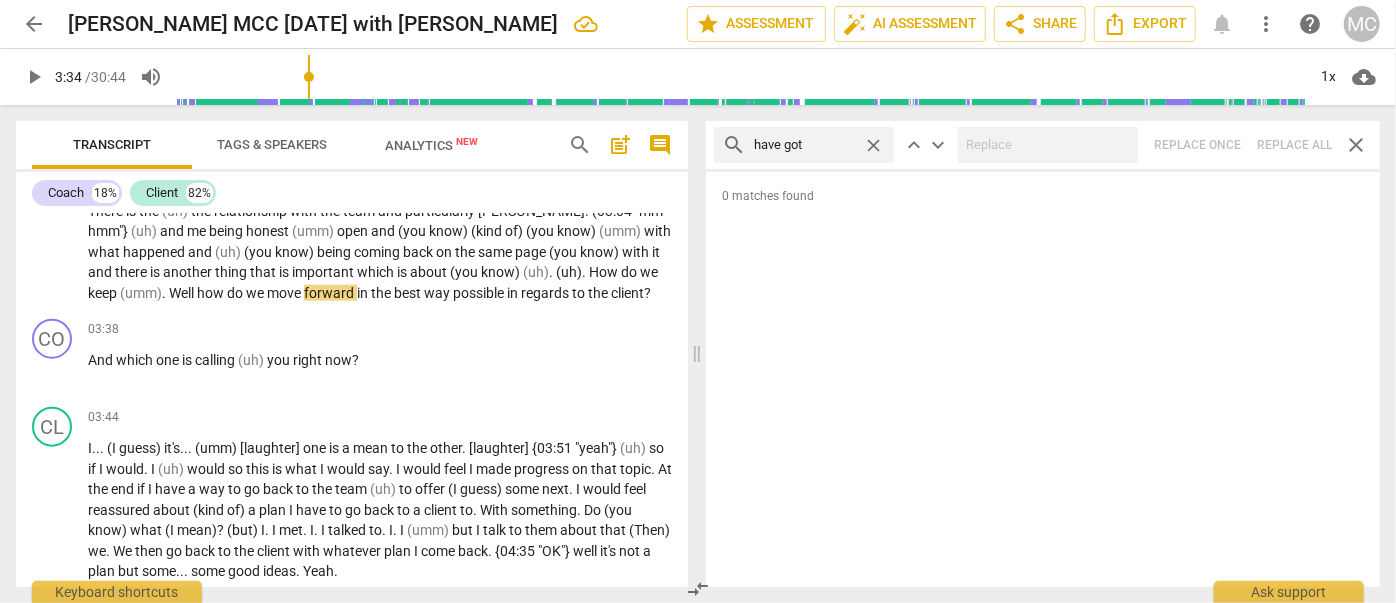 click on "search have got close keyboard_arrow_up keyboard_arrow_down Replace once Replace all close" at bounding box center (1043, 145) 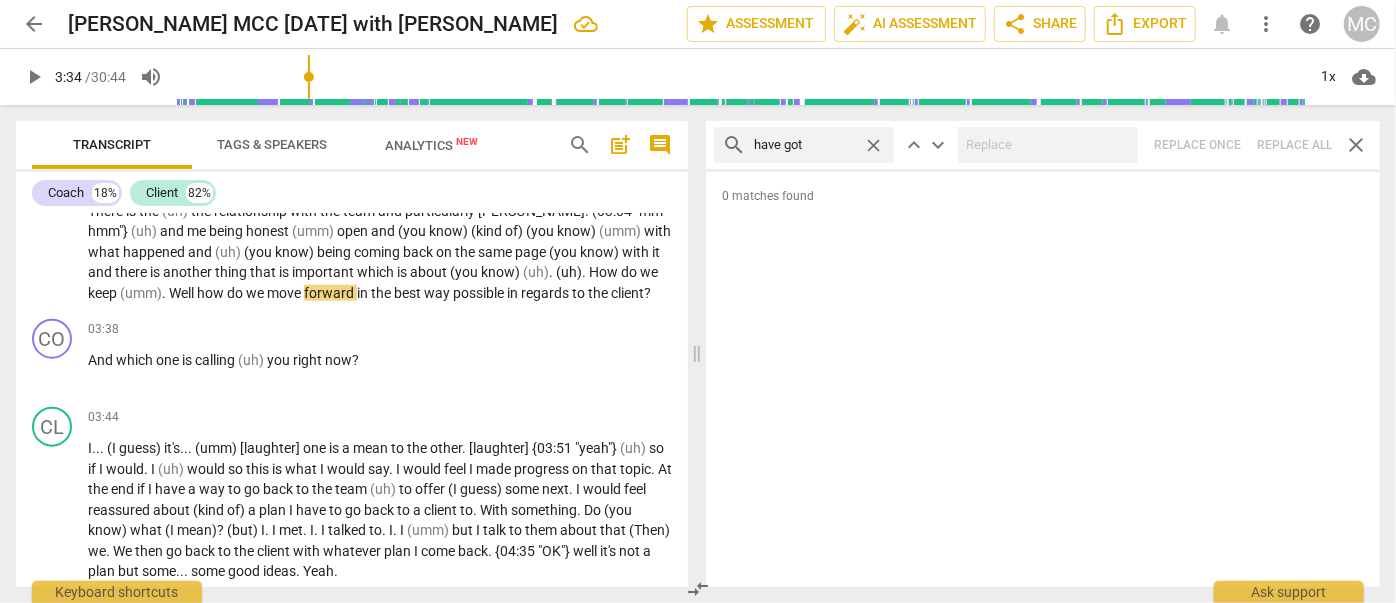click on "close" at bounding box center [873, 145] 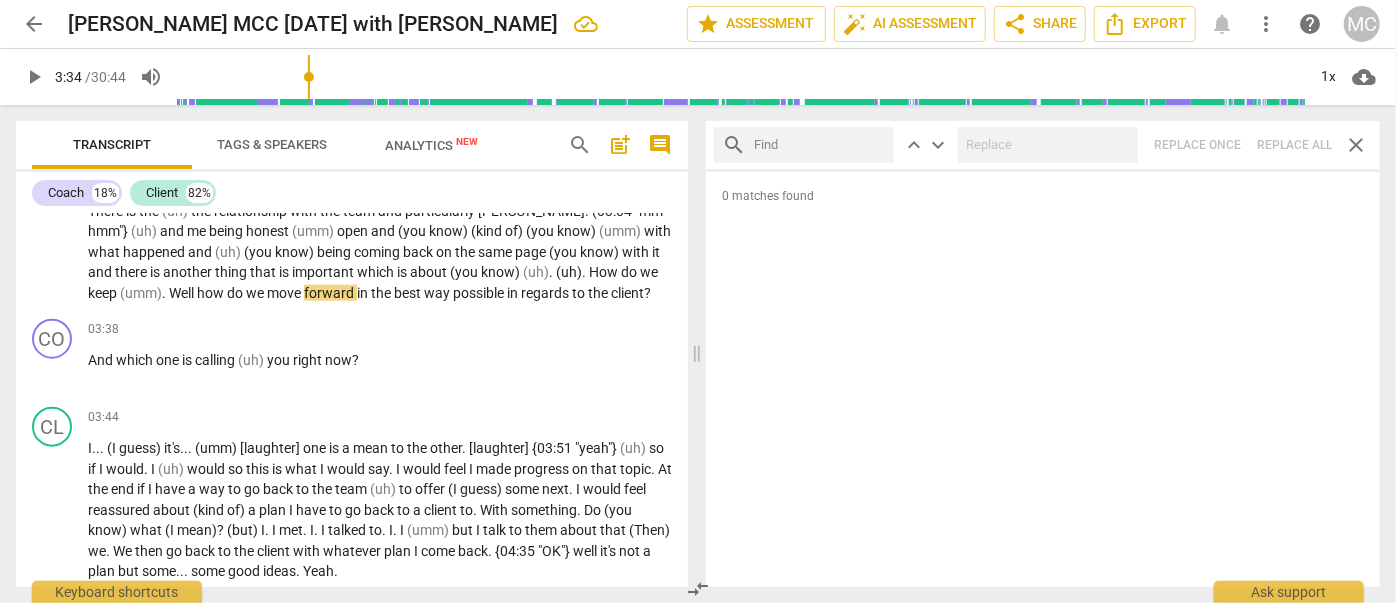 click at bounding box center [820, 145] 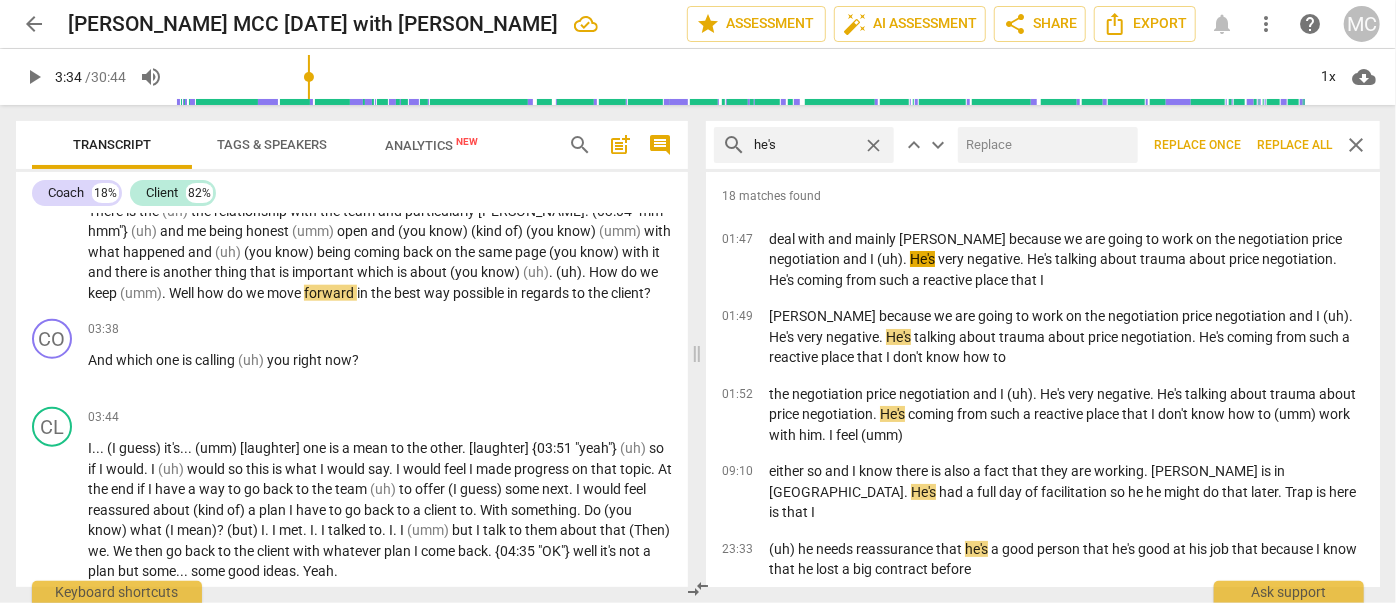 click at bounding box center [1044, 145] 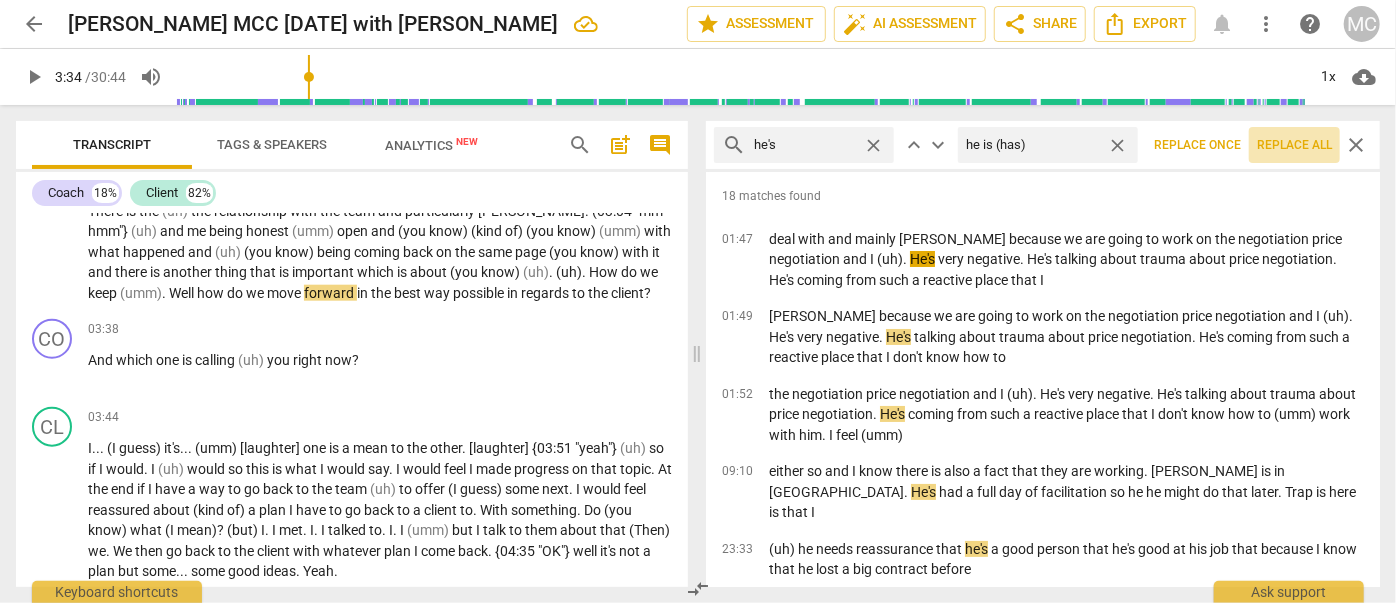 click on "Replace all" at bounding box center [1294, 145] 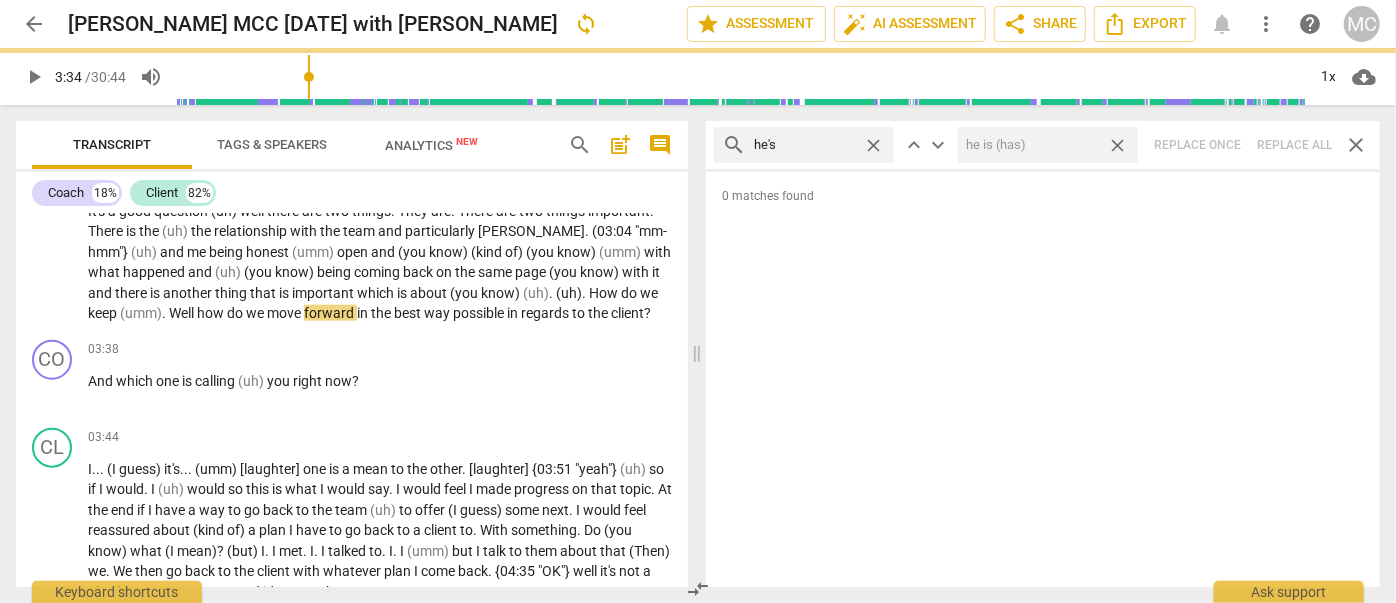 click on "close" at bounding box center [1117, 145] 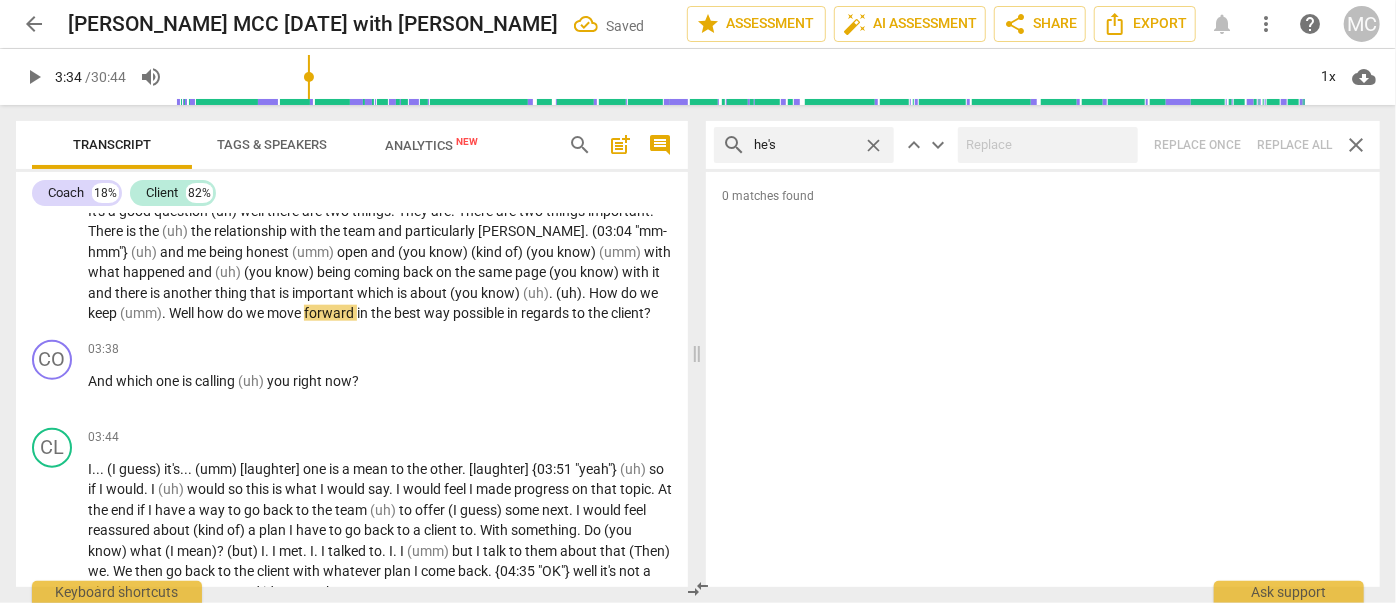 click on "close" at bounding box center (873, 145) 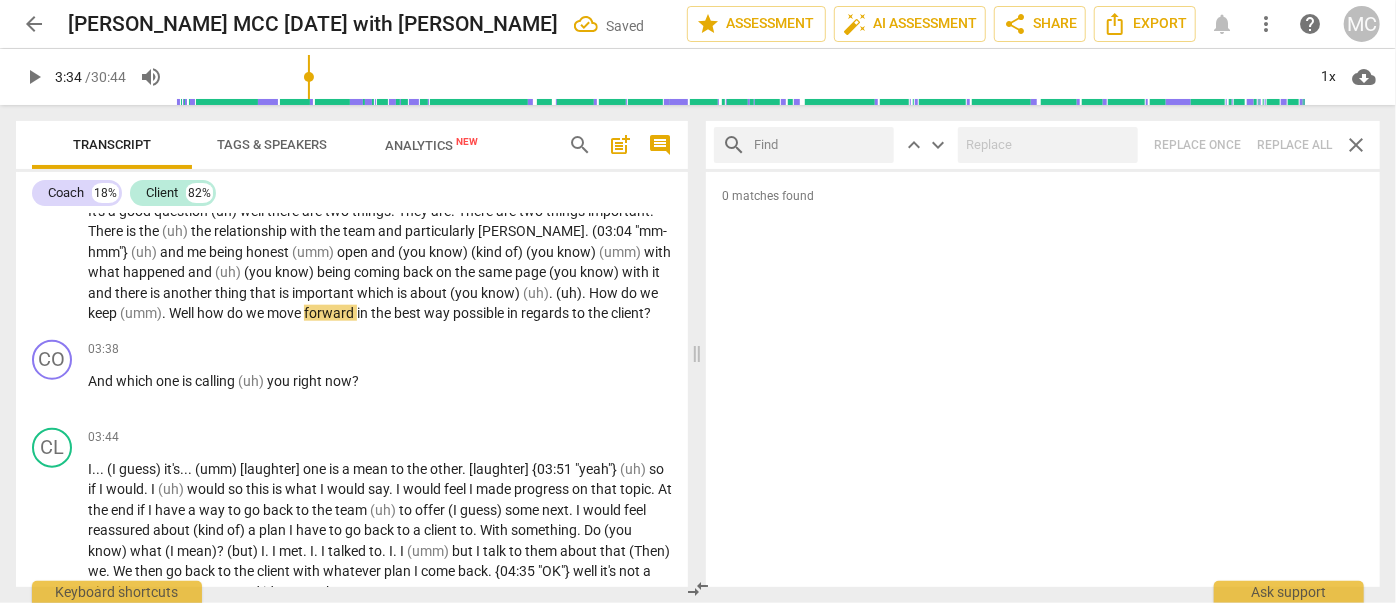 click at bounding box center (820, 145) 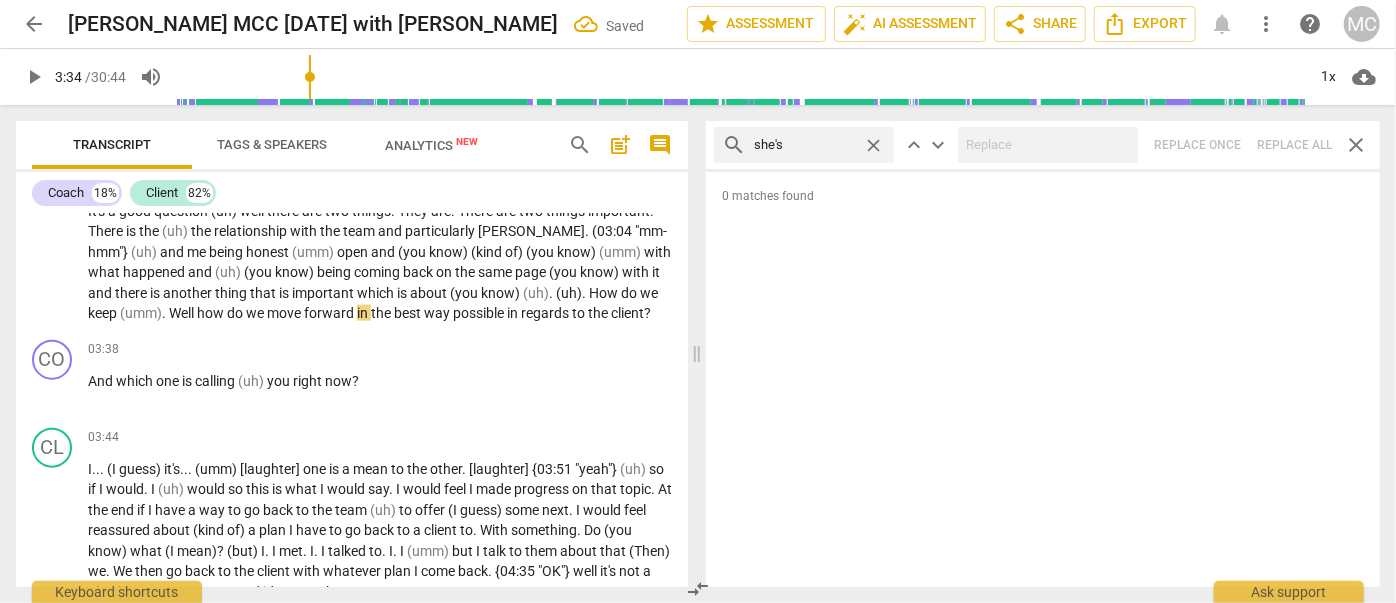 click on "search she's close keyboard_arrow_up keyboard_arrow_down Replace once Replace all close" at bounding box center (1043, 145) 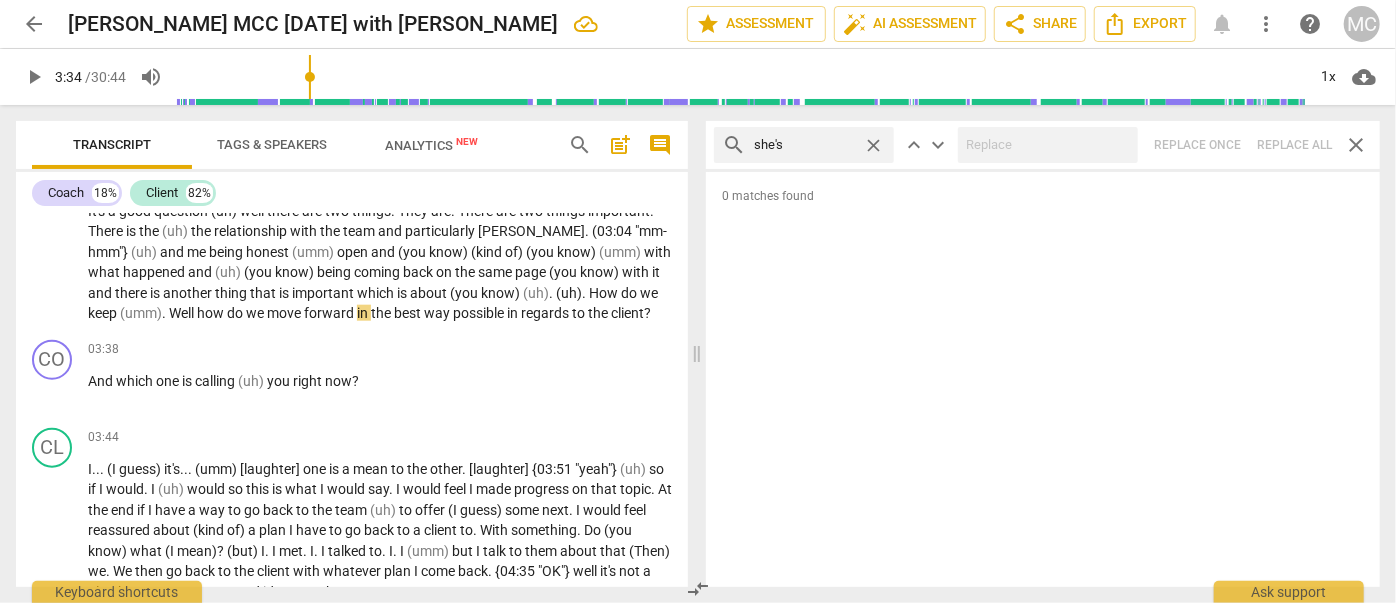 click on "close" at bounding box center (873, 145) 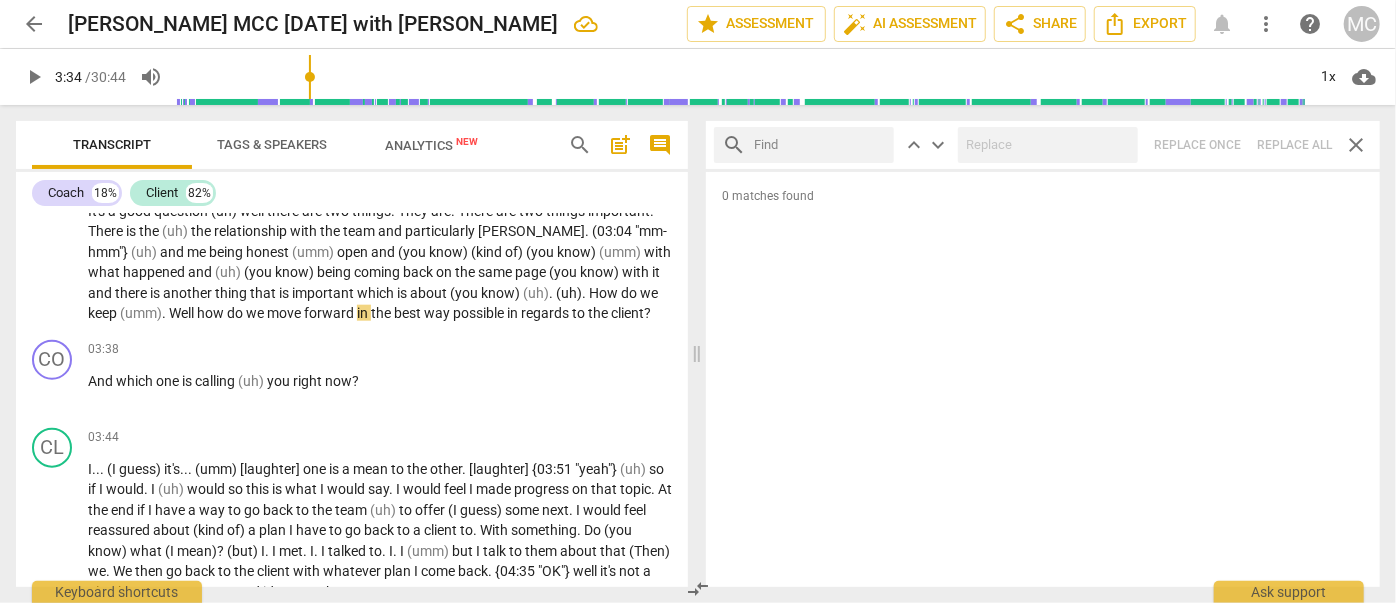 click at bounding box center (820, 145) 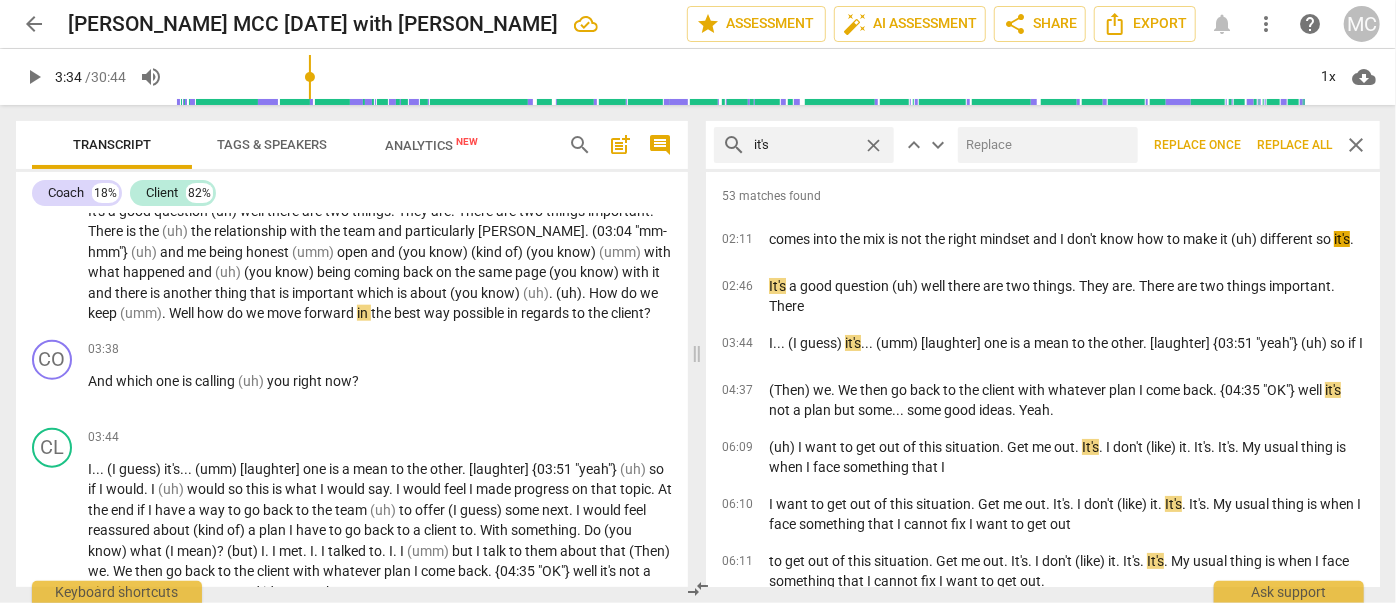 click at bounding box center (1044, 145) 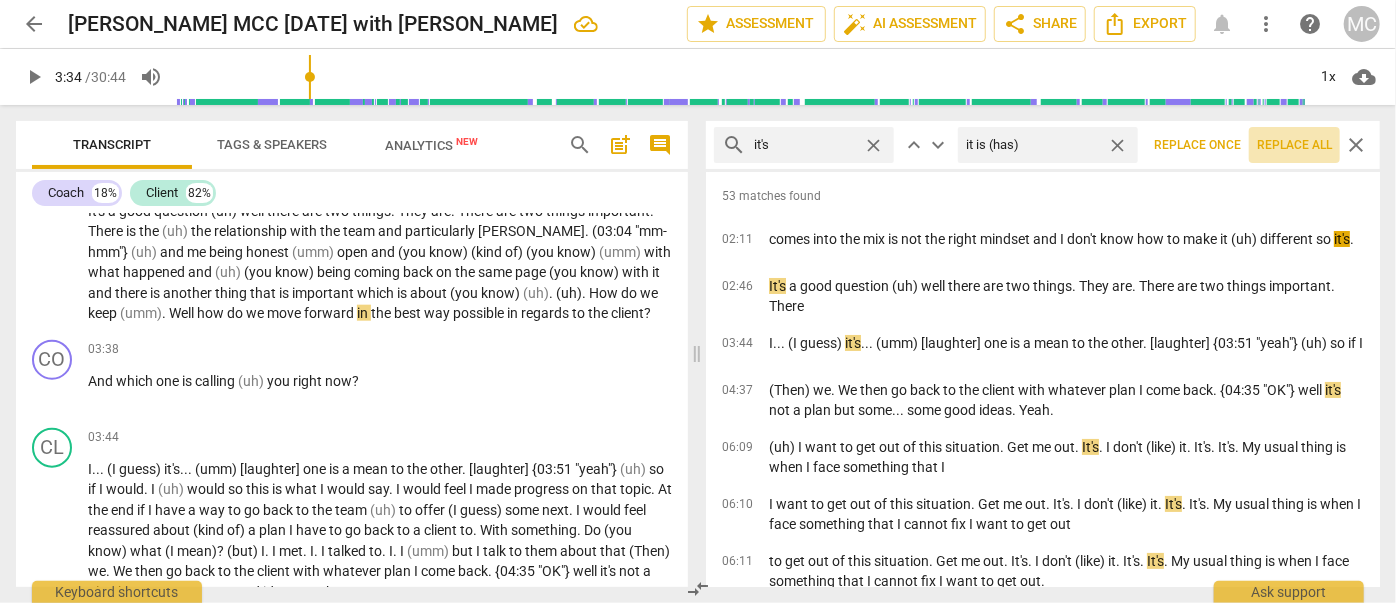 click on "Replace all" at bounding box center (1294, 145) 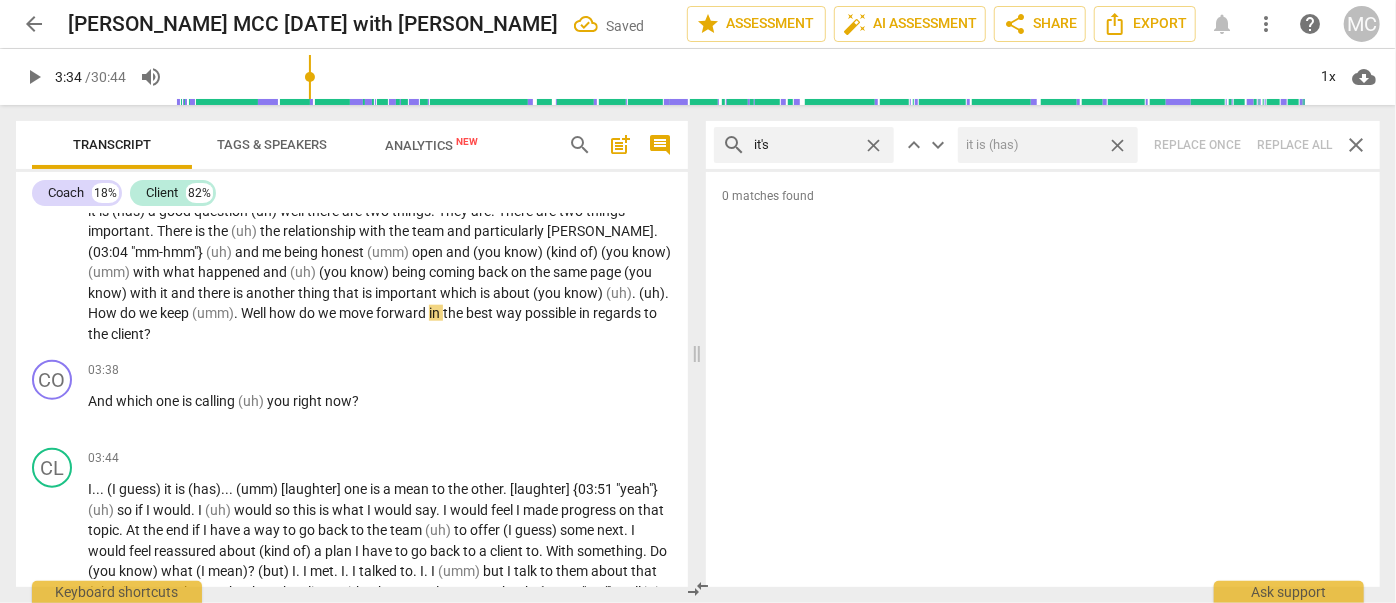 click on "close" at bounding box center (1117, 145) 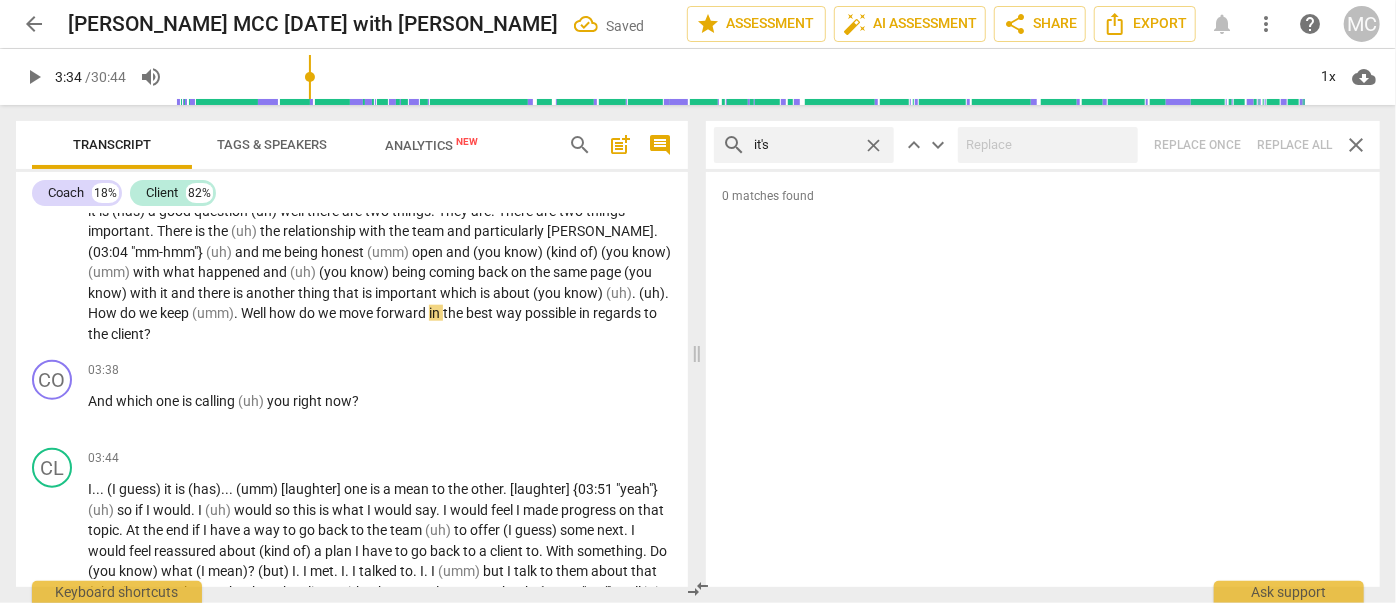 click on "close" at bounding box center (873, 145) 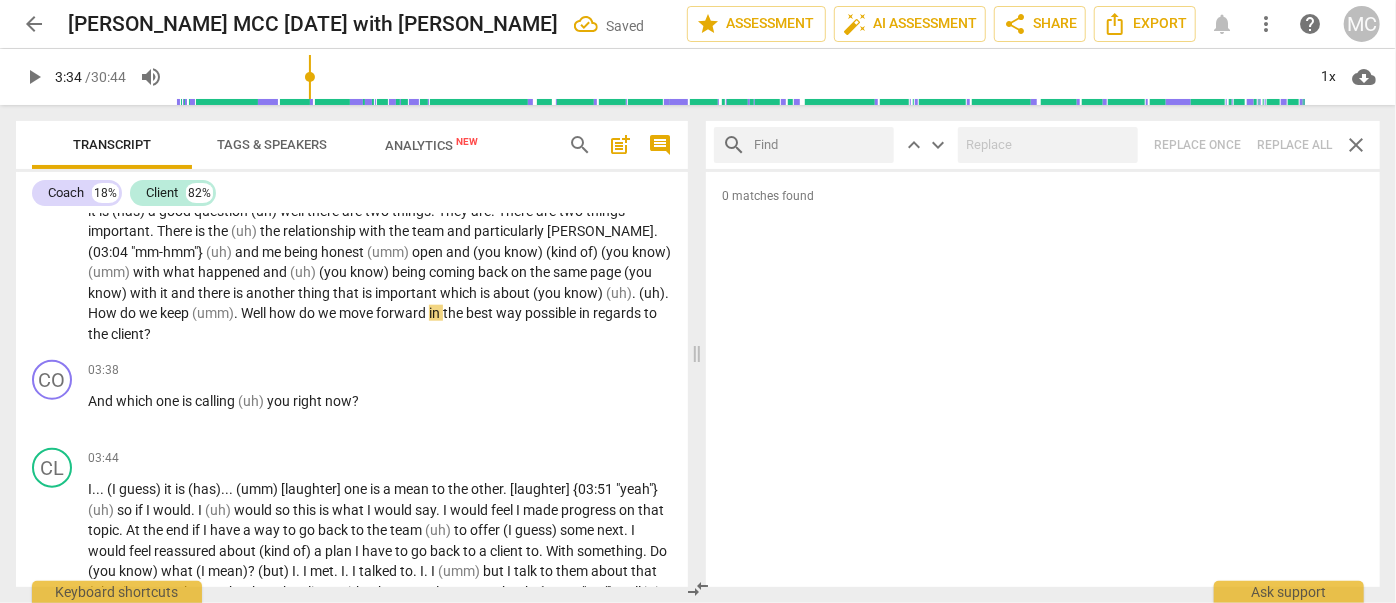 click at bounding box center [820, 145] 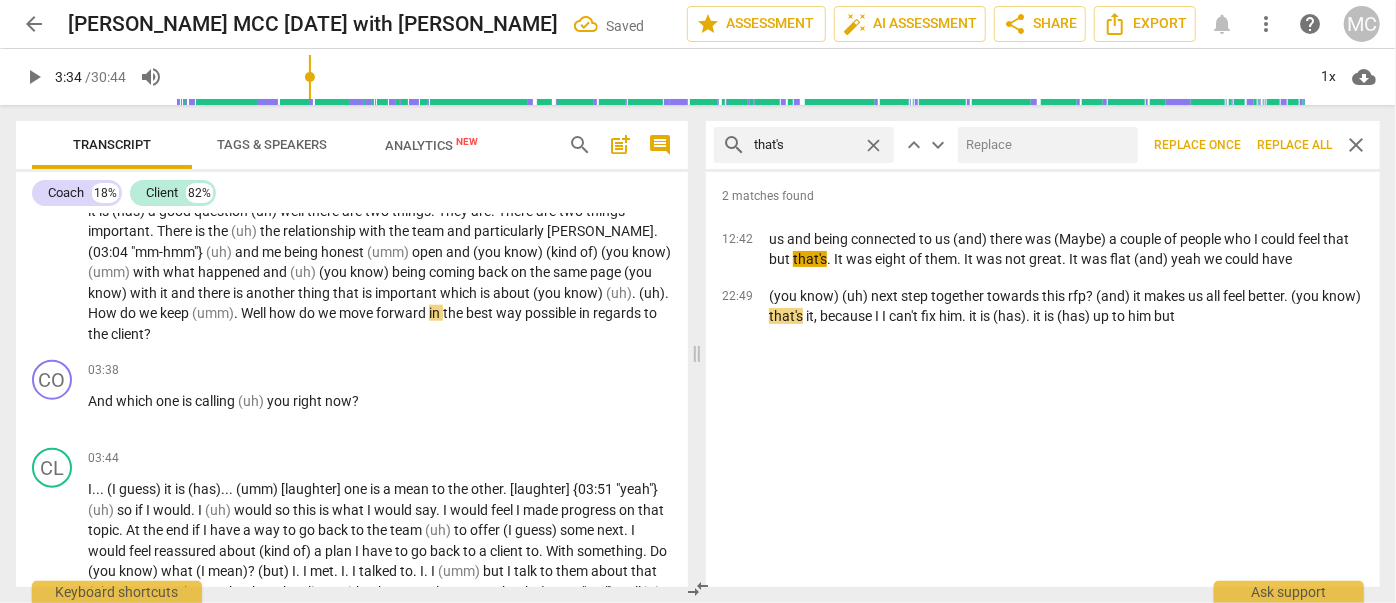 click at bounding box center (1044, 145) 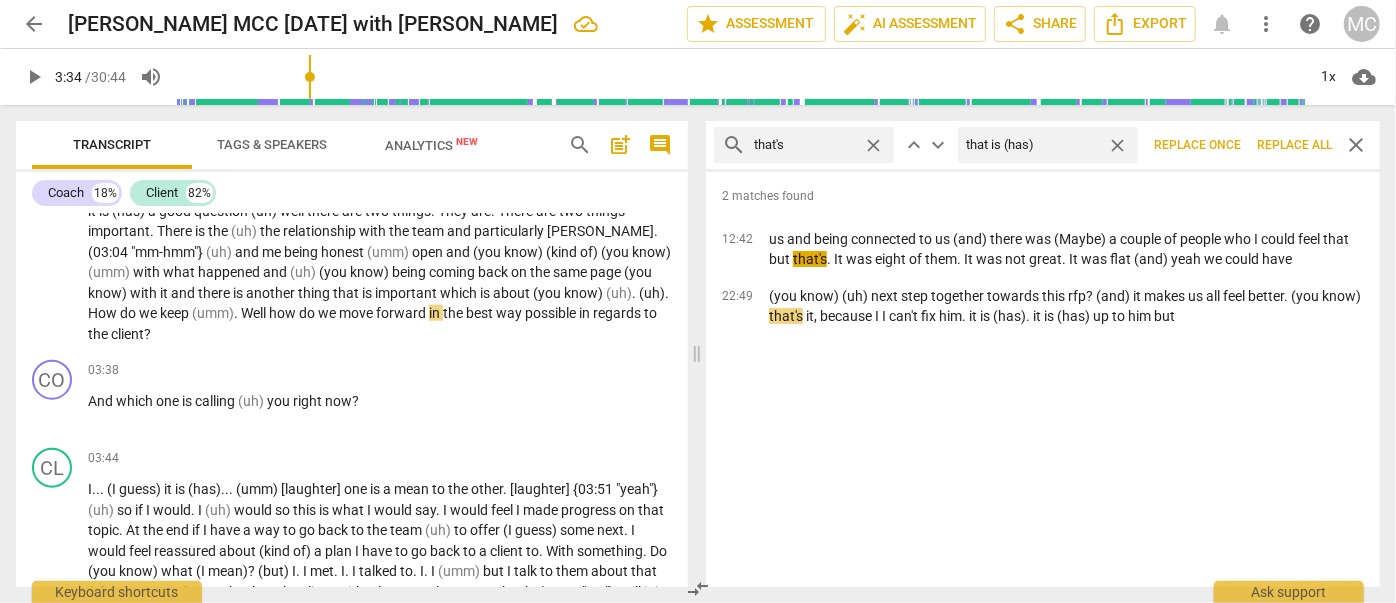 click on "Replace all" at bounding box center [1294, 145] 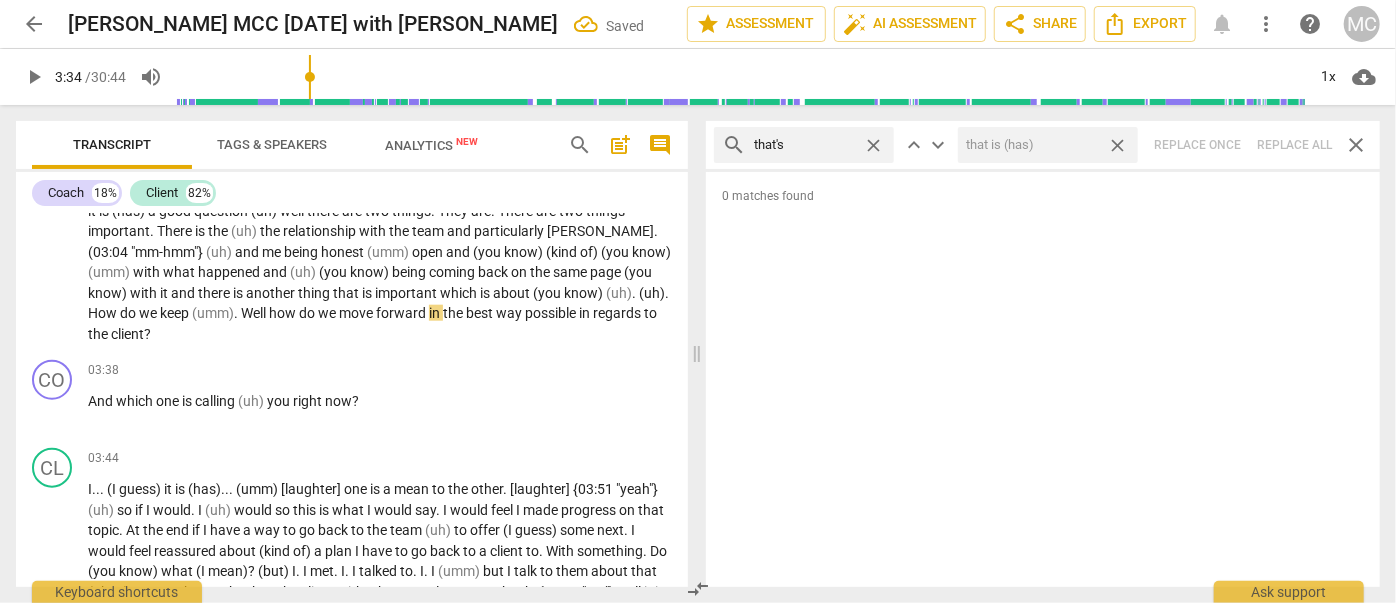 click on "close" at bounding box center (1117, 145) 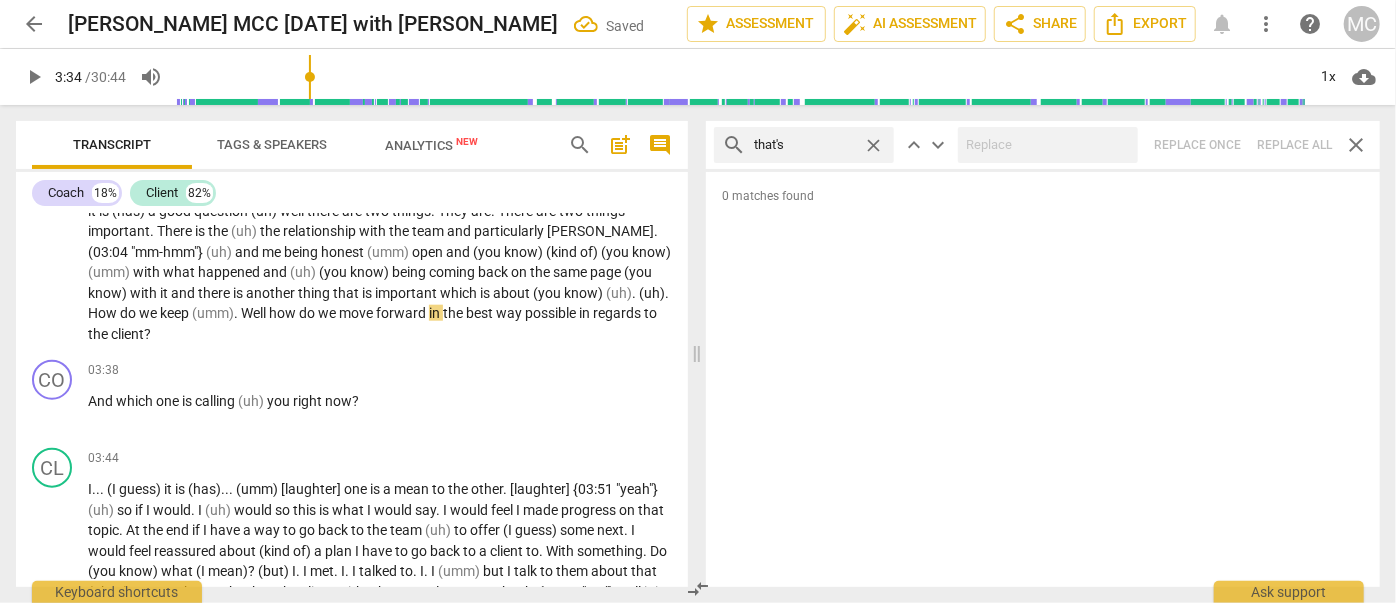 click on "close" at bounding box center [873, 145] 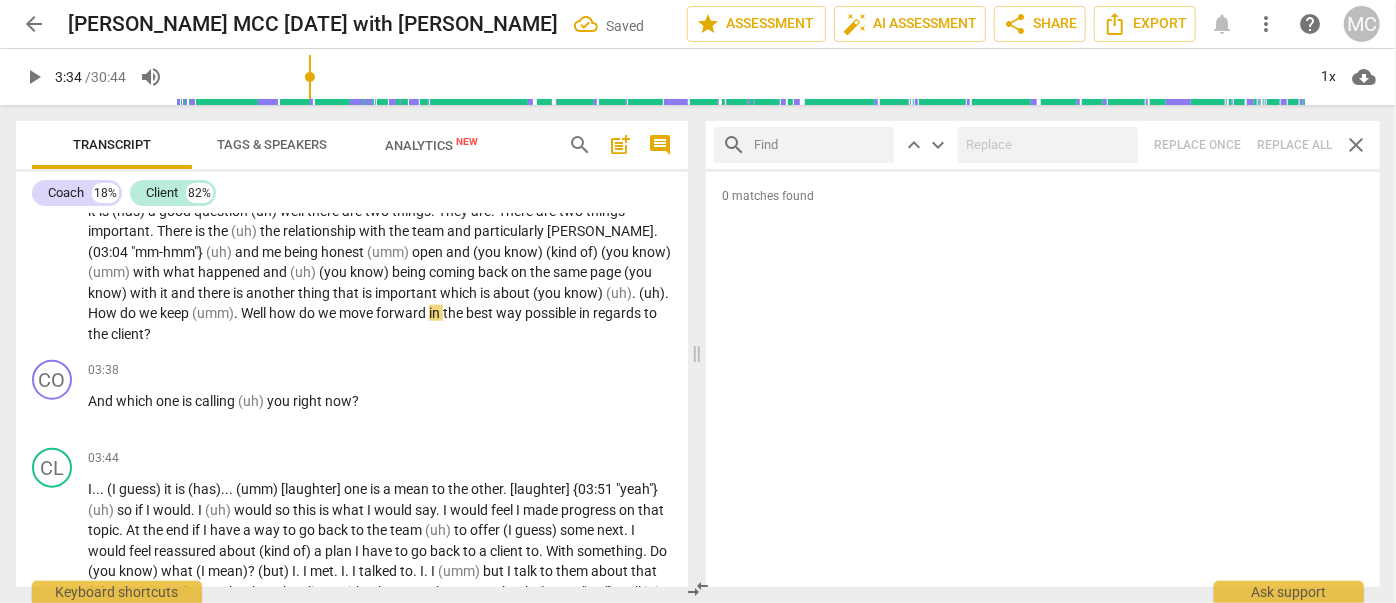 click at bounding box center [820, 145] 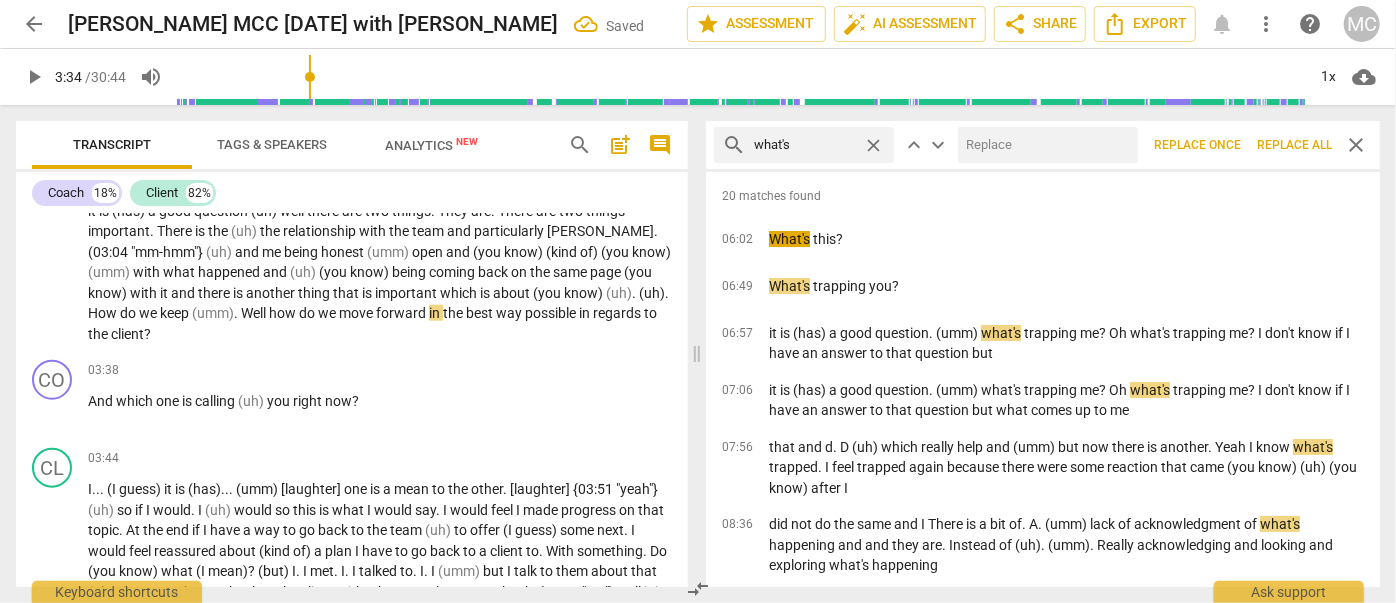 click at bounding box center (1044, 145) 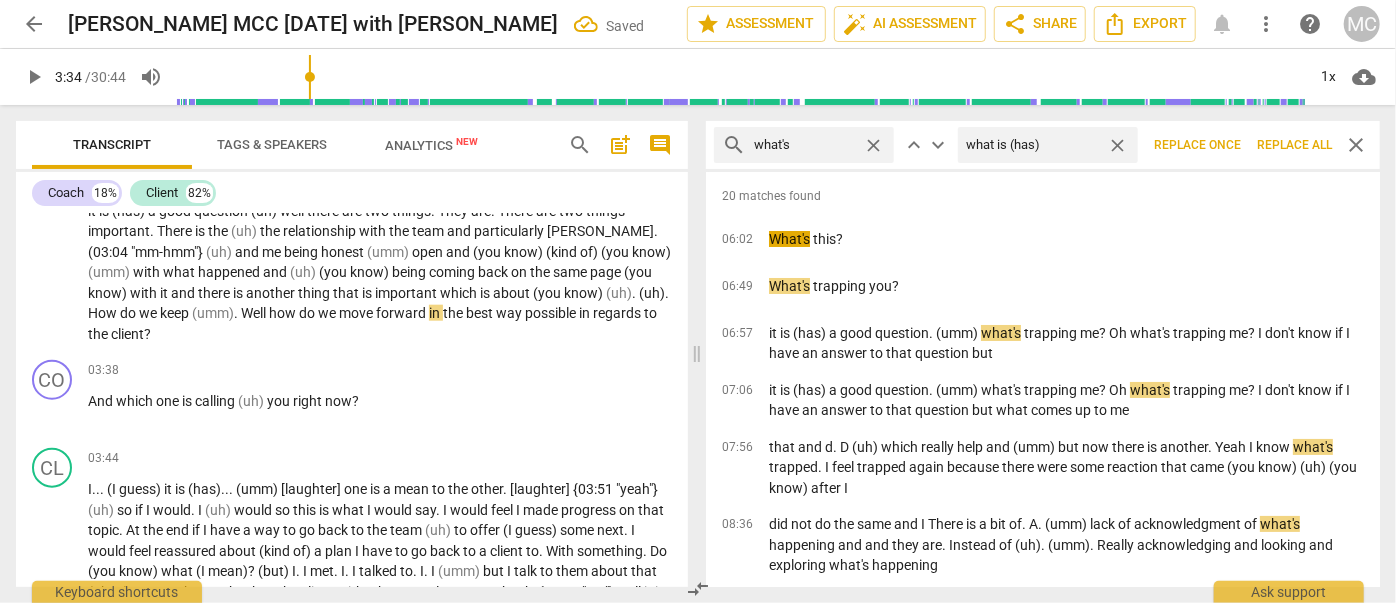 click on "Replace all" at bounding box center [1294, 145] 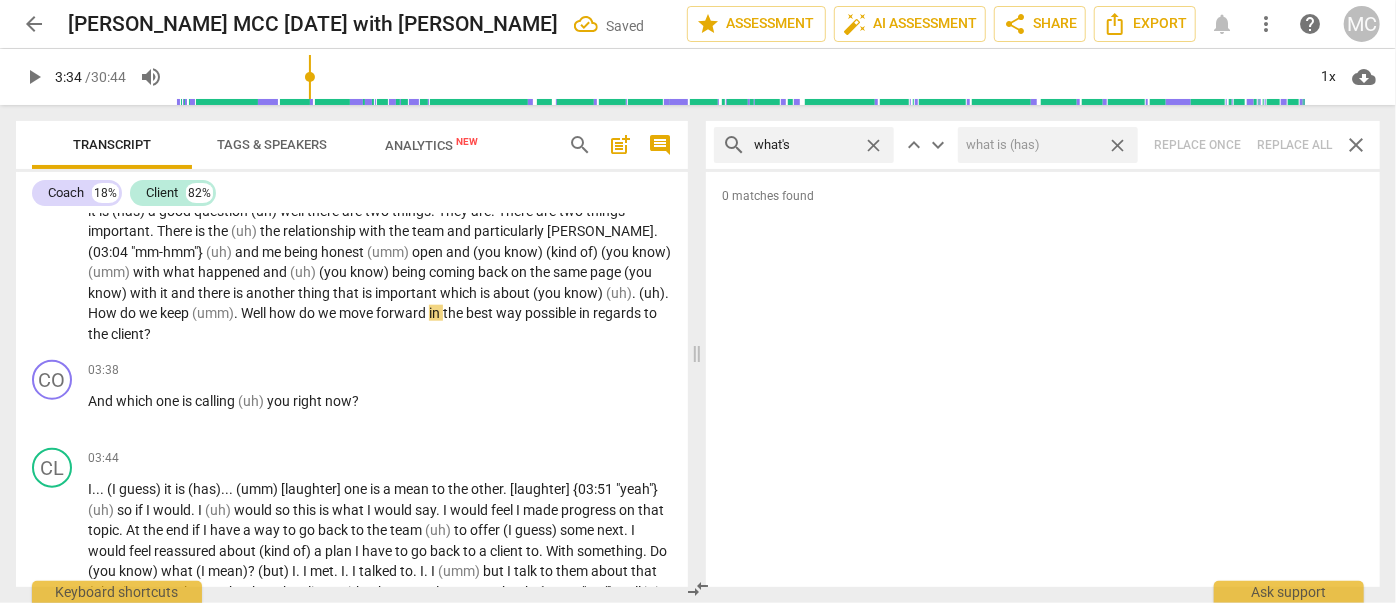 click on "close" at bounding box center (1117, 145) 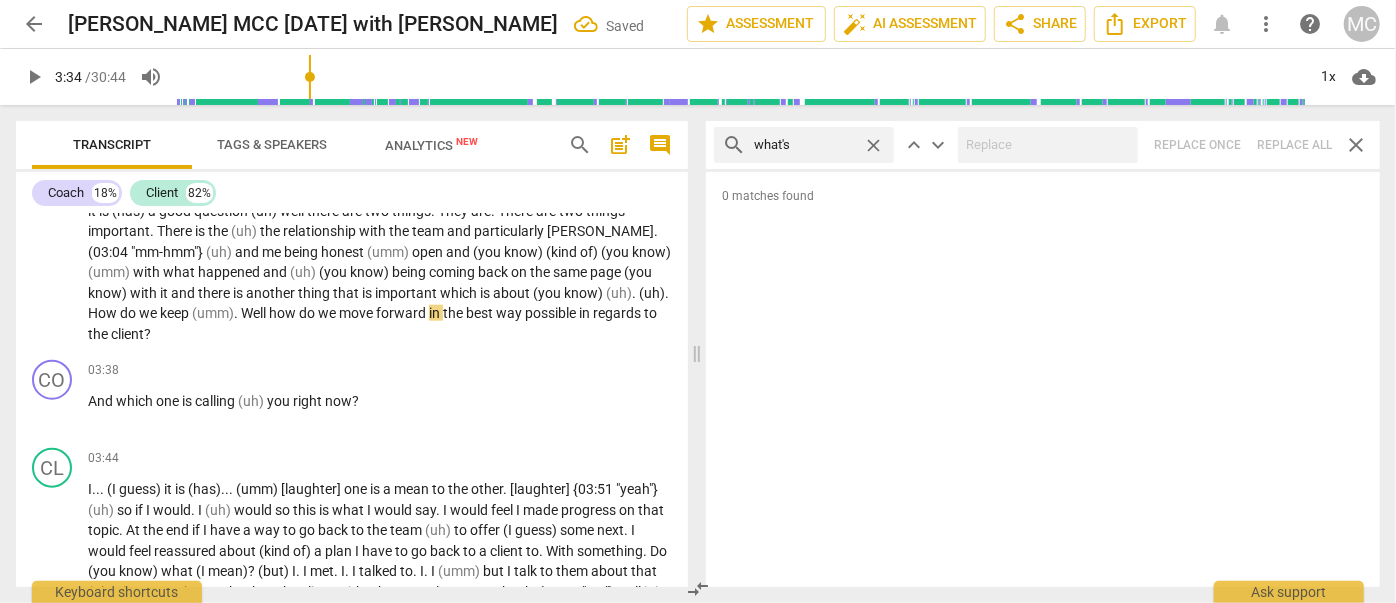 click on "close" at bounding box center (873, 145) 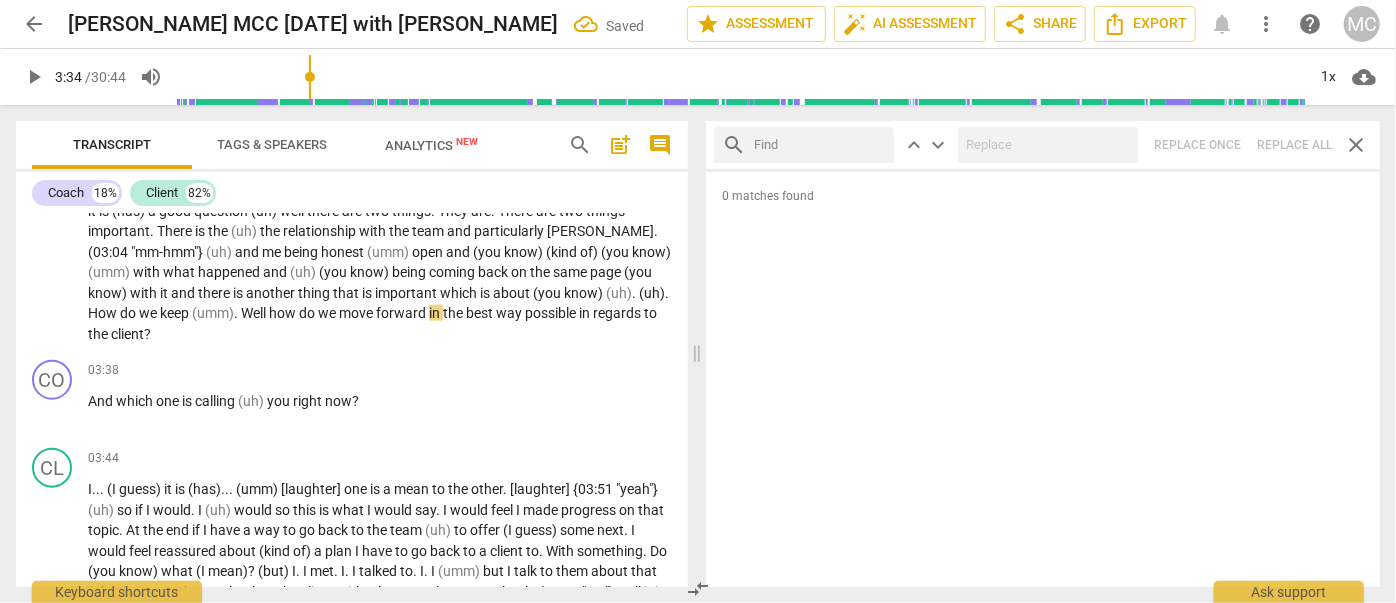 click at bounding box center (820, 145) 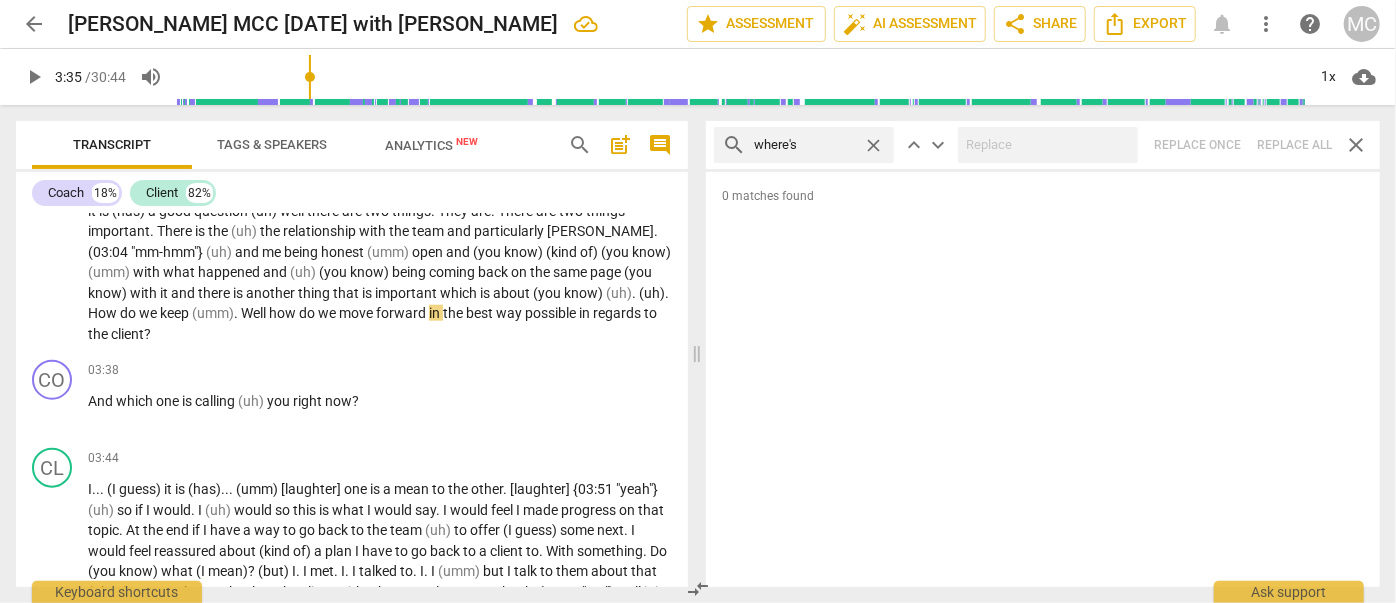 click on "search where's close keyboard_arrow_up keyboard_arrow_down Replace once Replace all close" at bounding box center [1043, 145] 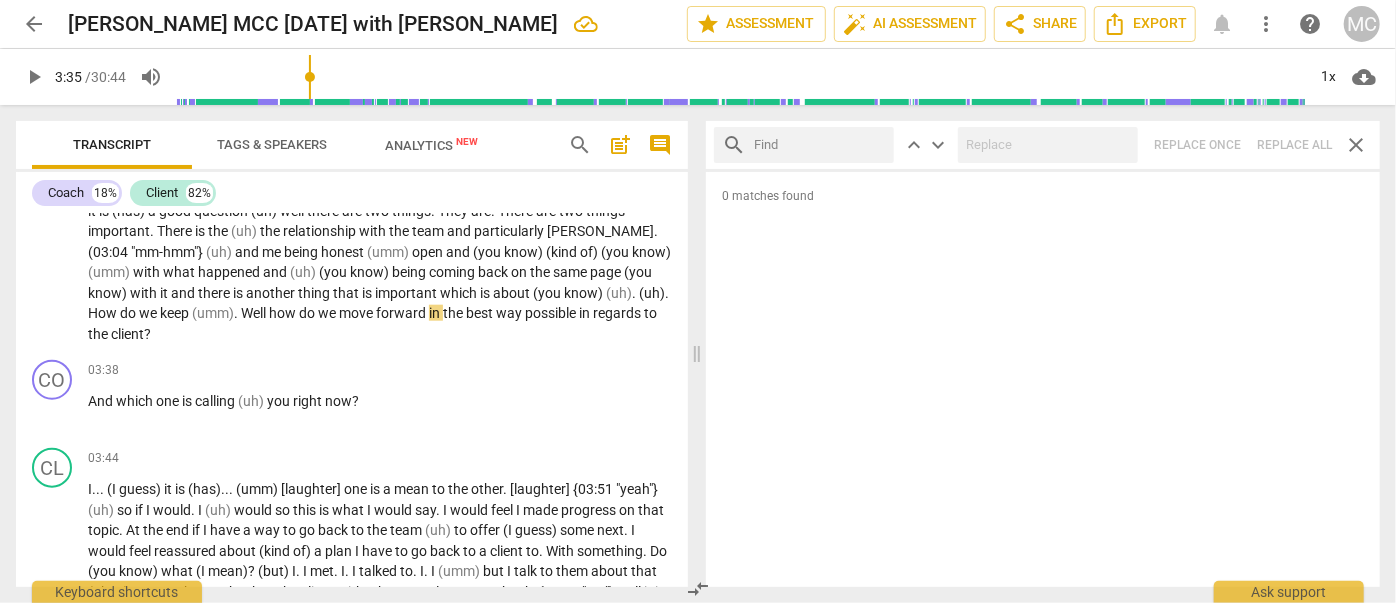 click at bounding box center [820, 145] 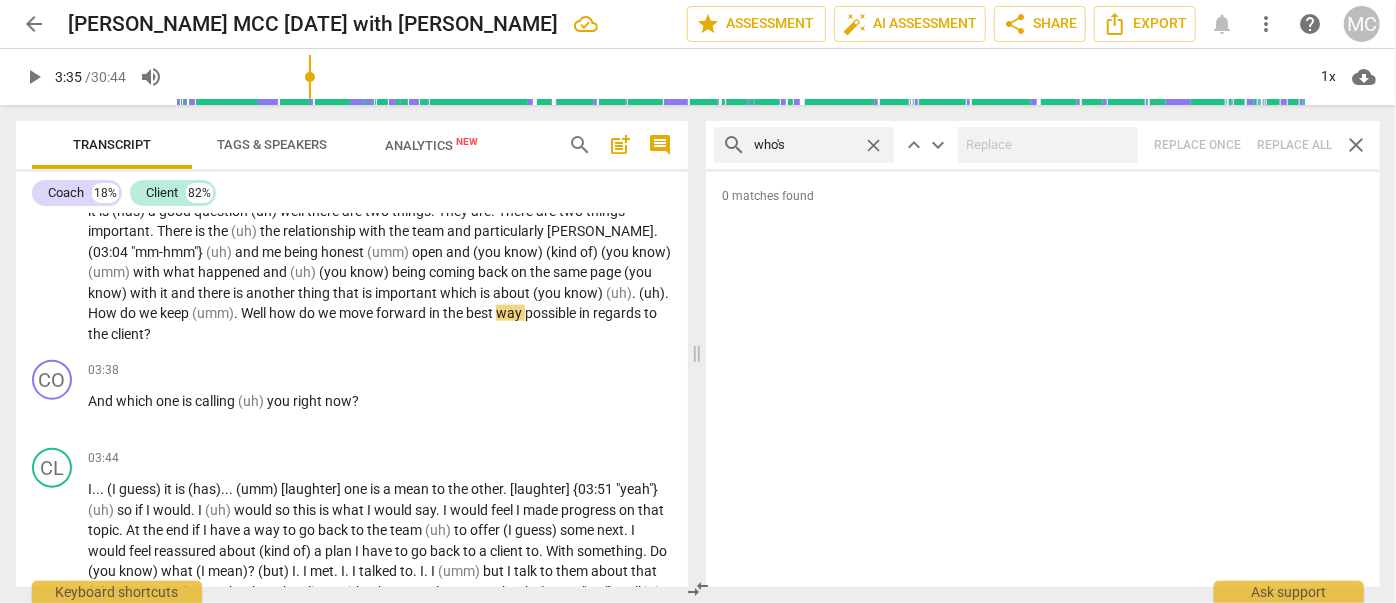 click on "search who's close keyboard_arrow_up keyboard_arrow_down Replace once Replace all close" at bounding box center (1043, 145) 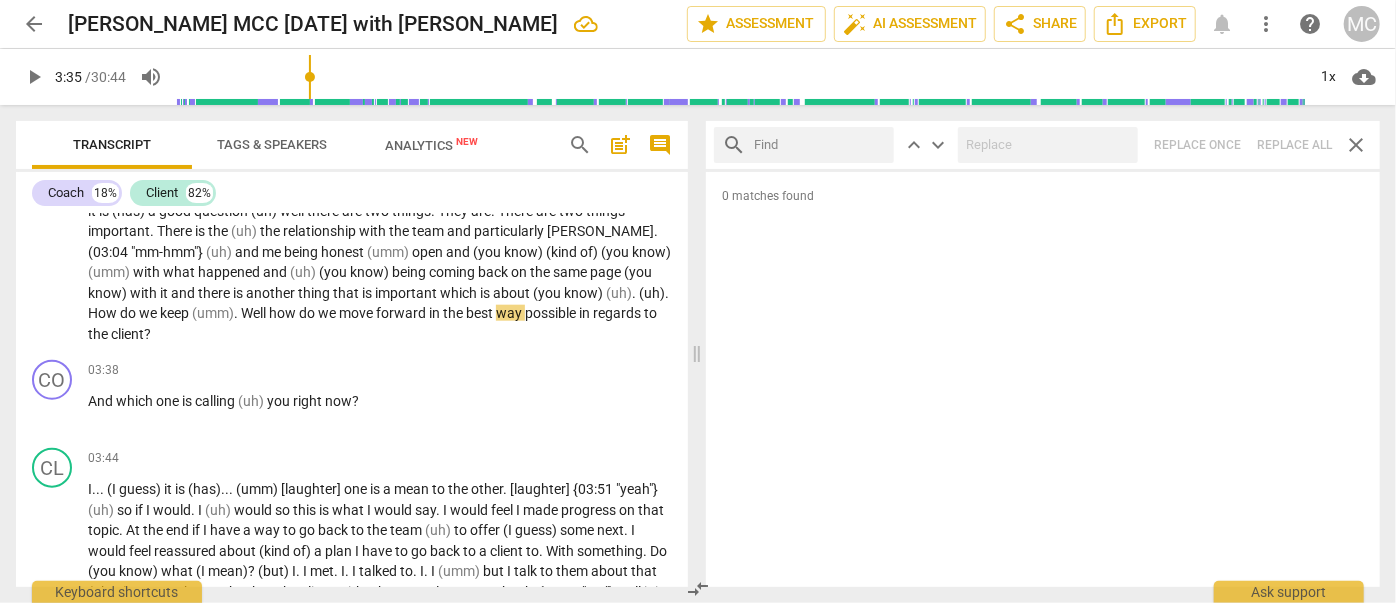 click at bounding box center [820, 145] 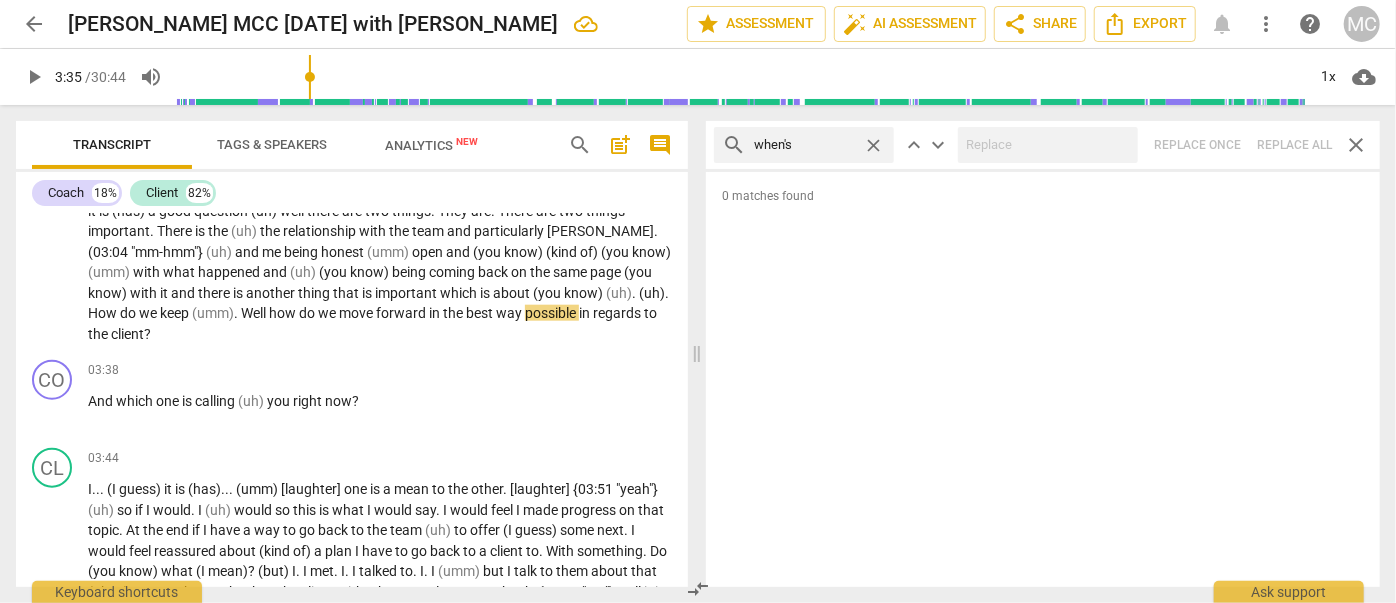 click on "search when's close keyboard_arrow_up keyboard_arrow_down Replace once Replace all close" at bounding box center (1043, 145) 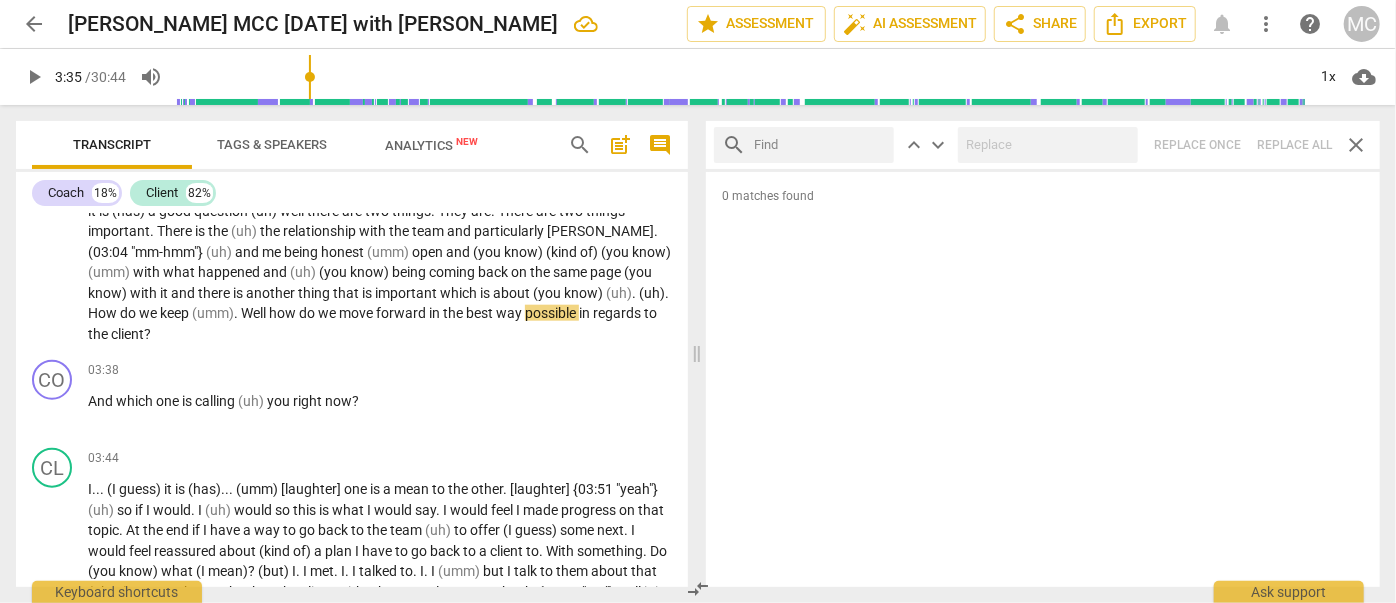 click at bounding box center [820, 145] 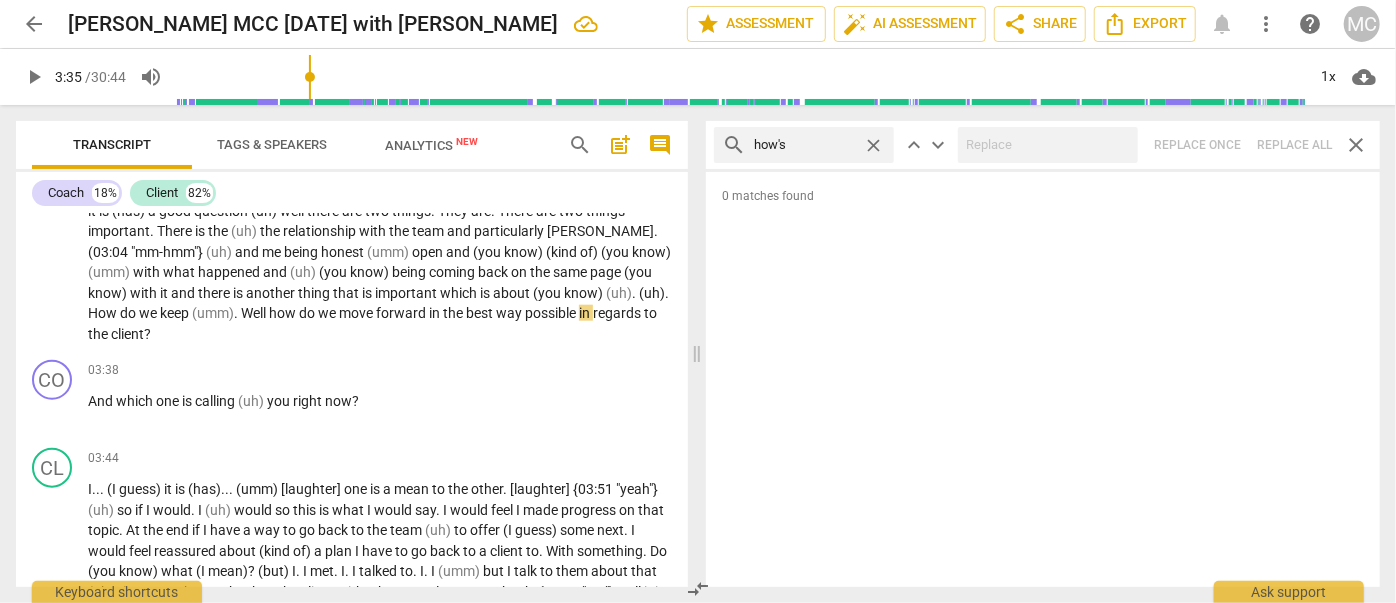 drag, startPoint x: 1286, startPoint y: 138, endPoint x: 1193, endPoint y: 148, distance: 93.53609 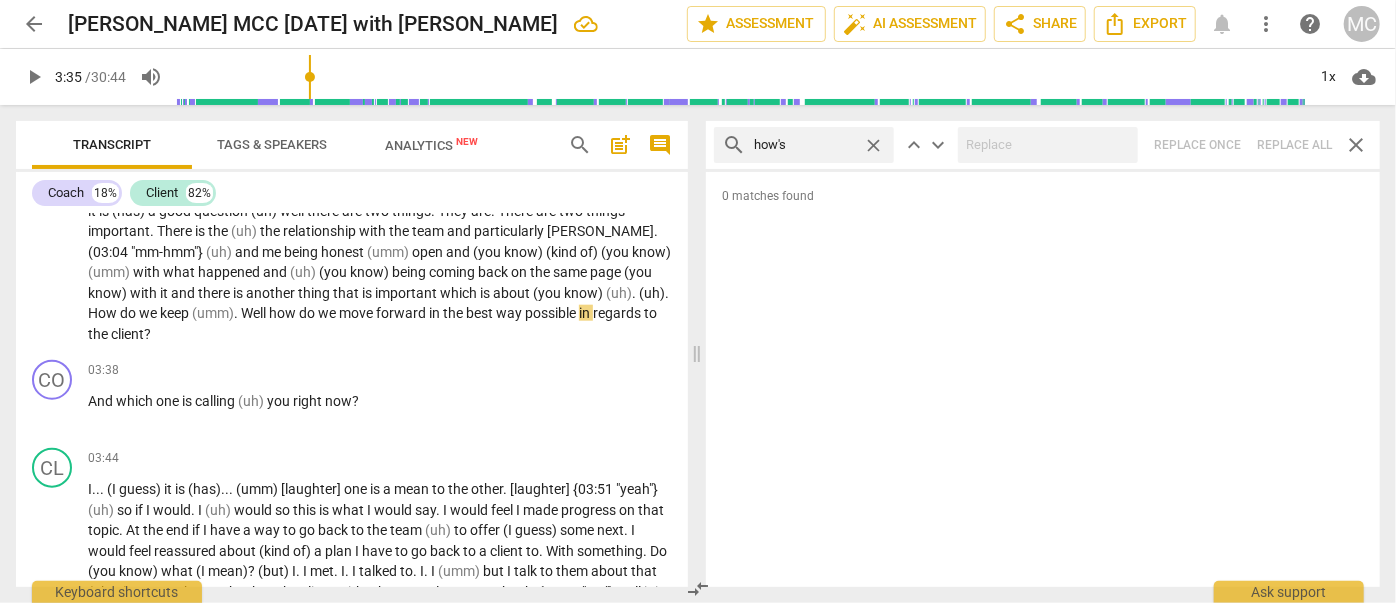 click on "search how's close keyboard_arrow_up keyboard_arrow_down Replace once Replace all close" at bounding box center [1043, 145] 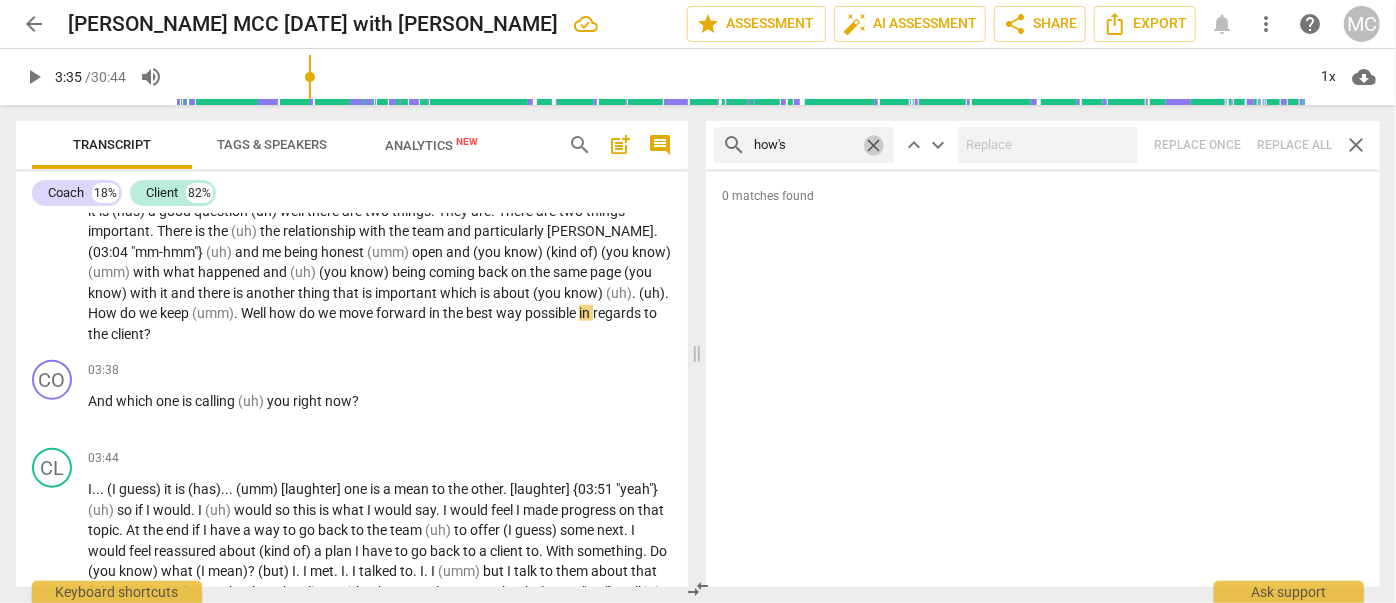 click on "close" at bounding box center (873, 145) 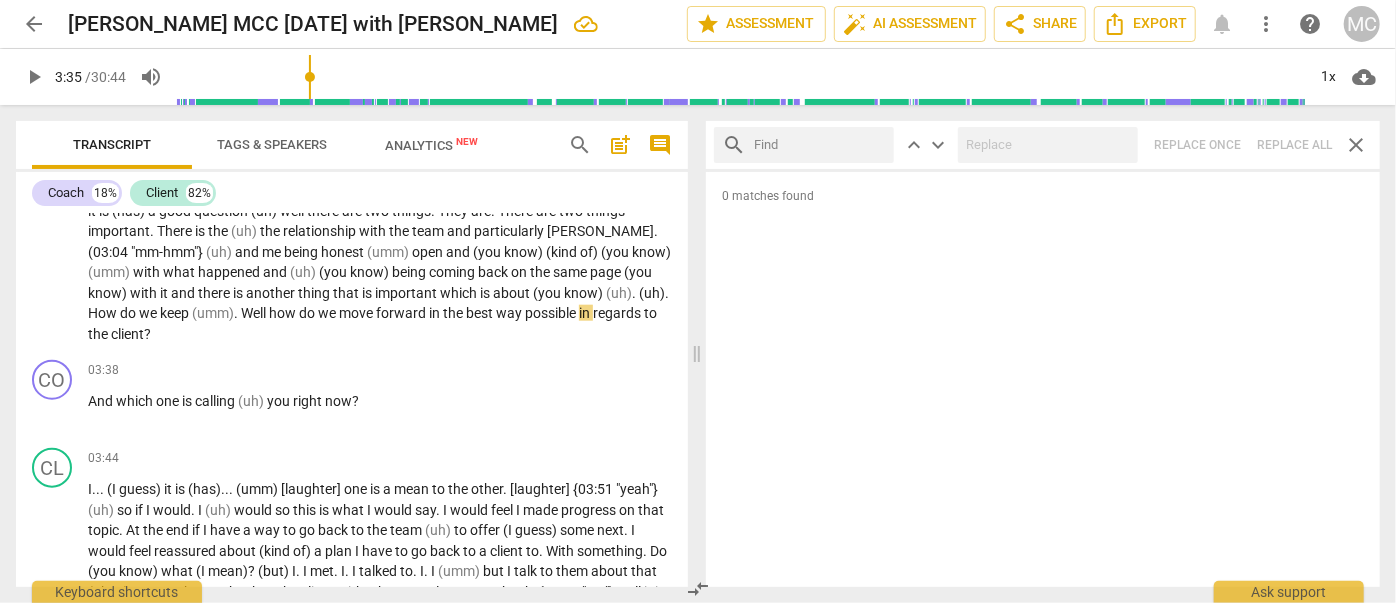 click at bounding box center (820, 145) 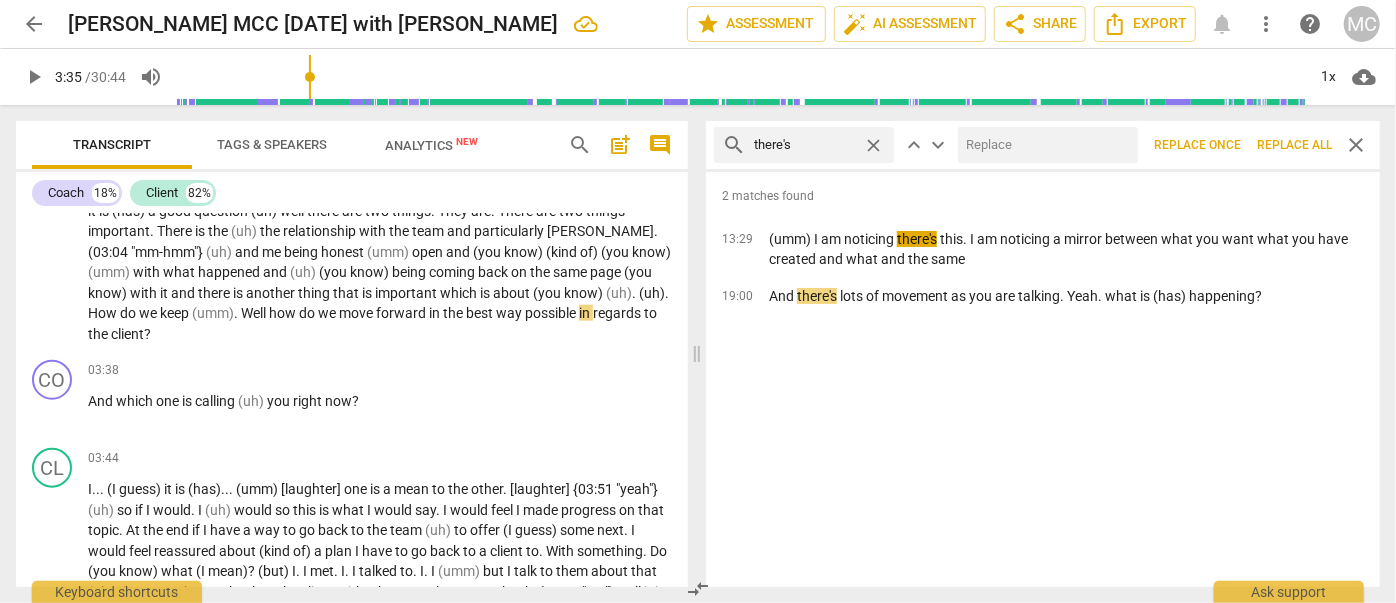 click at bounding box center (1044, 145) 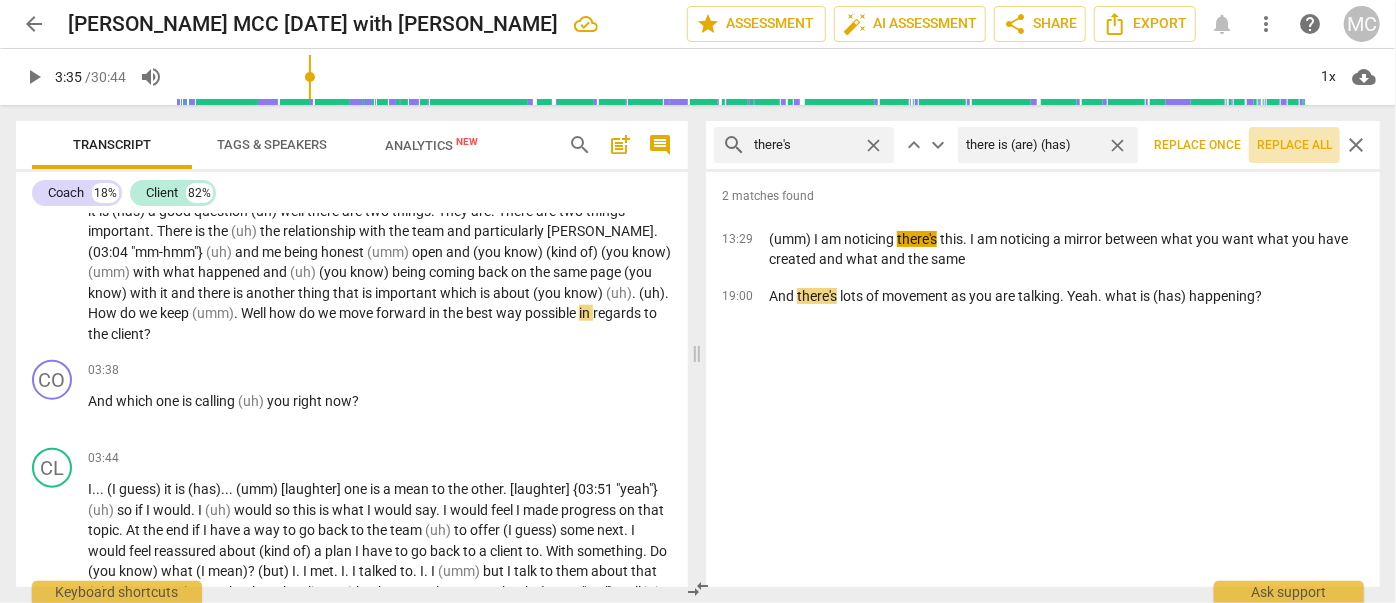 click on "Replace all" at bounding box center [1294, 145] 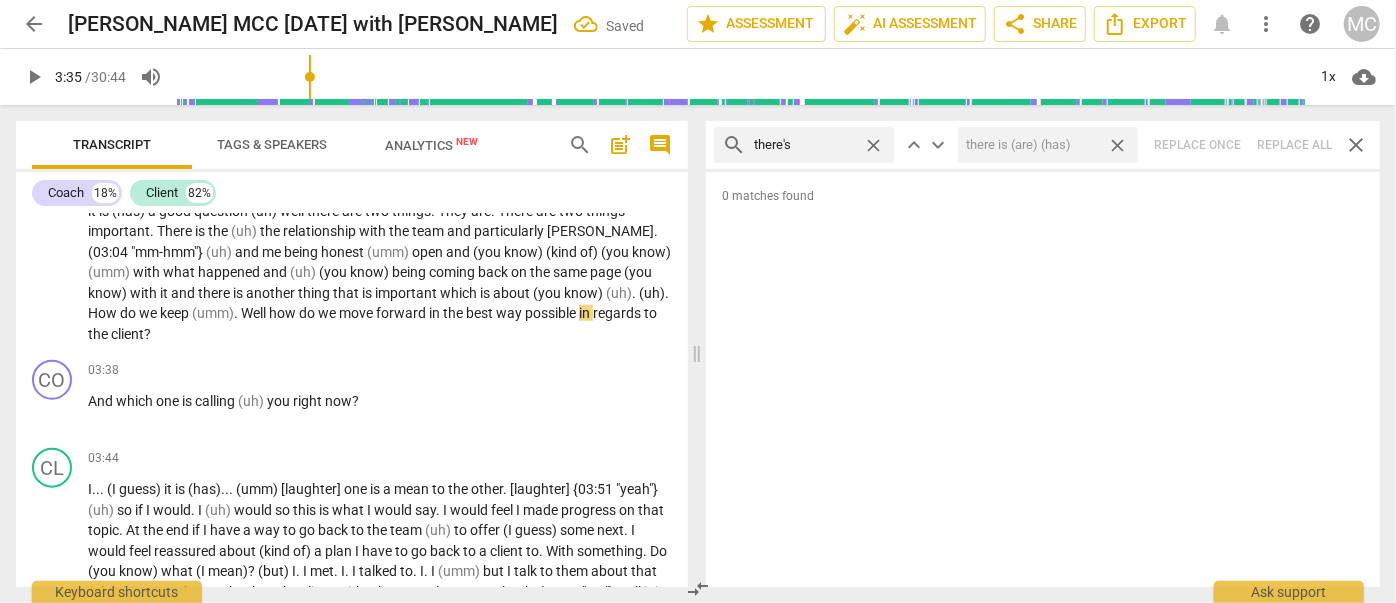 click on "close" at bounding box center (1117, 145) 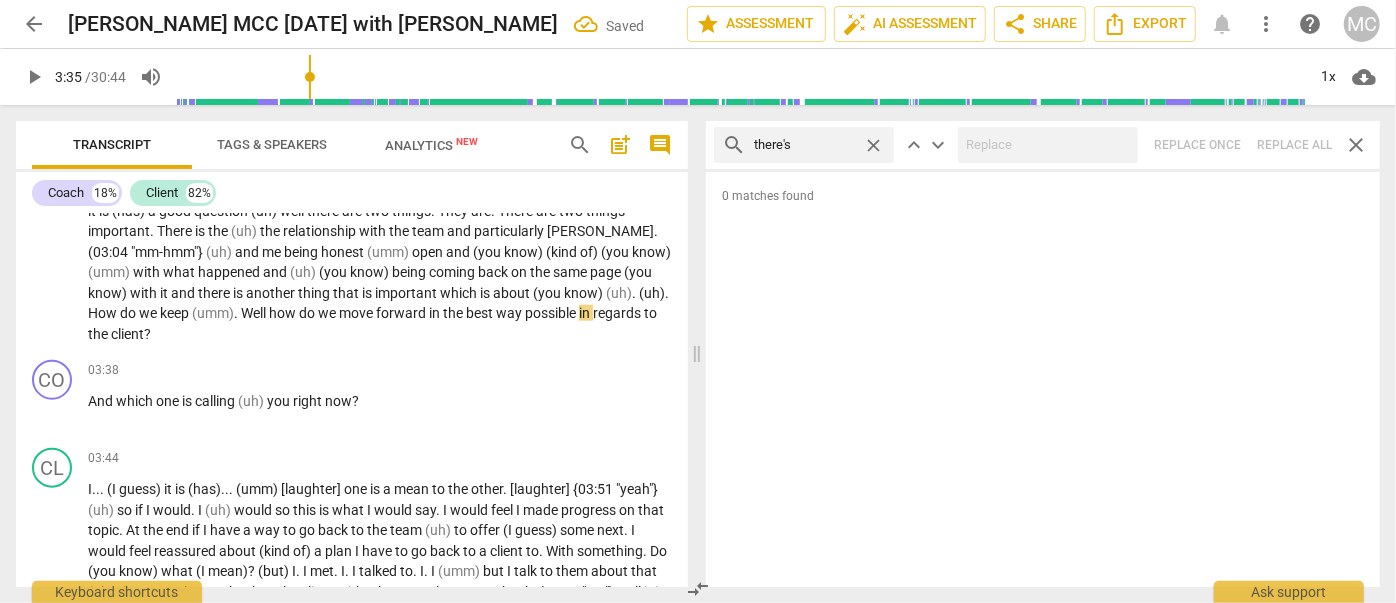 click on "close" at bounding box center (873, 145) 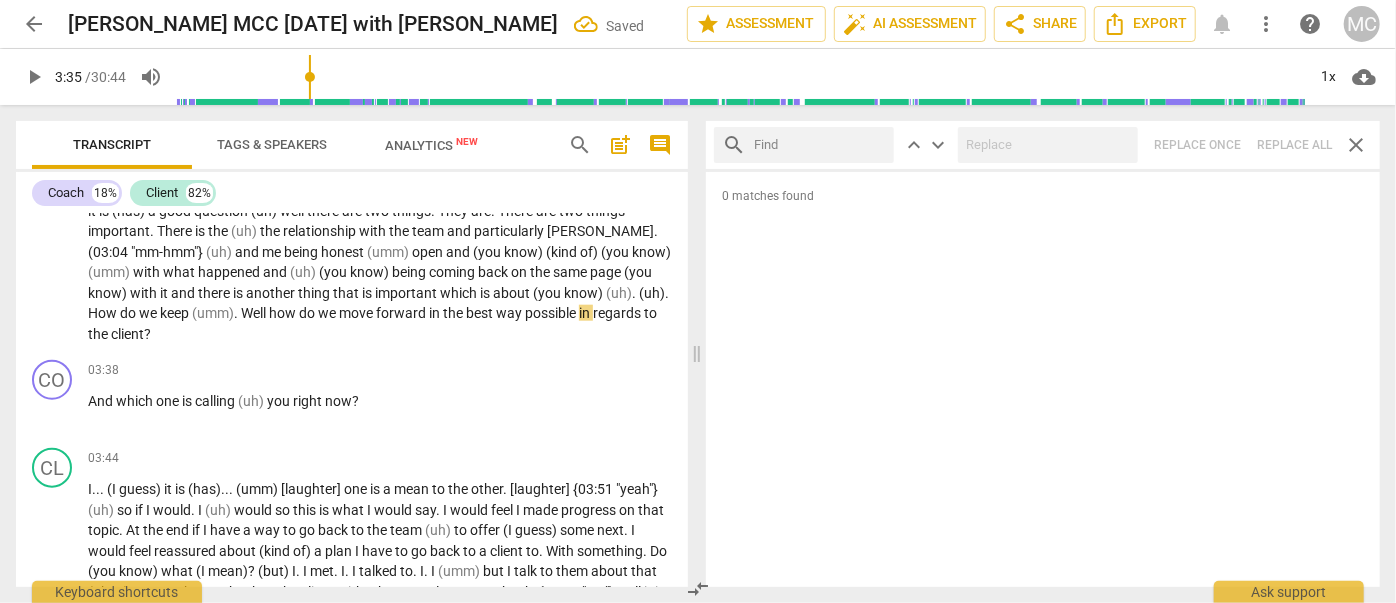 click at bounding box center [820, 145] 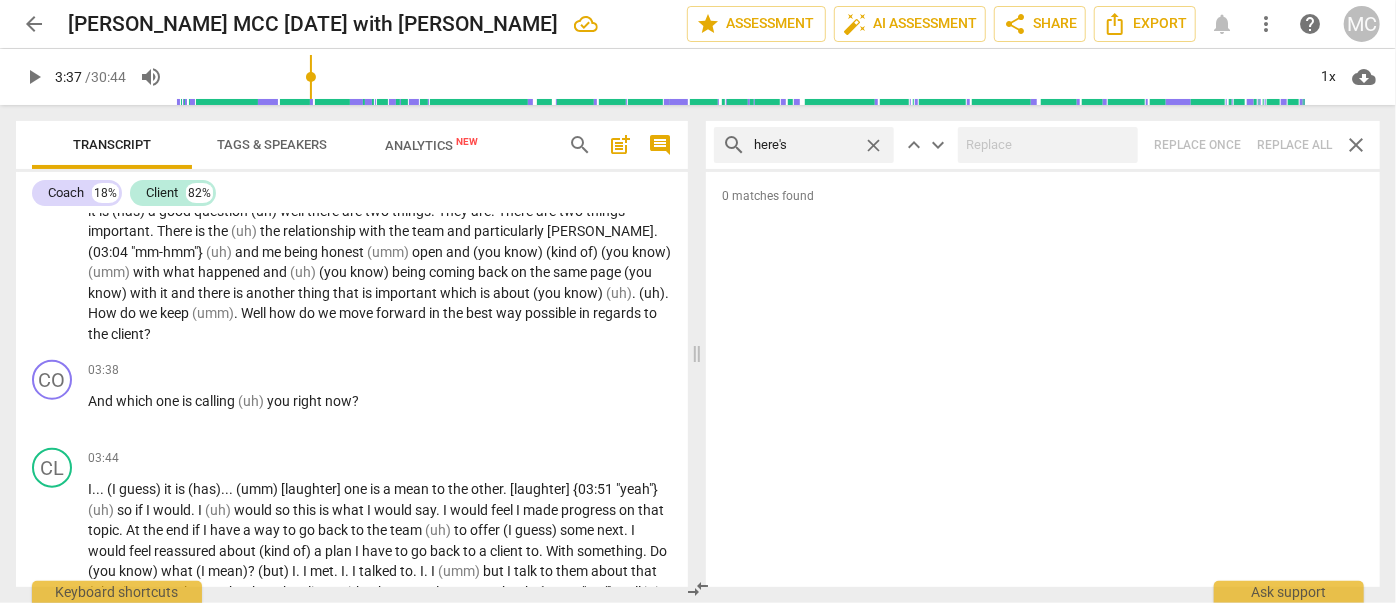 click on "search here's close keyboard_arrow_up keyboard_arrow_down Replace once Replace all close" at bounding box center [1043, 145] 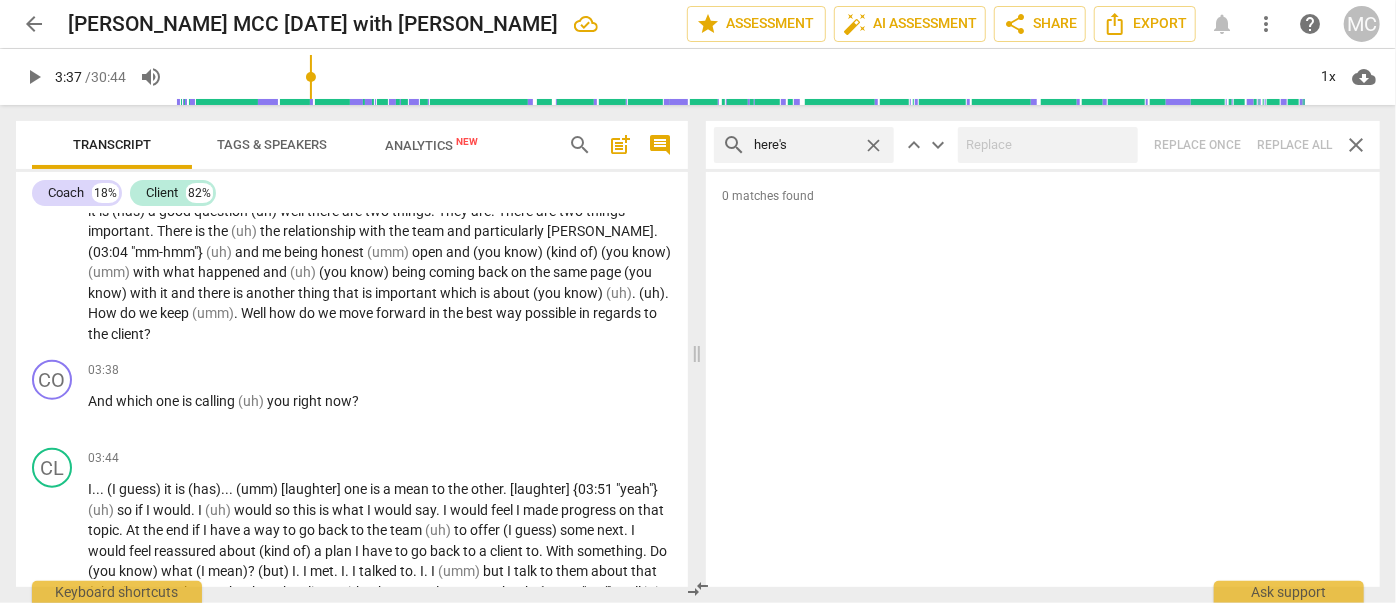 click on "close" at bounding box center [873, 145] 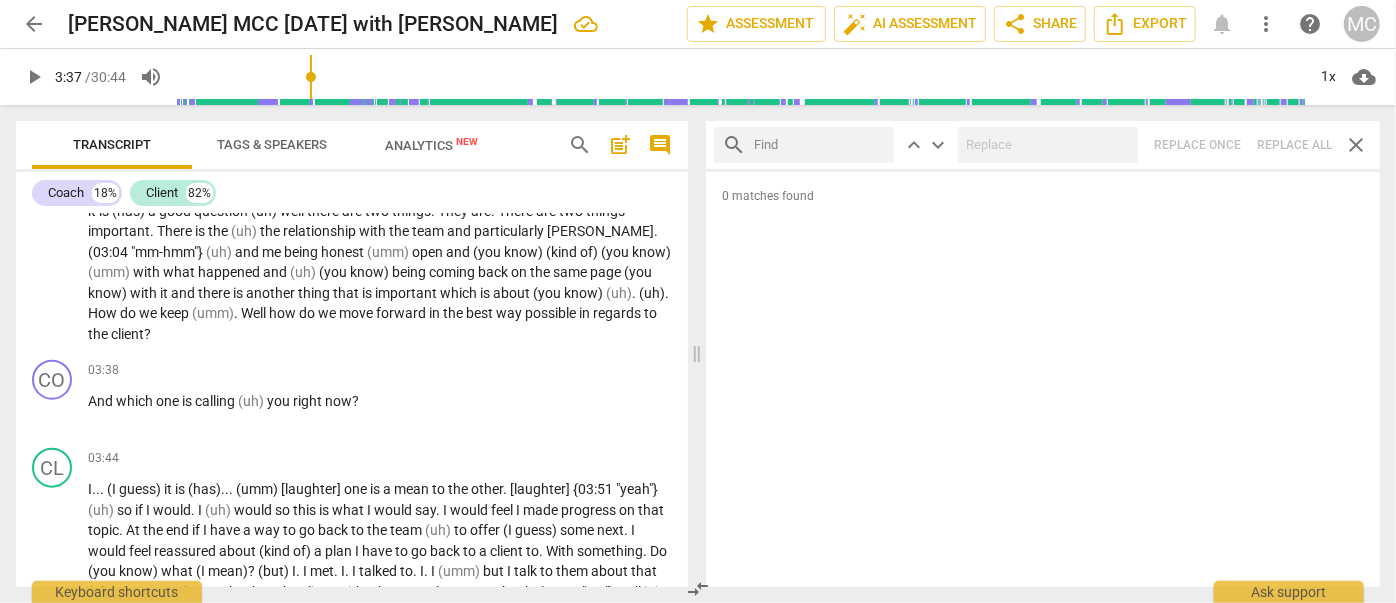 click at bounding box center [820, 145] 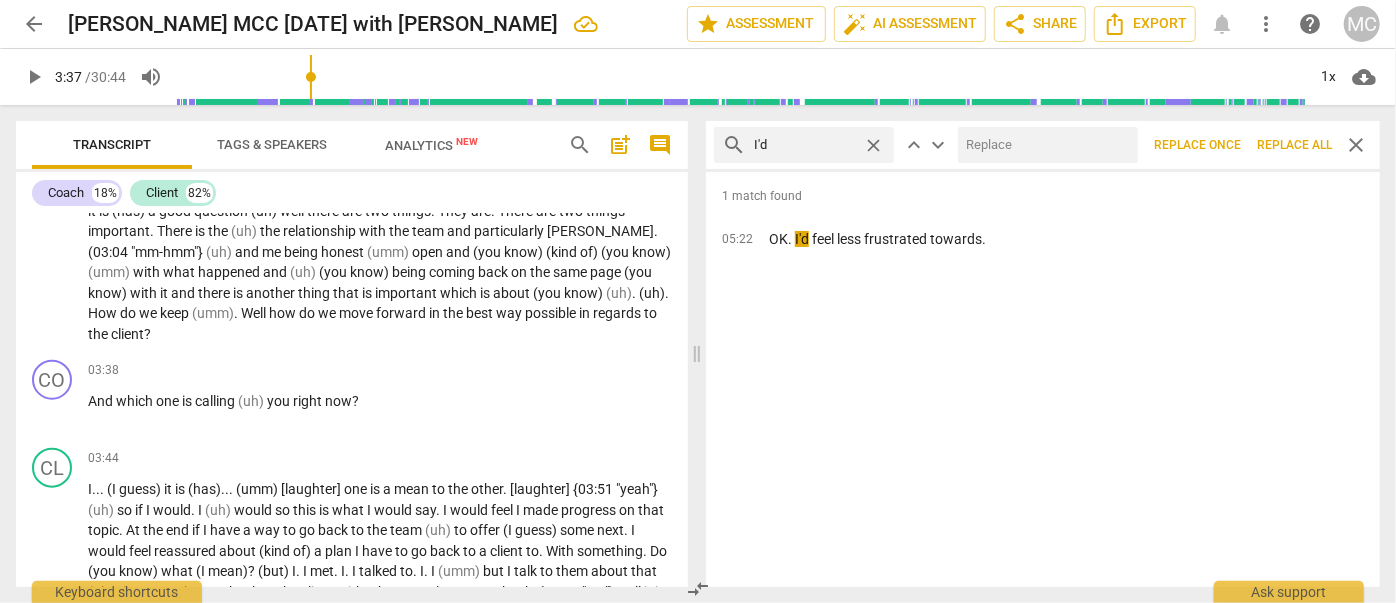 click at bounding box center (1044, 145) 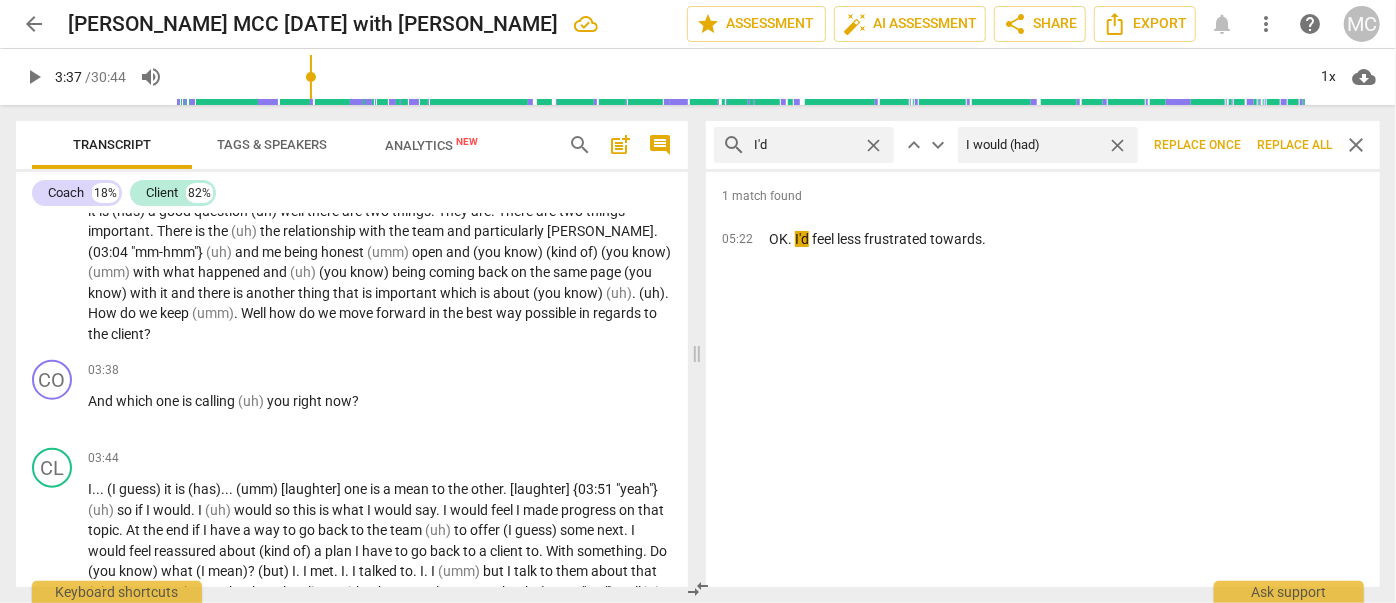 click on "Replace all" at bounding box center [1294, 145] 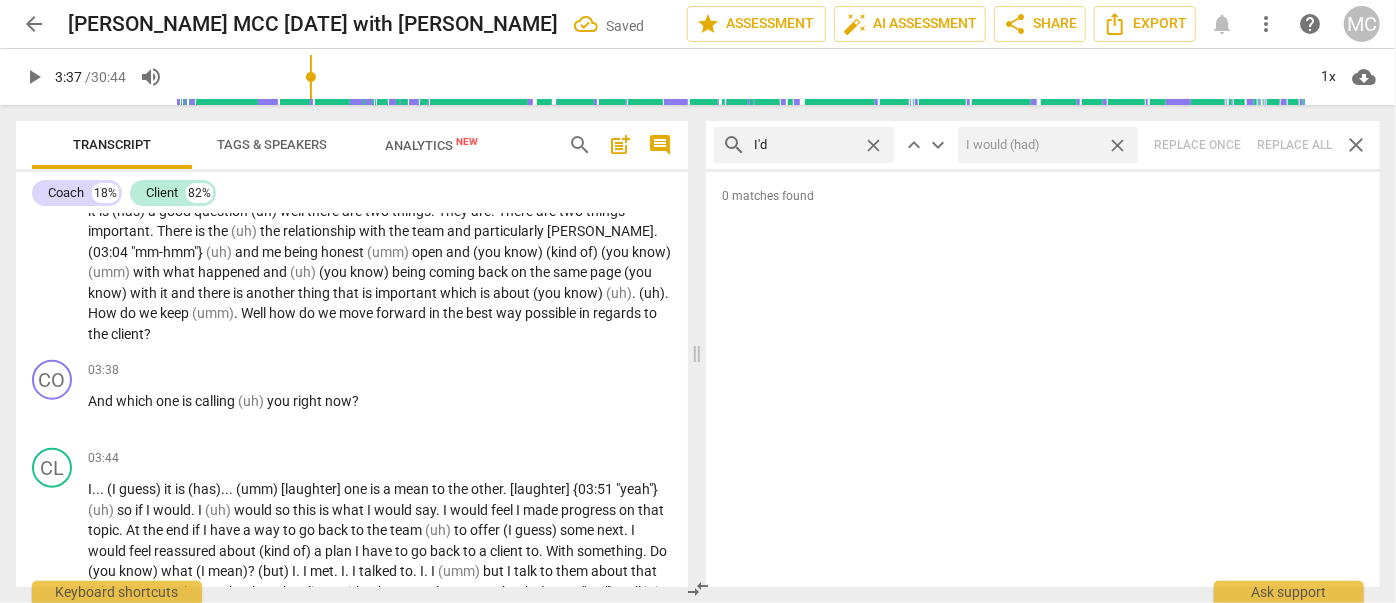 click on "close" at bounding box center (1117, 145) 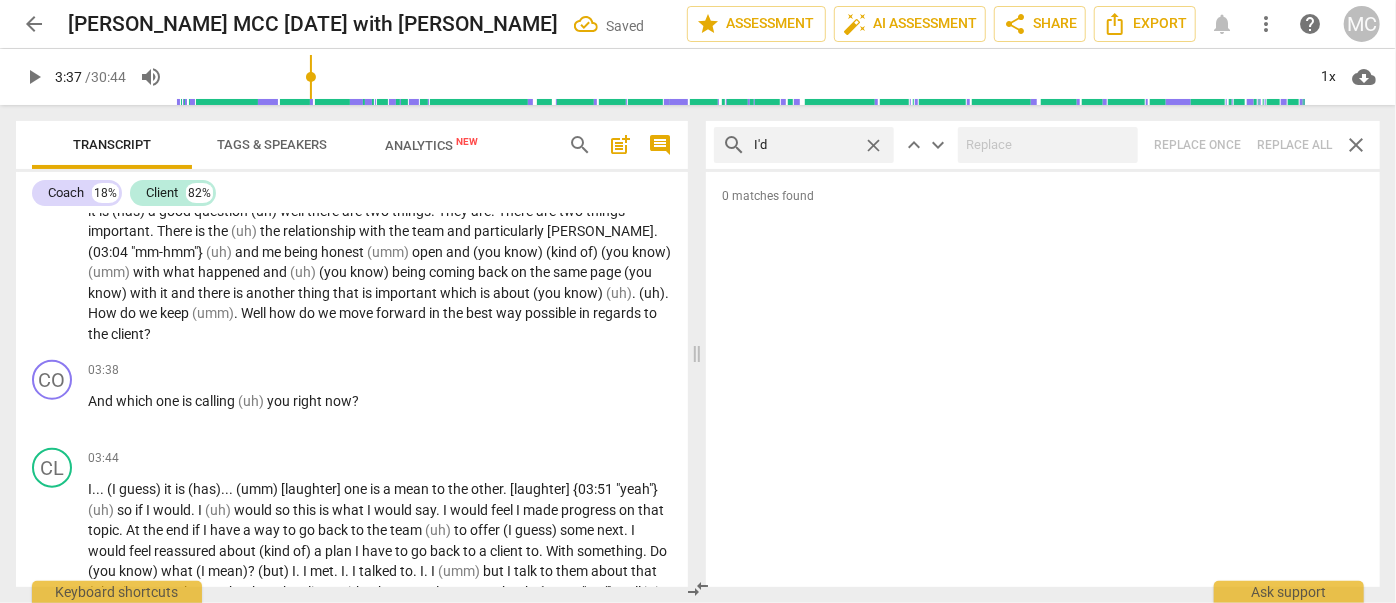 click on "close" at bounding box center (873, 145) 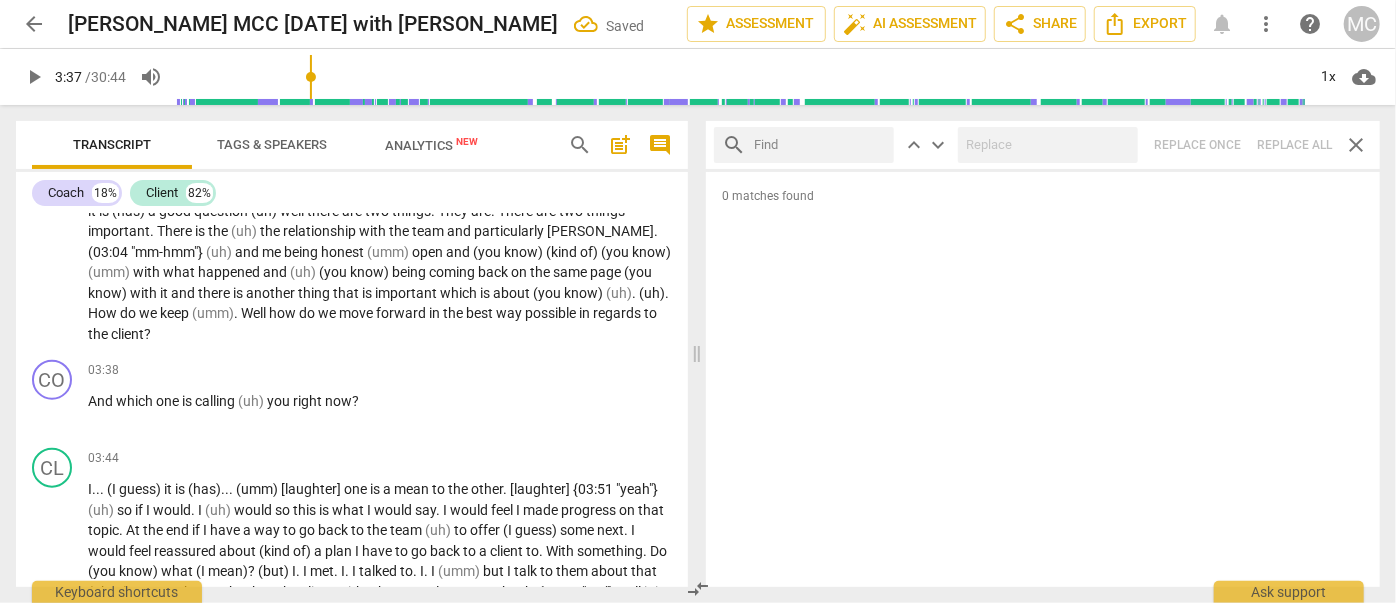 drag, startPoint x: 825, startPoint y: 146, endPoint x: 871, endPoint y: 147, distance: 46.010868 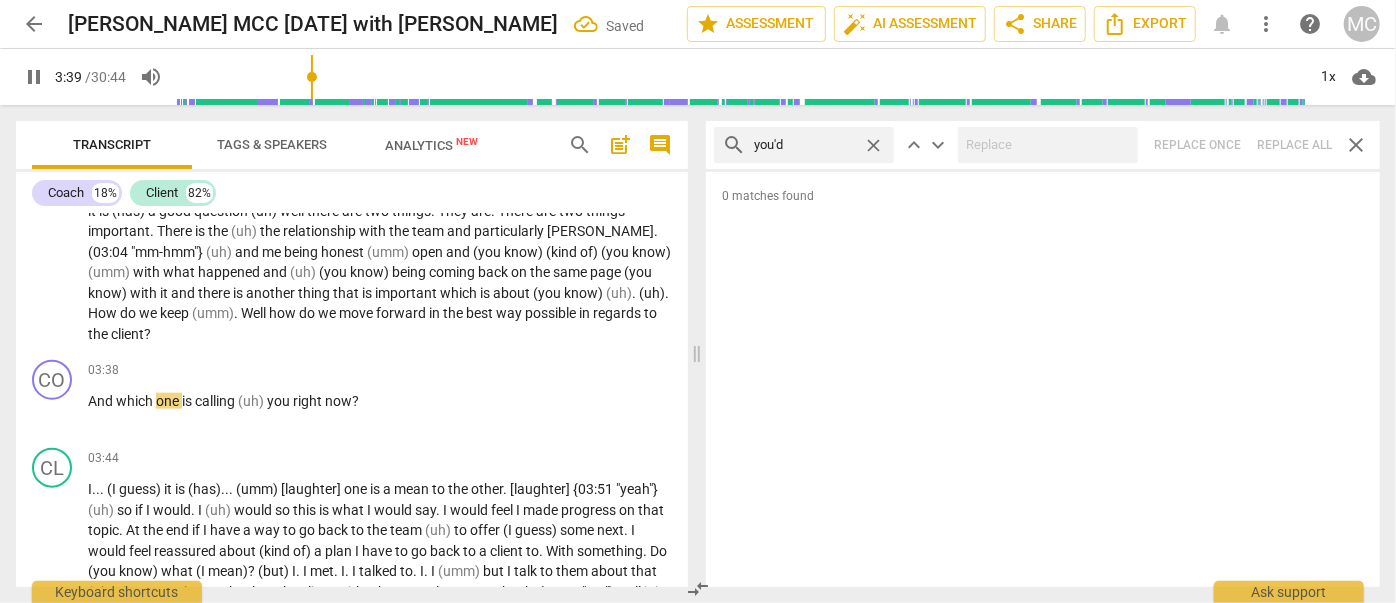 click on "search you'd close keyboard_arrow_up keyboard_arrow_down Replace once Replace all close" at bounding box center (1043, 145) 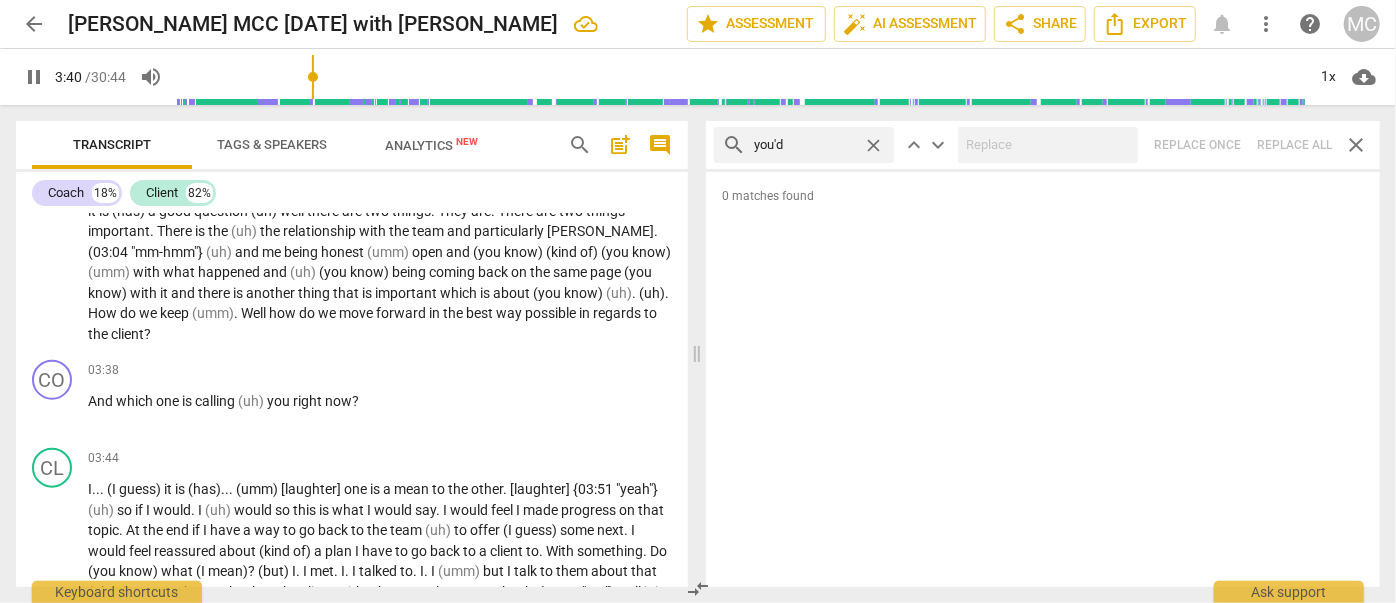 click on "close" at bounding box center (873, 145) 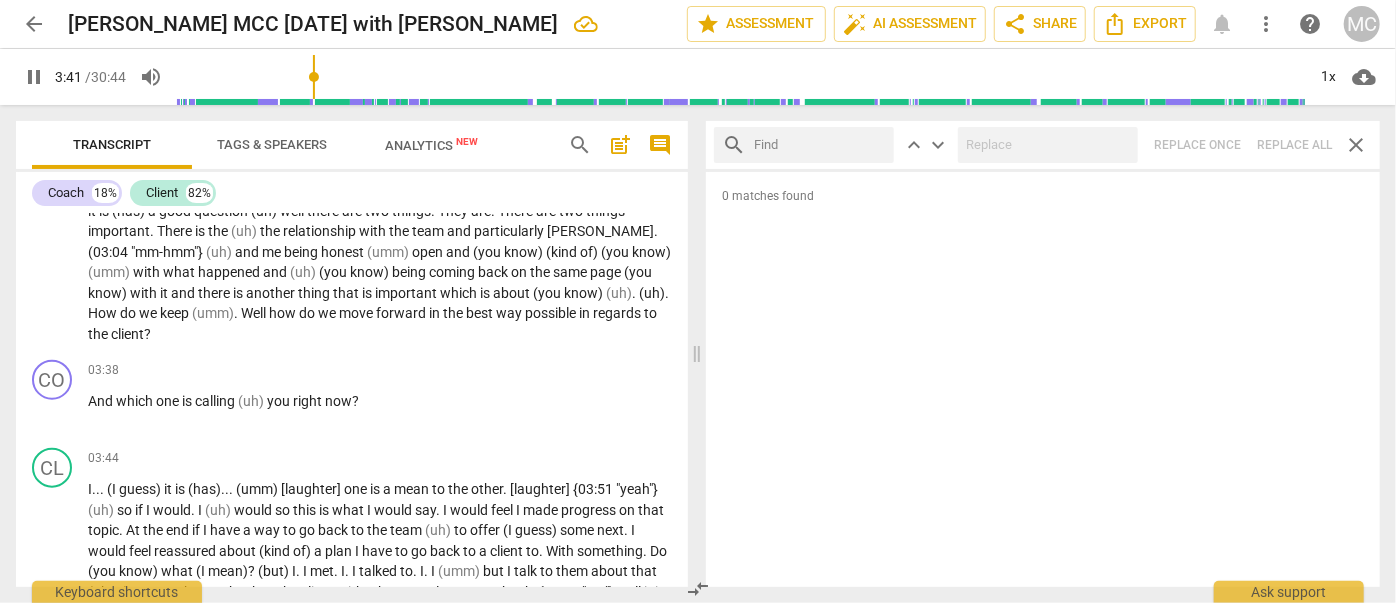 click at bounding box center (820, 145) 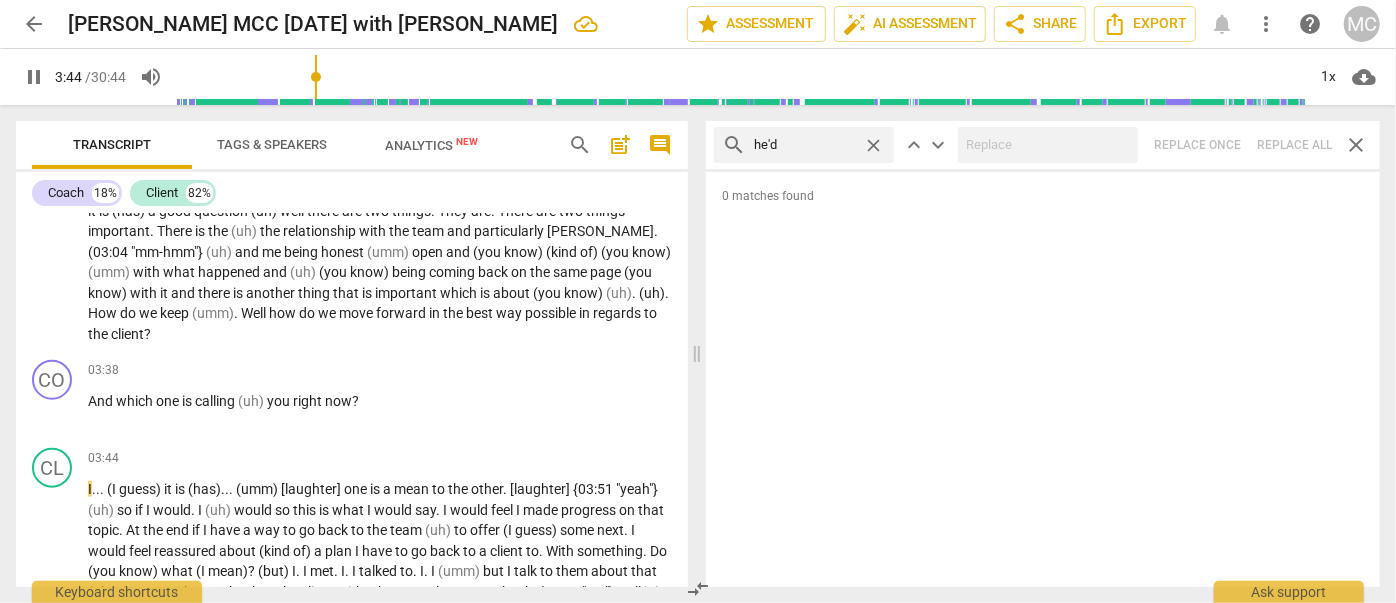 click on "search he'd close keyboard_arrow_up keyboard_arrow_down Replace once Replace all close" at bounding box center [1043, 145] 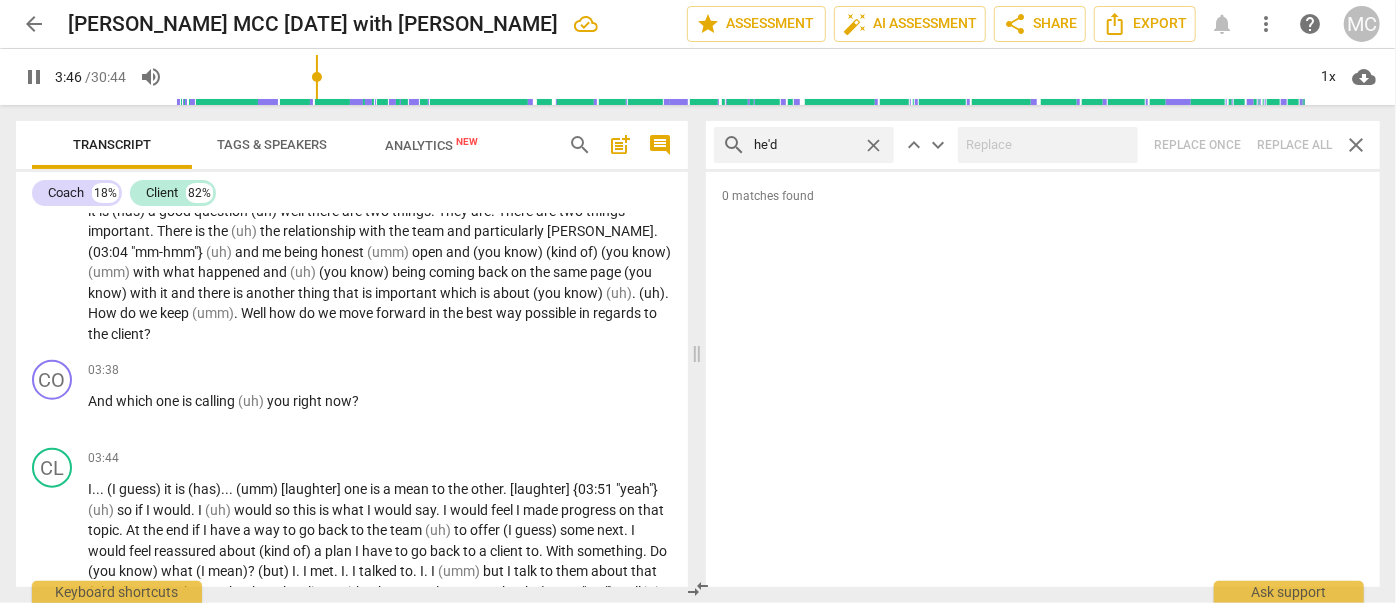 click on "close" at bounding box center (873, 145) 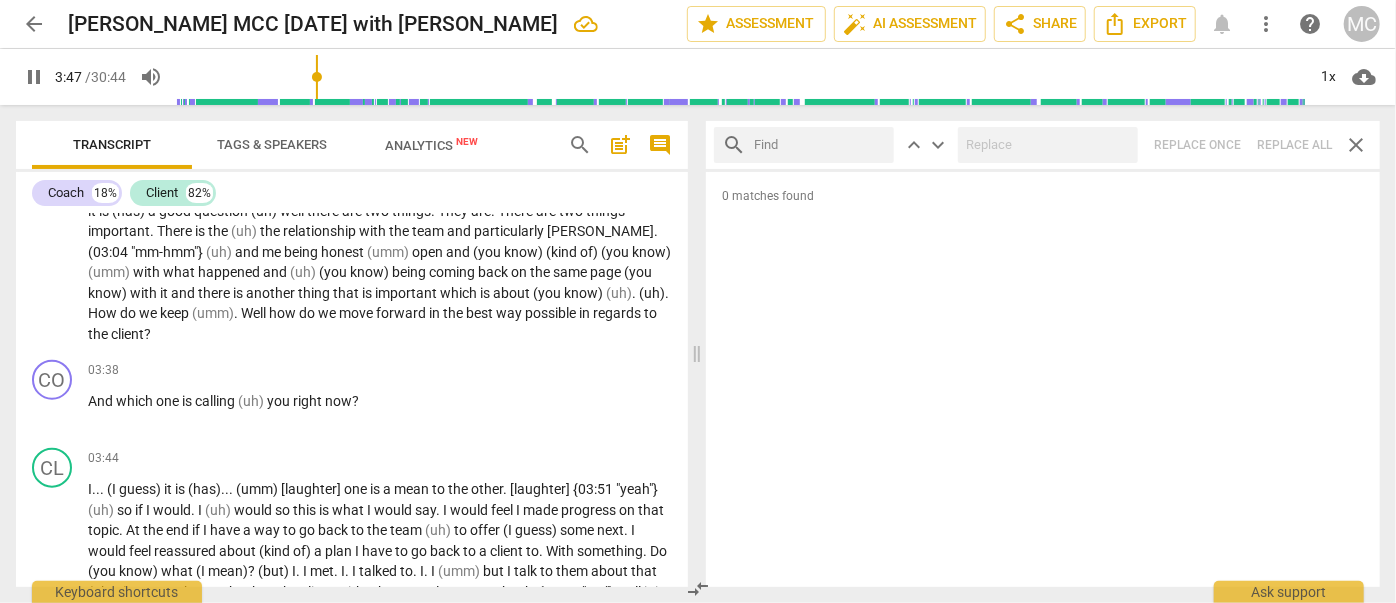 click at bounding box center (820, 145) 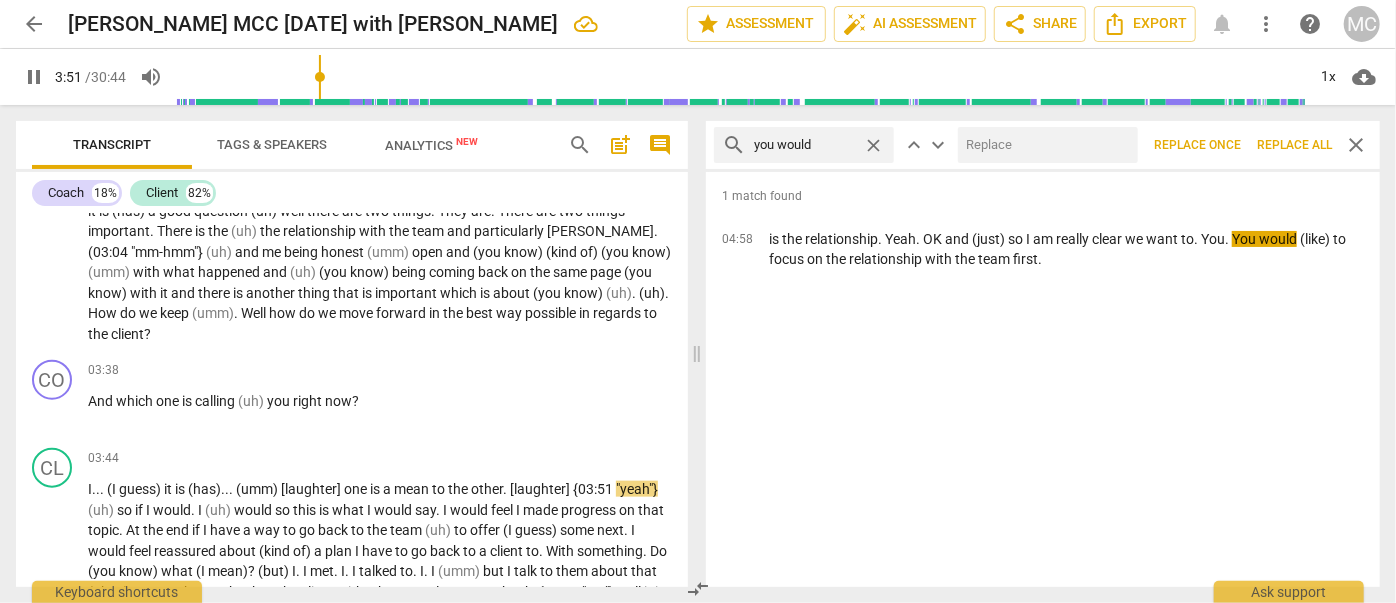 click at bounding box center [1044, 145] 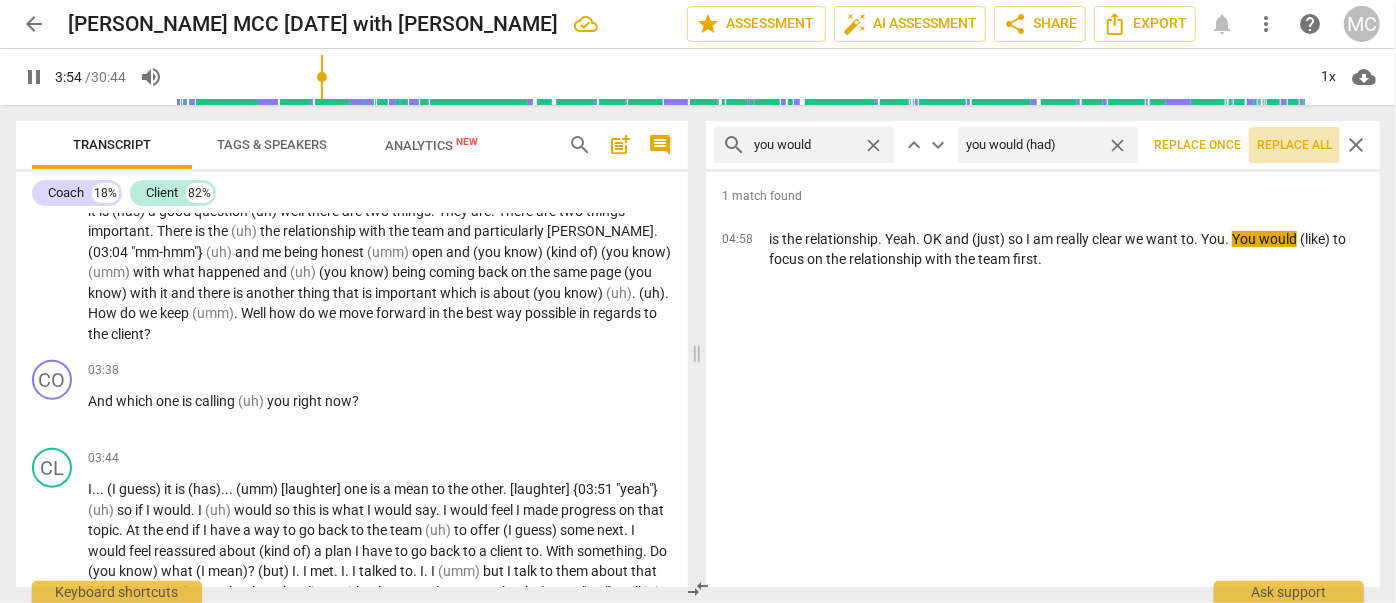 click on "Replace all" at bounding box center [1294, 145] 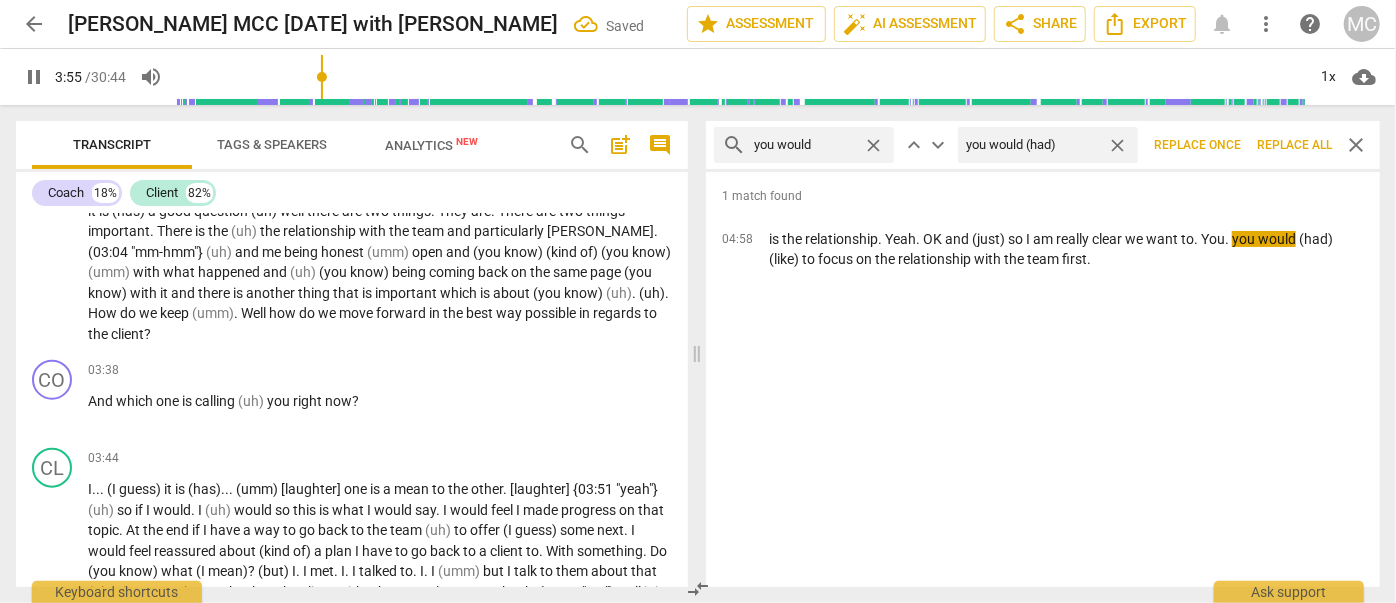 click on "close" at bounding box center (1117, 145) 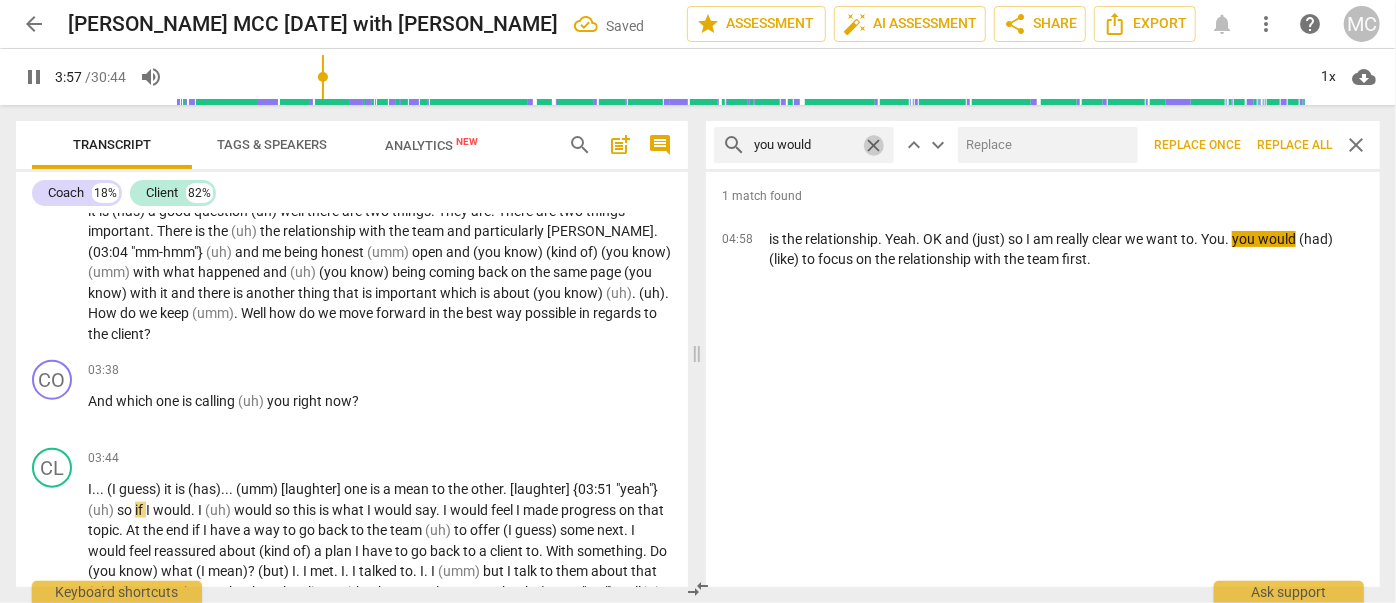 click on "close" at bounding box center [873, 145] 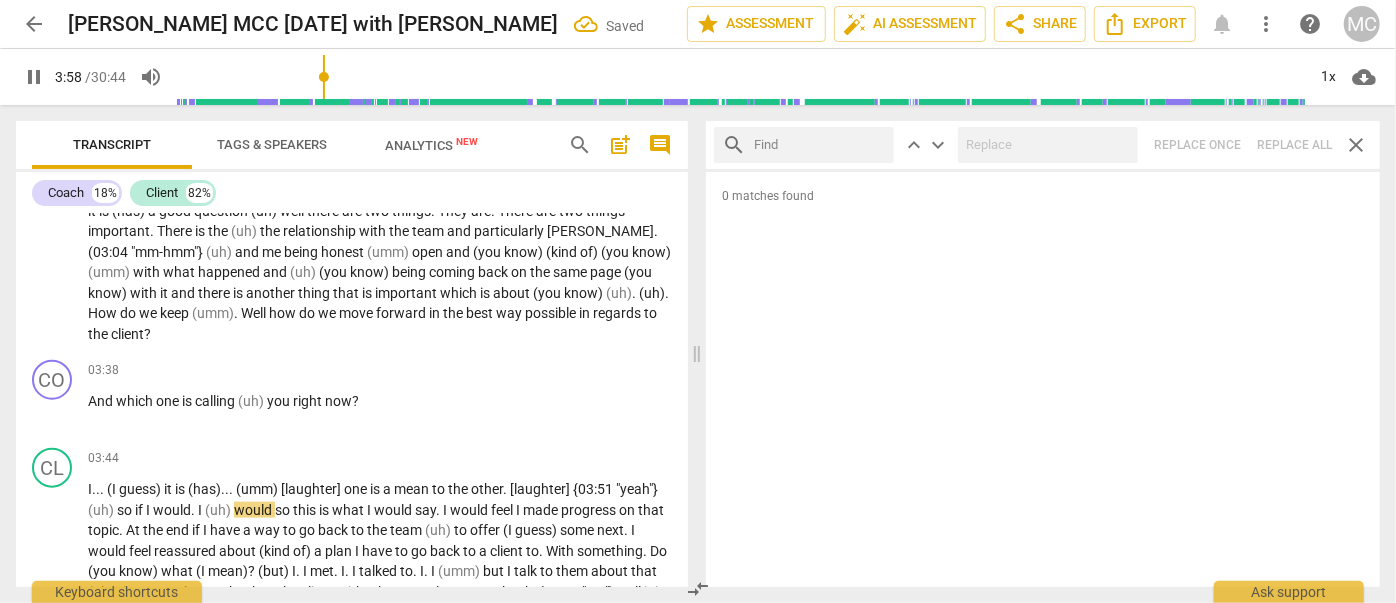 click at bounding box center (820, 145) 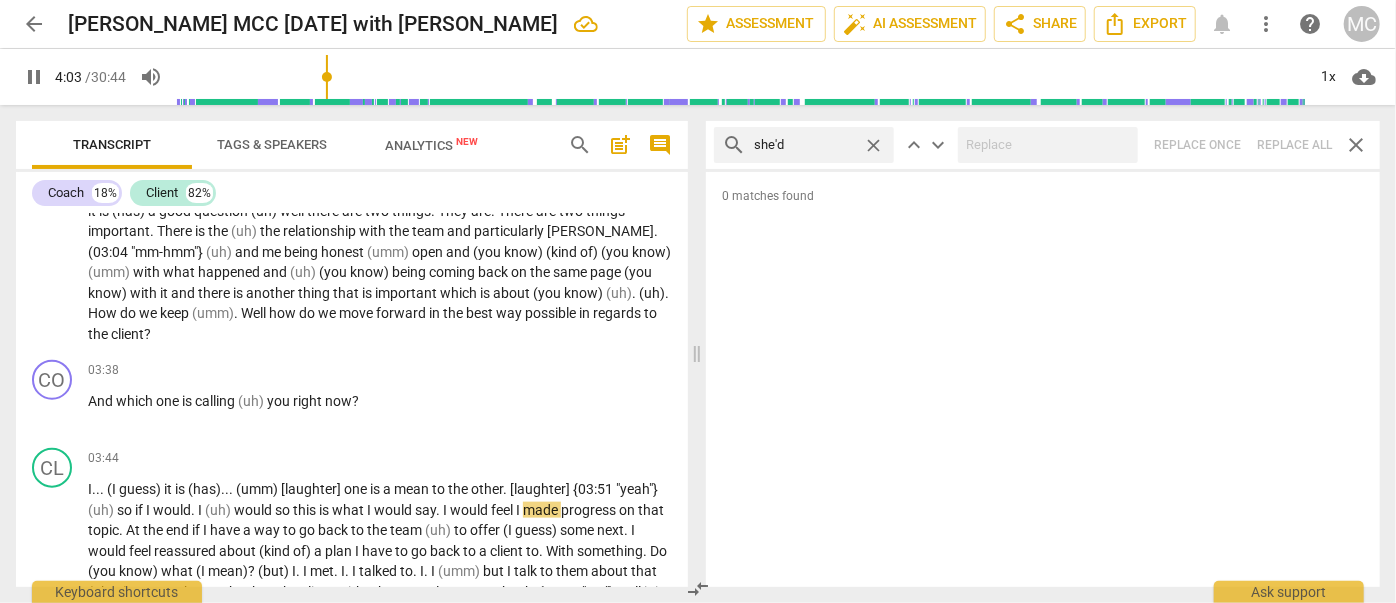 click on "search she'd close keyboard_arrow_up keyboard_arrow_down Replace once Replace all close" at bounding box center (1043, 145) 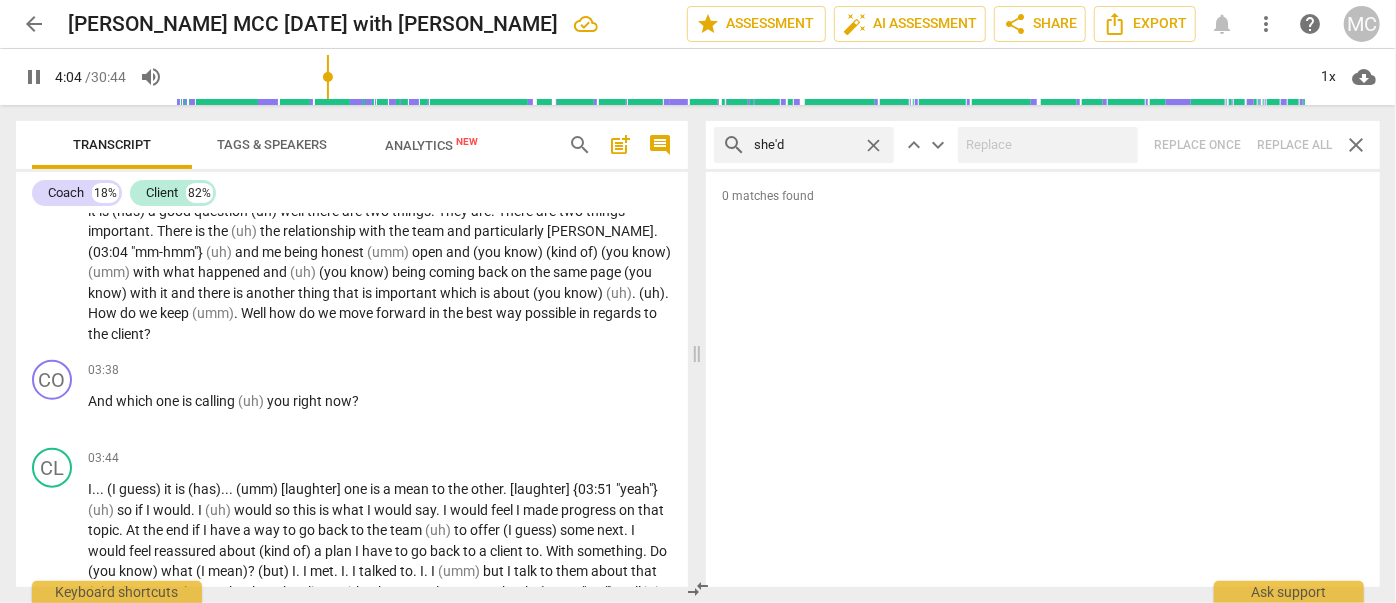 click on "close" at bounding box center [873, 145] 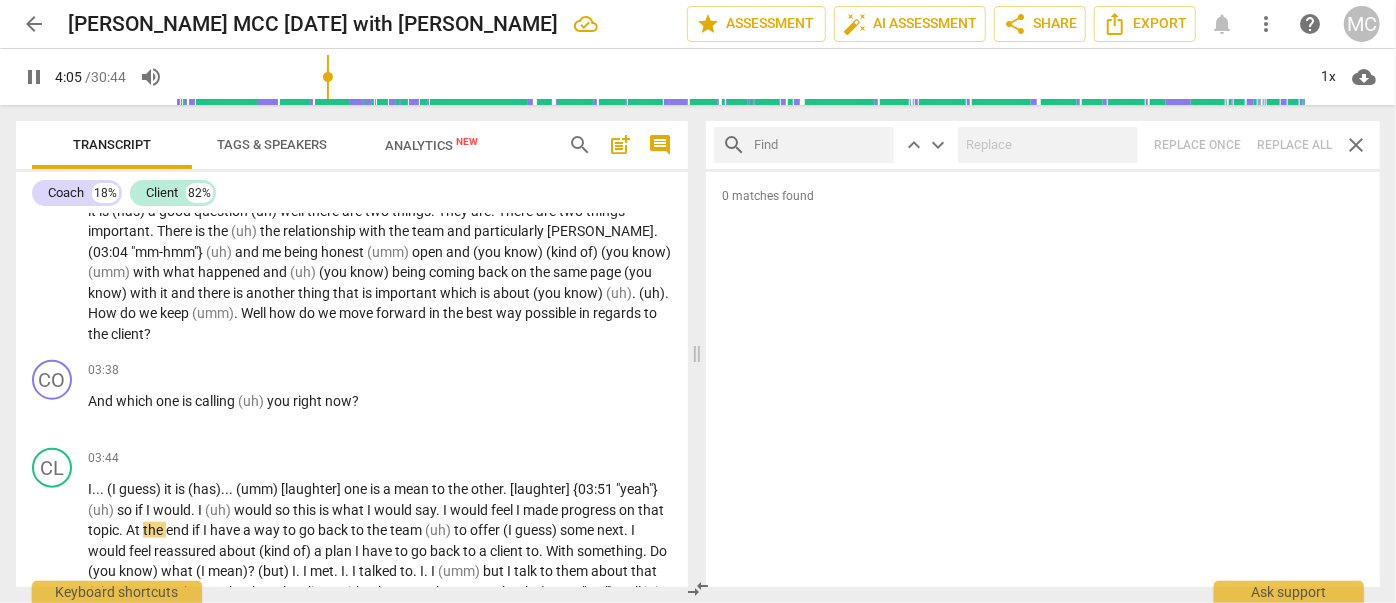 click at bounding box center (820, 145) 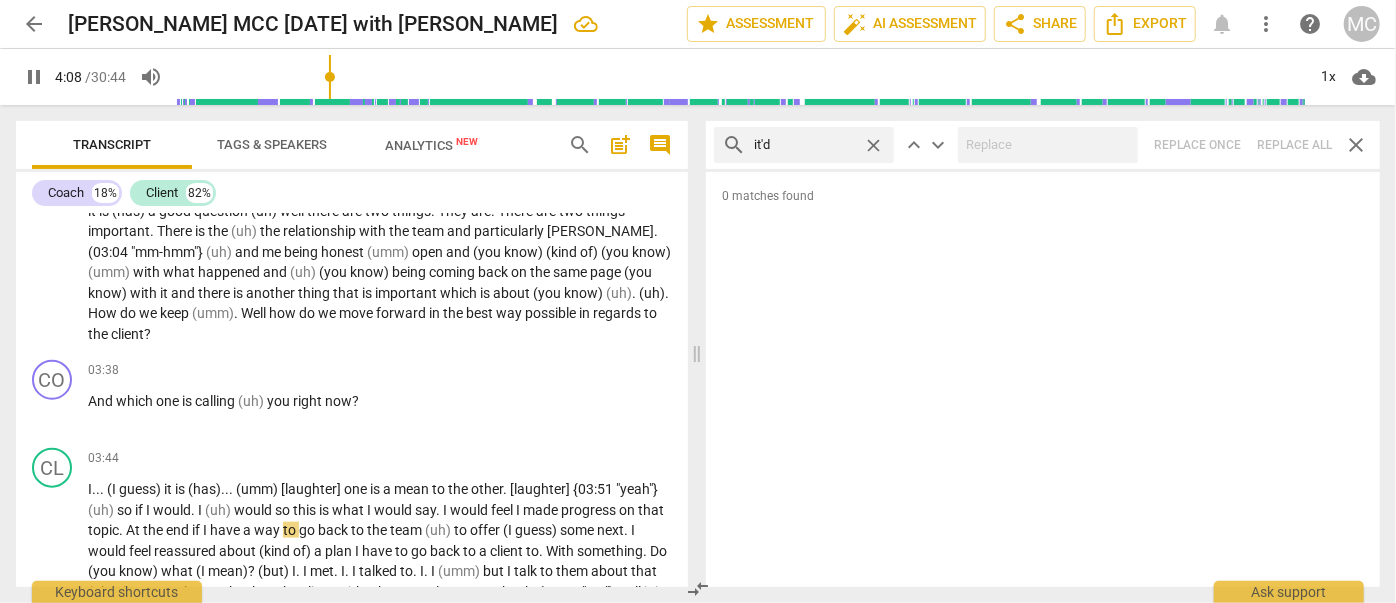 click on "search it'd close keyboard_arrow_up keyboard_arrow_down Replace once Replace all close" at bounding box center (1043, 145) 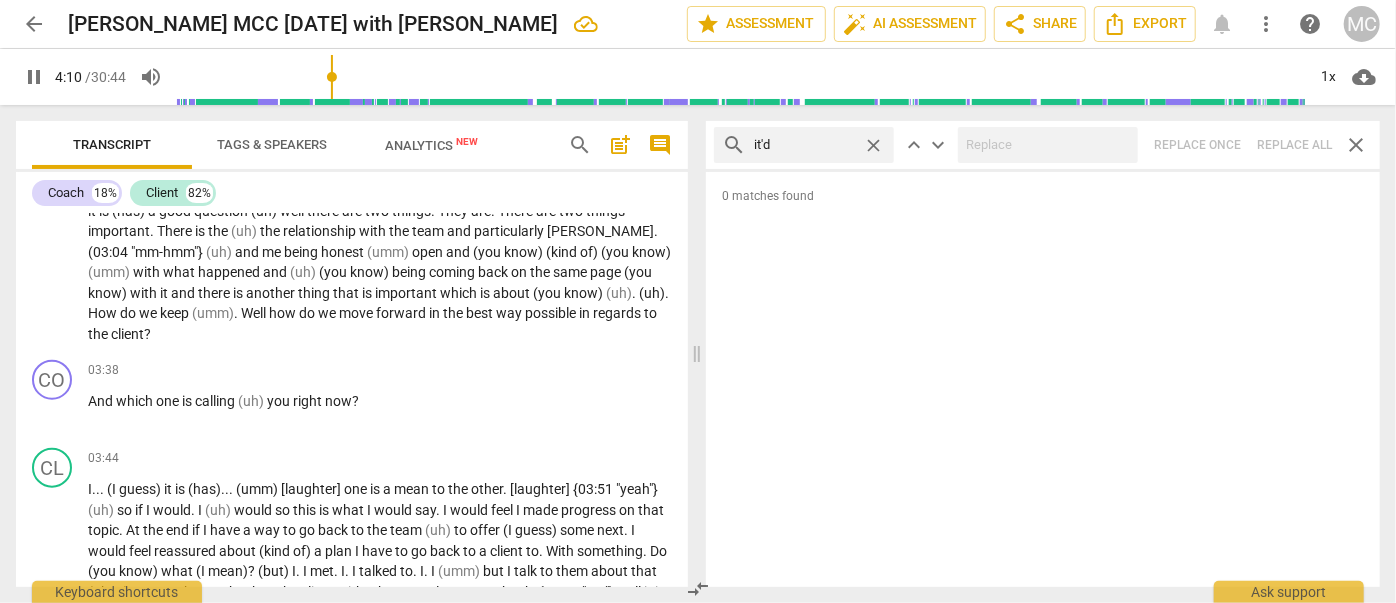 click on "close" at bounding box center (873, 145) 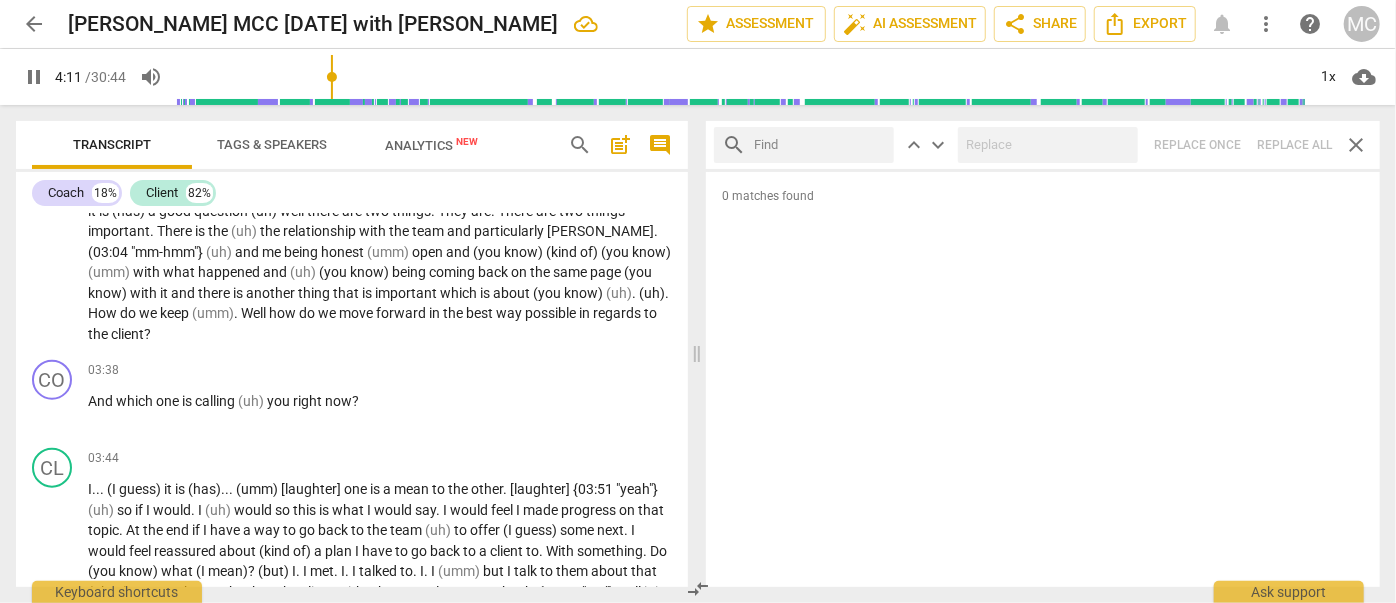 click at bounding box center [820, 145] 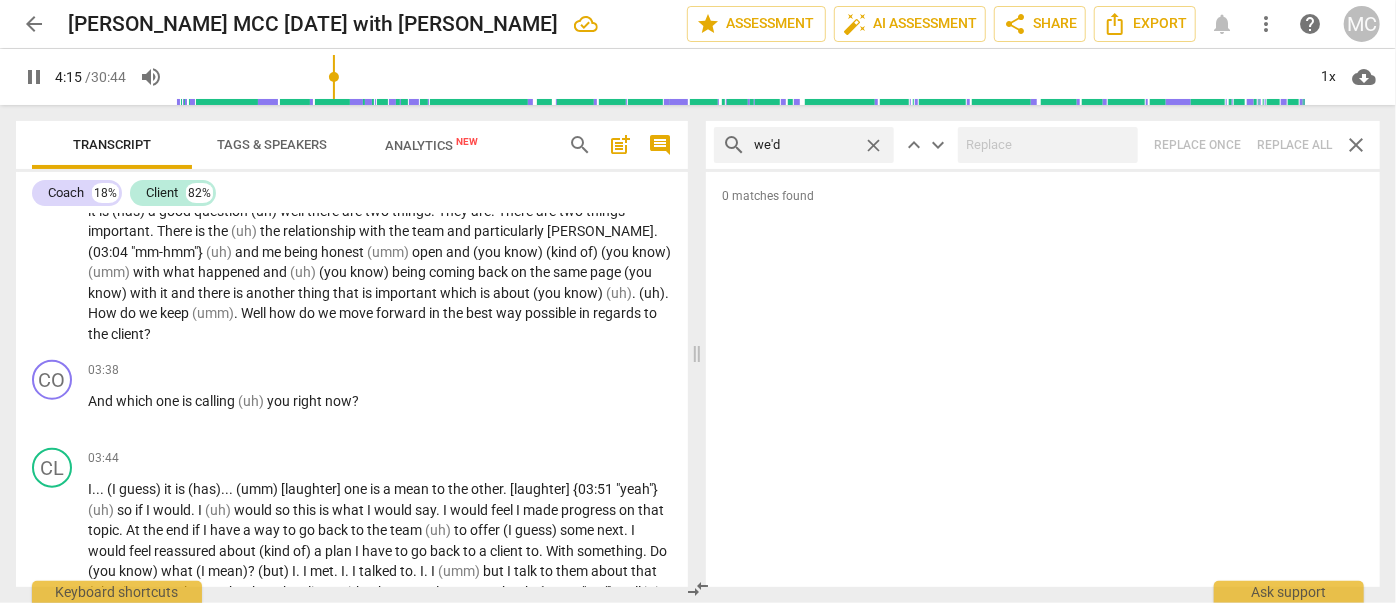 click on "search we'd close keyboard_arrow_up keyboard_arrow_down Replace once Replace all close" at bounding box center (1043, 145) 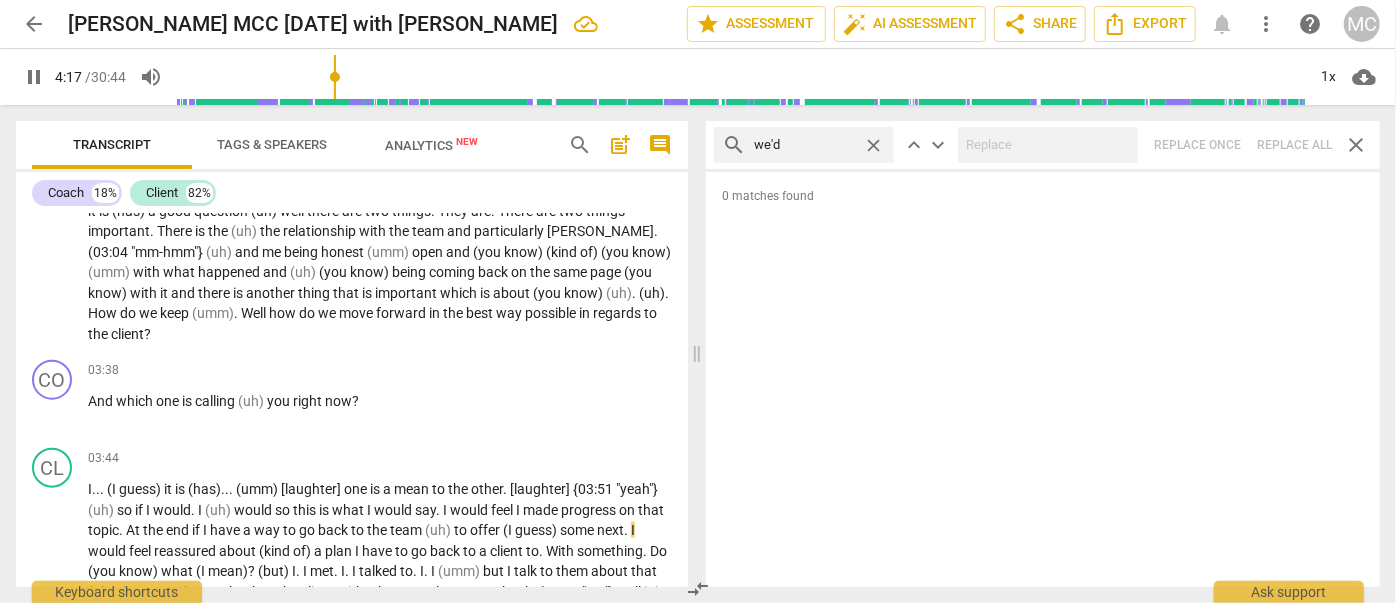click on "close" at bounding box center (873, 145) 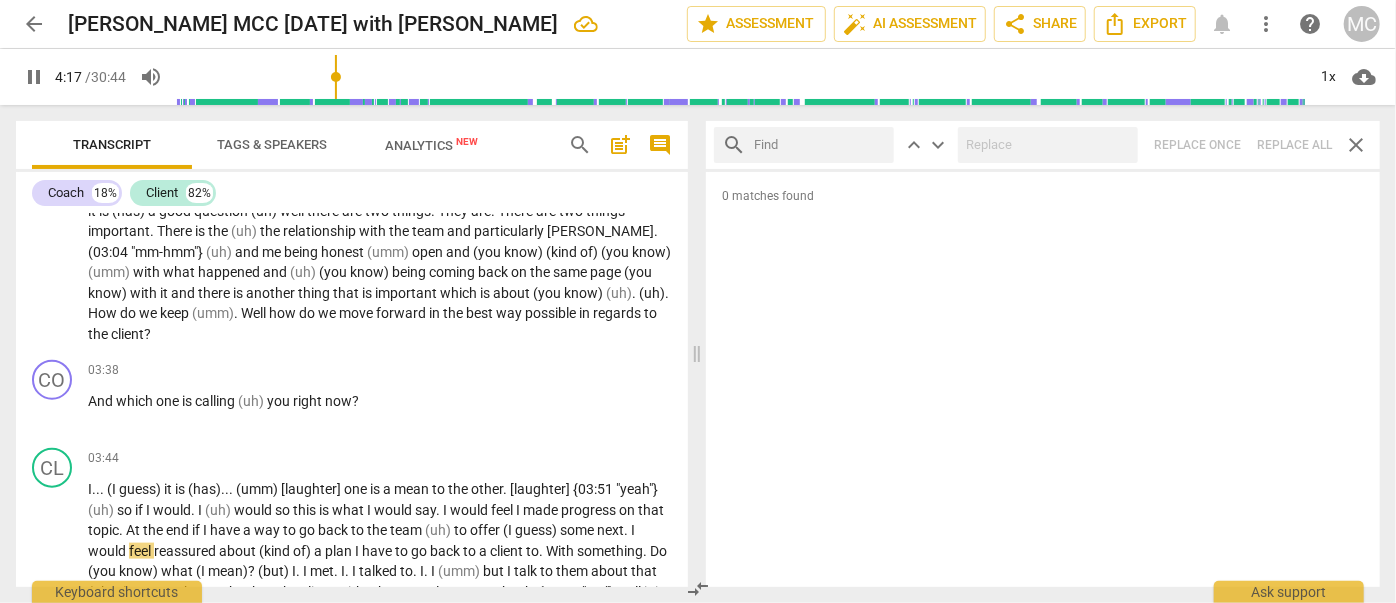 click at bounding box center [820, 145] 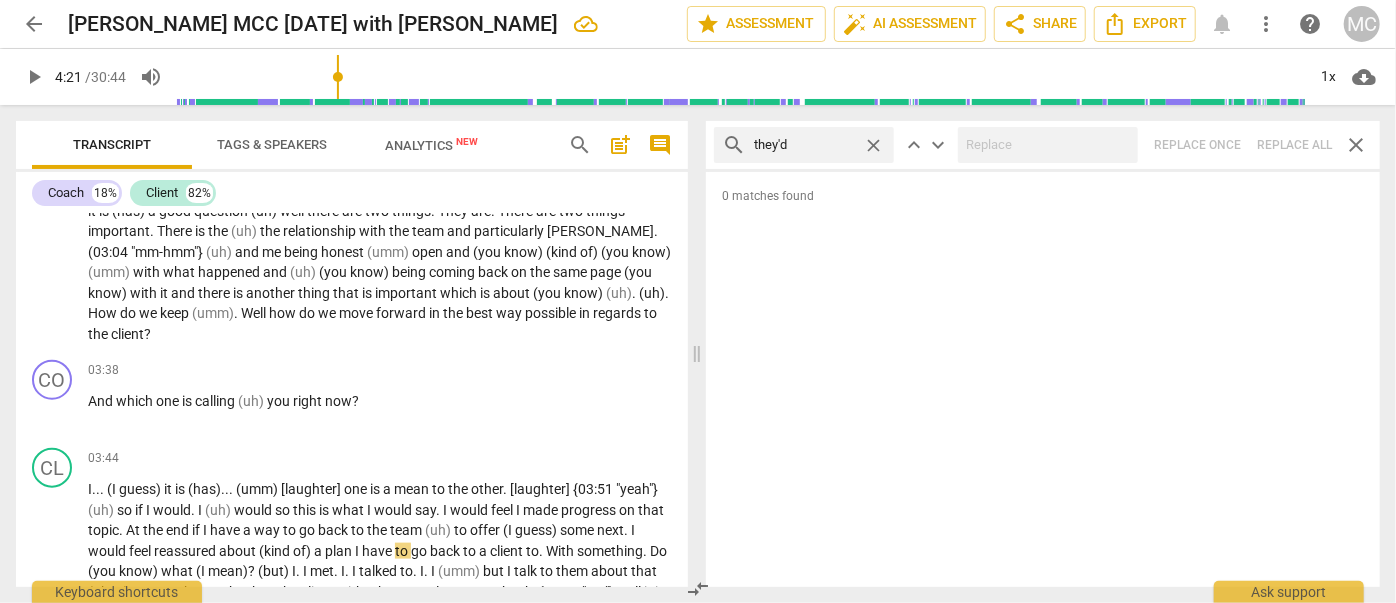 click on "search they'd close keyboard_arrow_up keyboard_arrow_down Replace once Replace all close" at bounding box center [1043, 145] 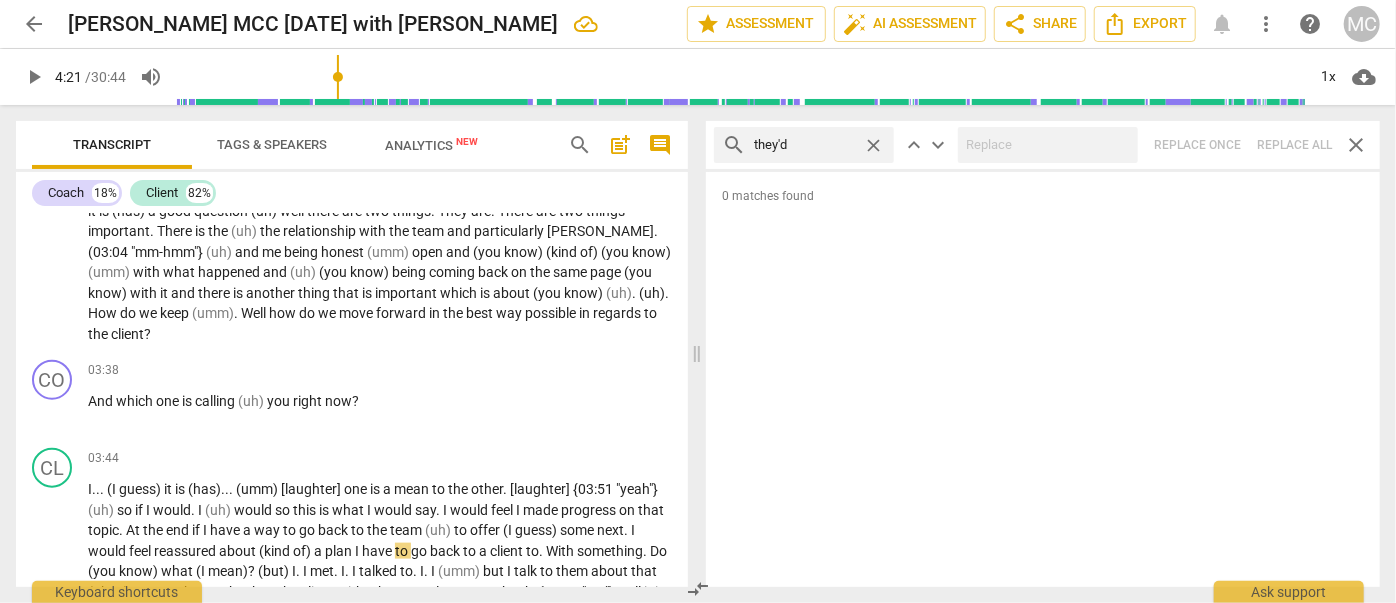 click on "close" at bounding box center [873, 145] 